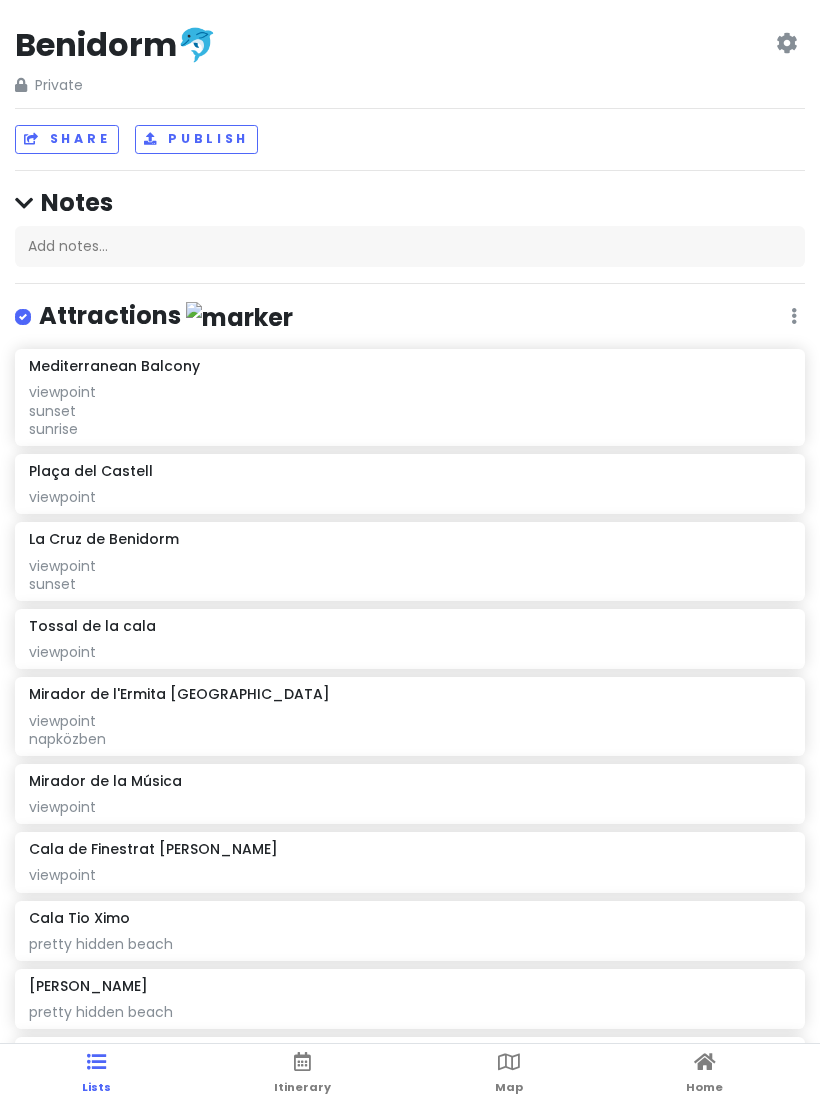 scroll, scrollTop: 0, scrollLeft: 0, axis: both 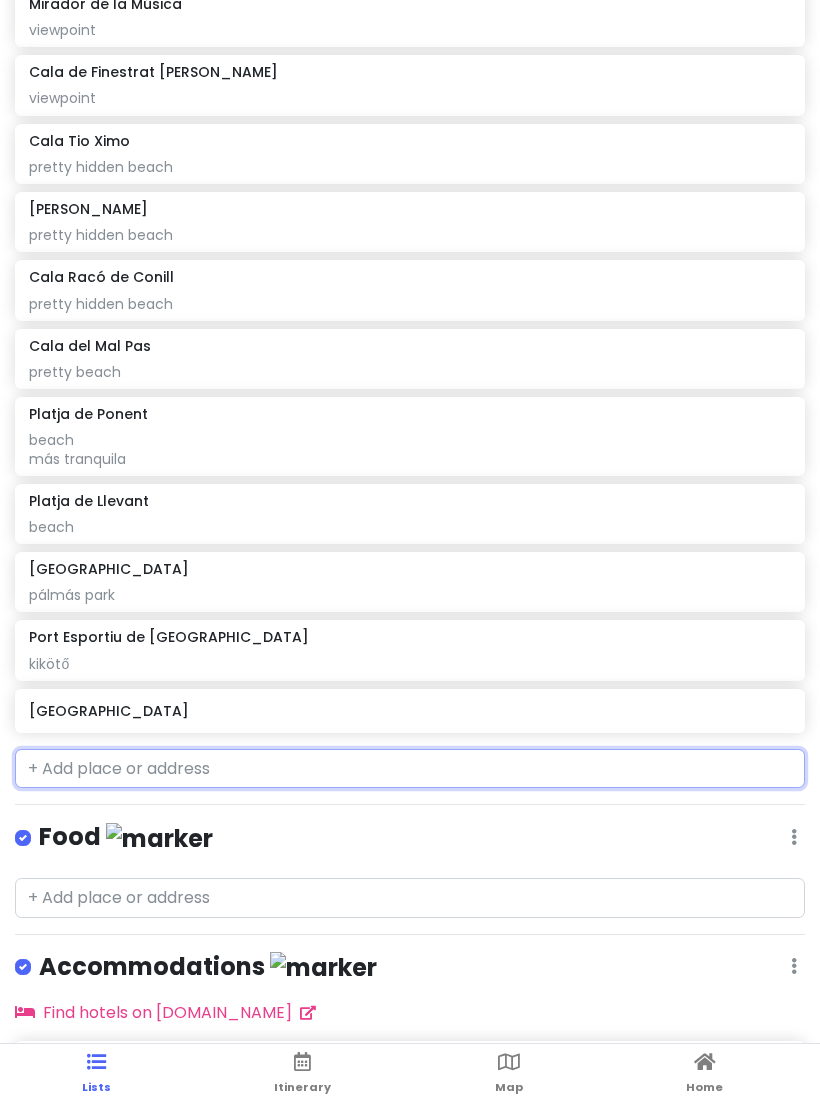 click at bounding box center (410, 769) 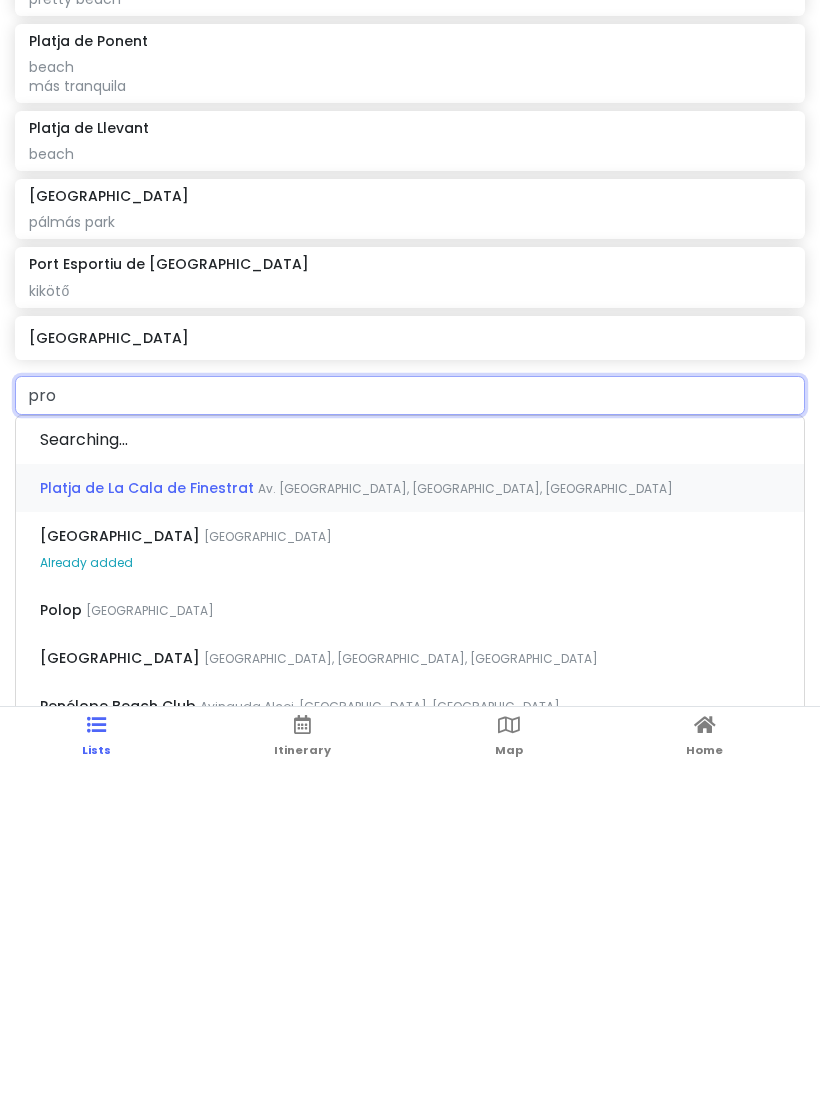 type on "prom" 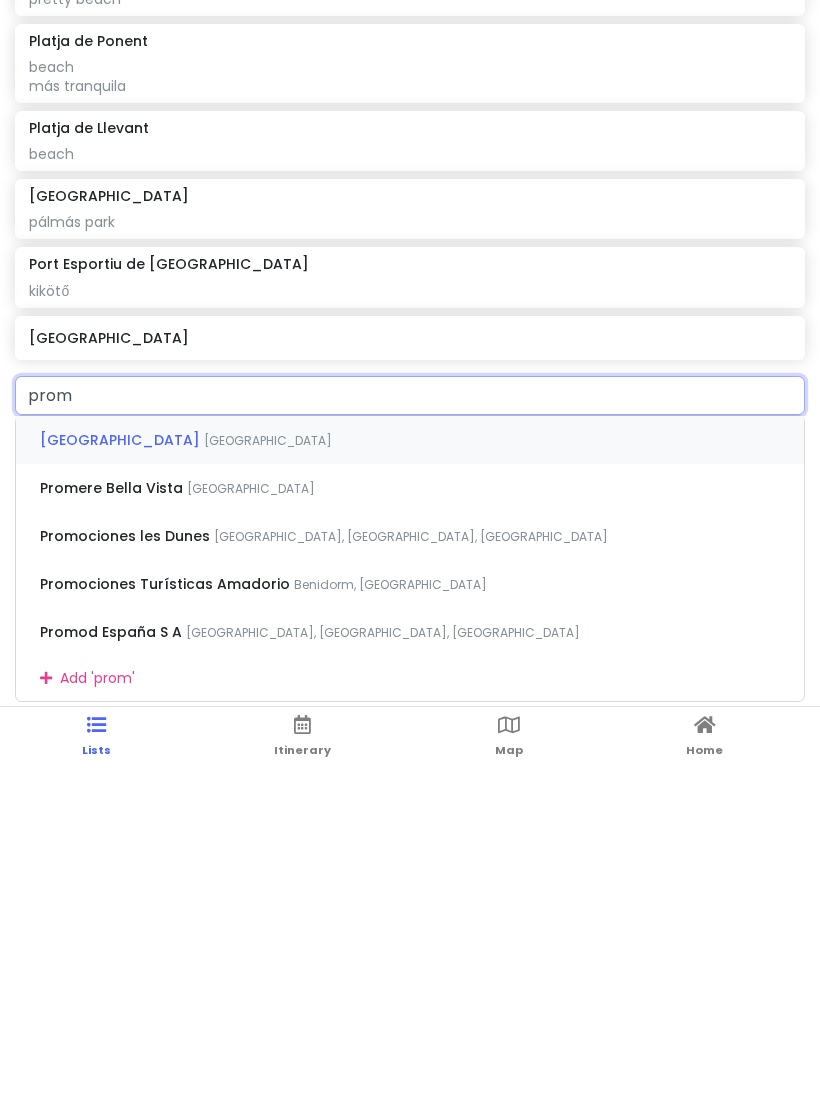click on "[GEOGRAPHIC_DATA]" at bounding box center (268, 777) 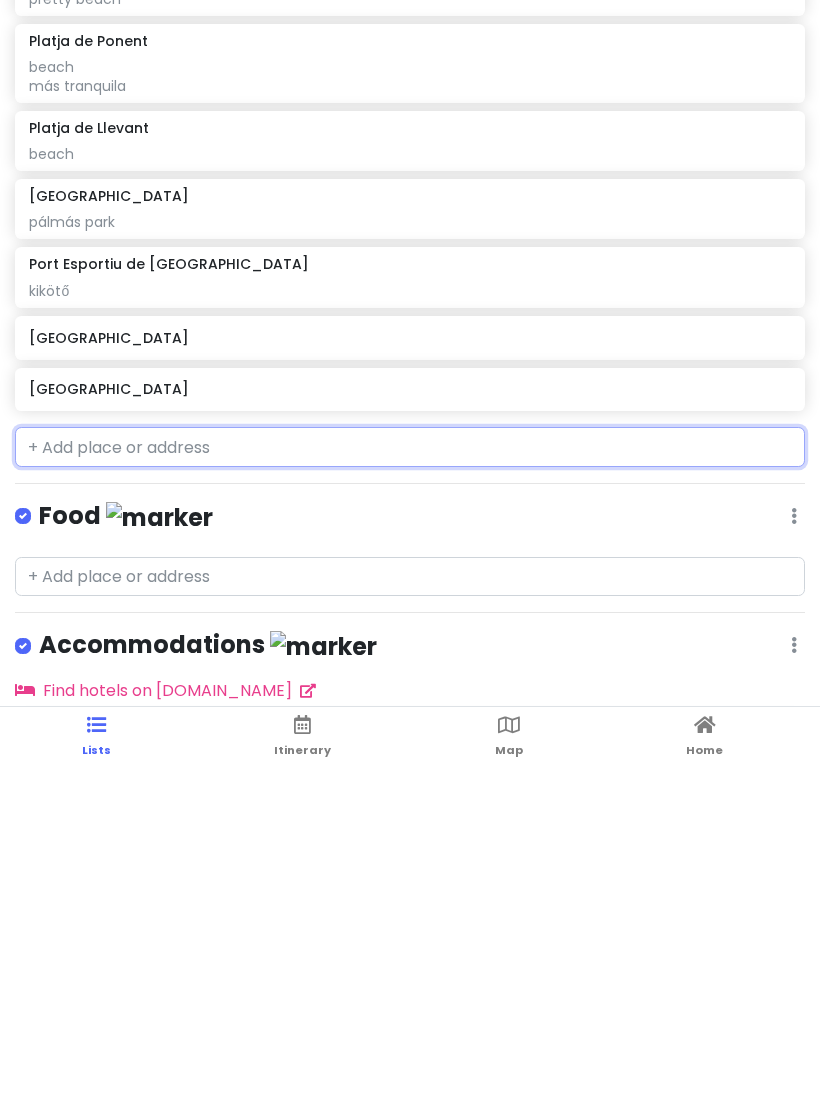 click on "[GEOGRAPHIC_DATA]" at bounding box center [409, 726] 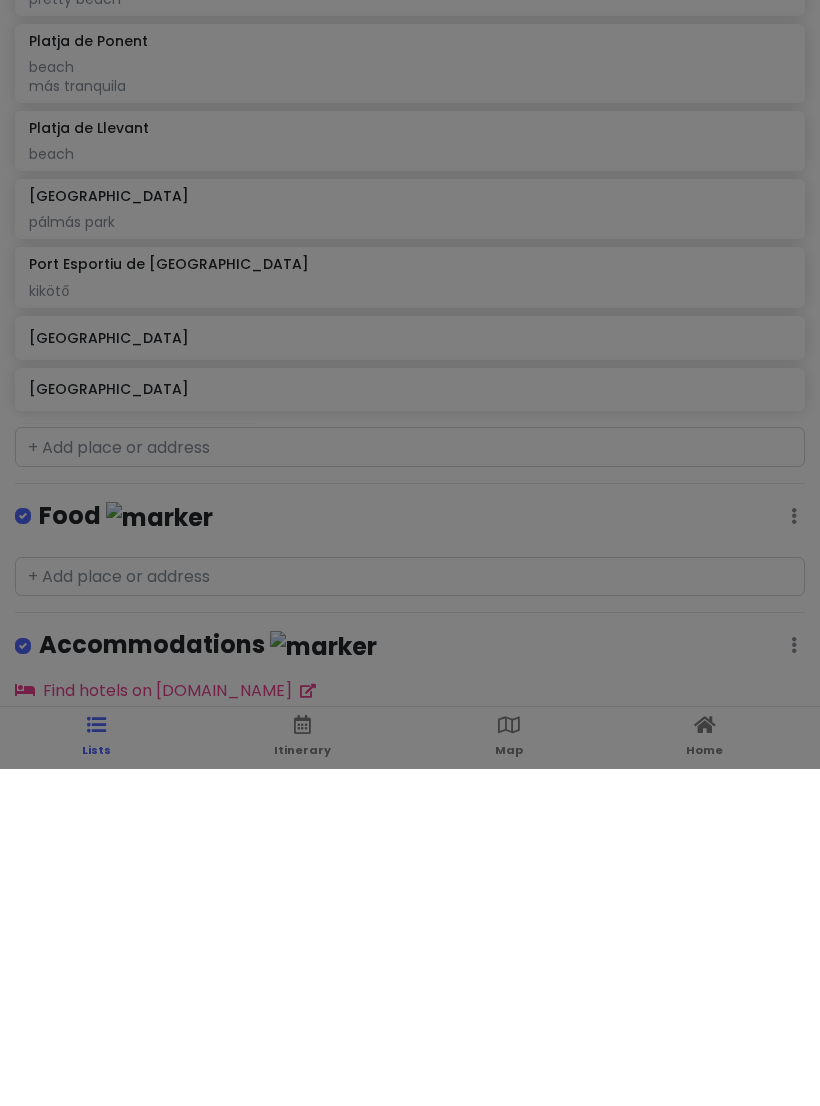 scroll, scrollTop: 92, scrollLeft: 0, axis: vertical 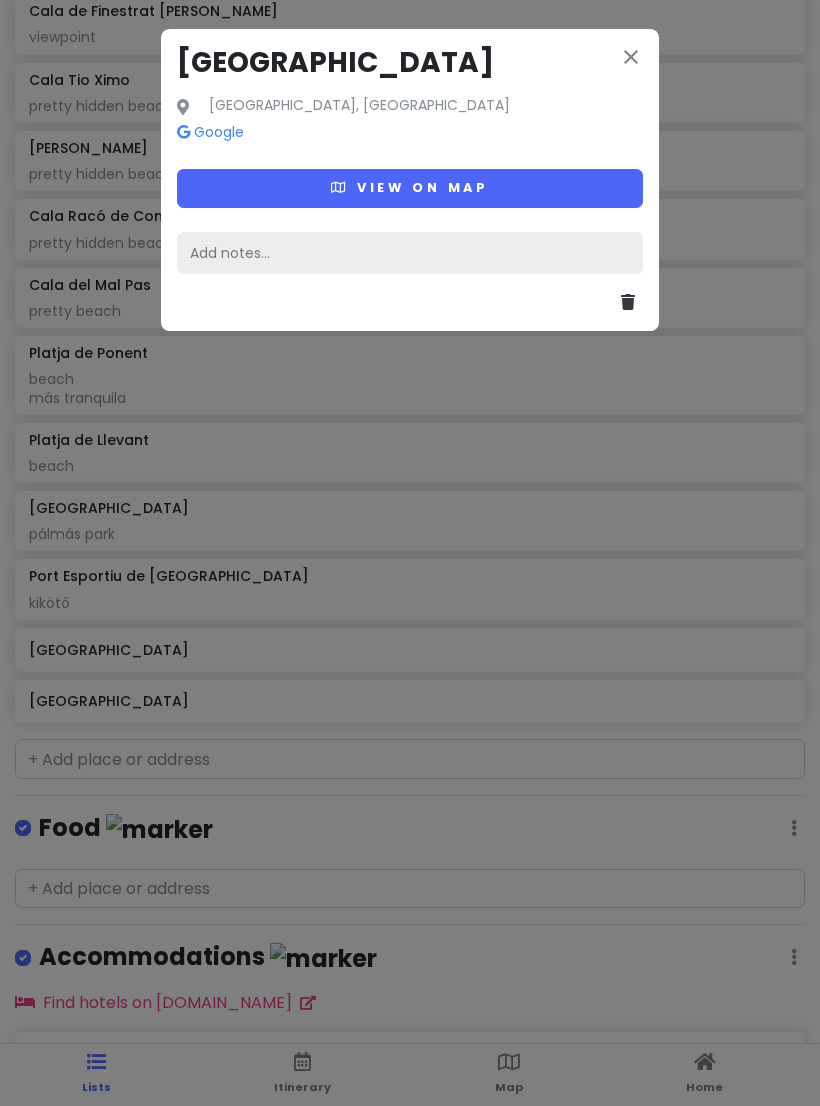 click on "Add notes..." at bounding box center [410, 253] 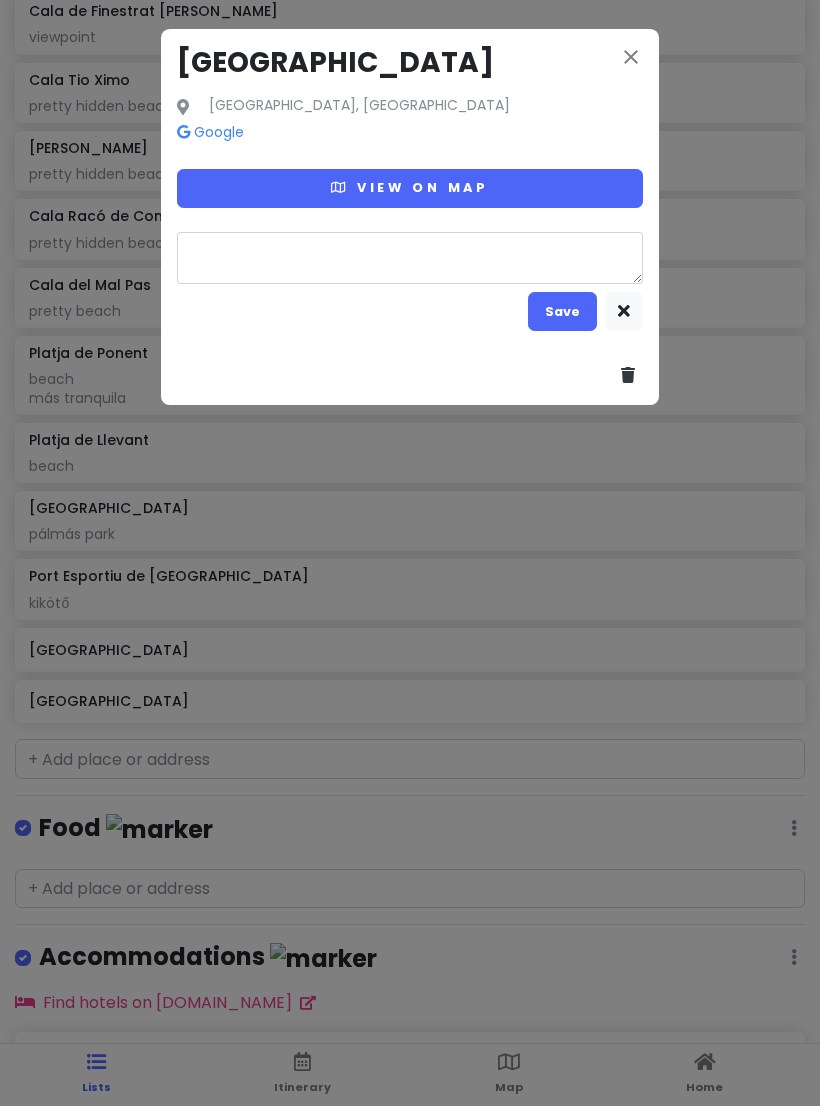 type on "x" 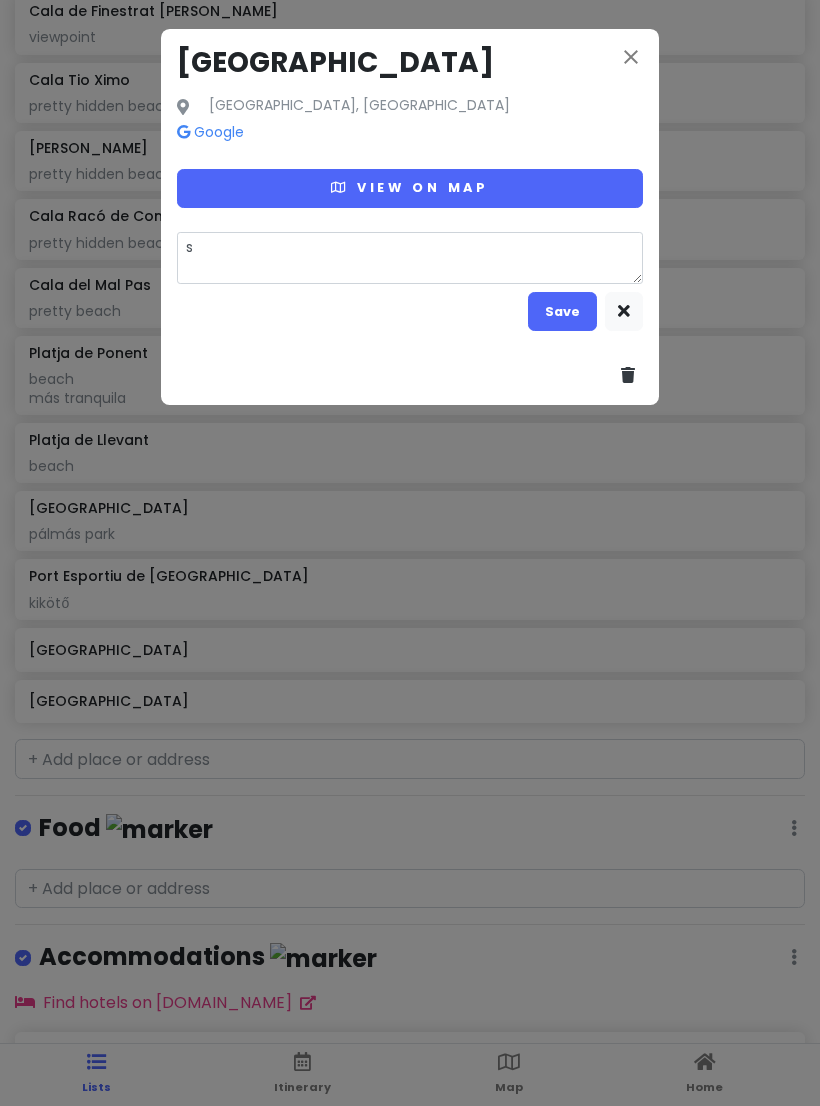 type on "sé" 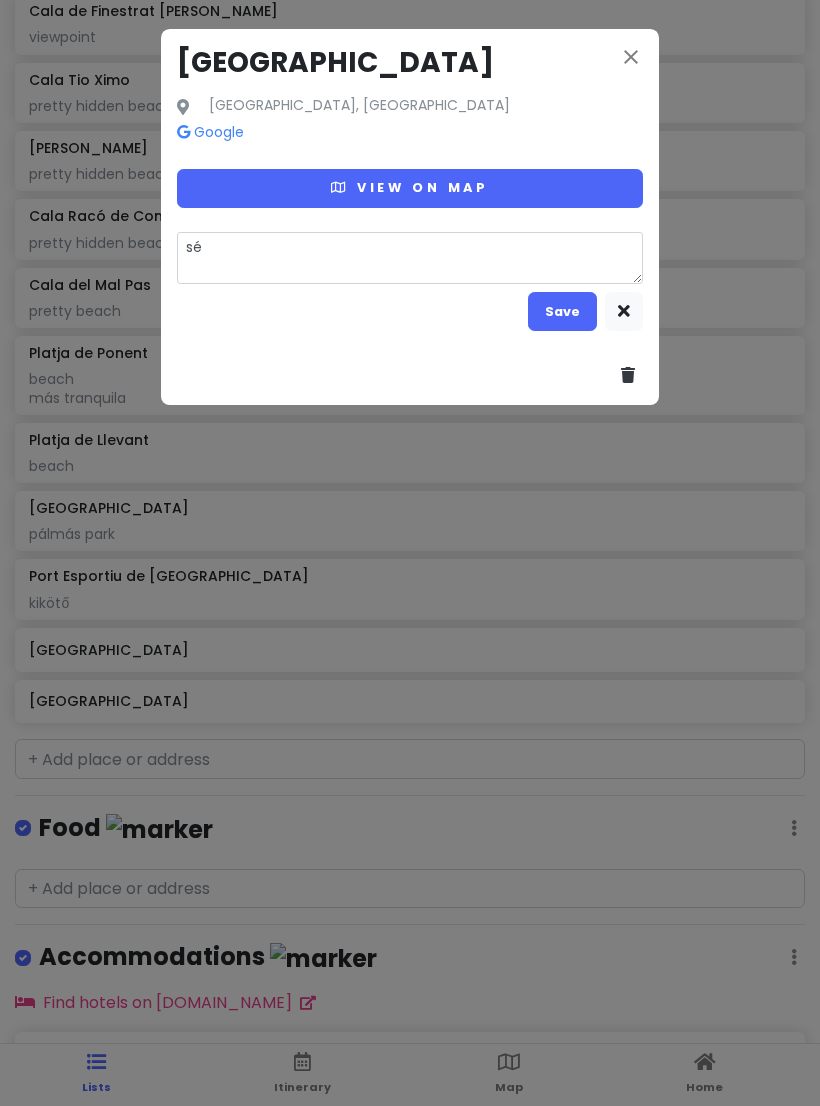 type on "x" 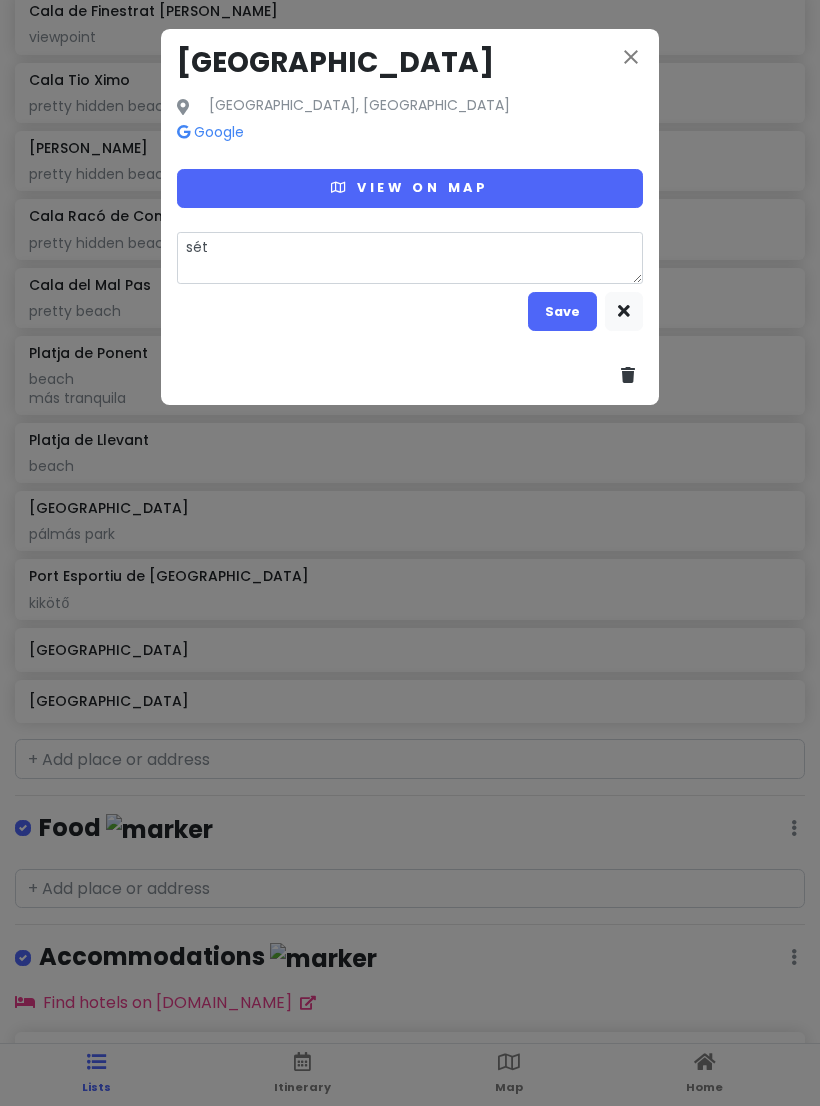 type on "x" 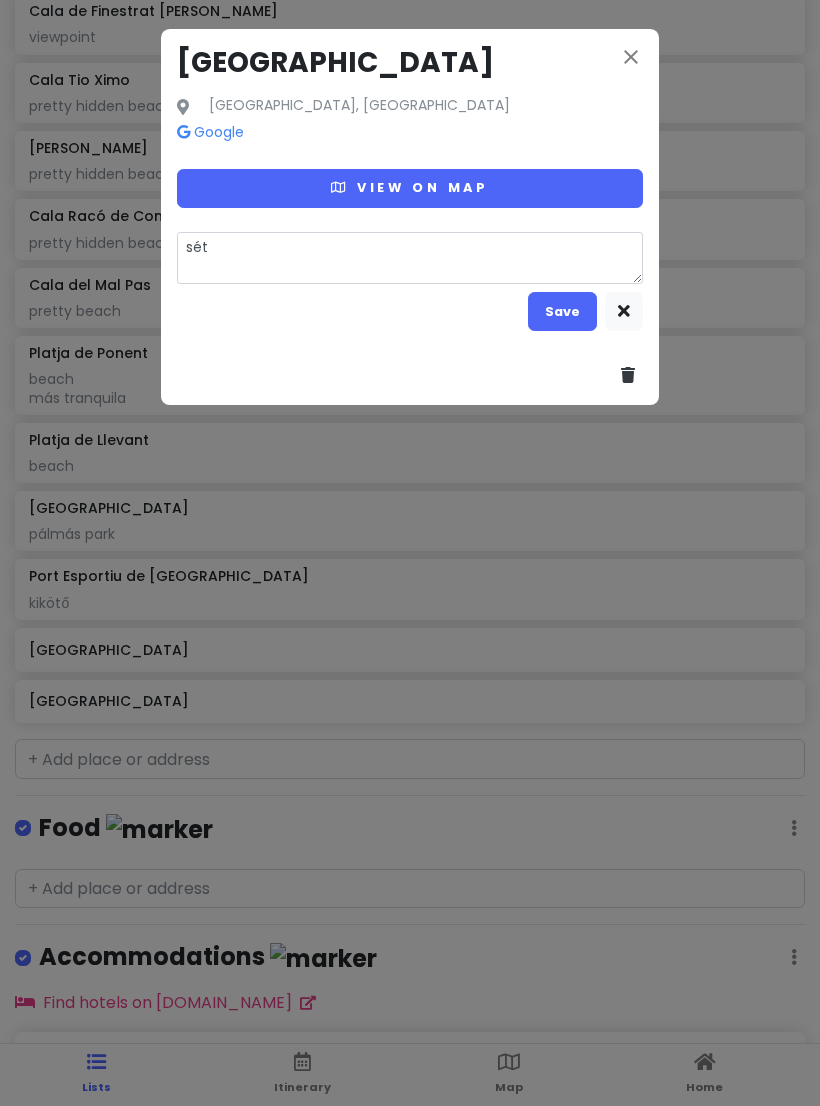 type on "sétá" 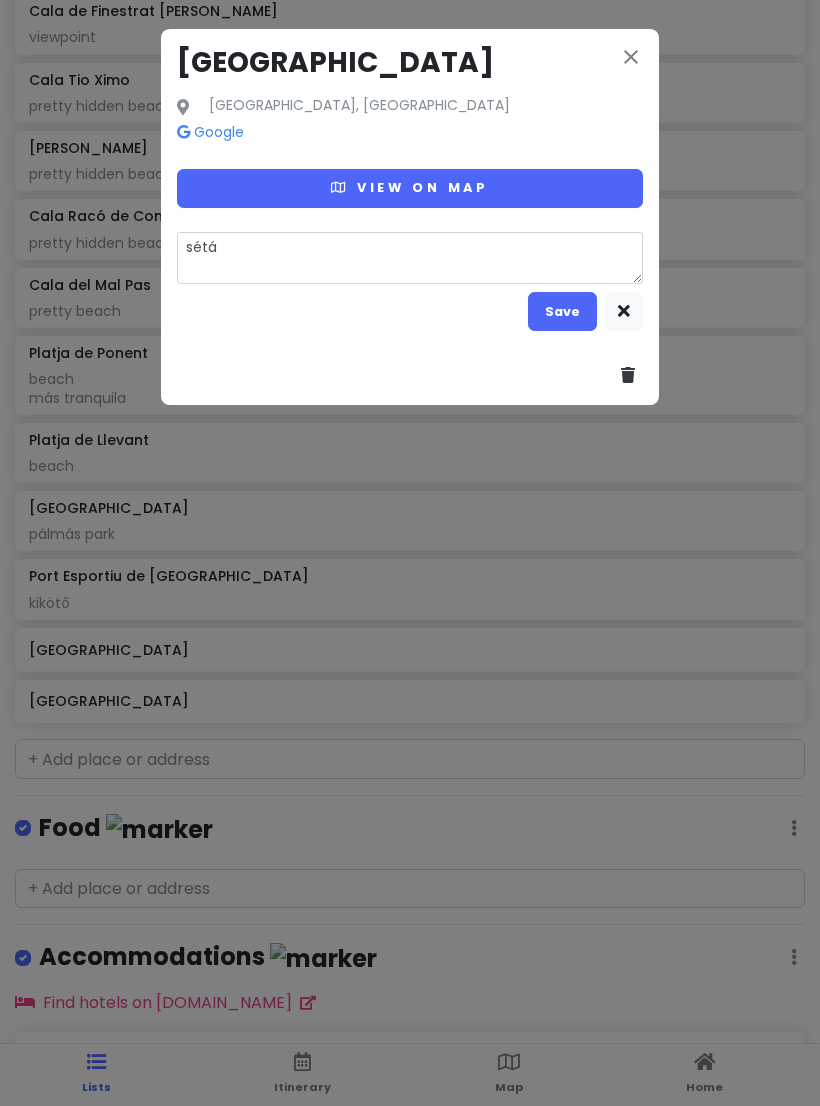 type on "x" 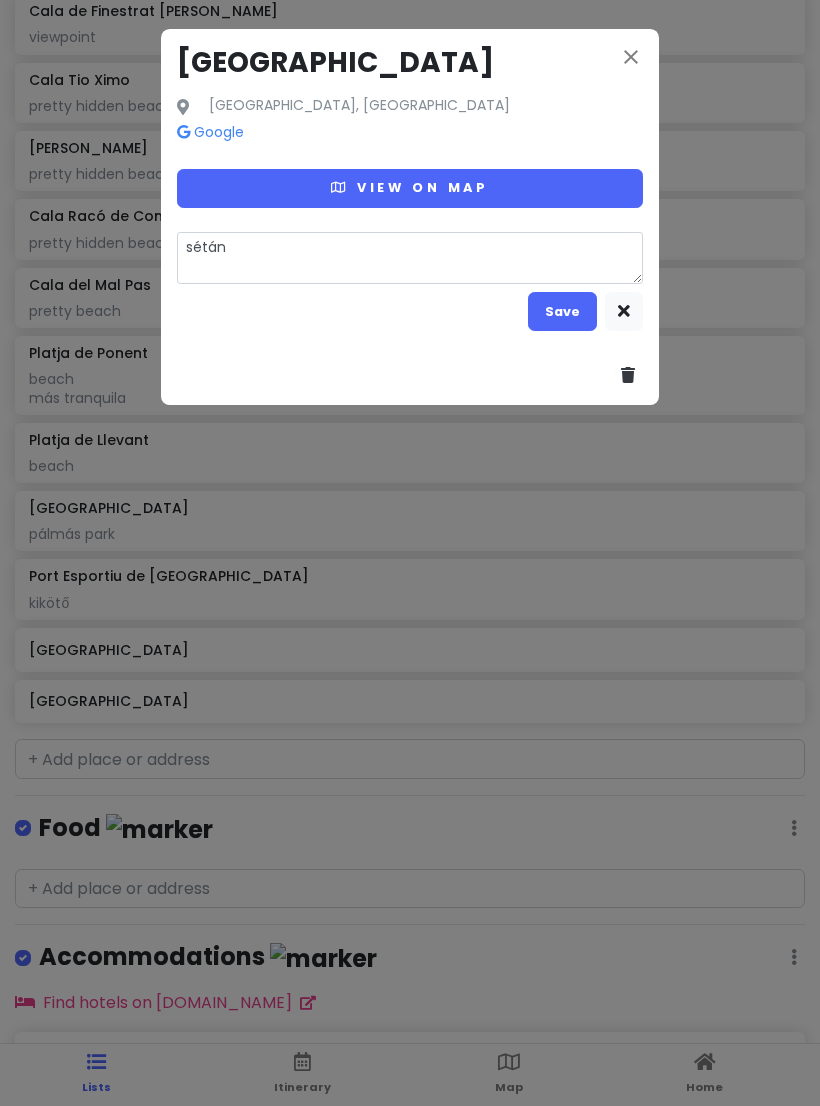 type on "sétány" 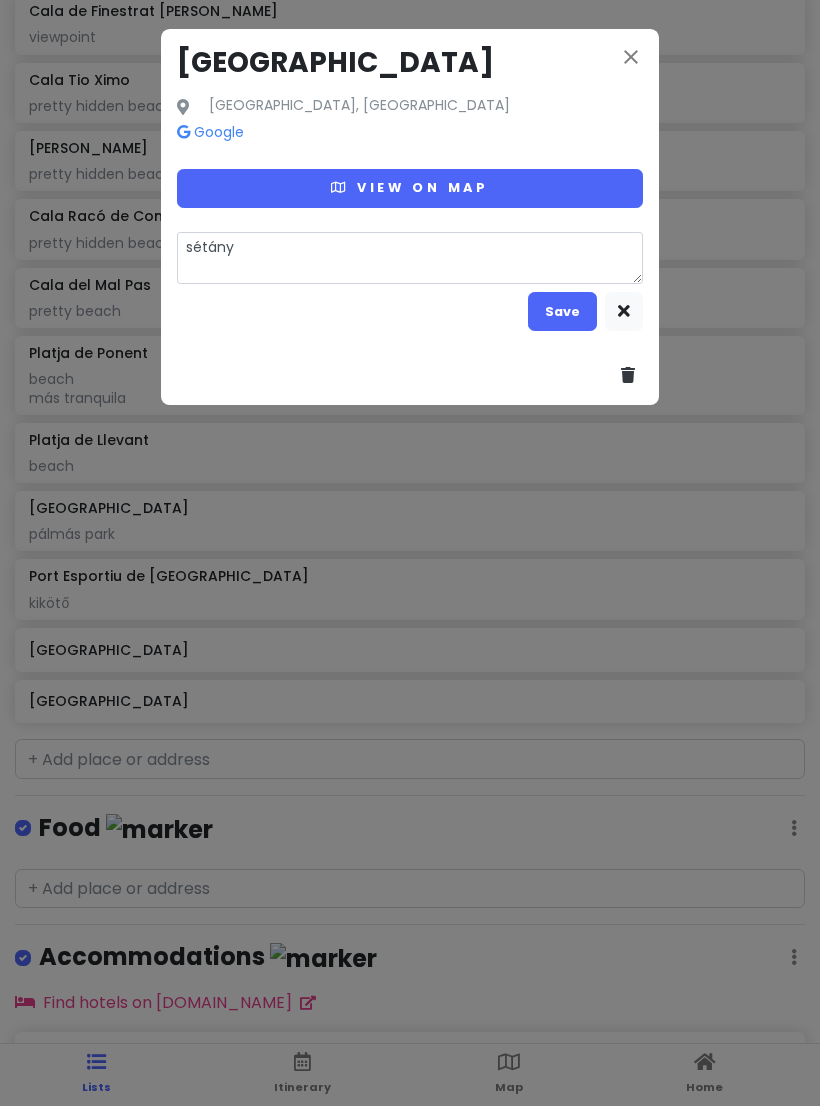 type on "x" 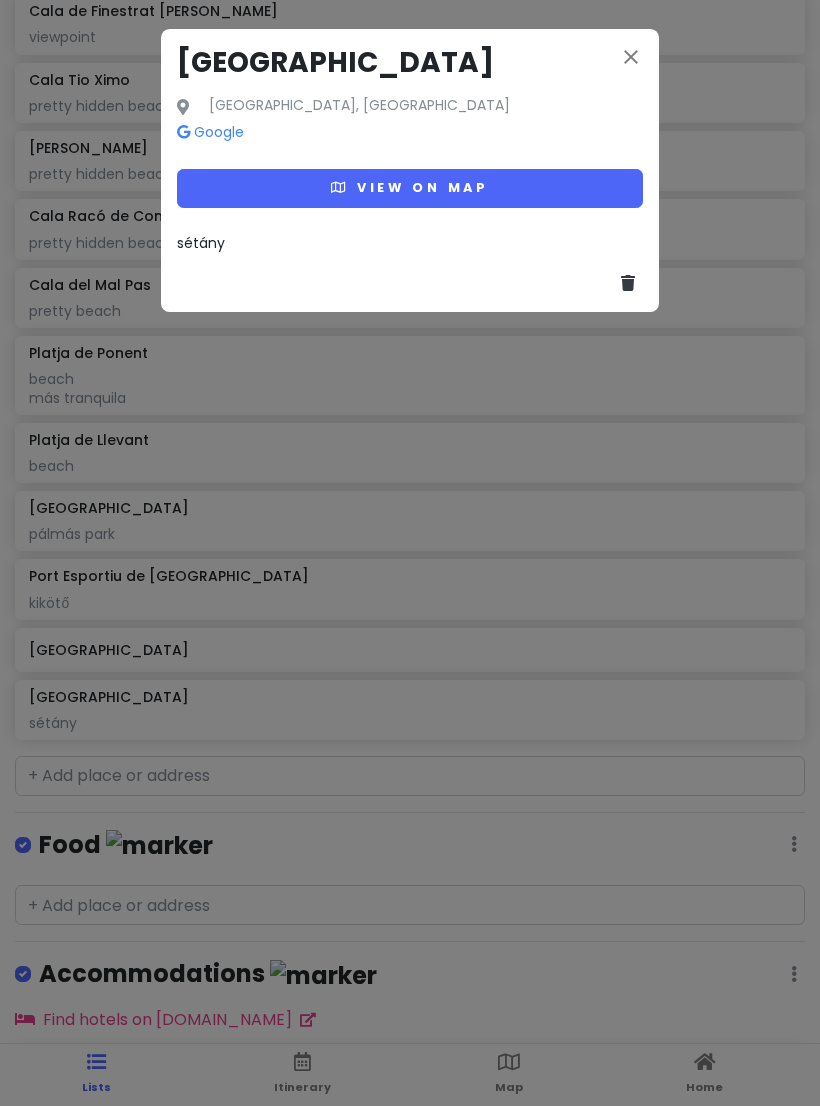 click on "close" at bounding box center [631, 57] 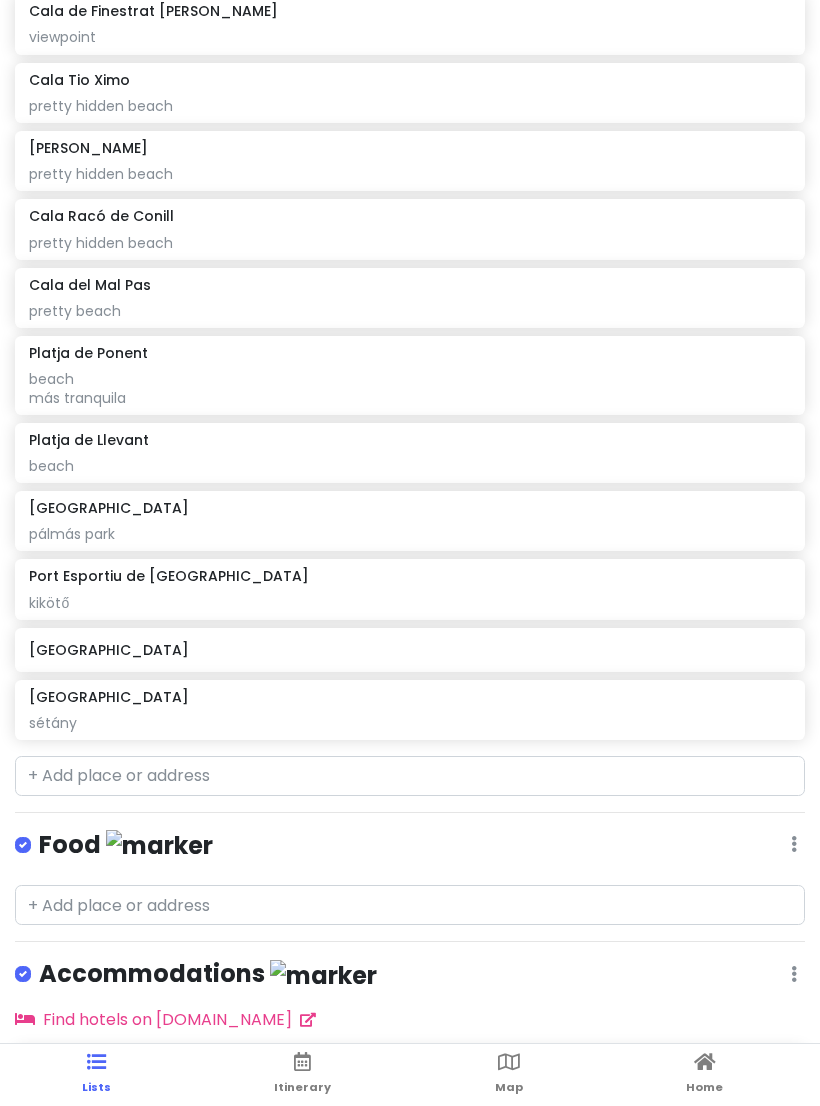 click at bounding box center (509, 1062) 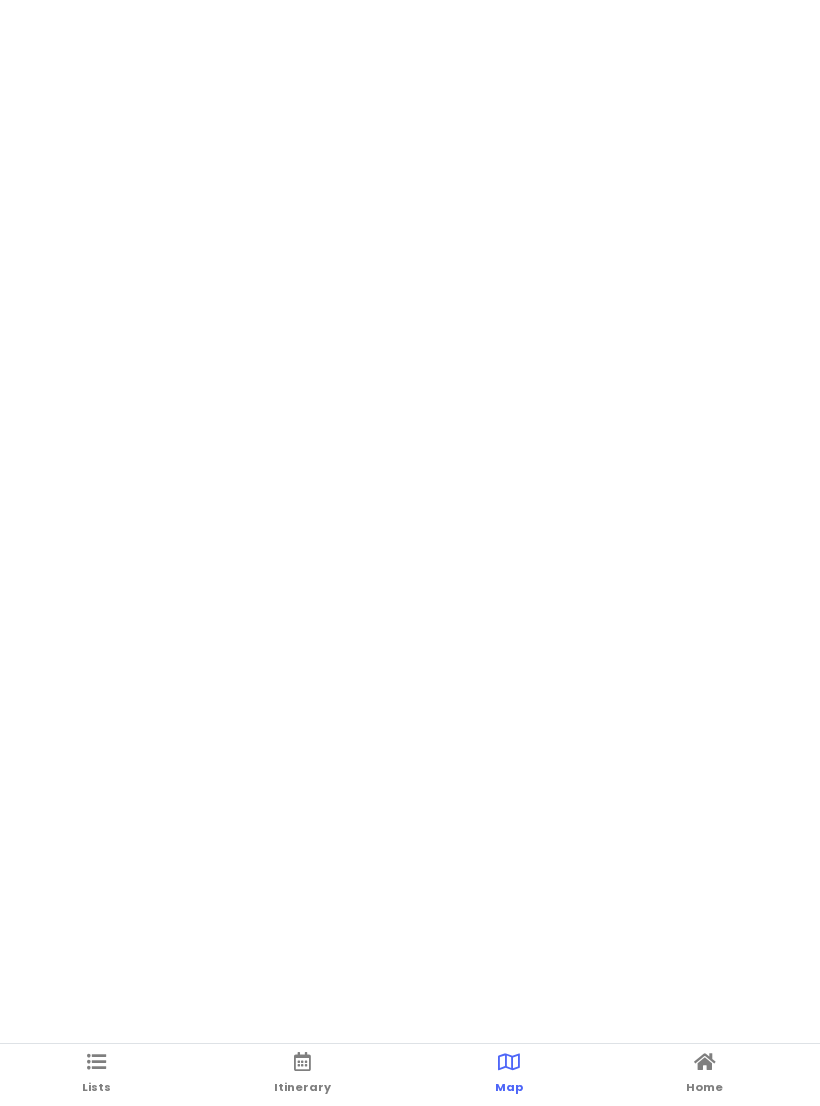 scroll, scrollTop: 0, scrollLeft: 0, axis: both 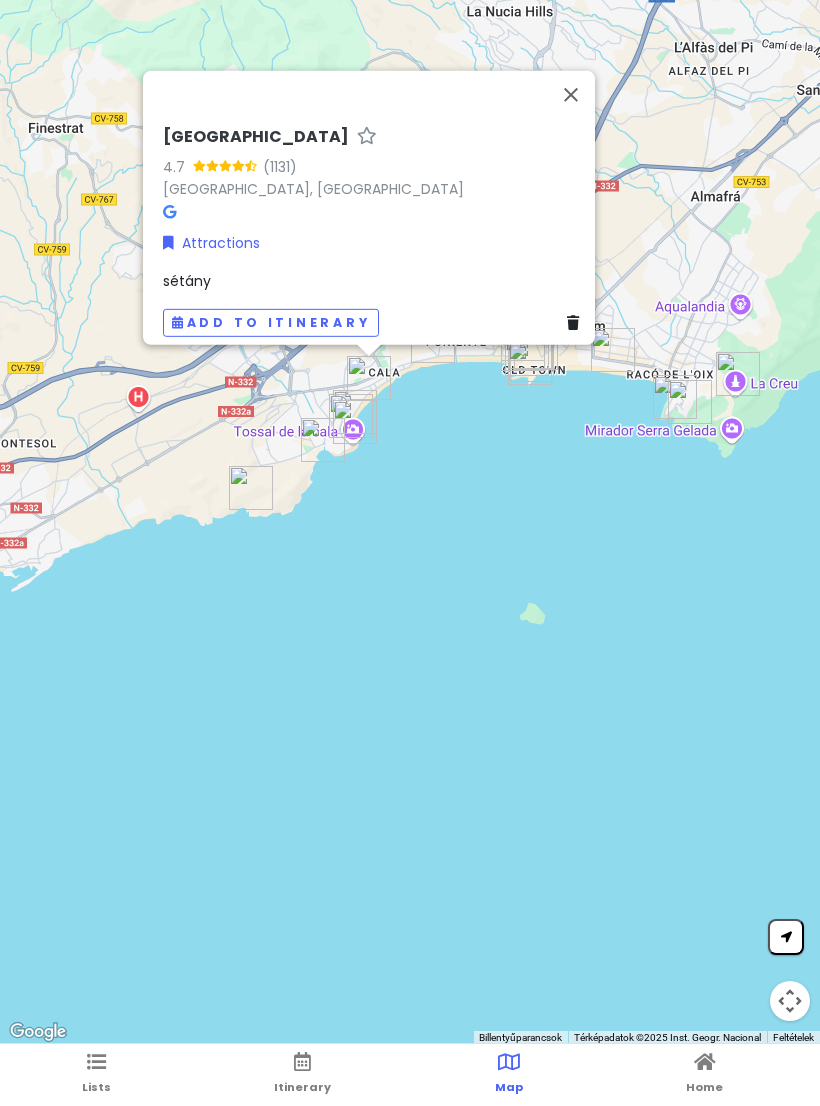click at bounding box center [571, 94] 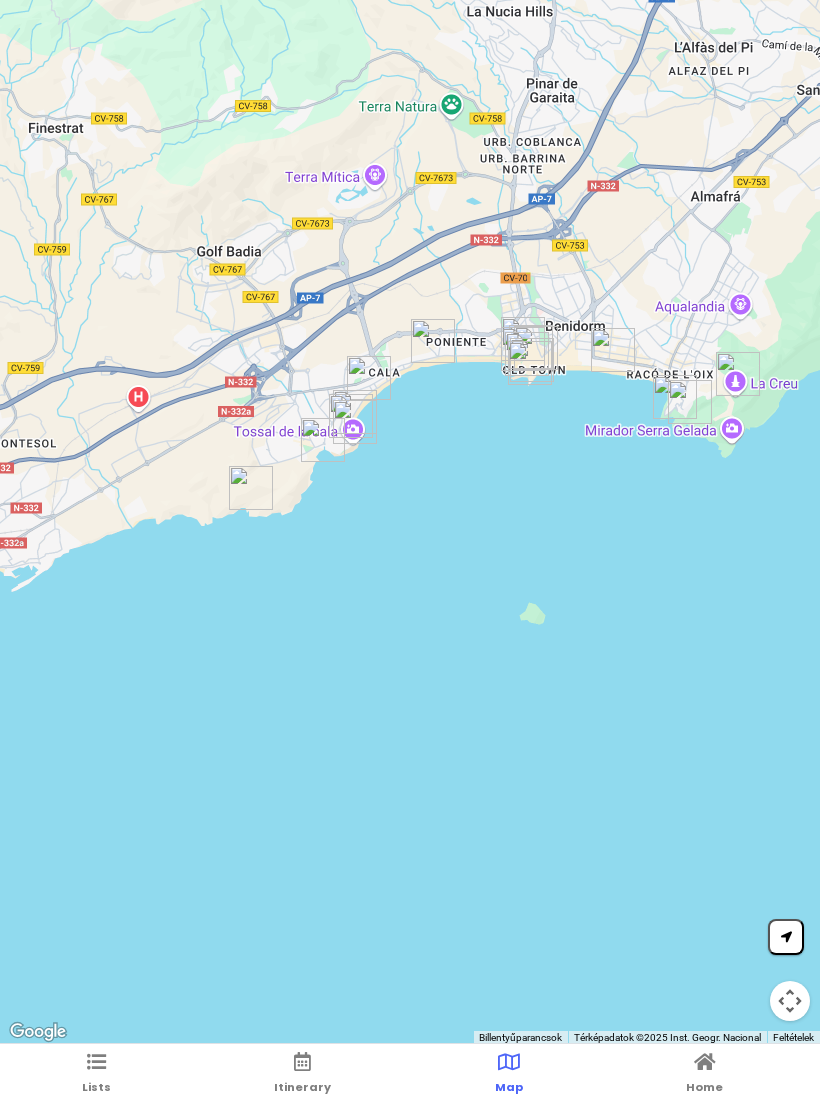 click at bounding box center [96, 1062] 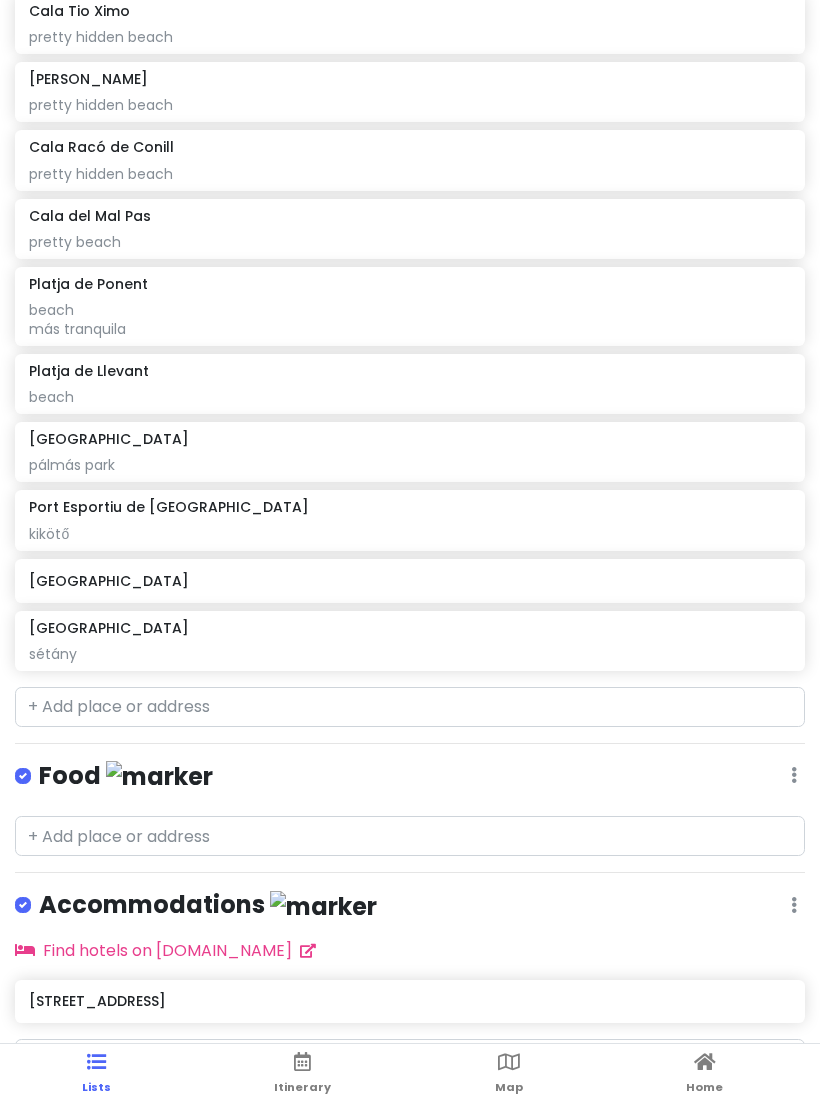 scroll, scrollTop: 906, scrollLeft: 0, axis: vertical 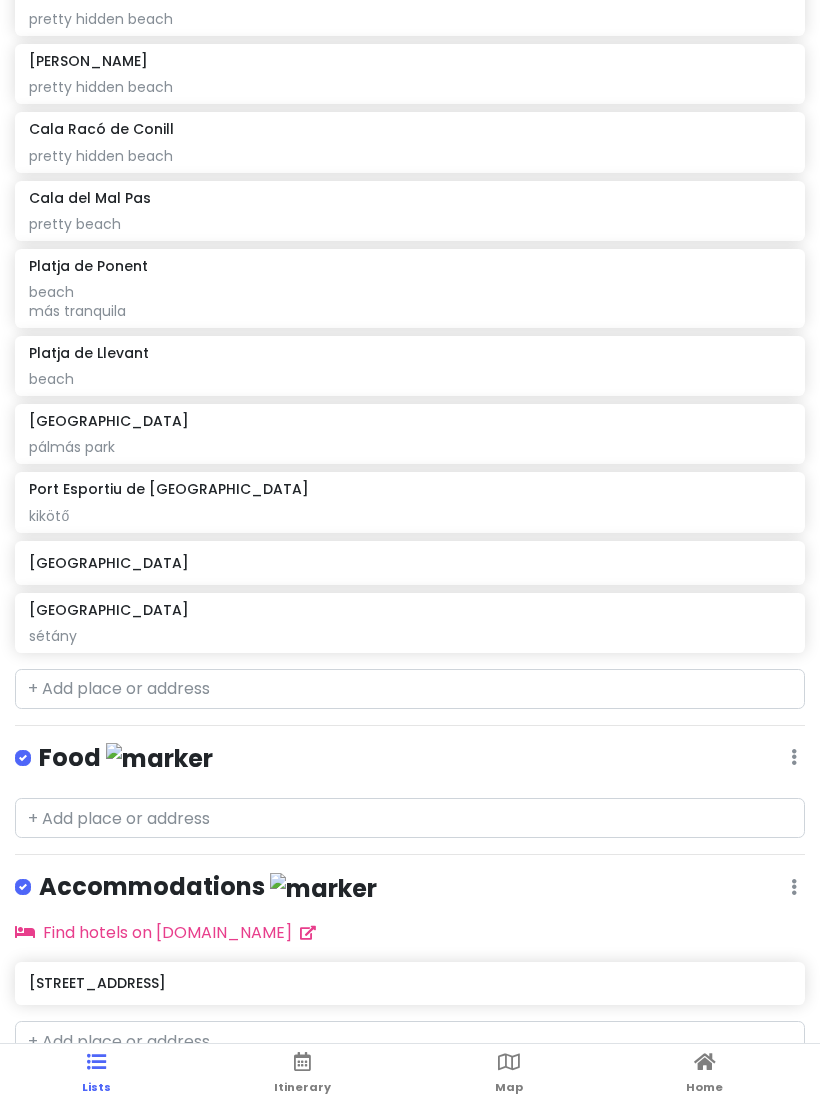 click at bounding box center [705, 1062] 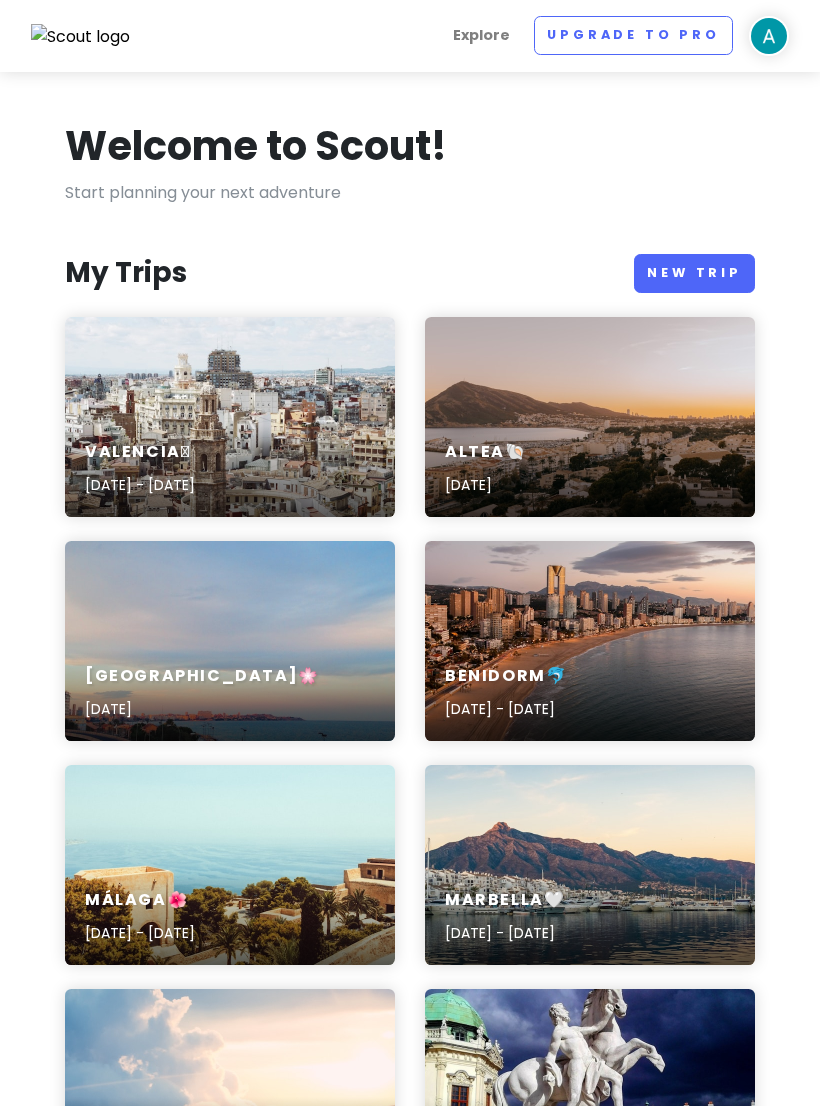 click on "Alicante🌸 [DATE]" at bounding box center [230, 693] 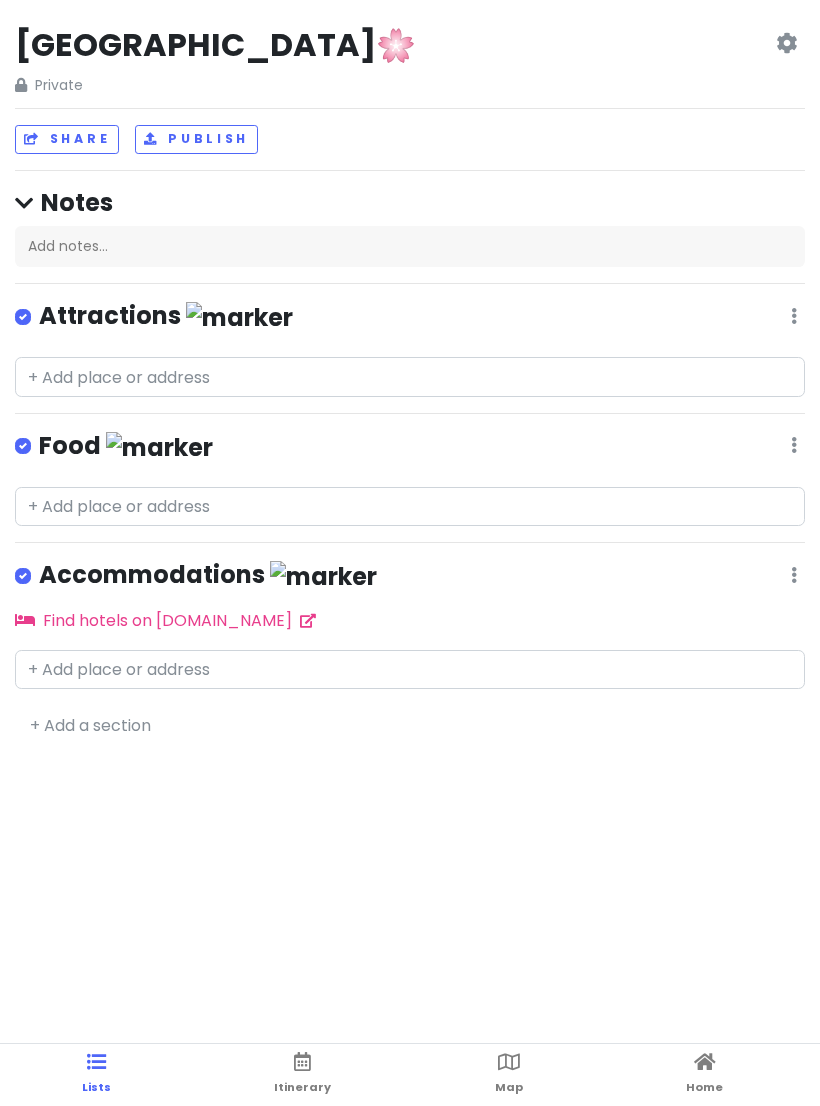 click at bounding box center (794, 316) 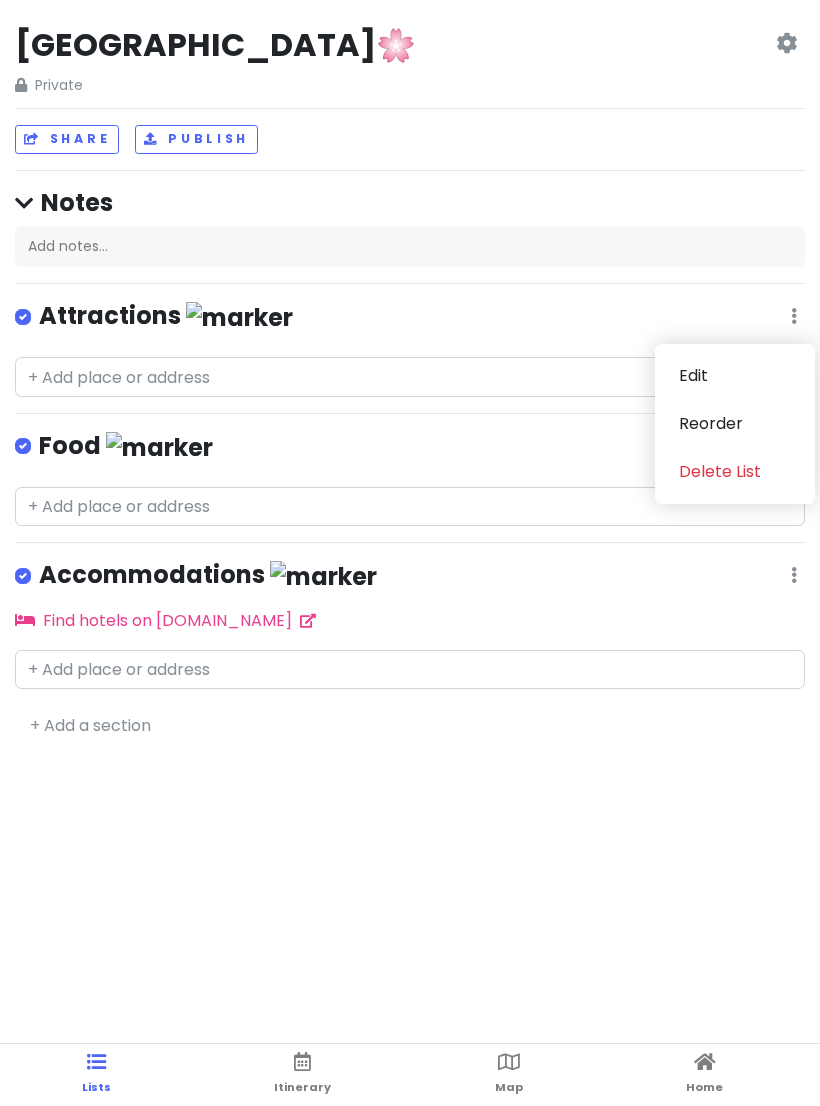click on "Edit" at bounding box center [735, 376] 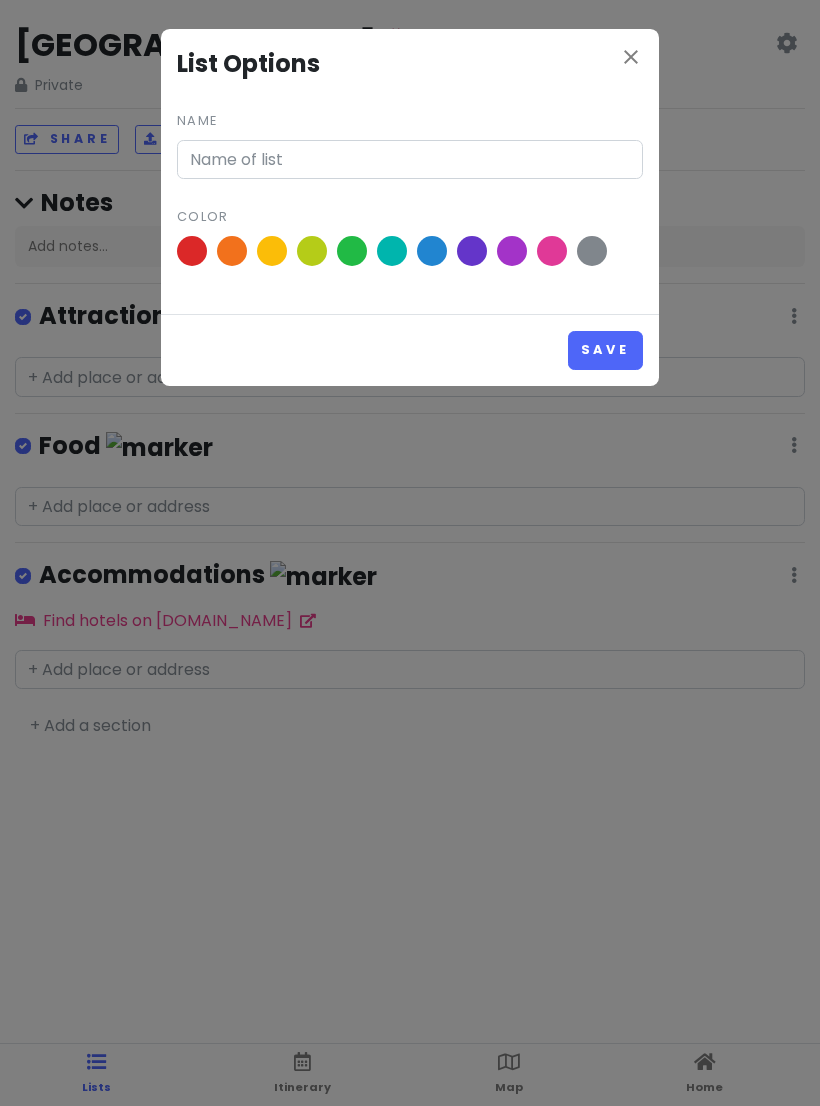 type on "Attractions" 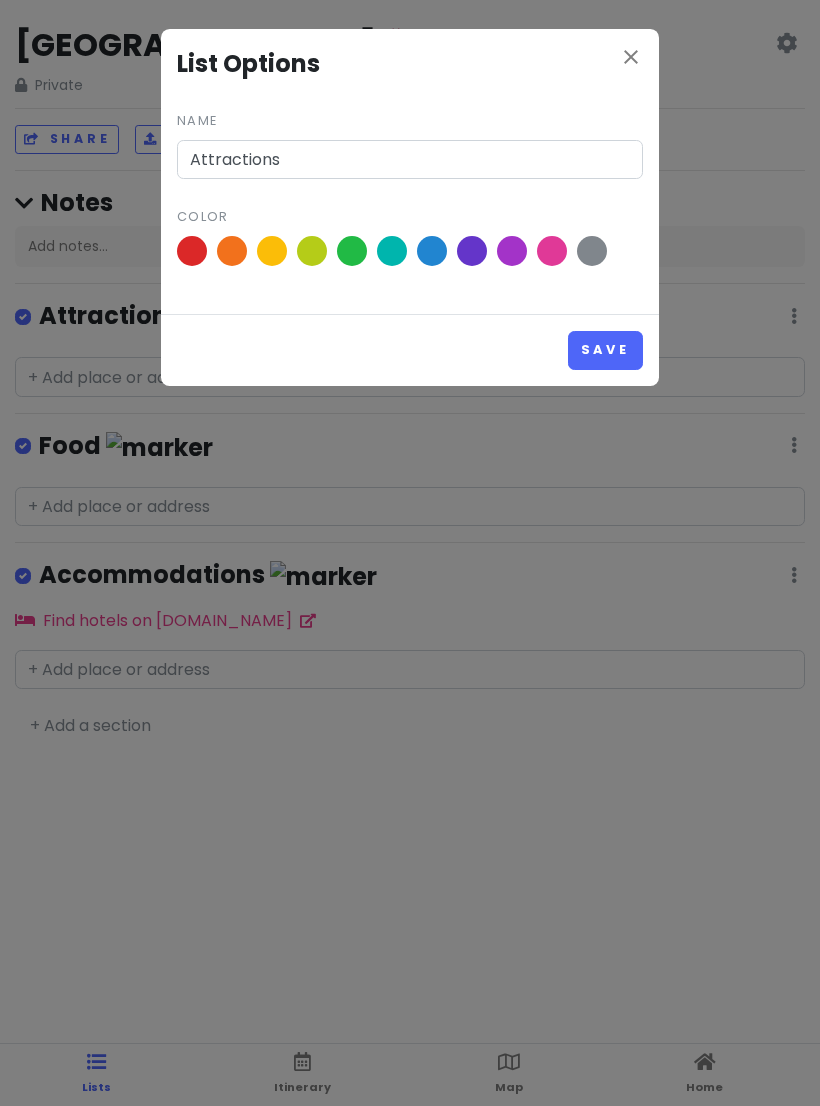 click at bounding box center (552, 251) 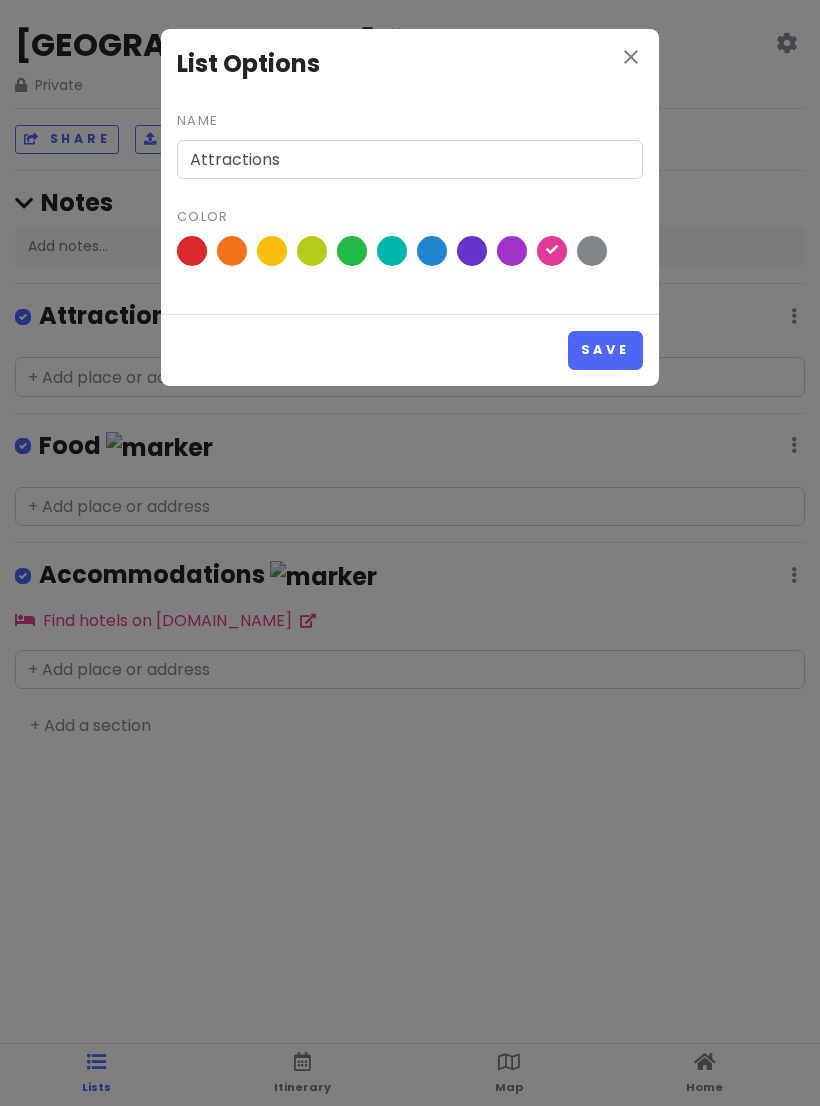 click on "Save" at bounding box center [605, 350] 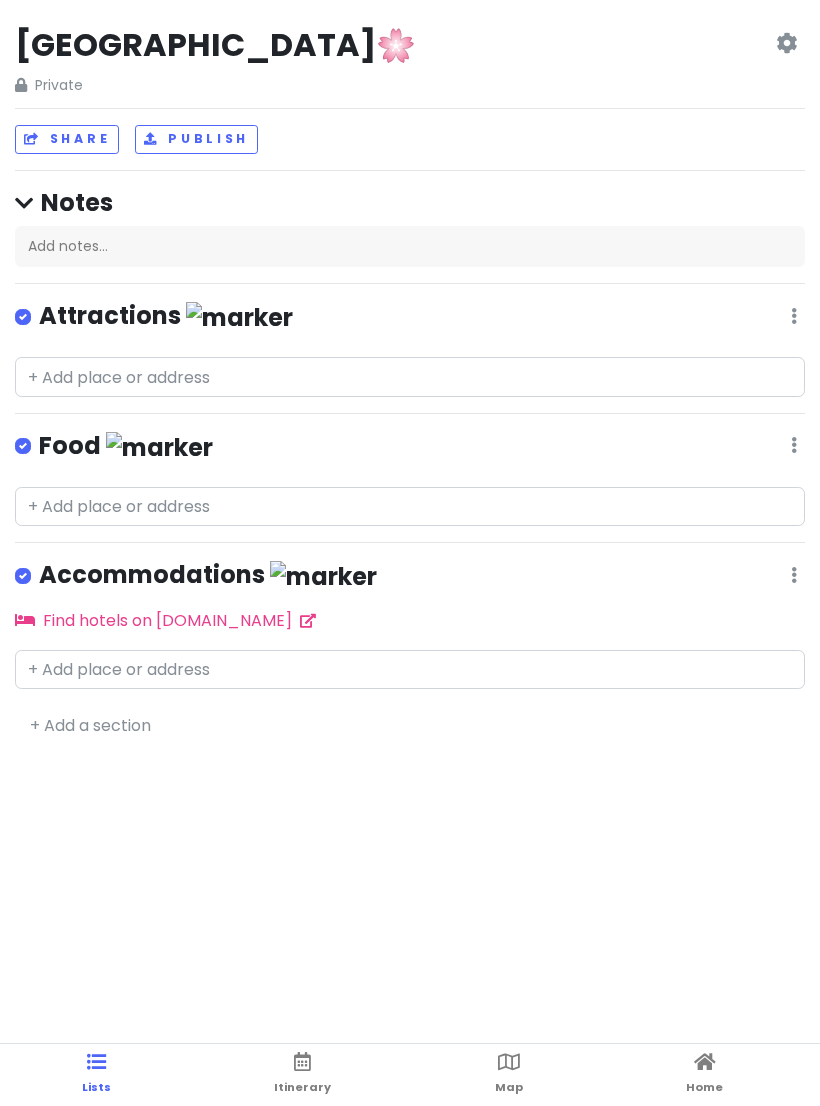 click on "Food   Edit Reorder Delete List" at bounding box center (410, 450) 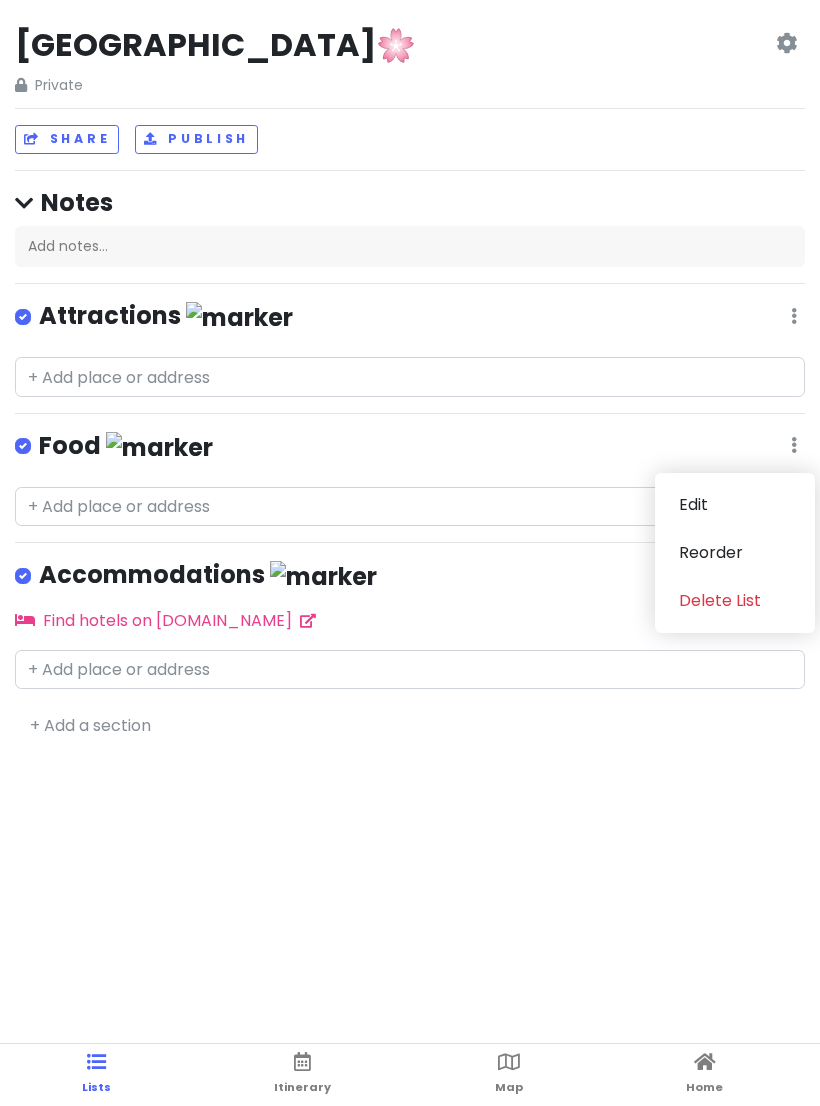 click on "Edit" at bounding box center (735, 505) 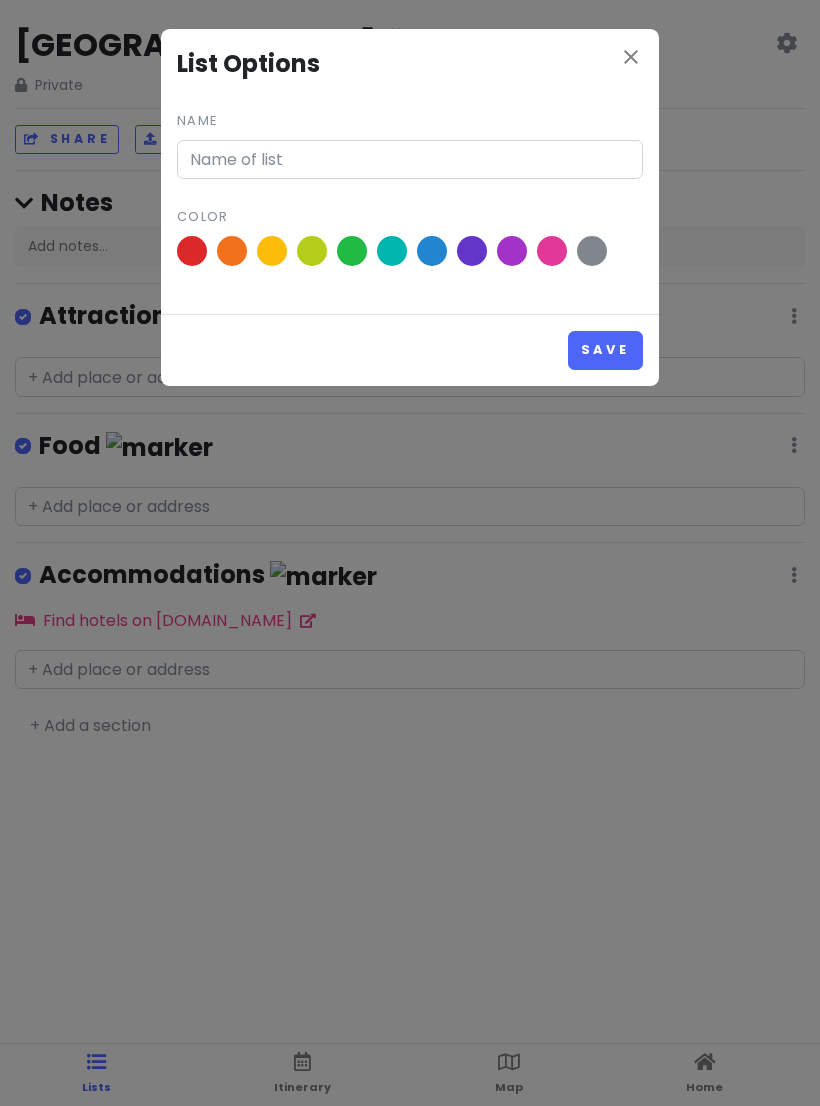 type on "Food" 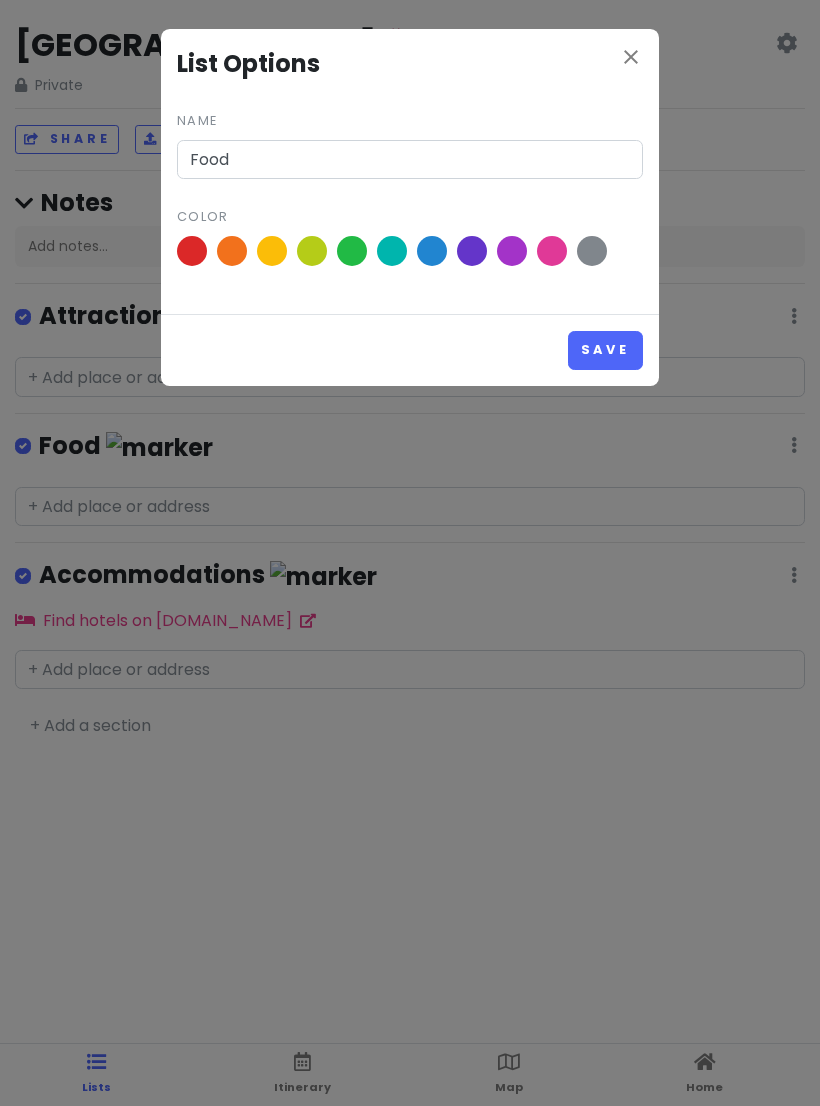 click at bounding box center [592, 251] 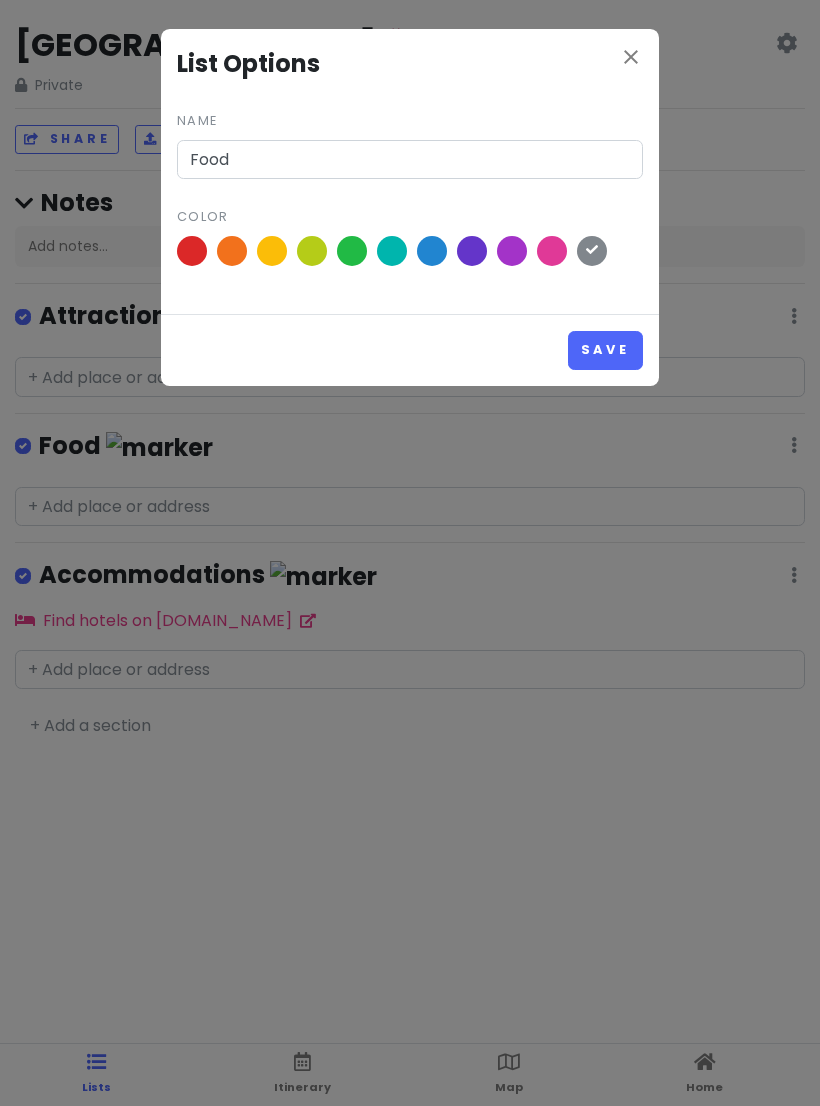 click on "close" at bounding box center [631, 57] 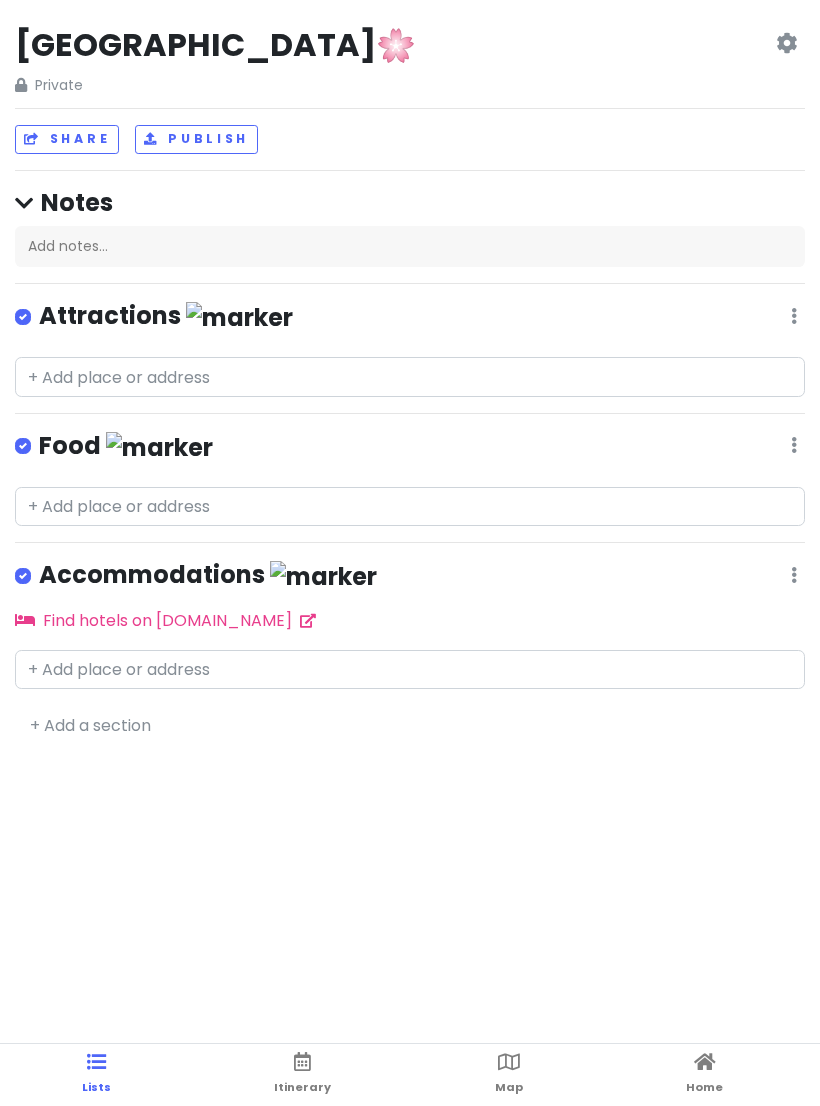 click at bounding box center [794, 316] 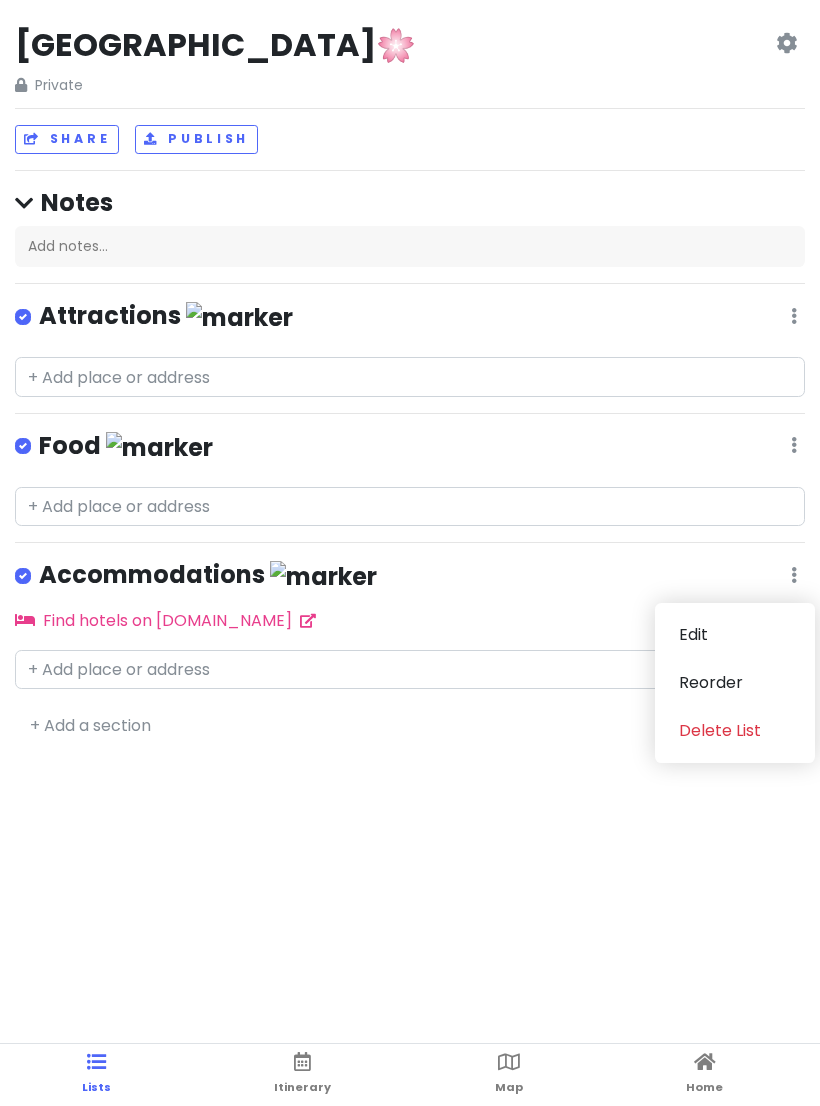 click on "Edit" at bounding box center [735, 635] 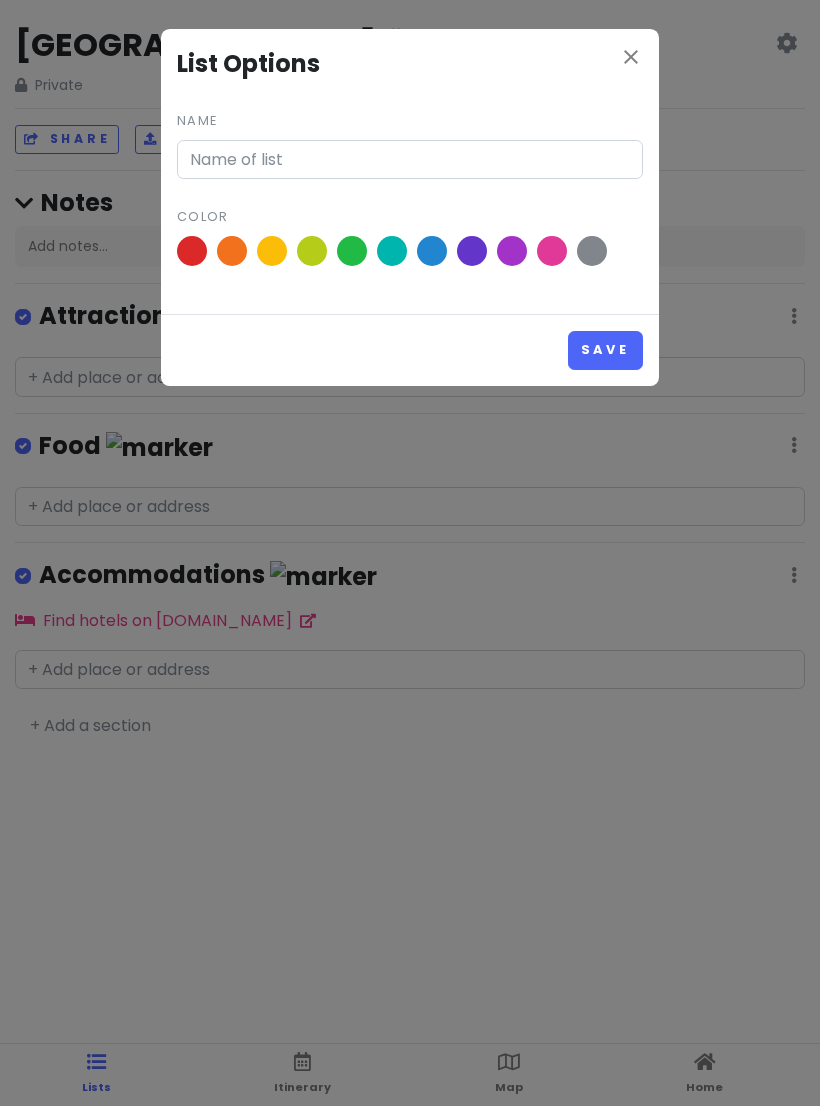type on "Accommodations" 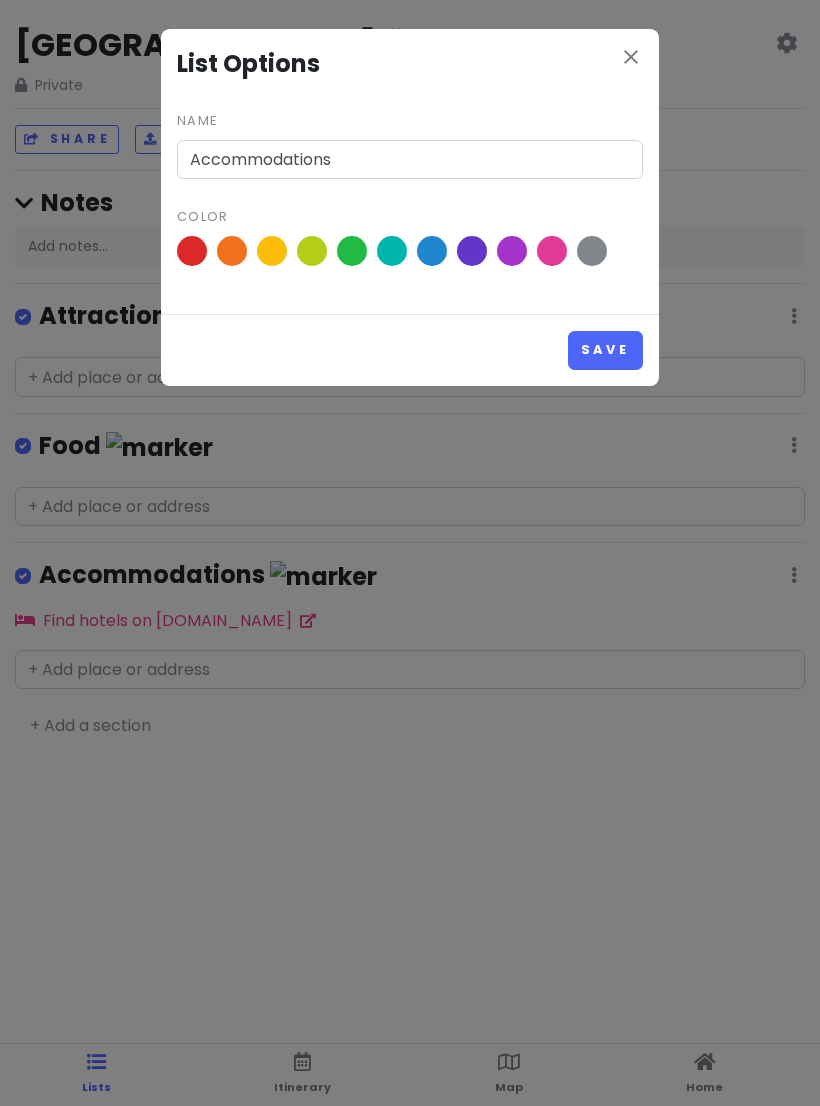 click at bounding box center (192, 251) 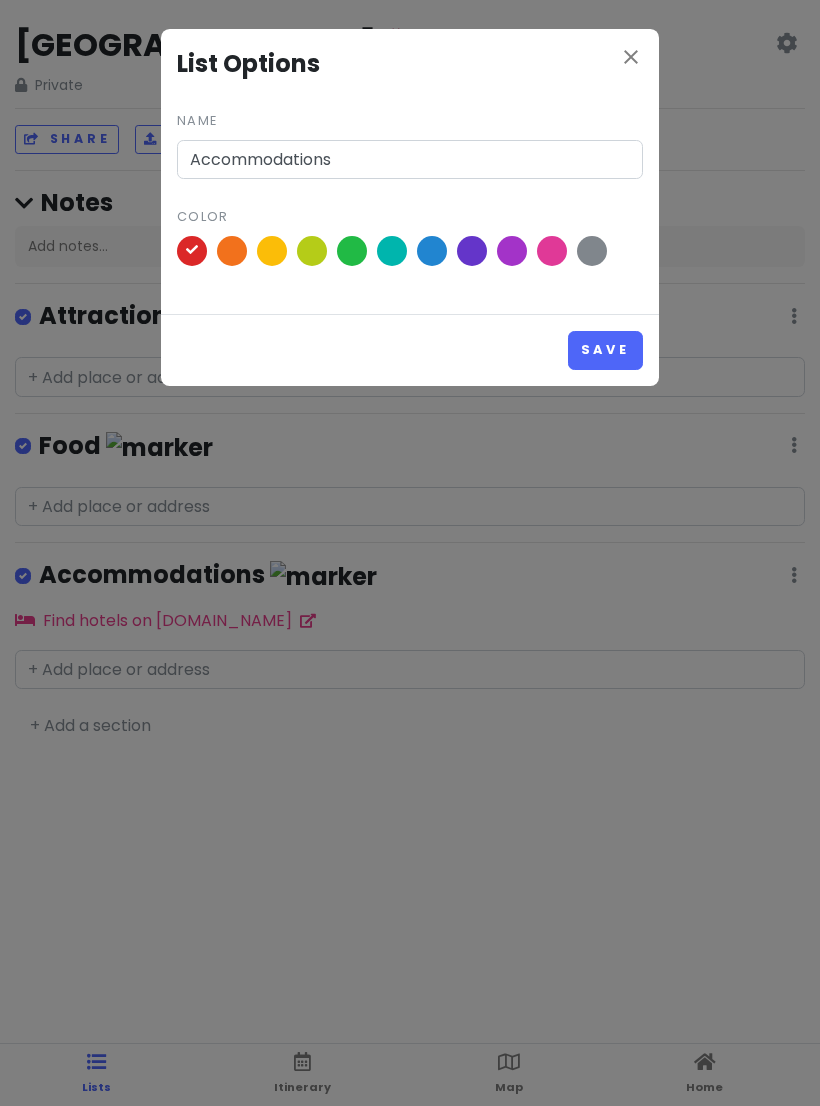 click on "Save" at bounding box center (605, 350) 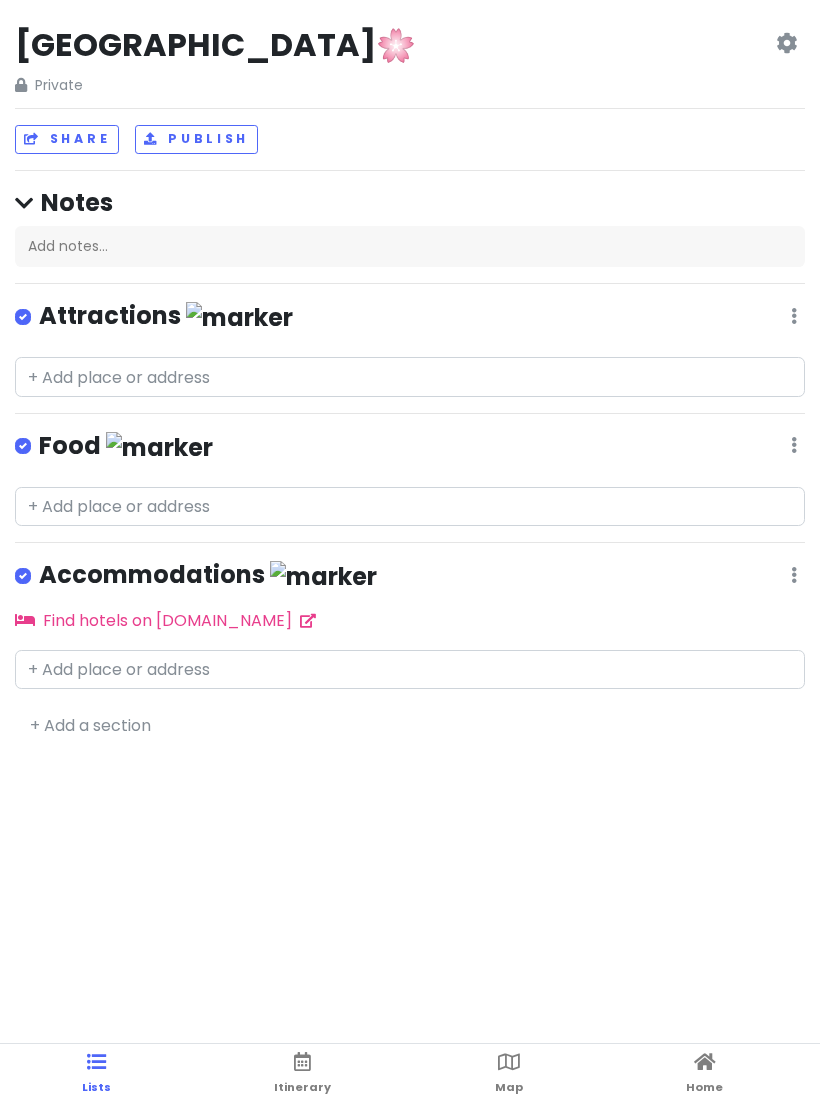 click on "Food   Edit Reorder Delete List" at bounding box center (410, 450) 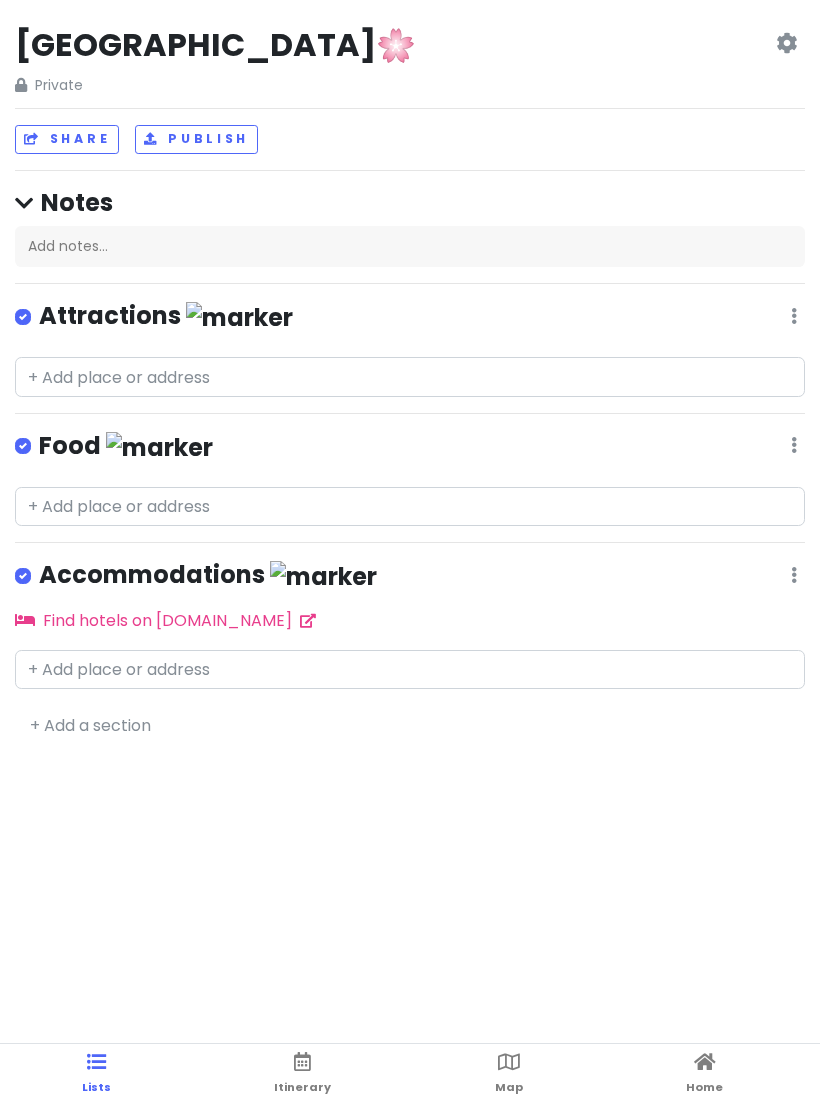 click at bounding box center (794, 316) 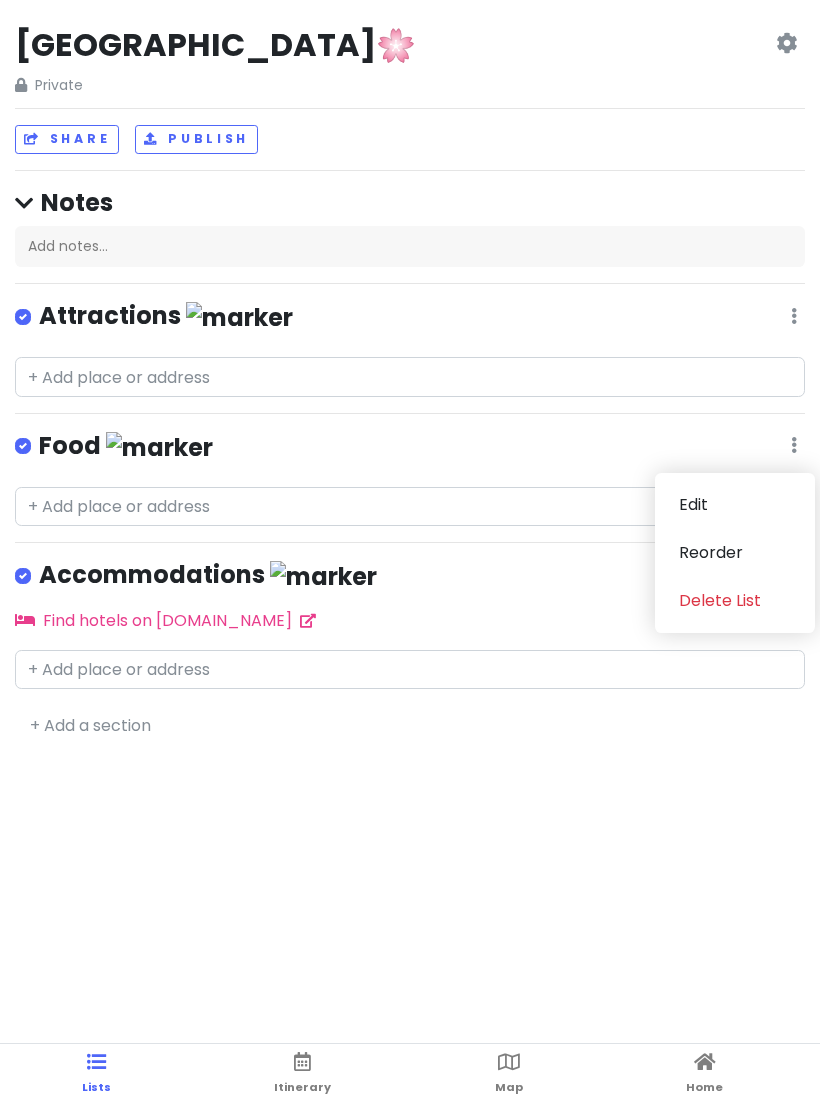click on "Edit" at bounding box center (735, 505) 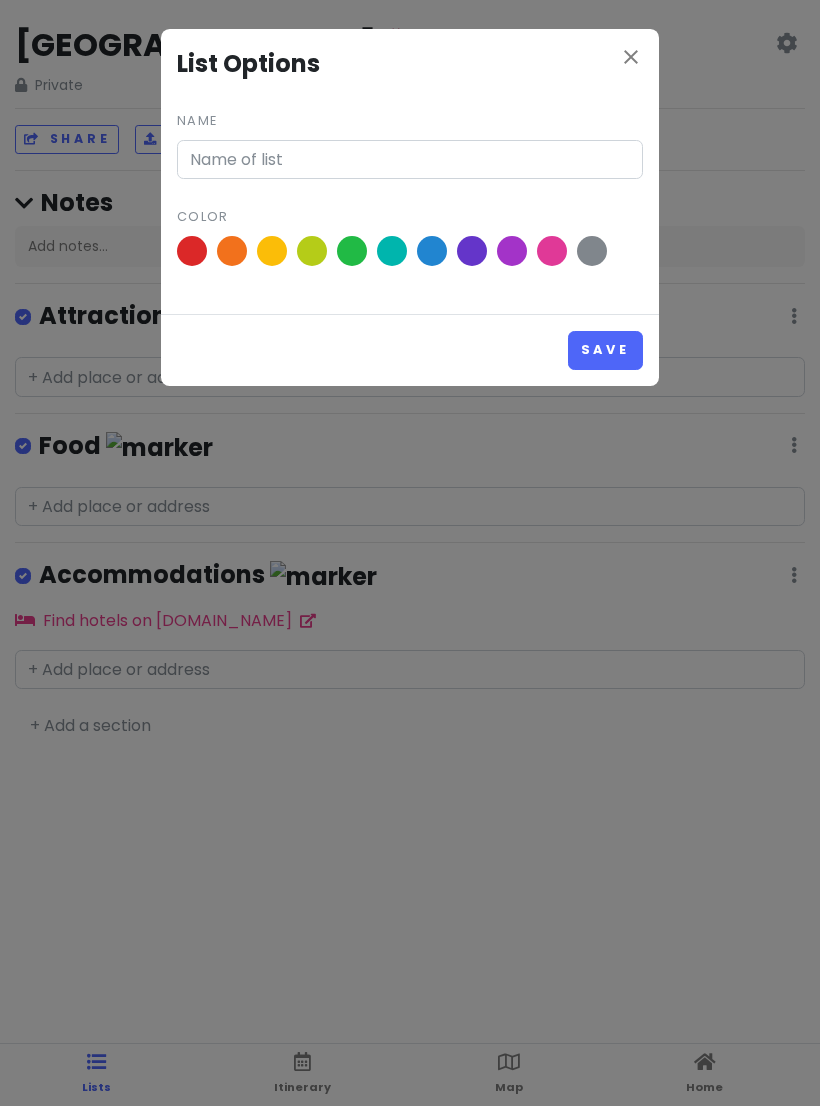 type on "Food" 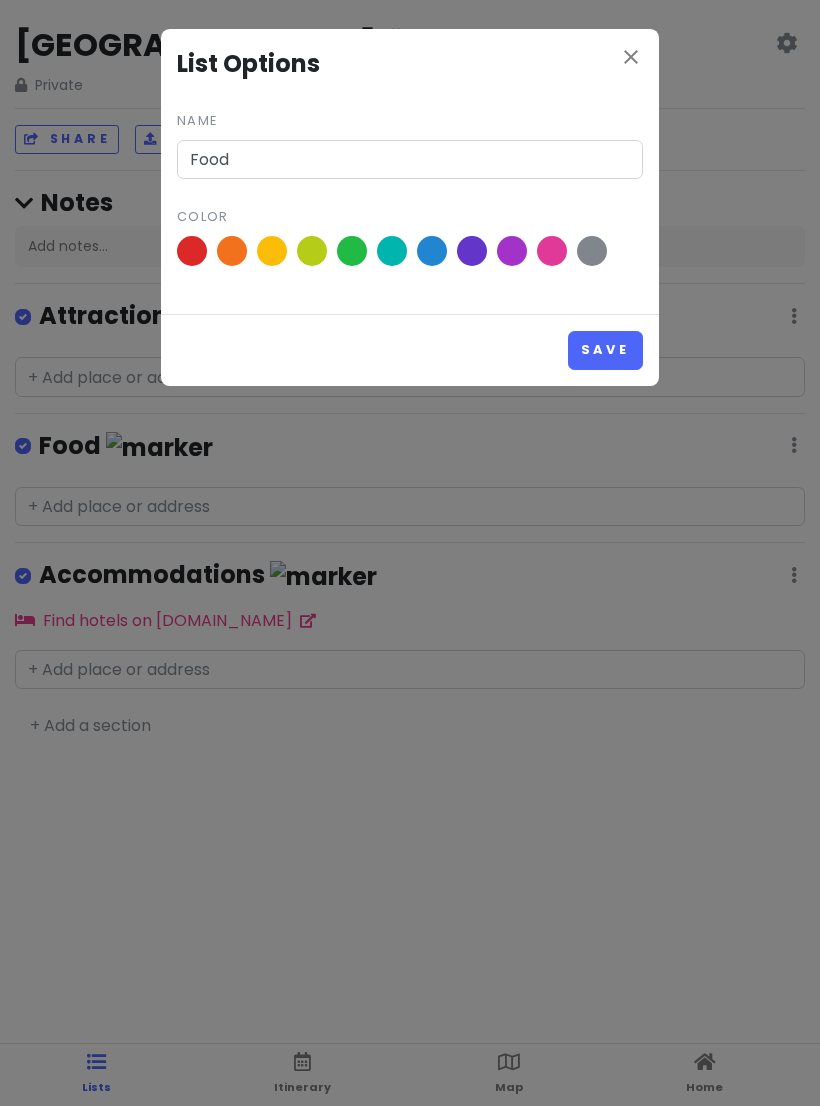 click at bounding box center [592, 251] 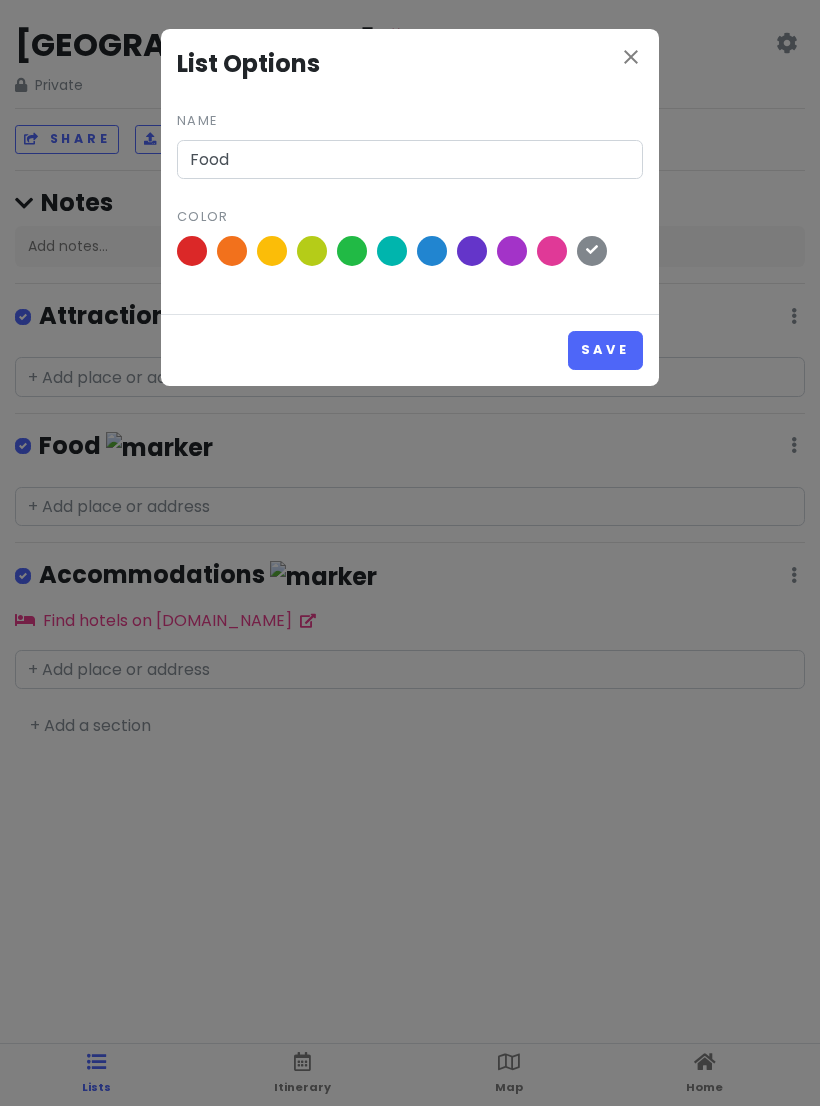 click on "Save" at bounding box center (605, 350) 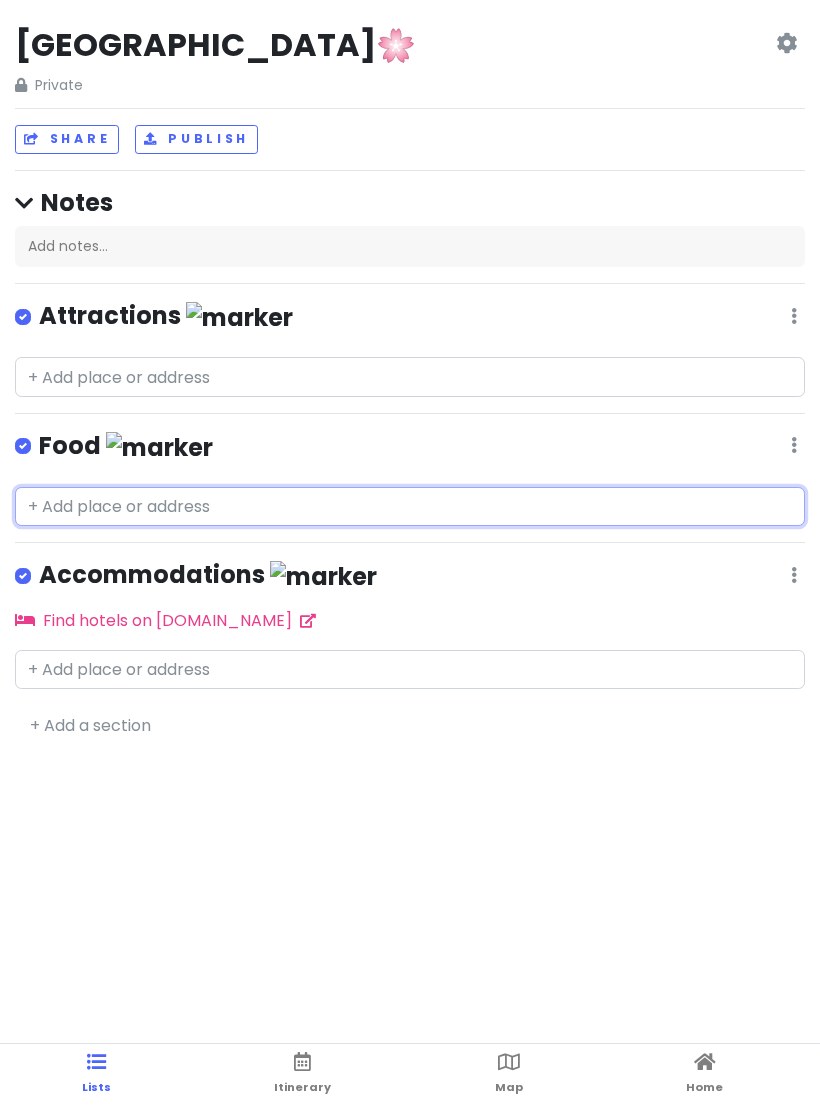 click at bounding box center [410, 507] 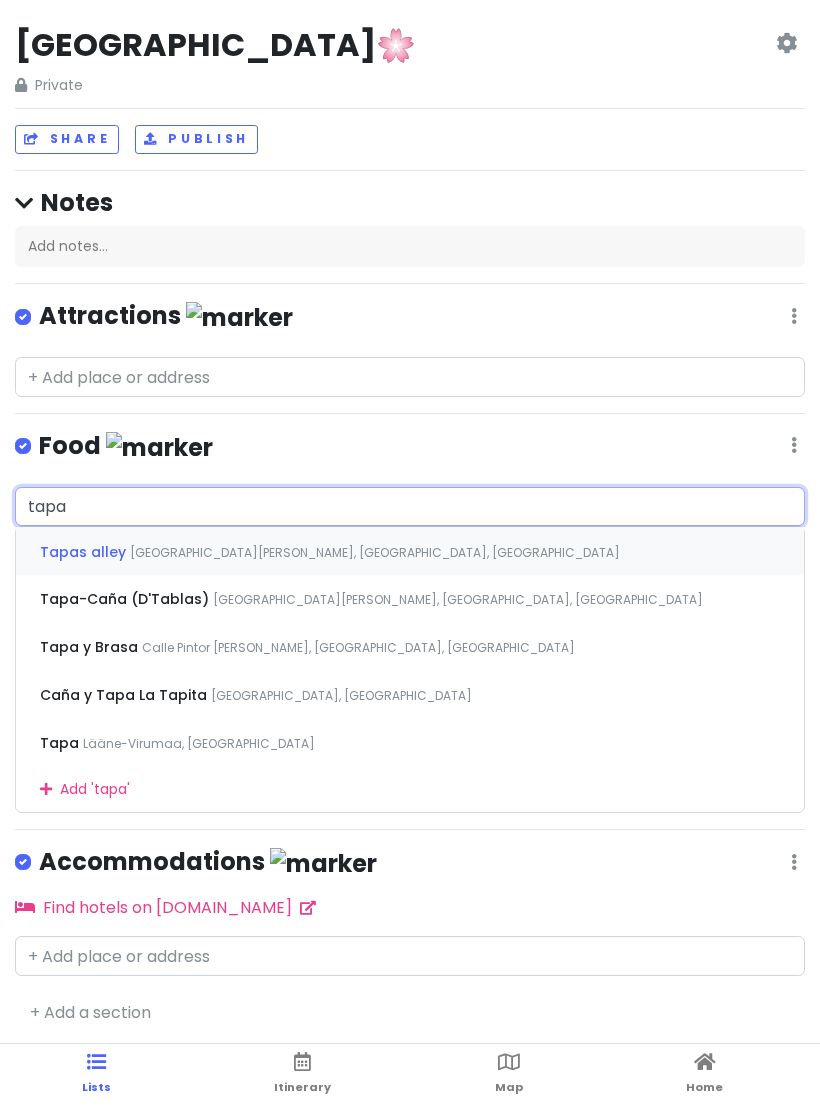 type on "tapa c" 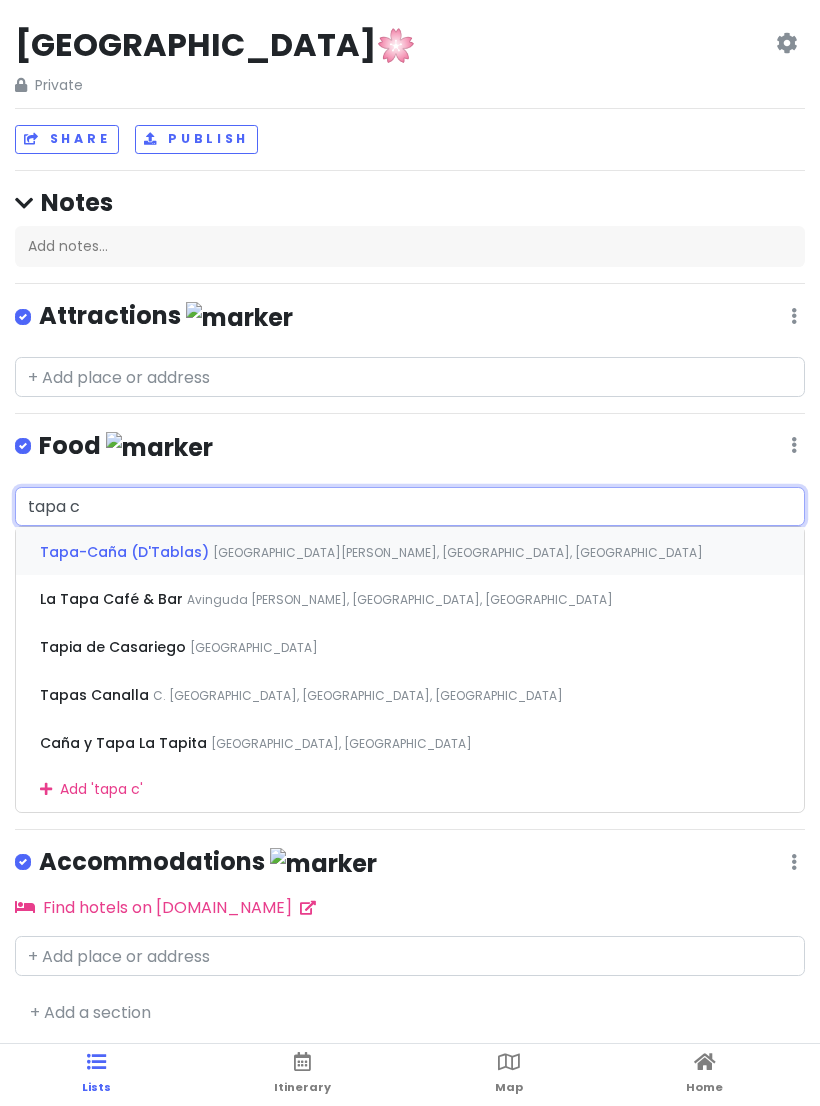 click on "[GEOGRAPHIC_DATA][PERSON_NAME], [GEOGRAPHIC_DATA], [GEOGRAPHIC_DATA]" at bounding box center (458, 552) 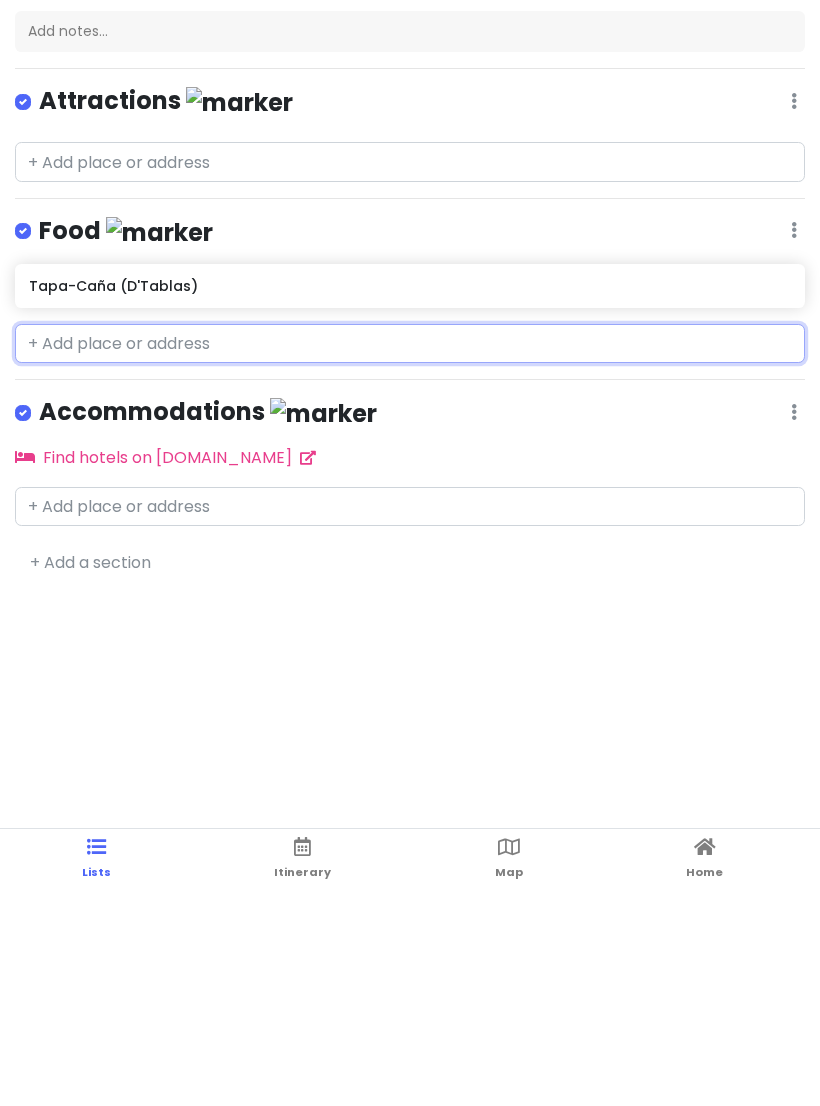 click on "Tapa-Caña (D'Tablas)" at bounding box center [410, 501] 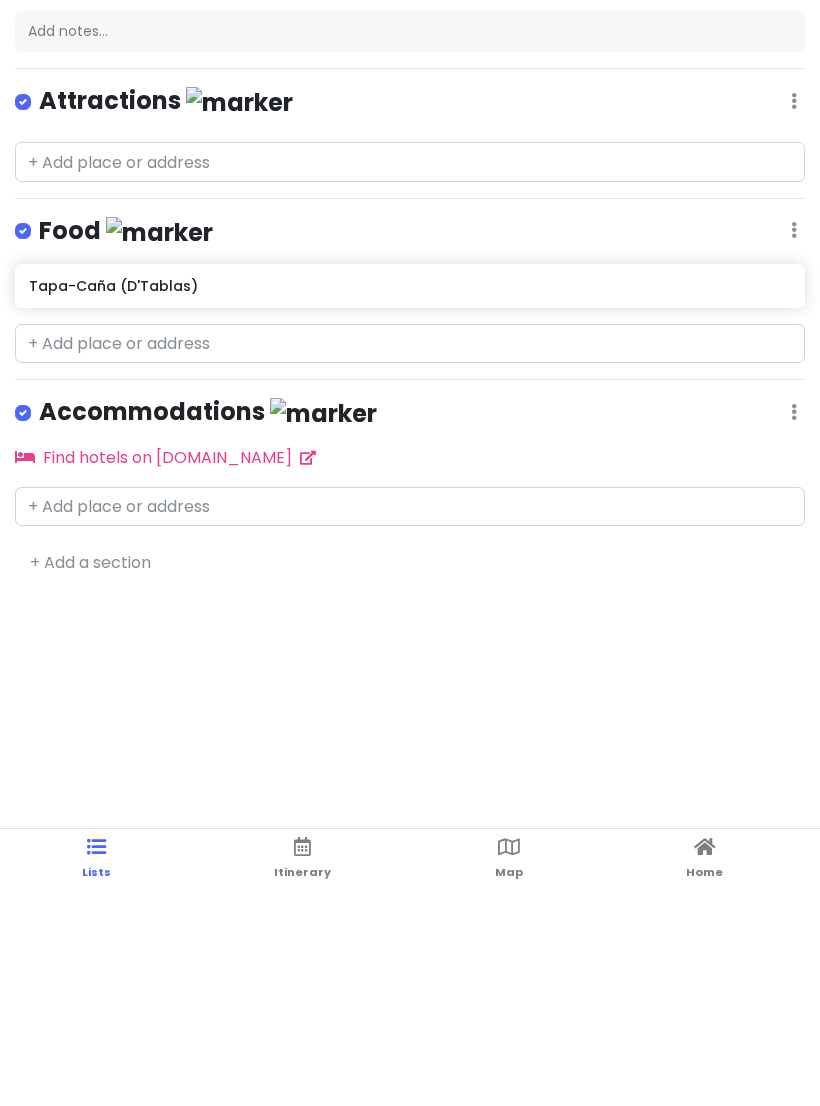 scroll, scrollTop: 61, scrollLeft: 0, axis: vertical 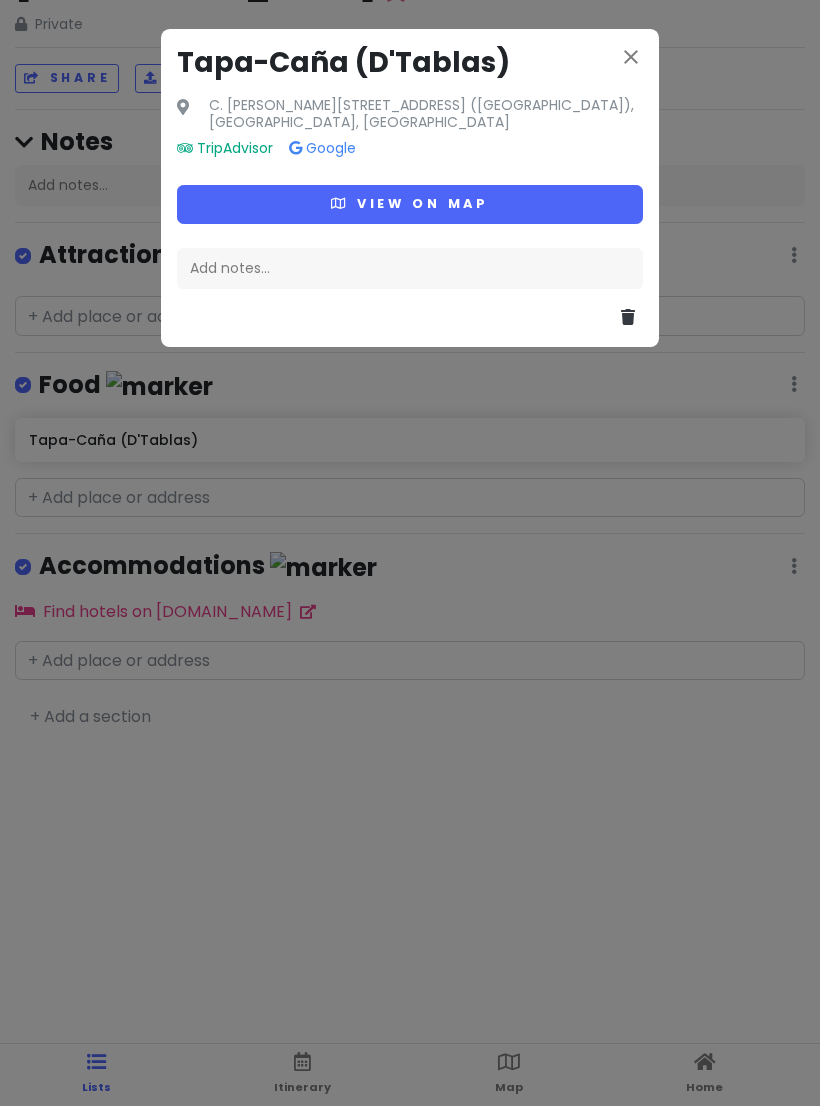 click on "Add notes..." at bounding box center [410, 269] 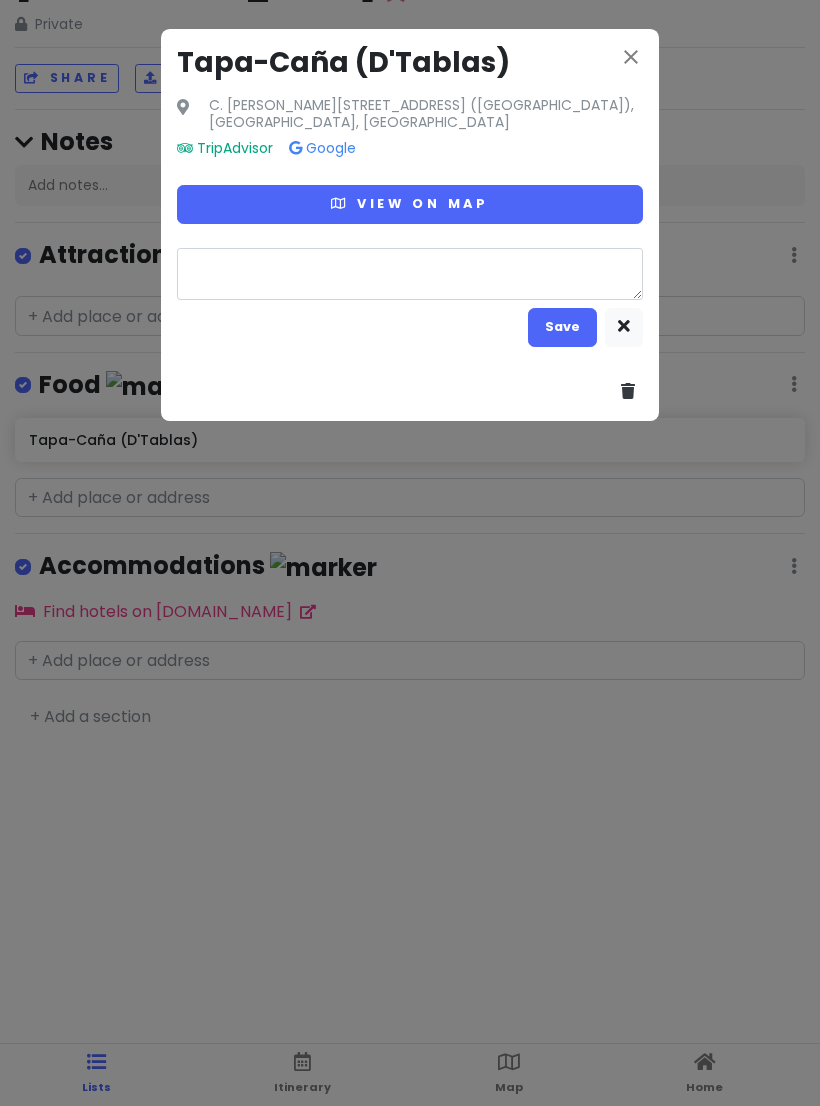type on "x" 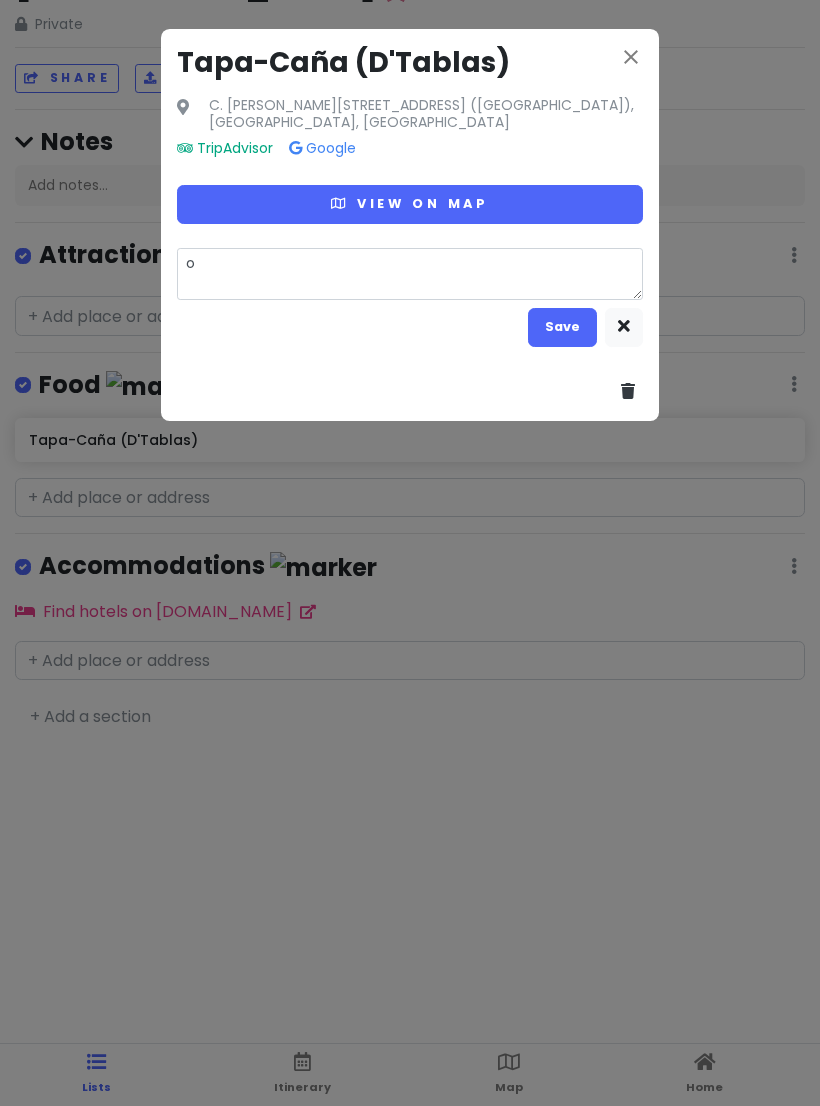 type on "ol" 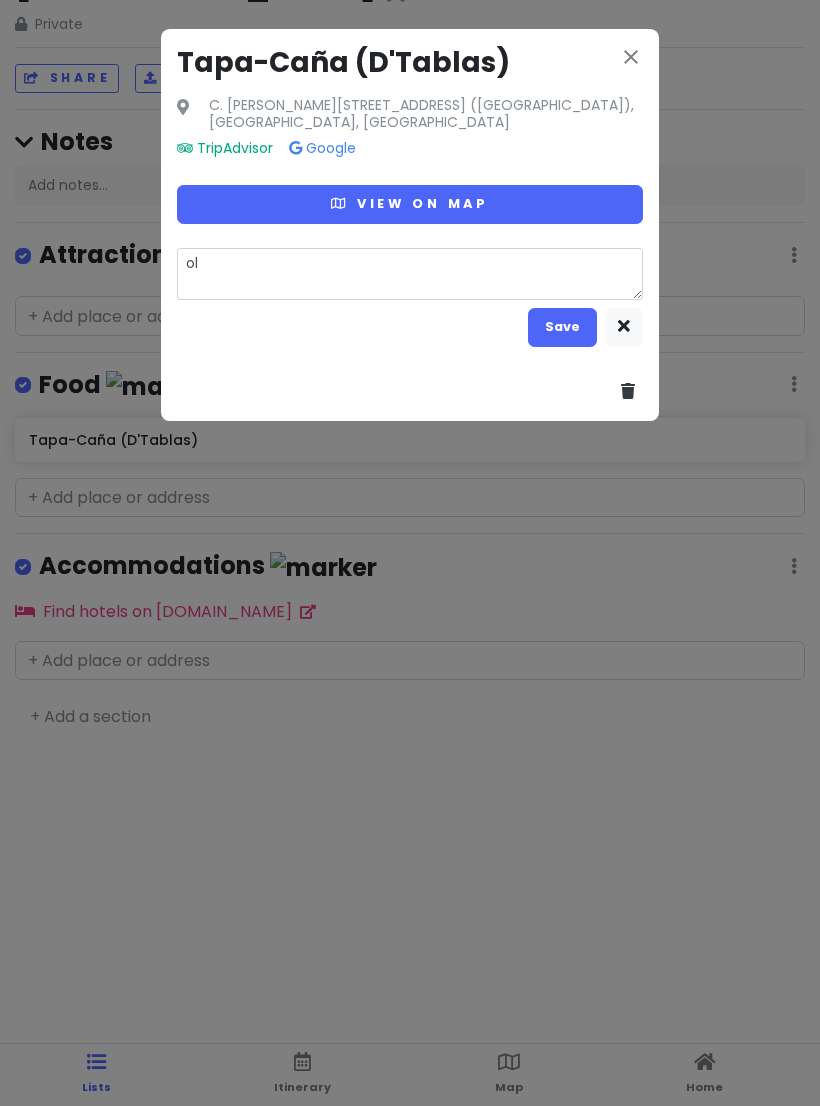 type on "x" 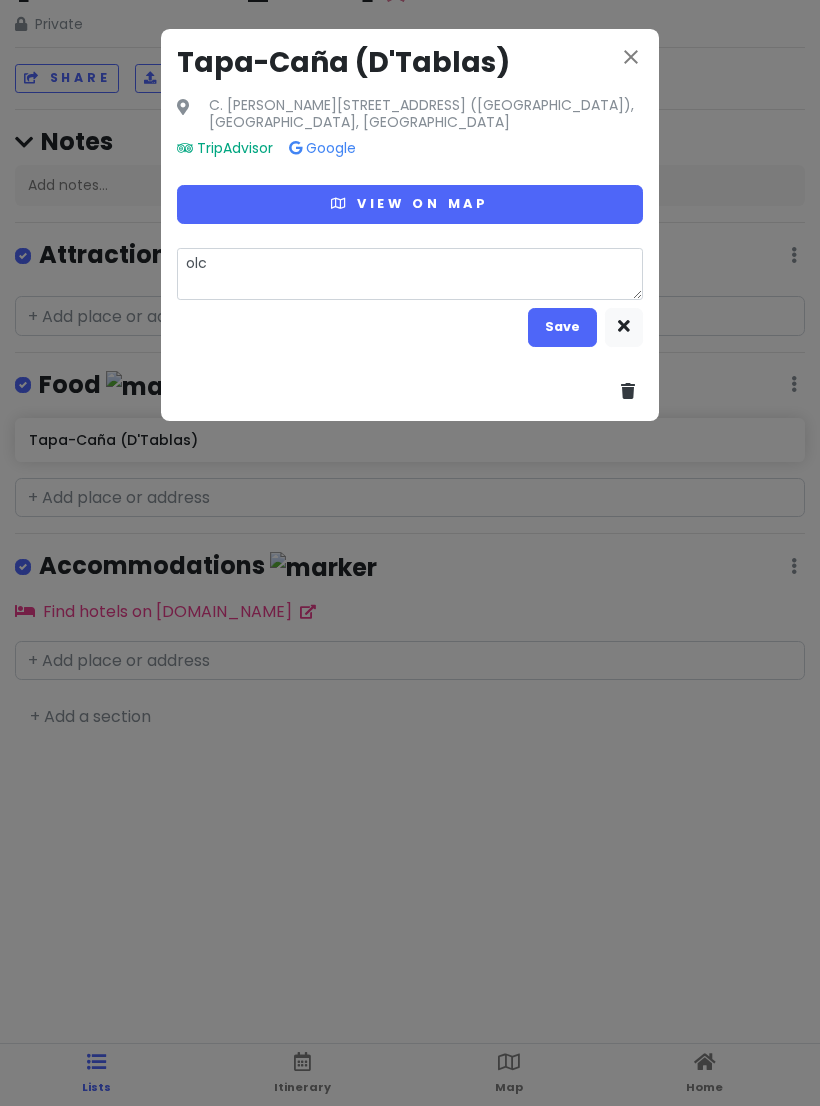 type on "x" 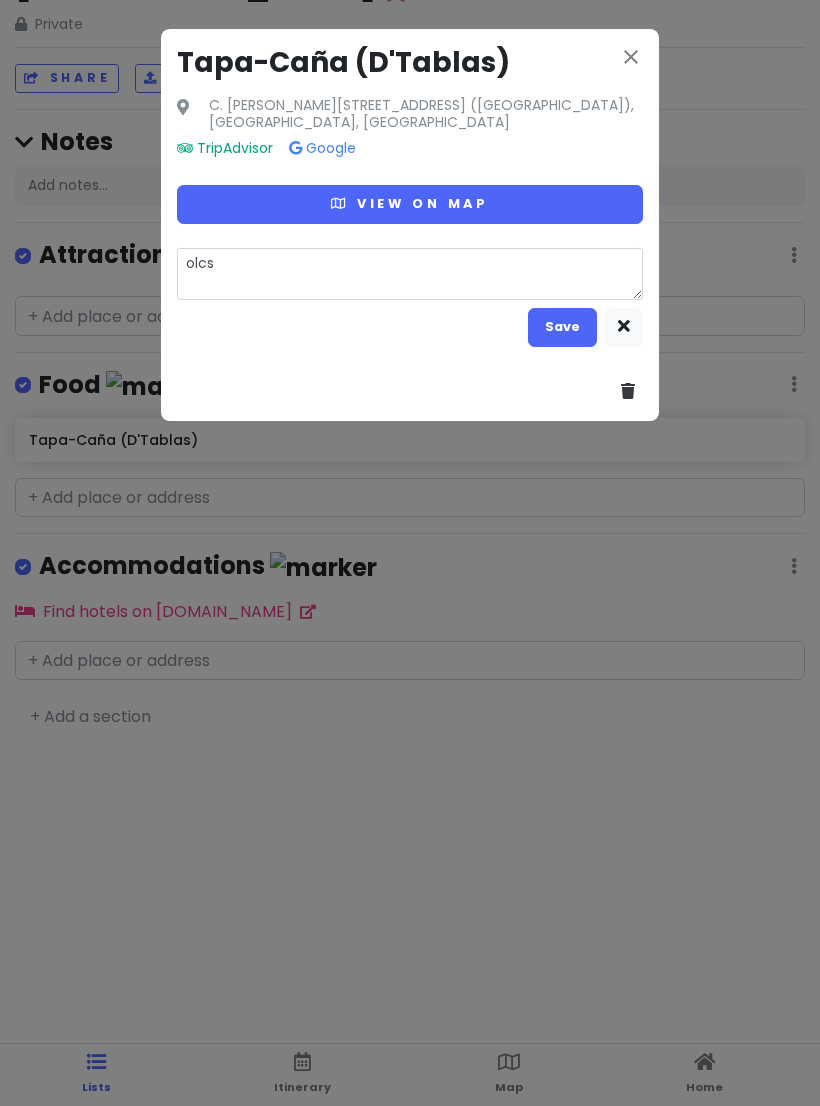 type on "x" 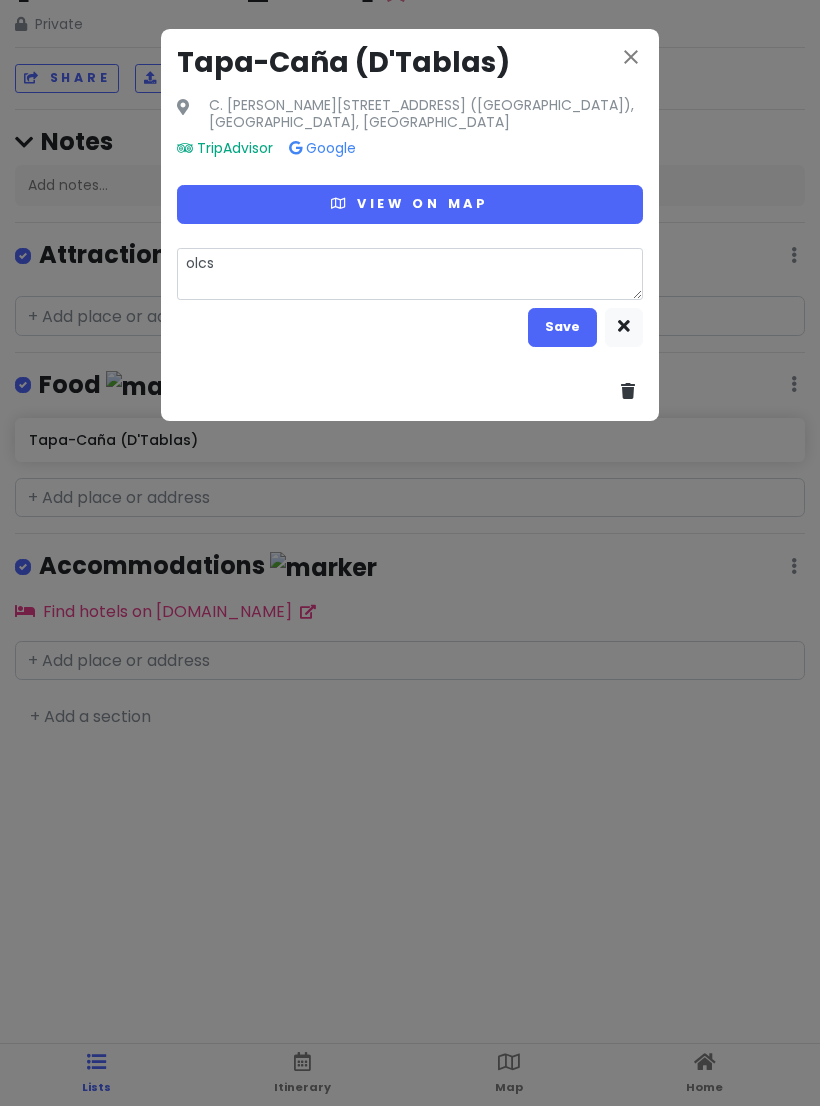 type on "olcsó" 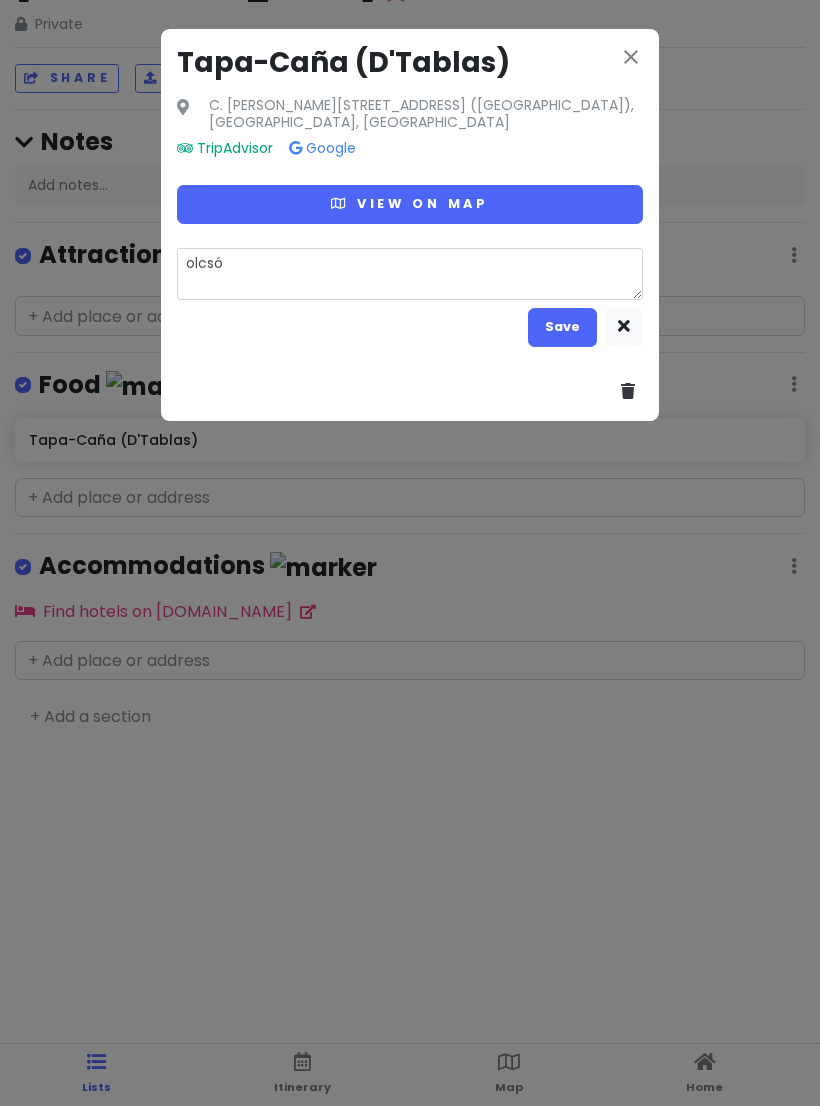 type on "x" 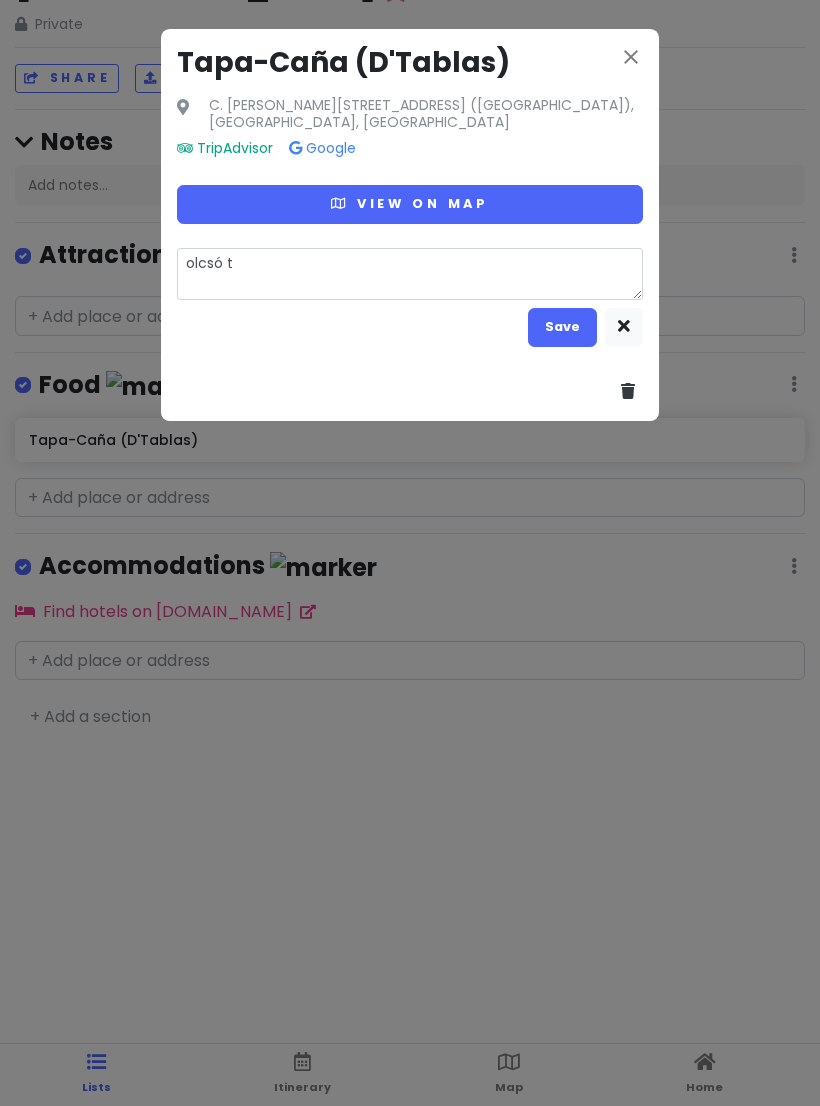 type on "x" 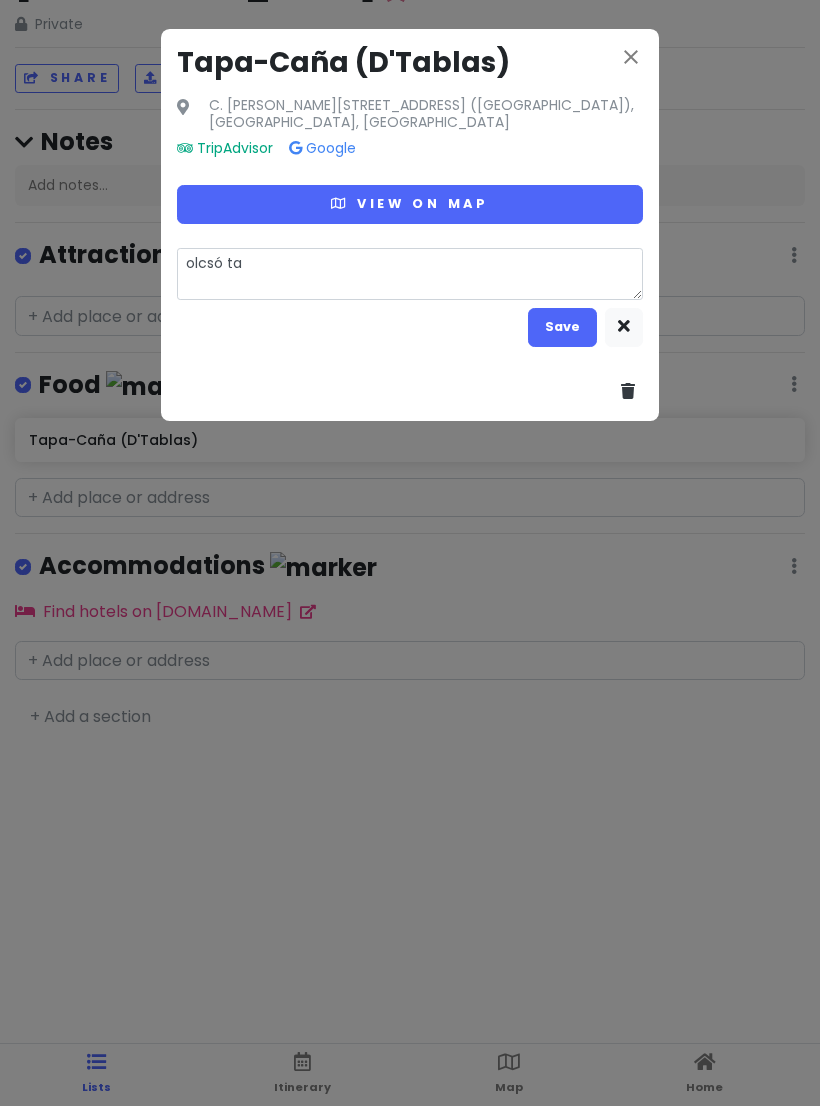type on "olcsó tap" 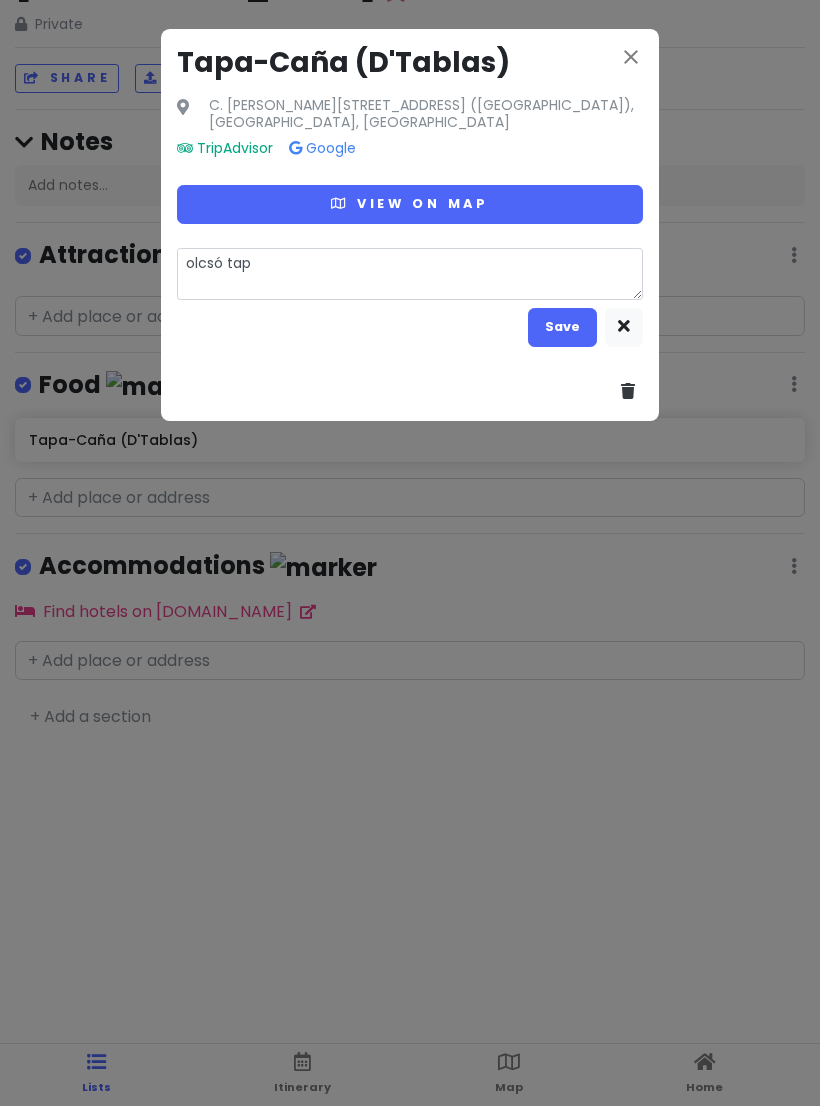 type on "x" 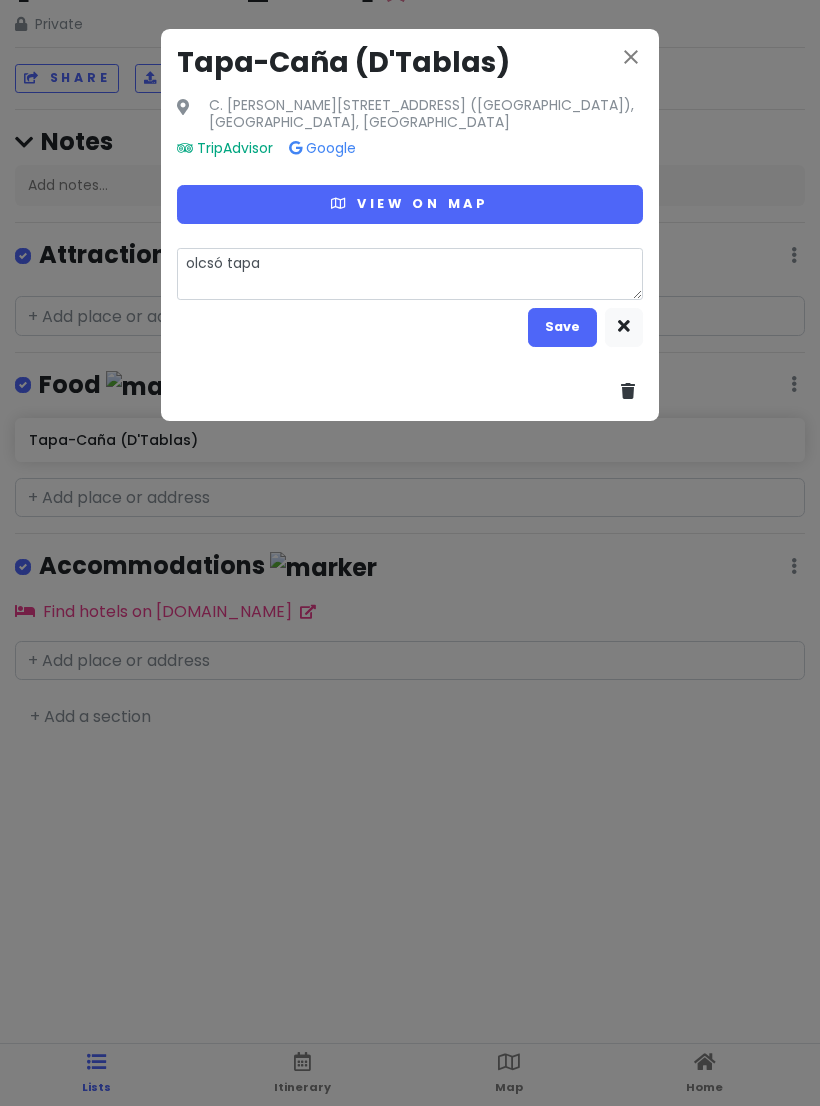 type on "x" 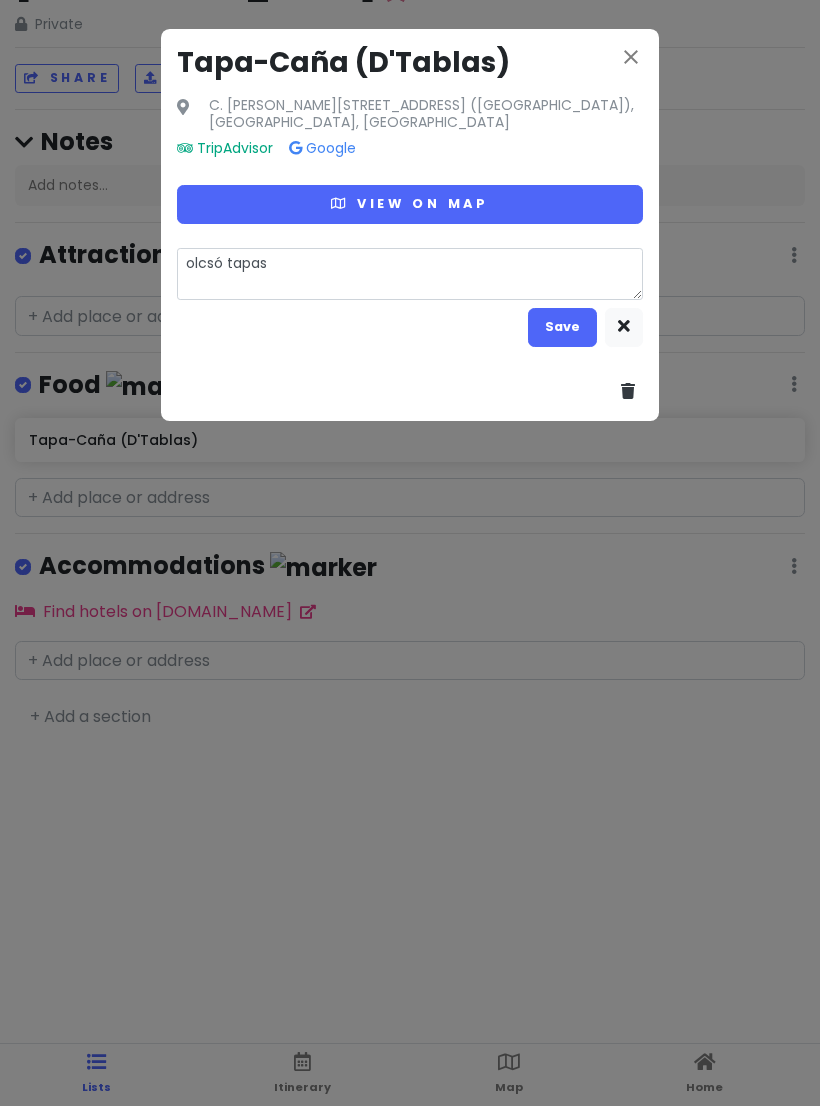 type on "x" 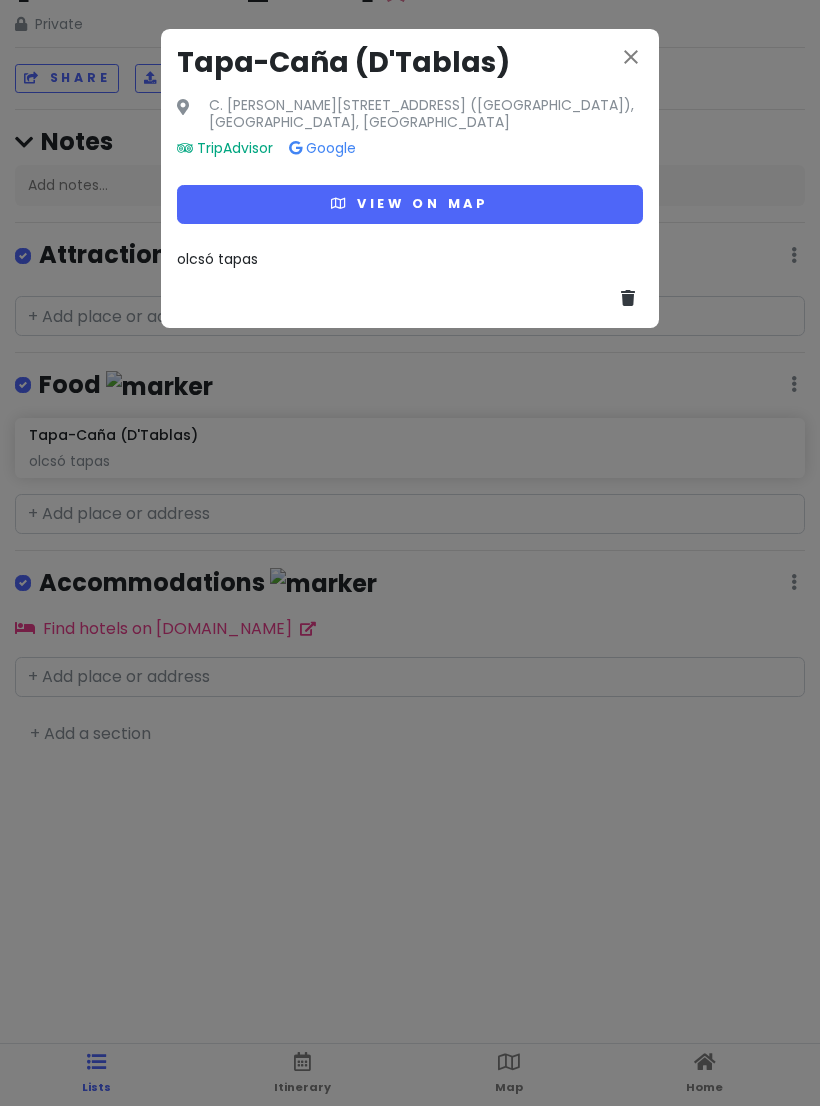 click on "close" at bounding box center (631, 57) 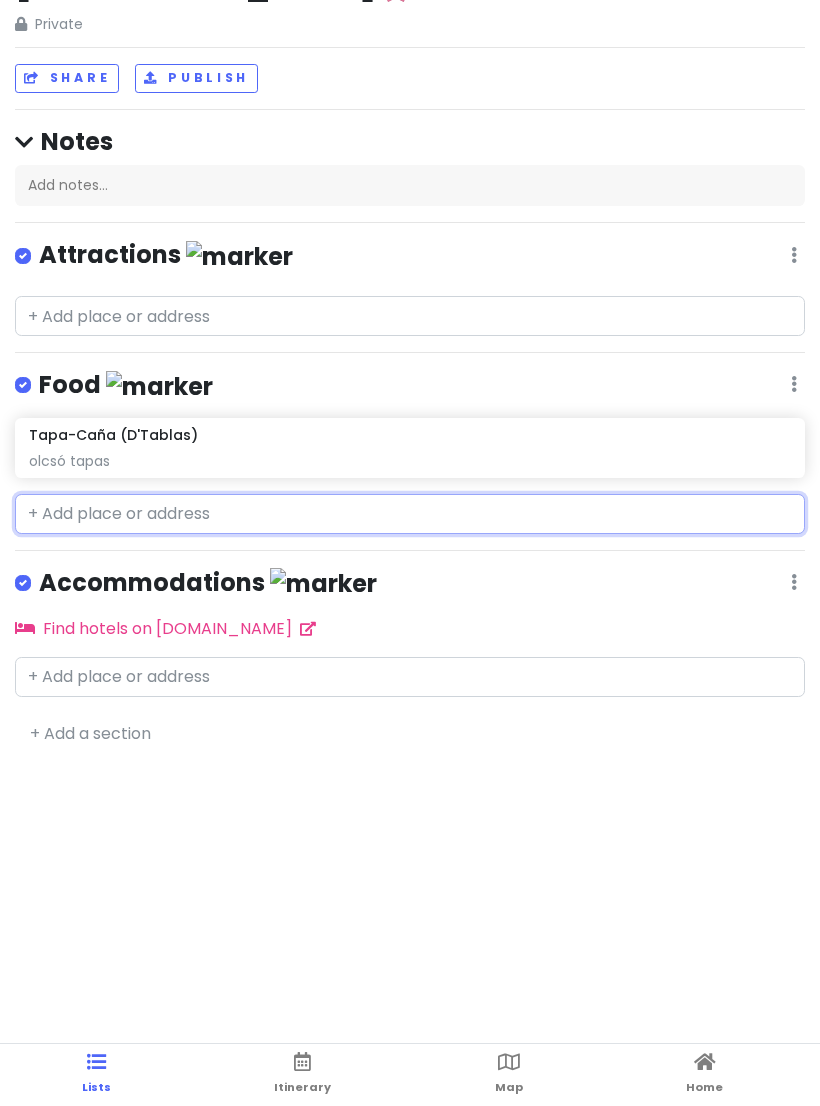 click on "Tapa-Caña (D'Tablas) olcsó tapas" 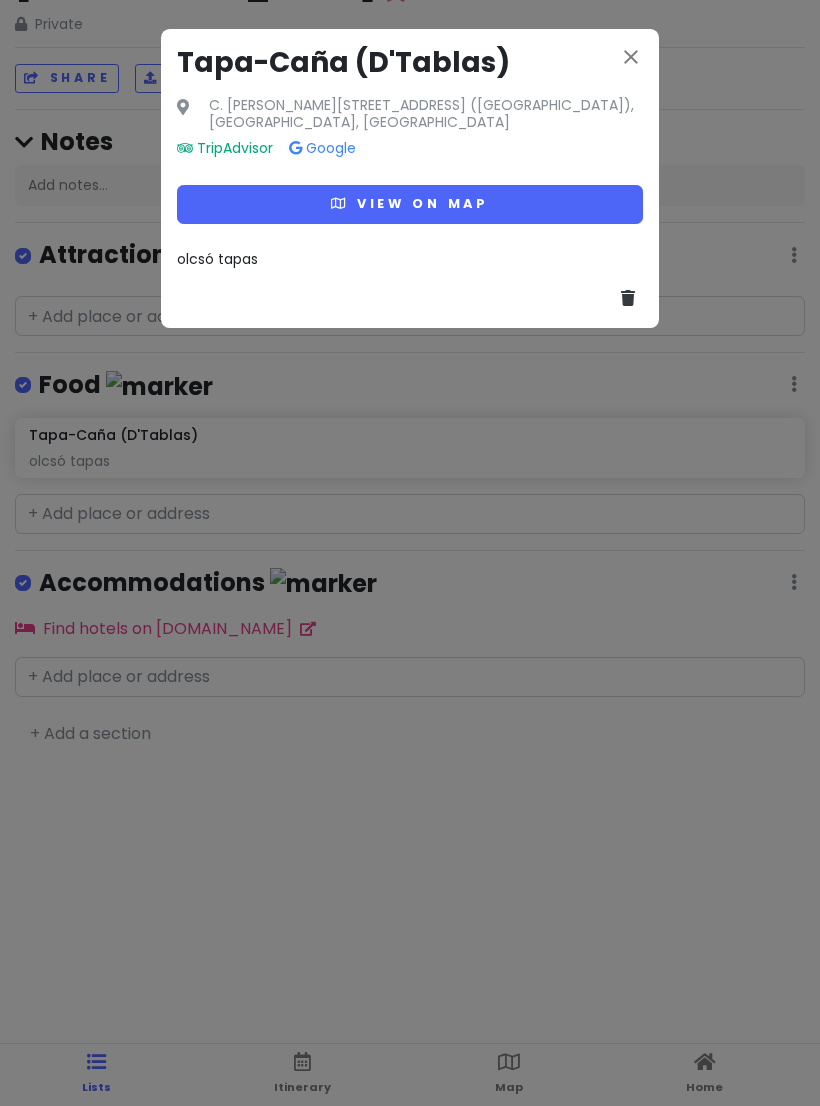 click on "View on map" at bounding box center [410, 204] 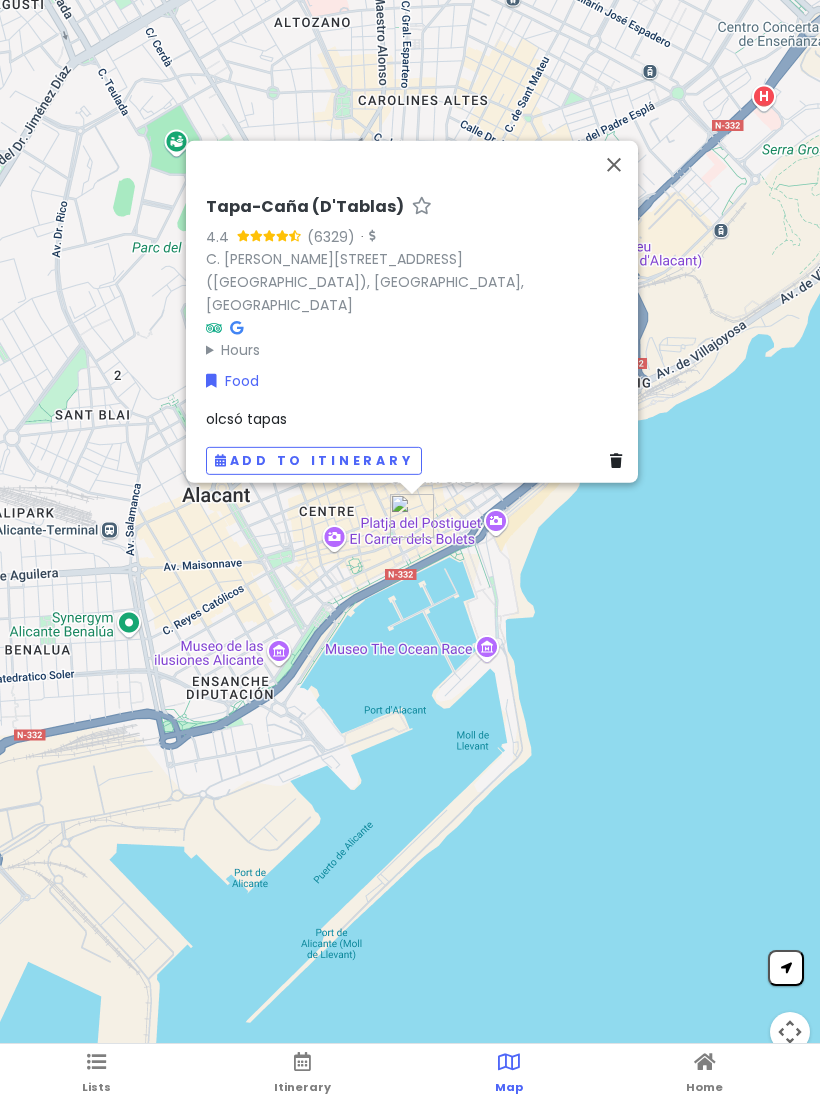 click at bounding box center (614, 165) 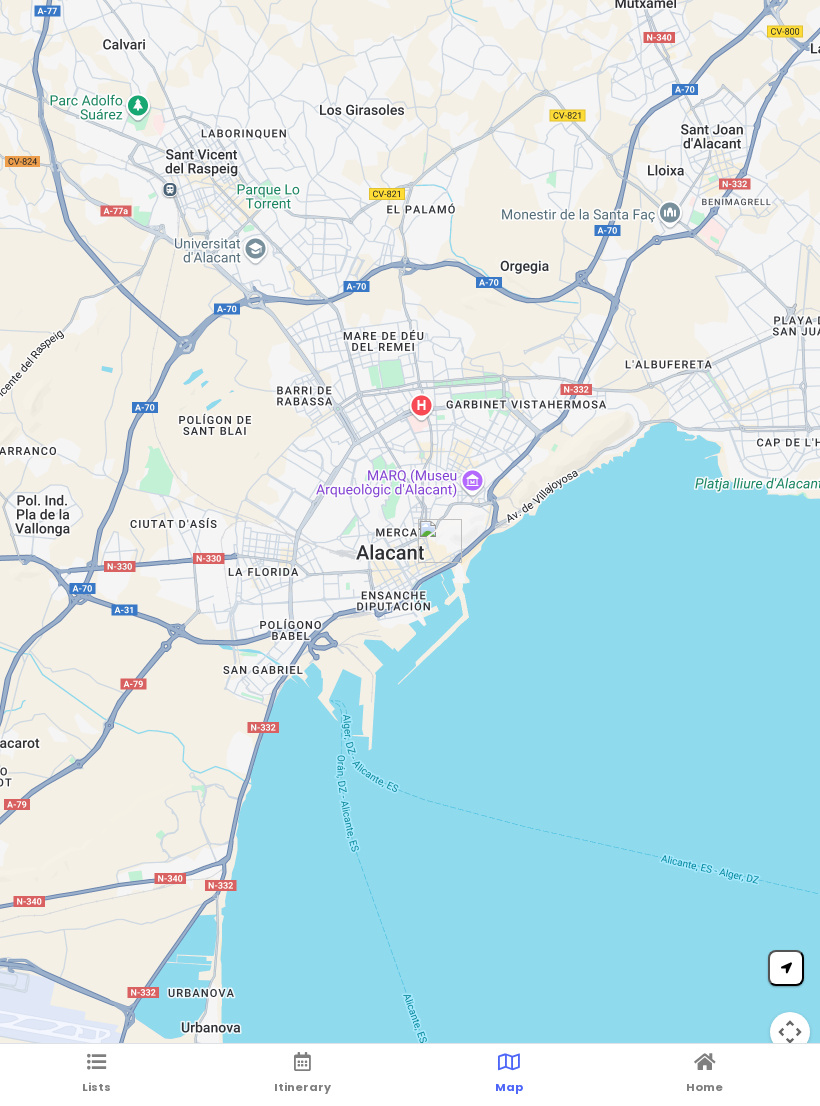 click on "Lists" at bounding box center (96, 1075) 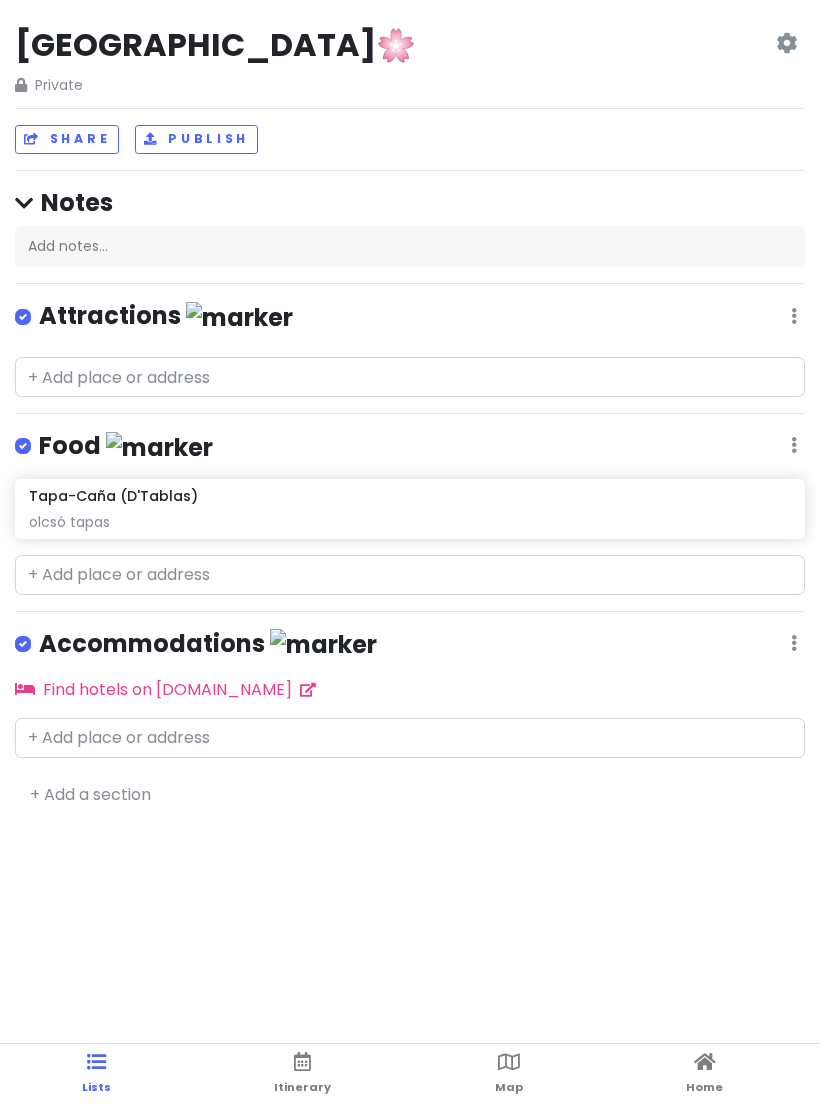 scroll, scrollTop: 31, scrollLeft: 0, axis: vertical 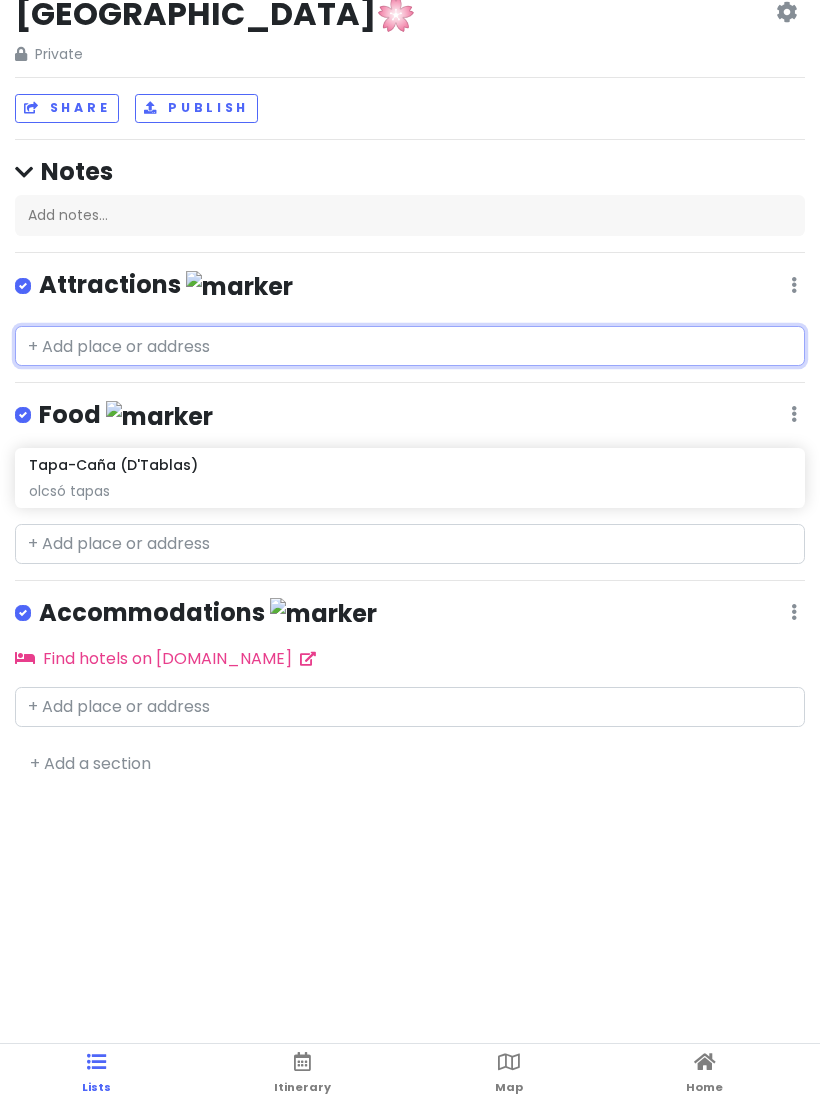 click at bounding box center (410, 346) 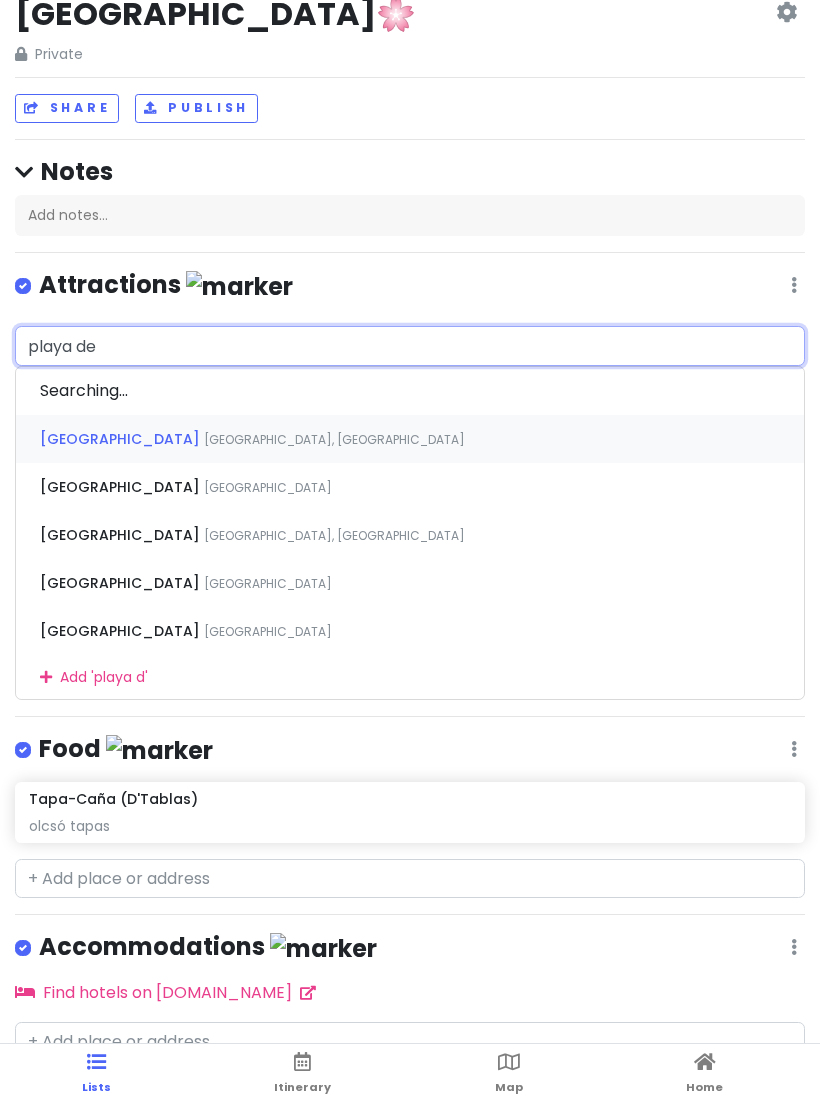 type on "playa de" 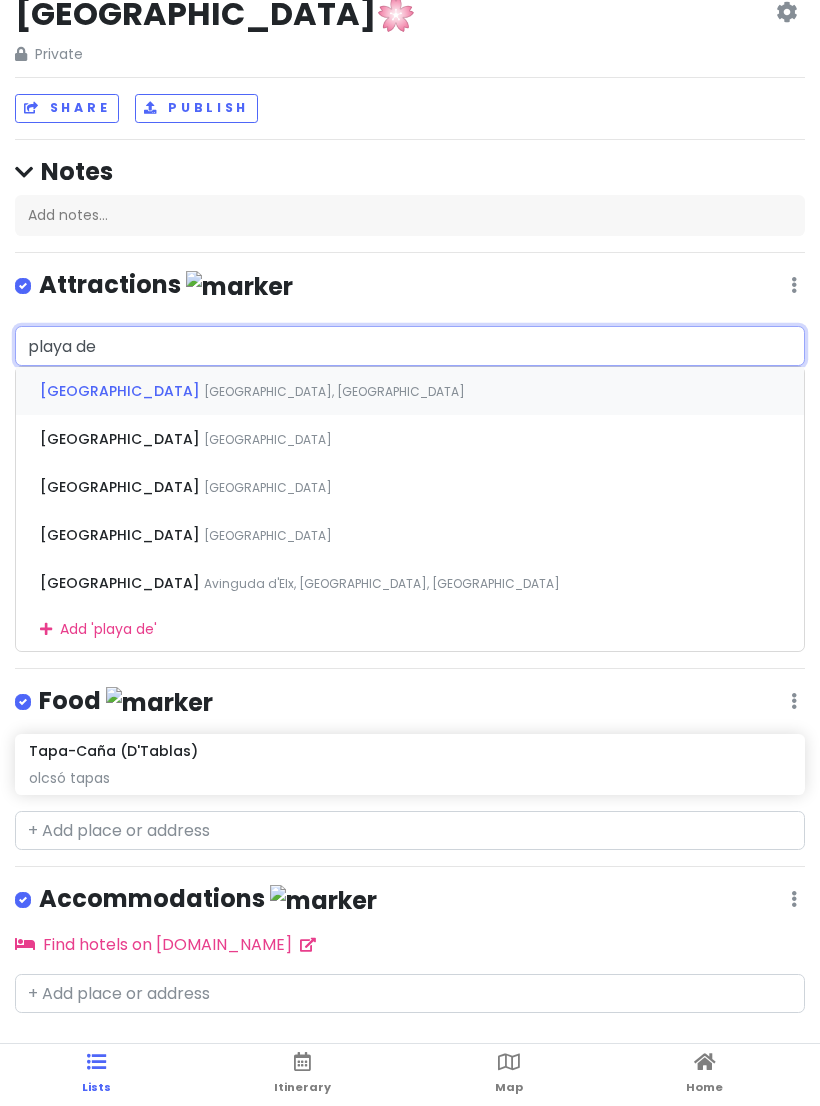 click on "[GEOGRAPHIC_DATA], [GEOGRAPHIC_DATA]" at bounding box center (410, 391) 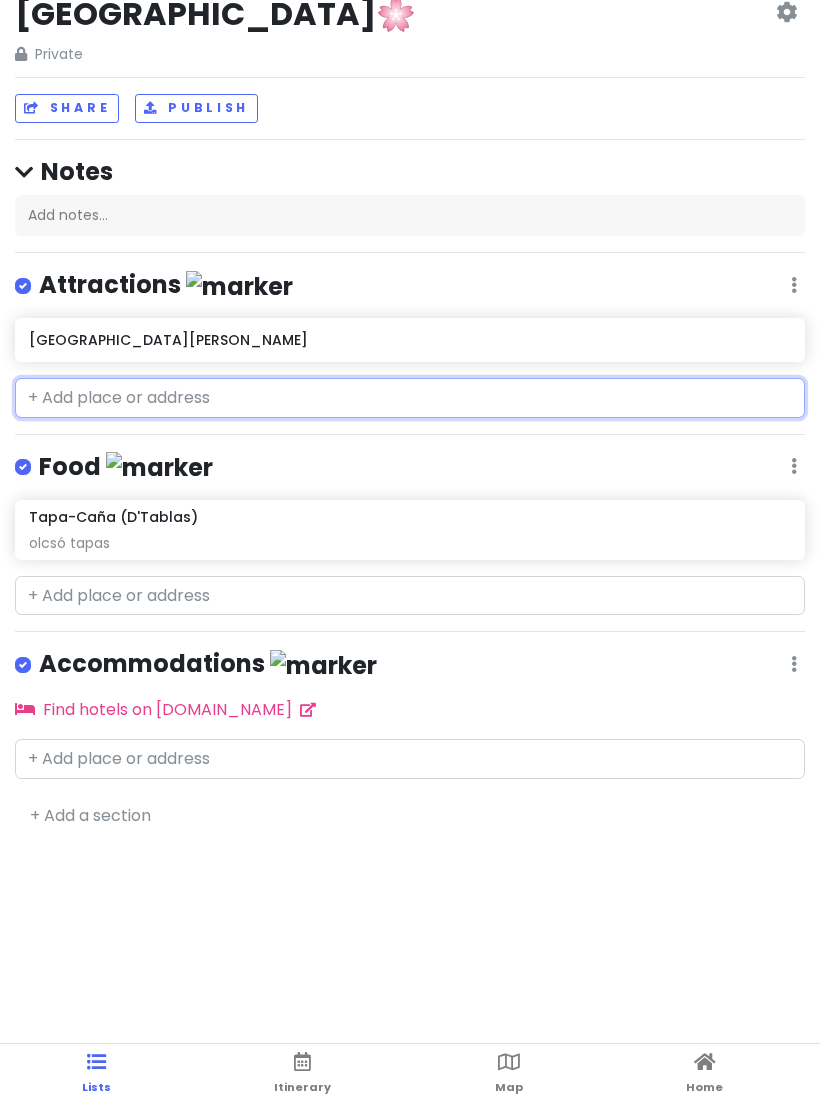 click on "[GEOGRAPHIC_DATA][PERSON_NAME]" at bounding box center (409, 340) 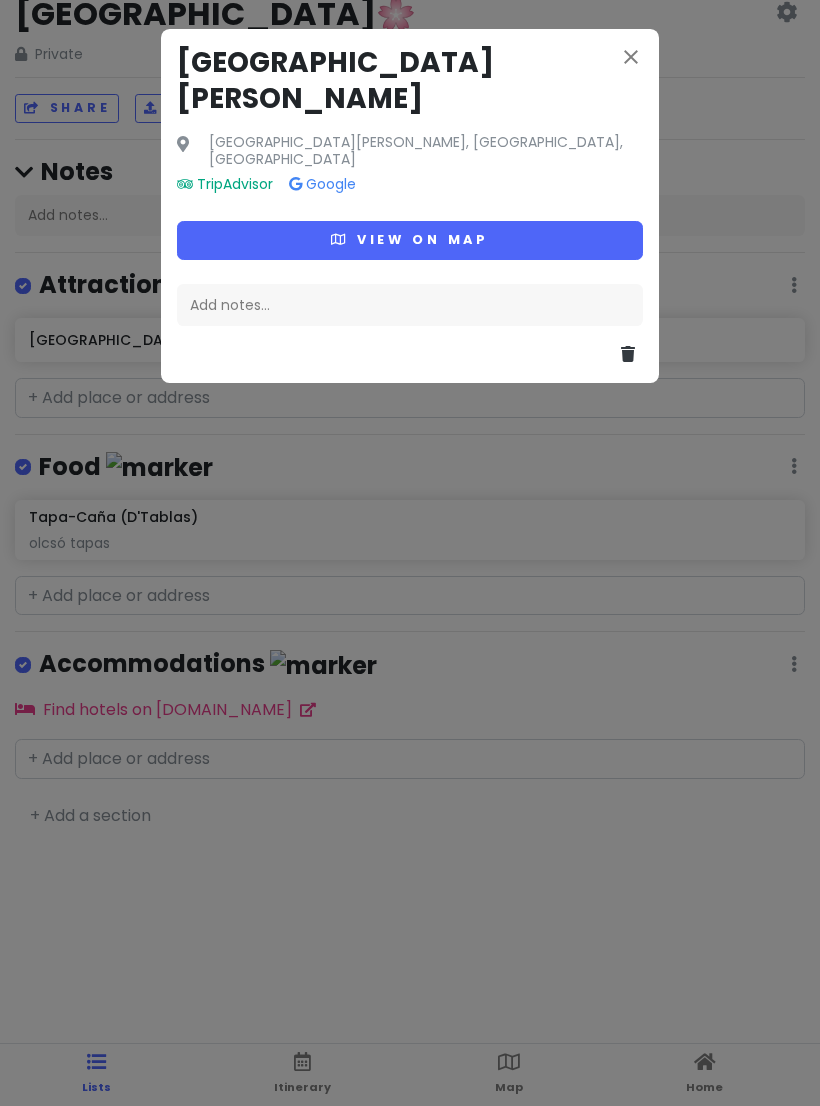 click on "Add notes..." at bounding box center (410, 305) 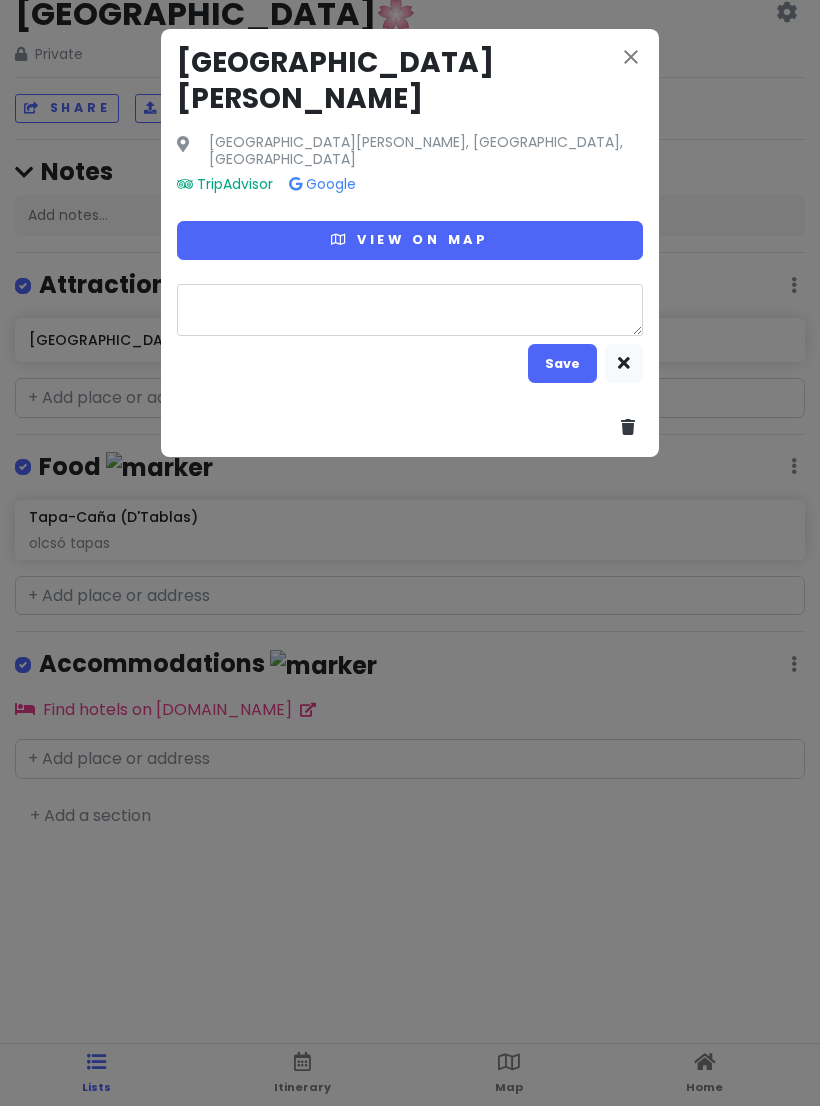 type on "x" 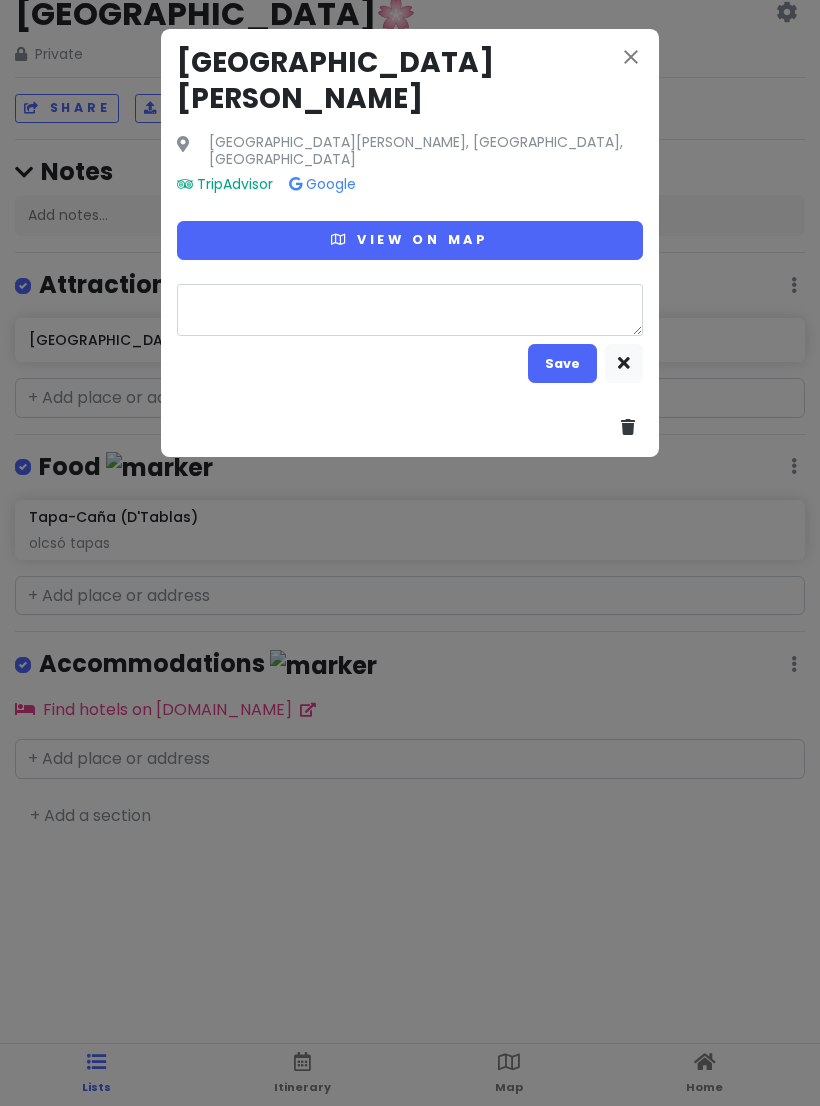 type on "s" 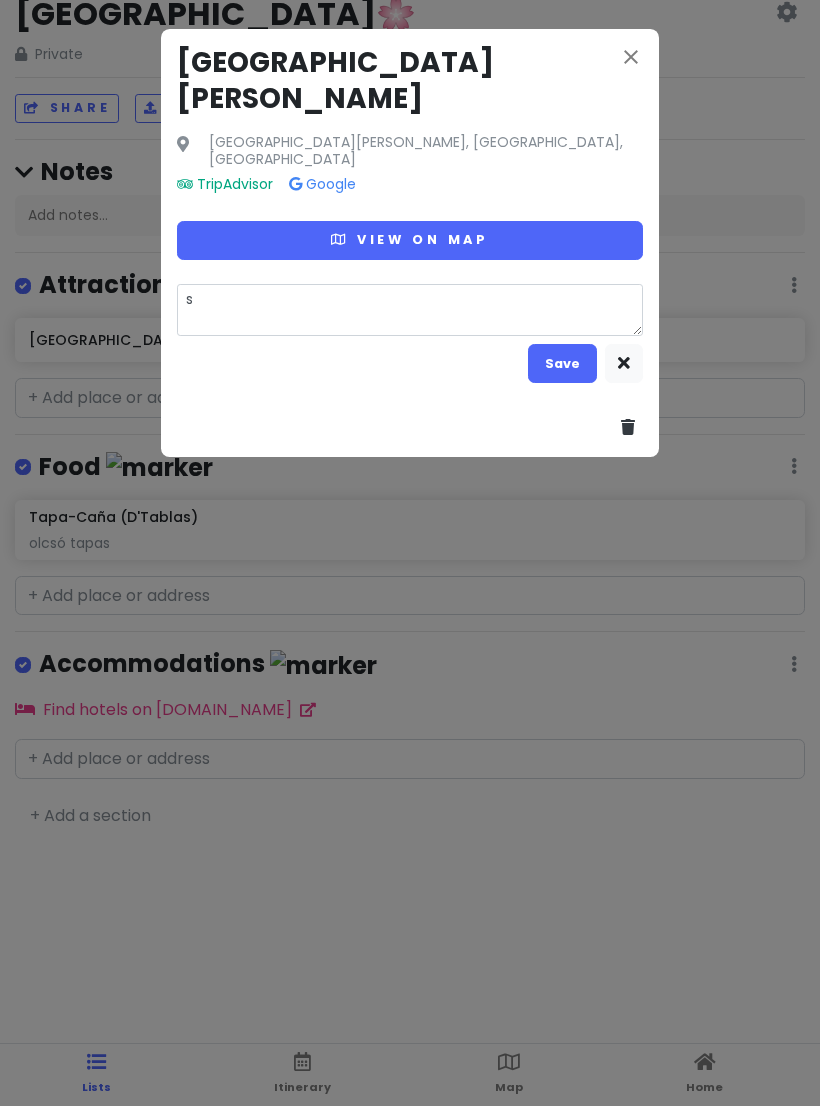 type 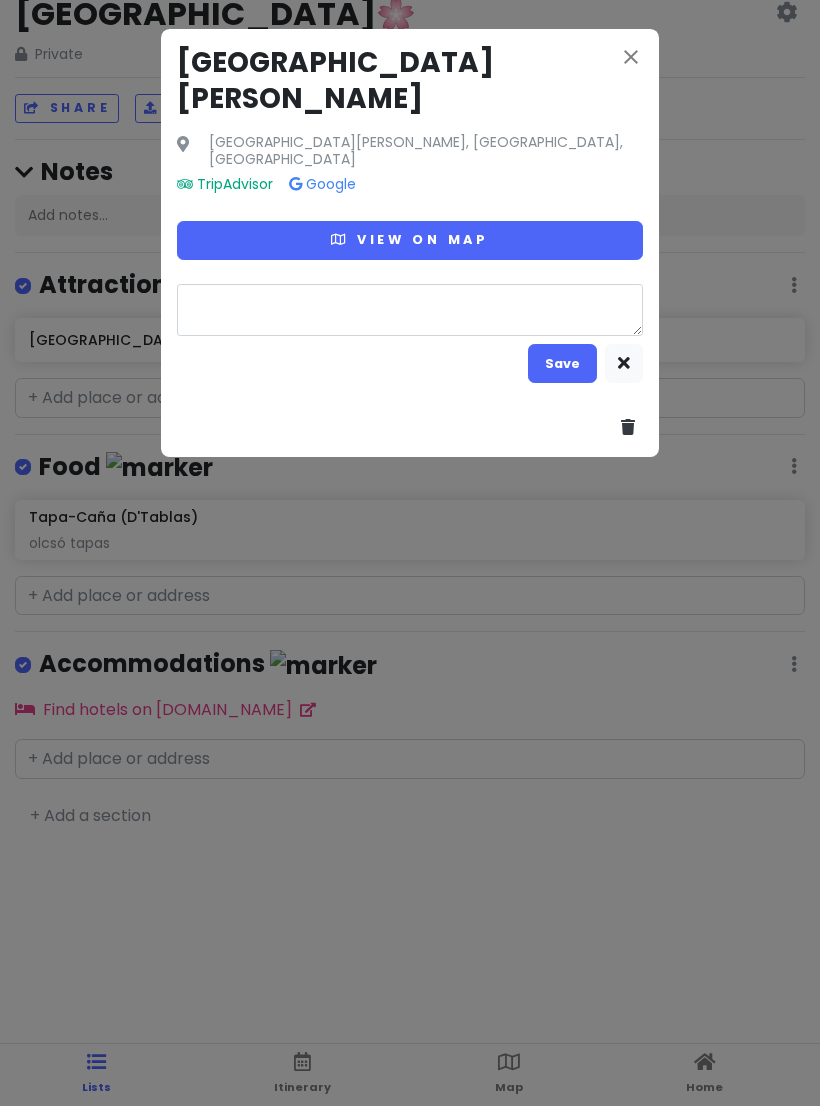 click on "close" at bounding box center (631, 57) 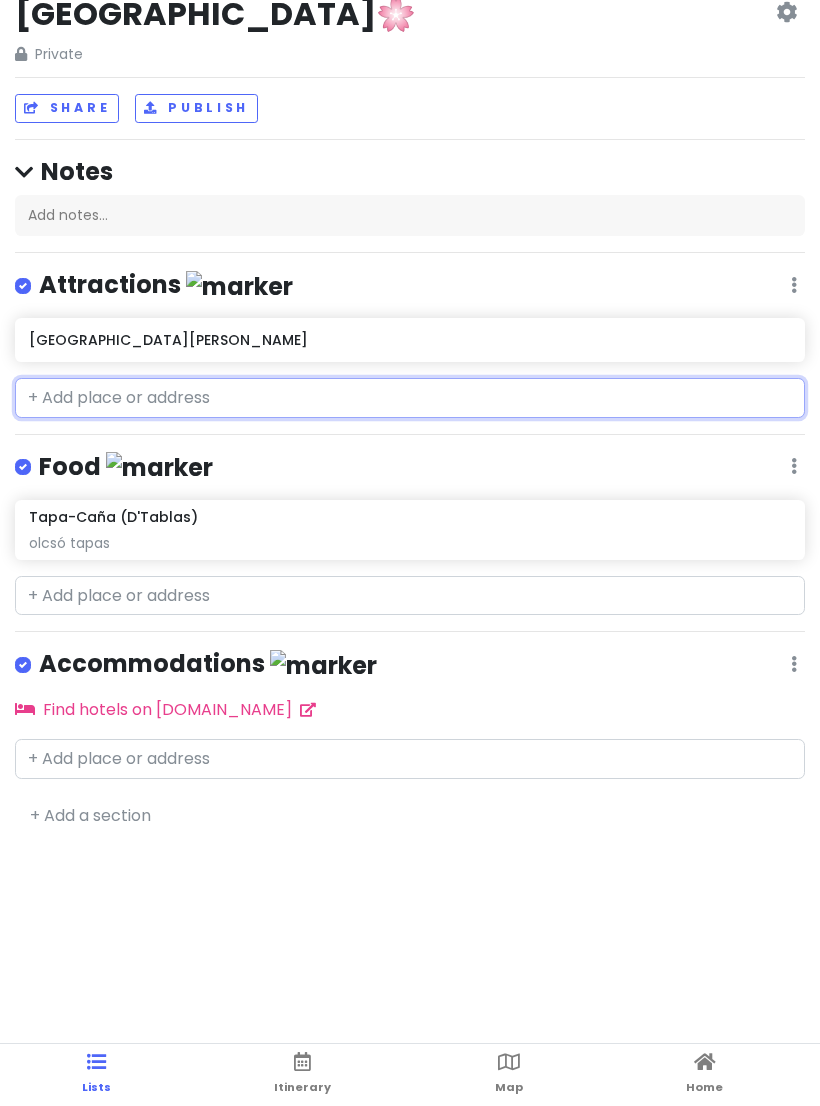 click on "[GEOGRAPHIC_DATA][PERSON_NAME]" at bounding box center [409, 340] 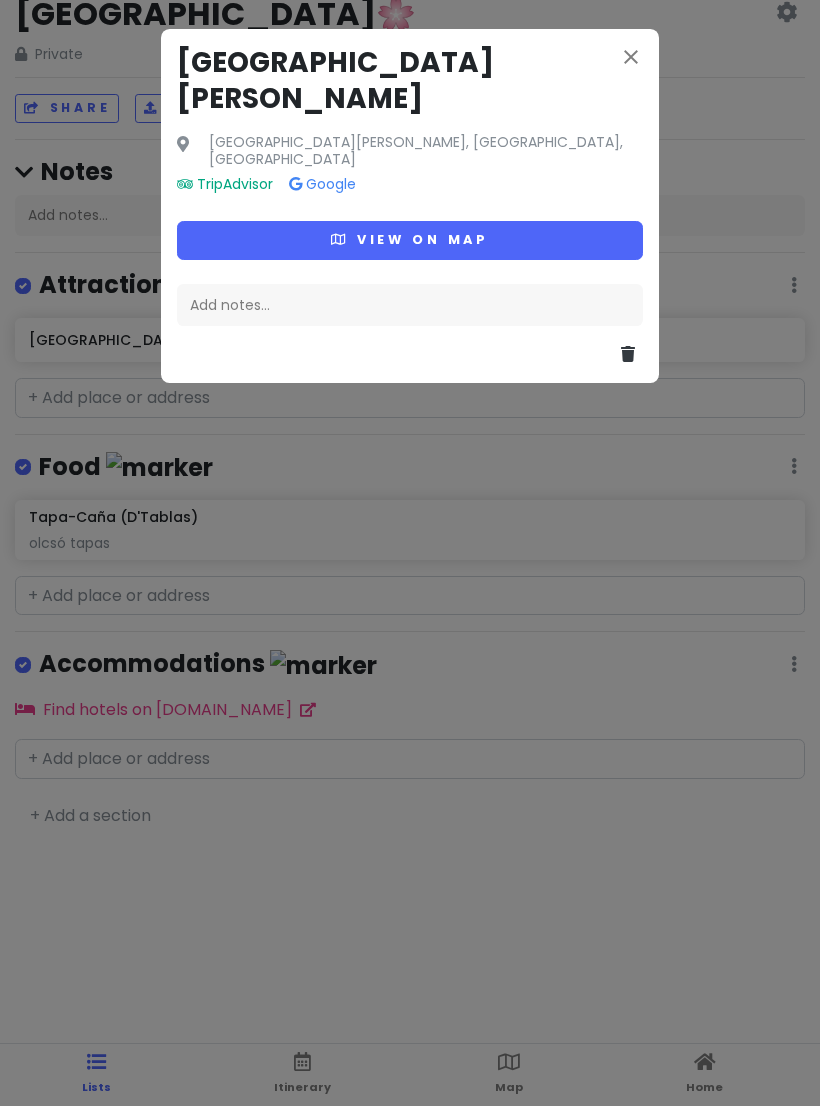 click on "View on map" at bounding box center (410, 240) 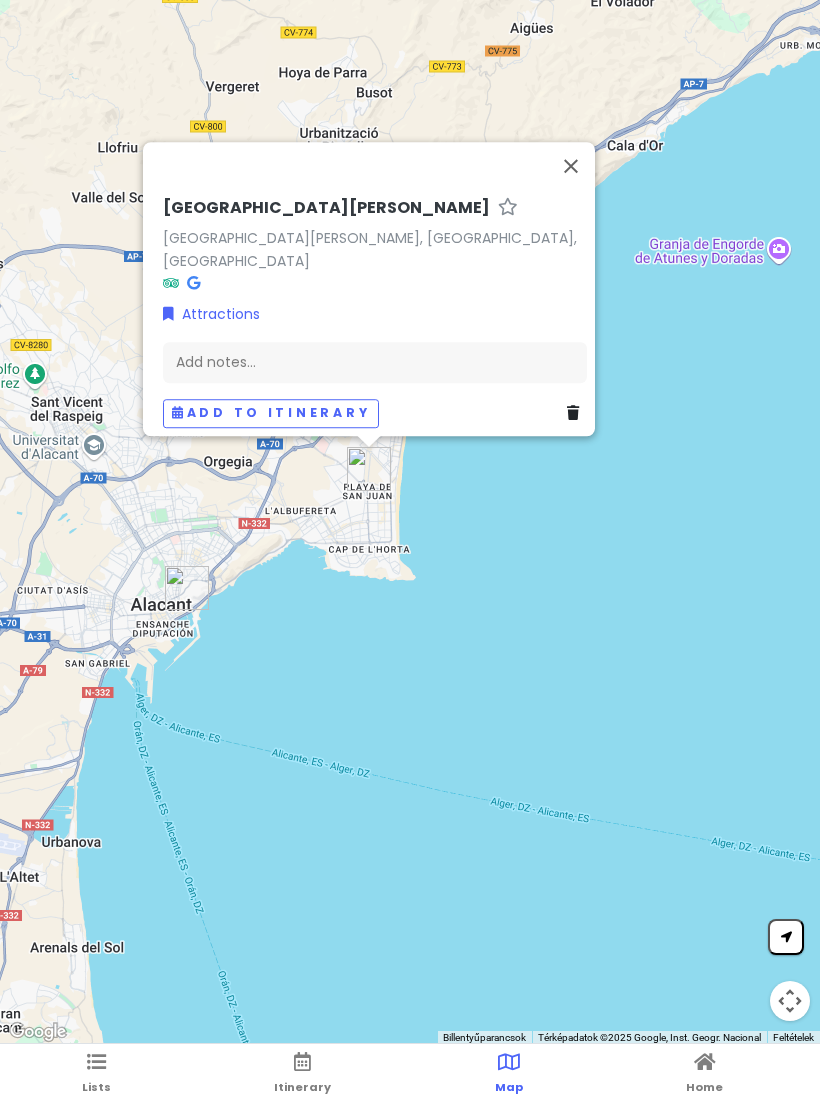 click on "Add to itinerary" at bounding box center (375, 413) 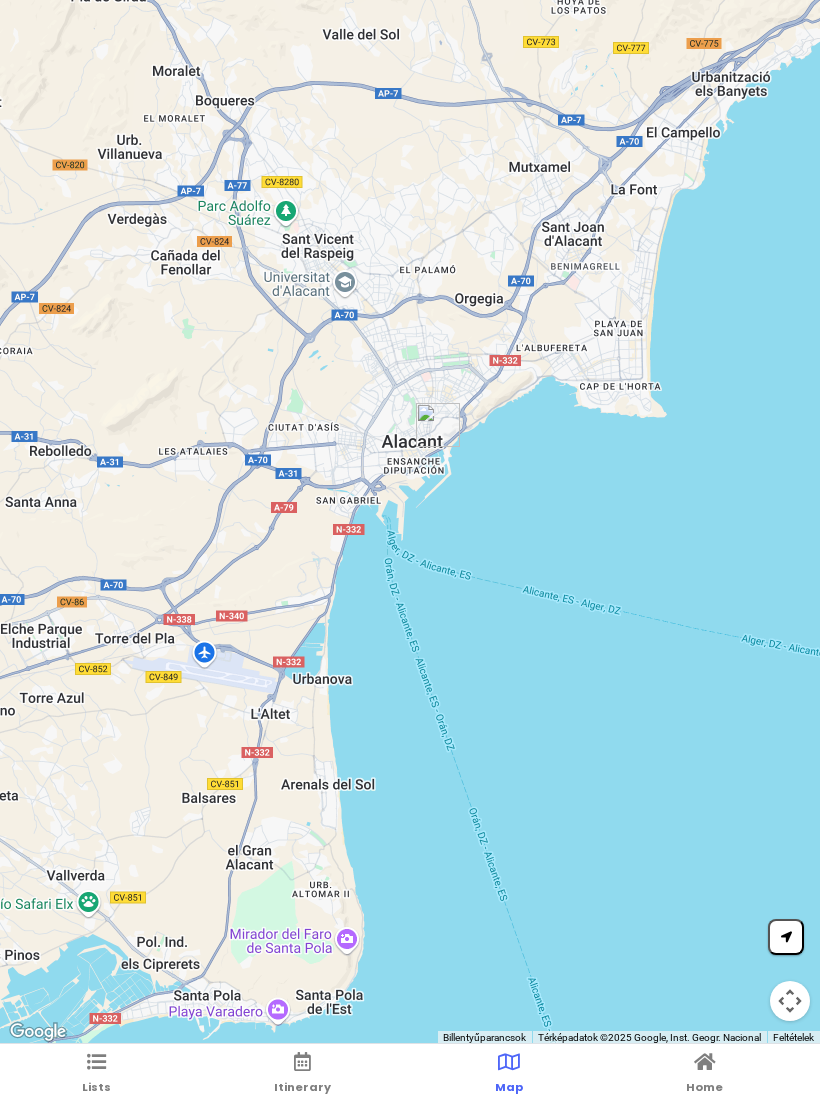 click at bounding box center (96, 1062) 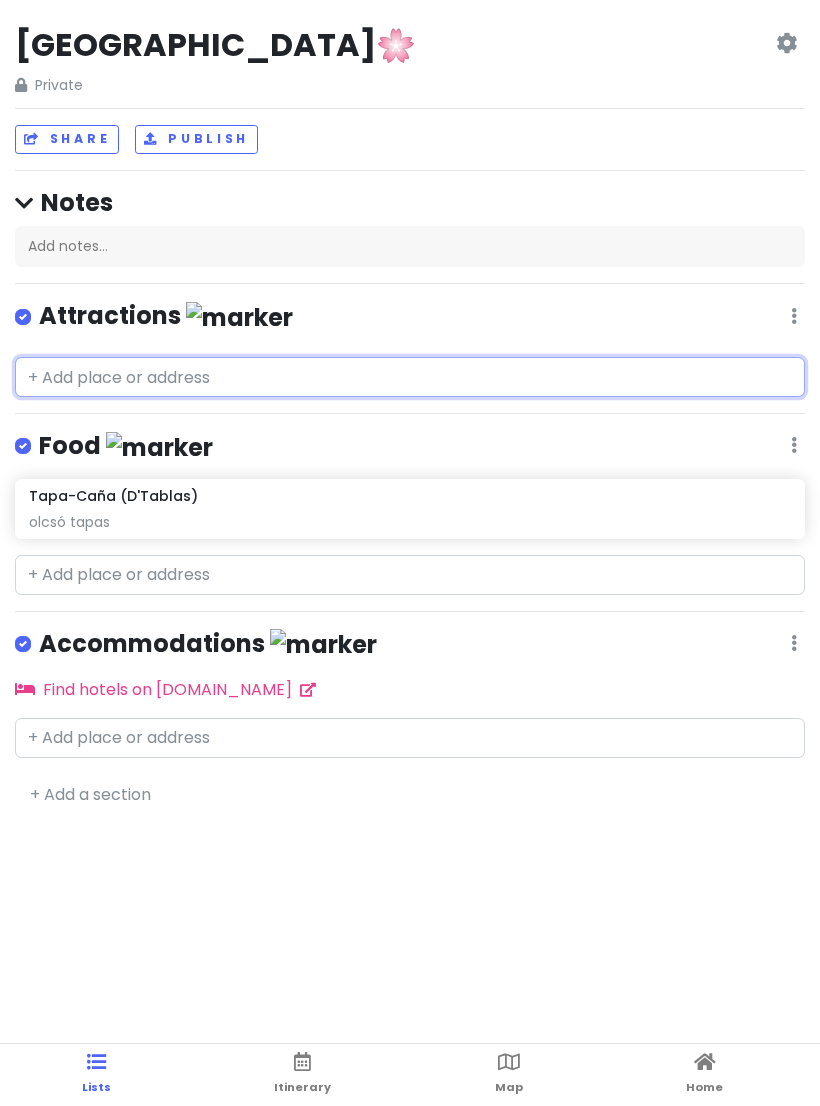 click at bounding box center (410, 377) 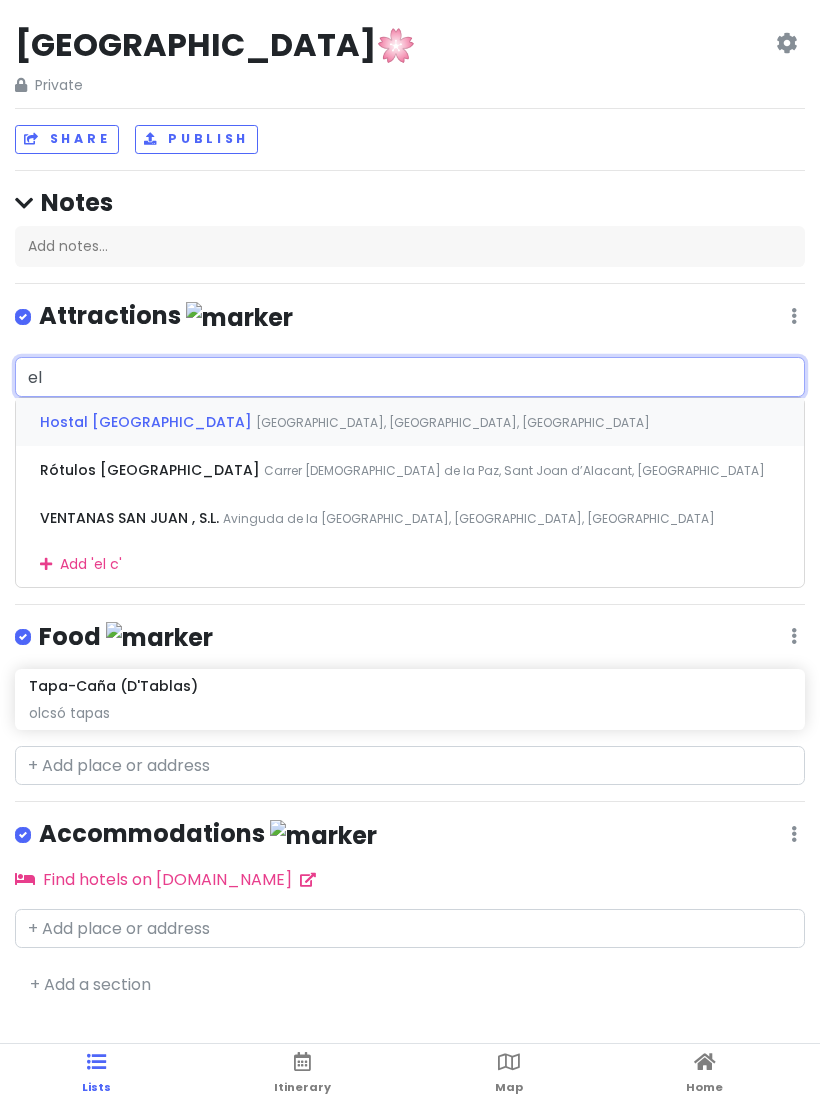 type on "e" 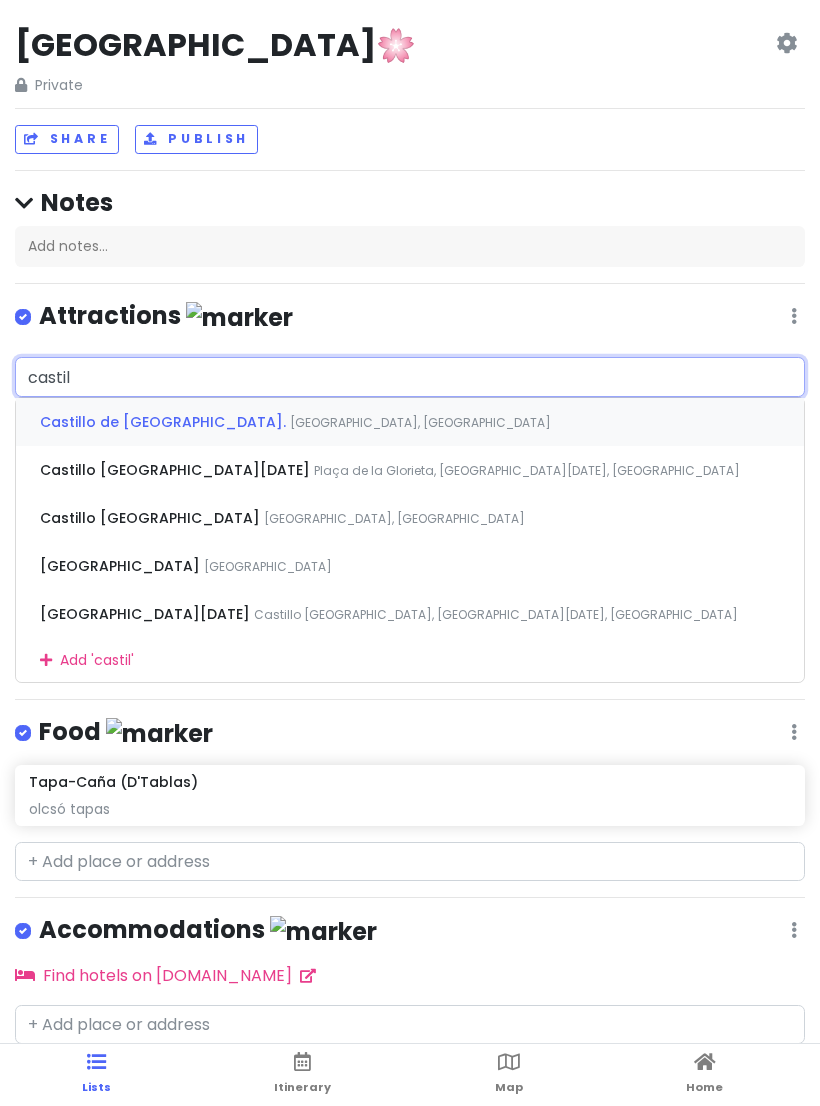 type on "castill" 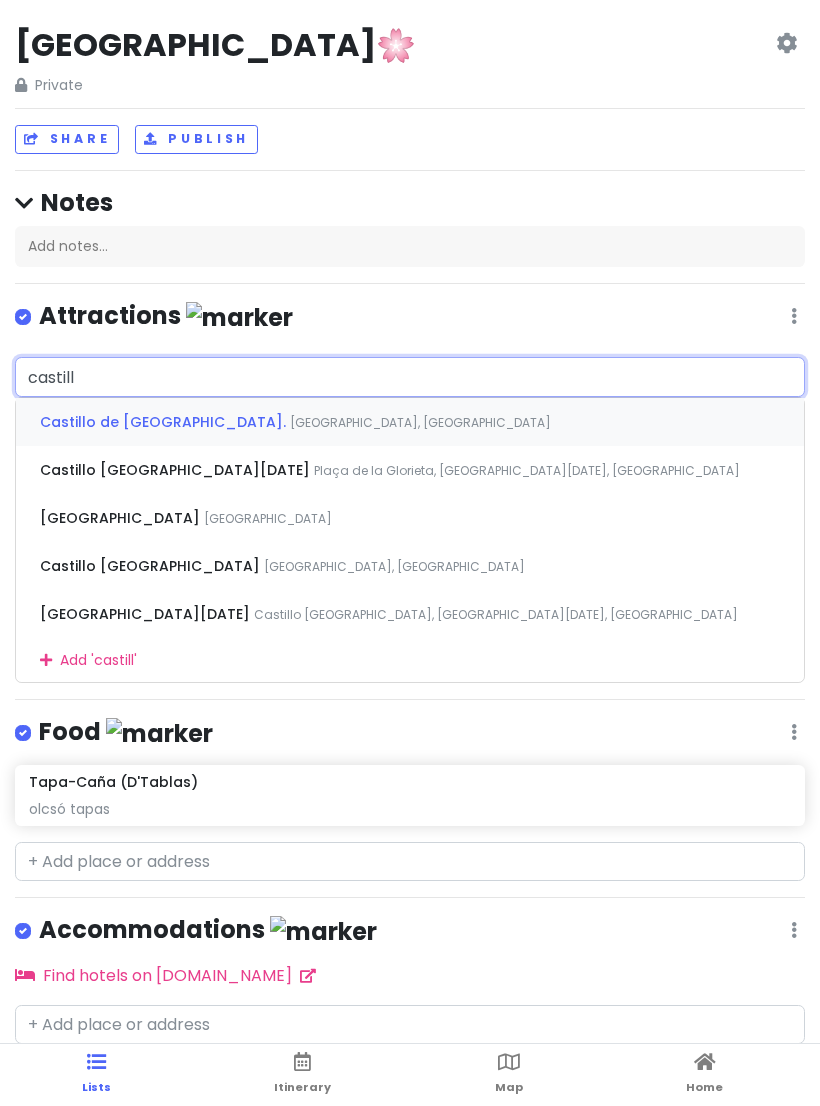 click on "[GEOGRAPHIC_DATA], [GEOGRAPHIC_DATA]" at bounding box center (420, 422) 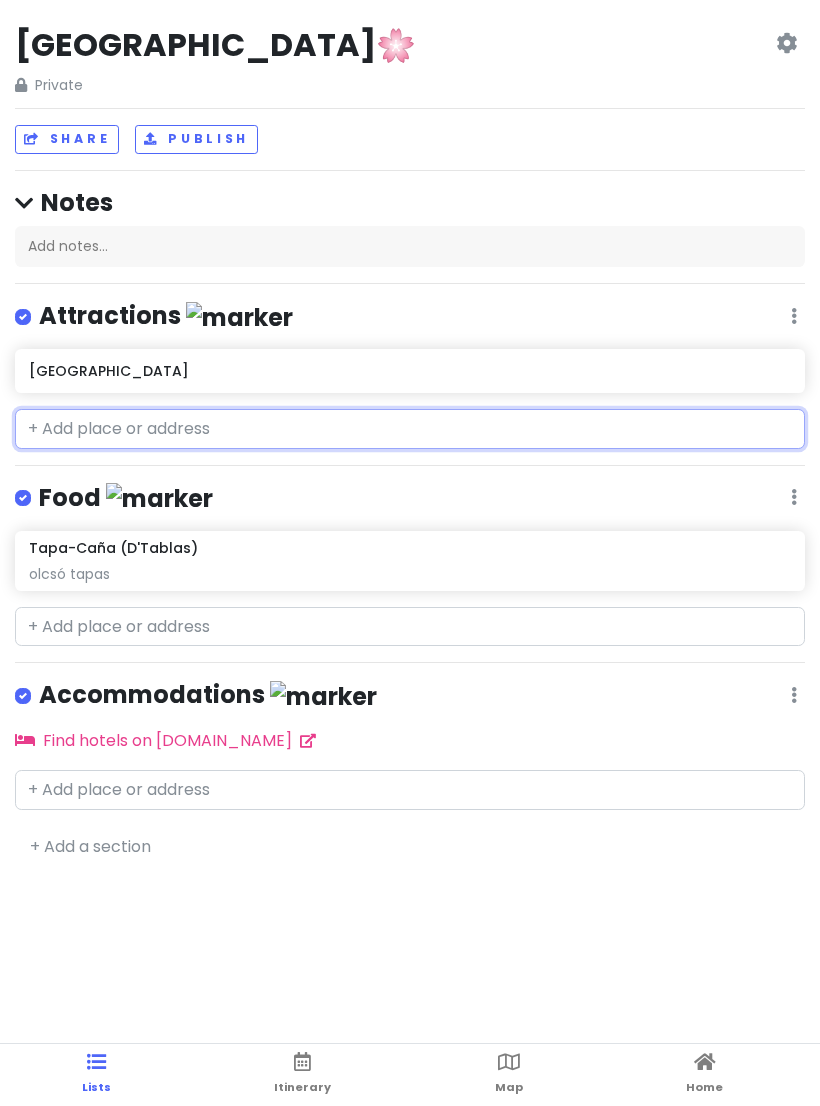 click on "[GEOGRAPHIC_DATA]" at bounding box center [409, 371] 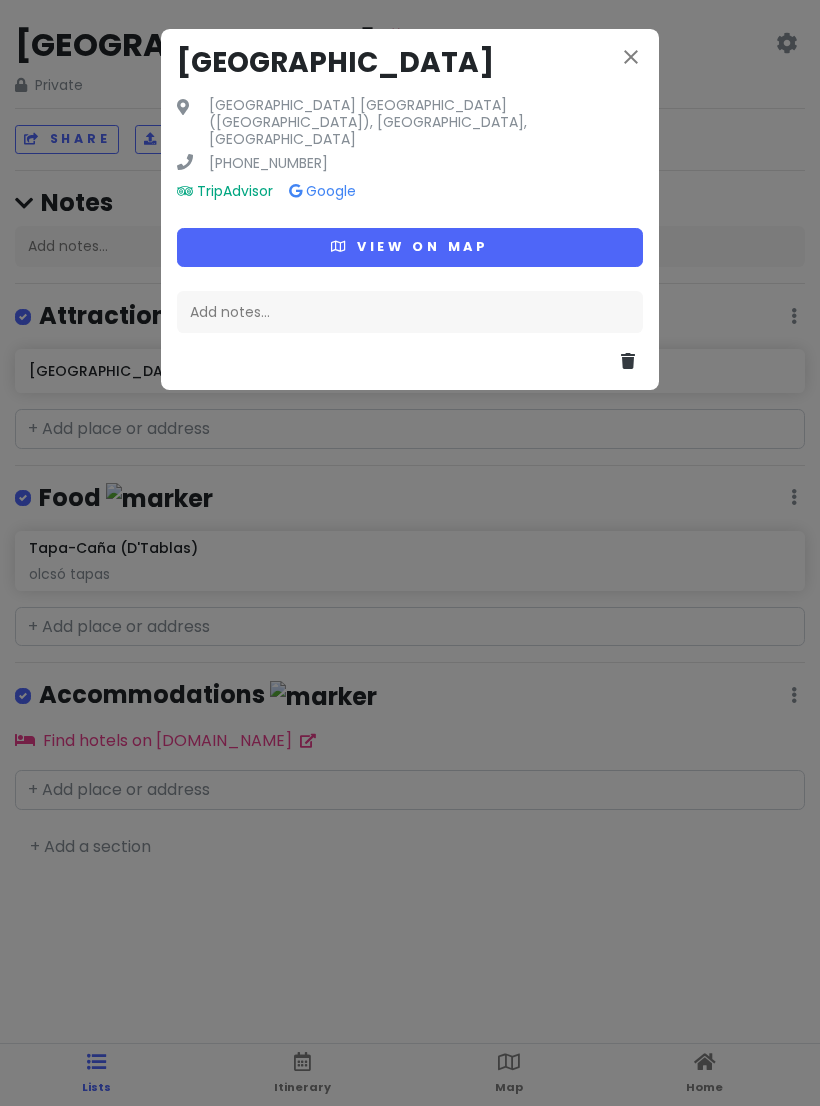 click on "View on map" at bounding box center (410, 247) 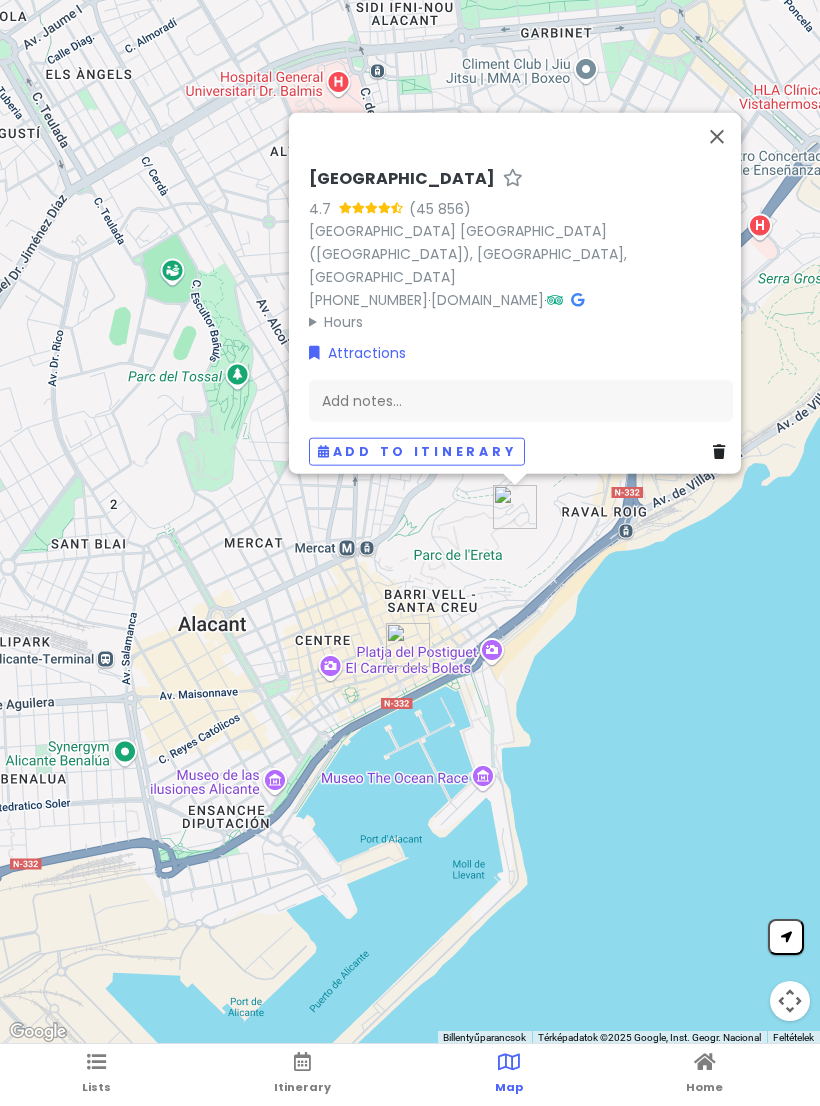 click at bounding box center (717, 136) 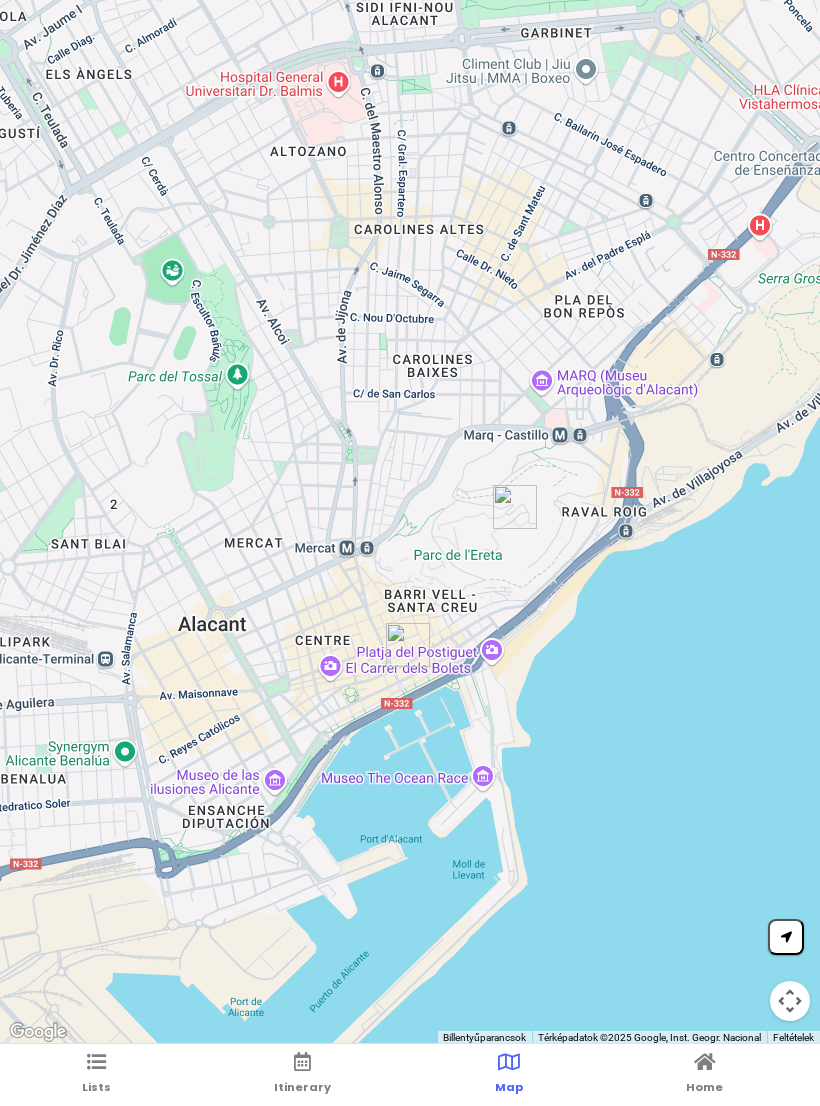 click on "Lists" at bounding box center (96, 1075) 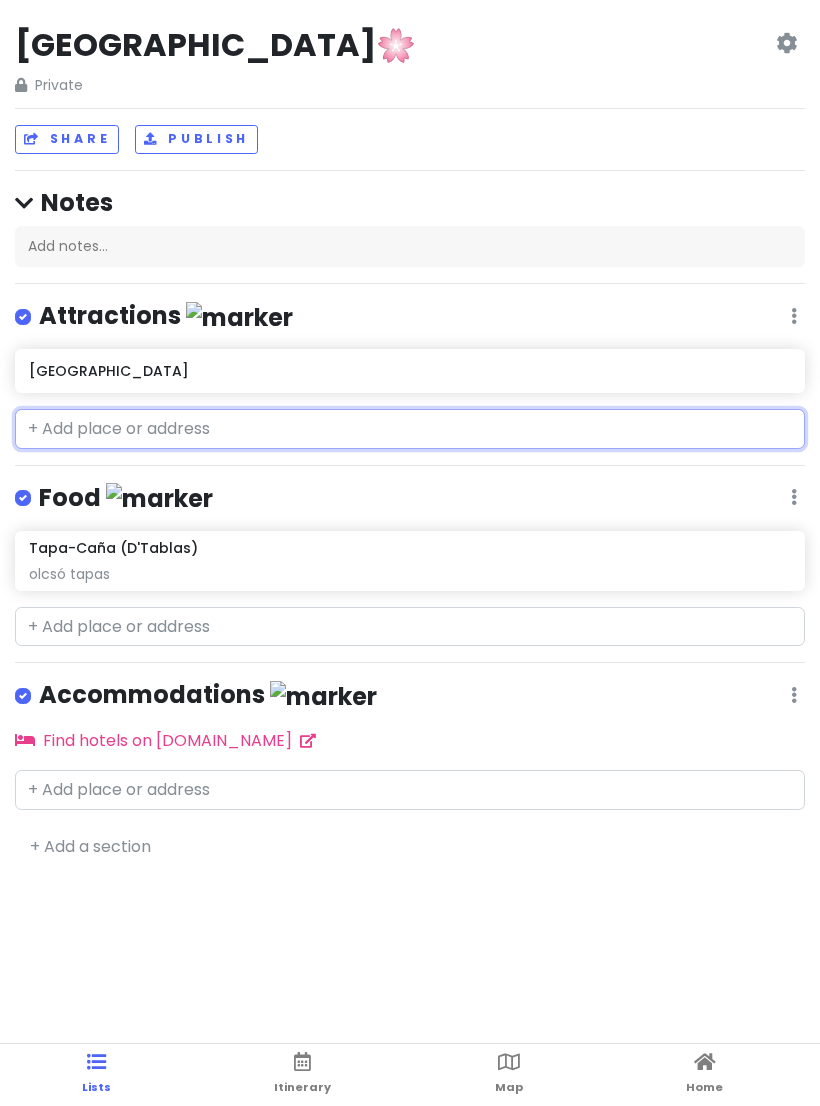 click at bounding box center (410, 429) 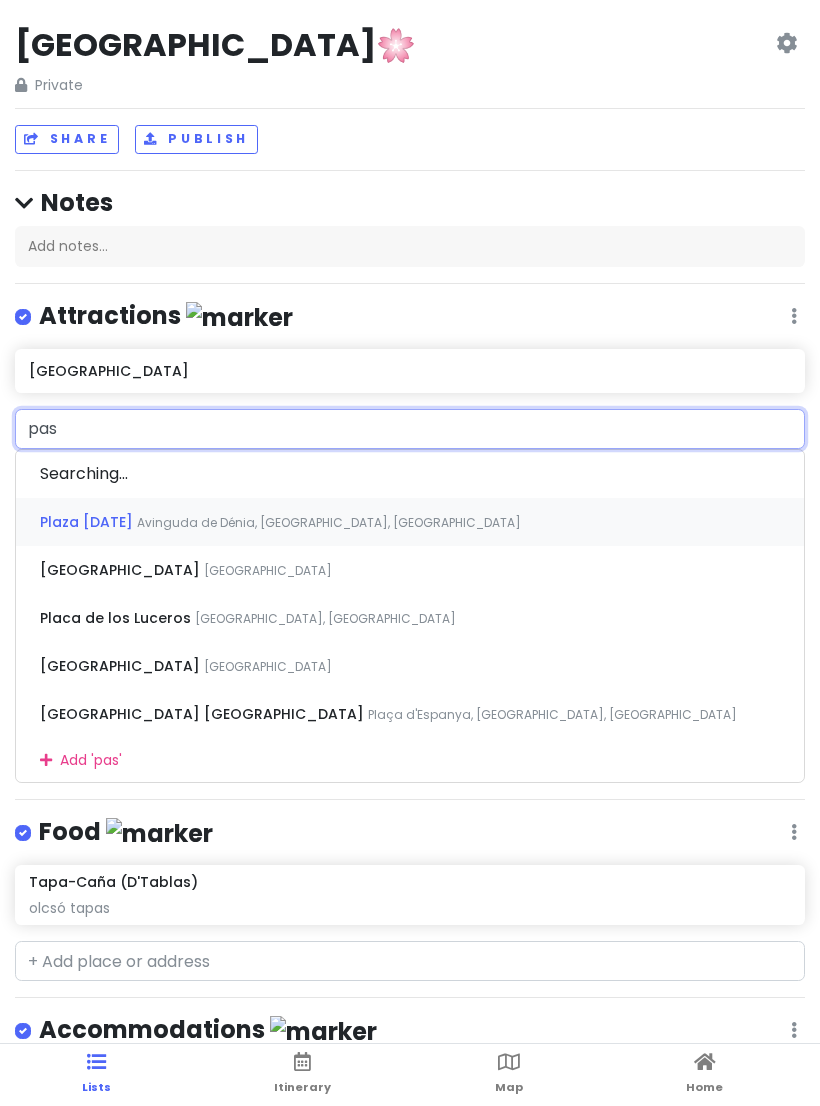type on "pass" 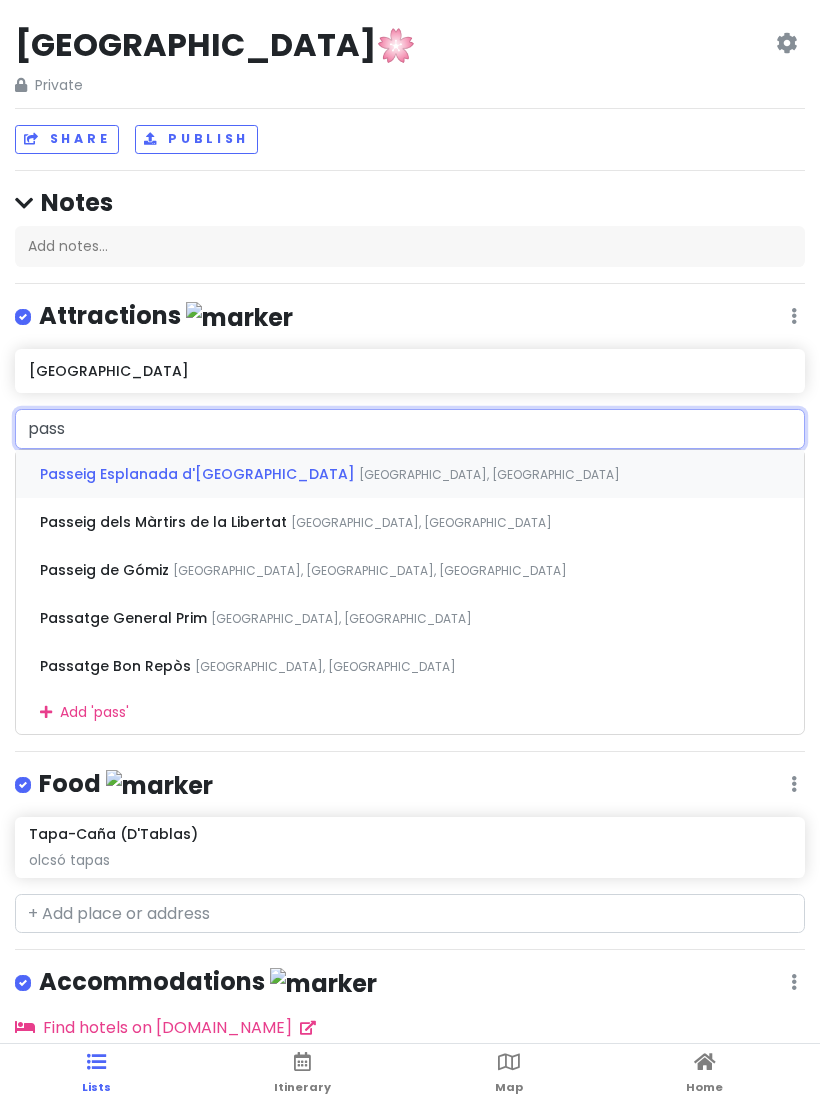 click on "[GEOGRAPHIC_DATA], [GEOGRAPHIC_DATA]" at bounding box center [489, 474] 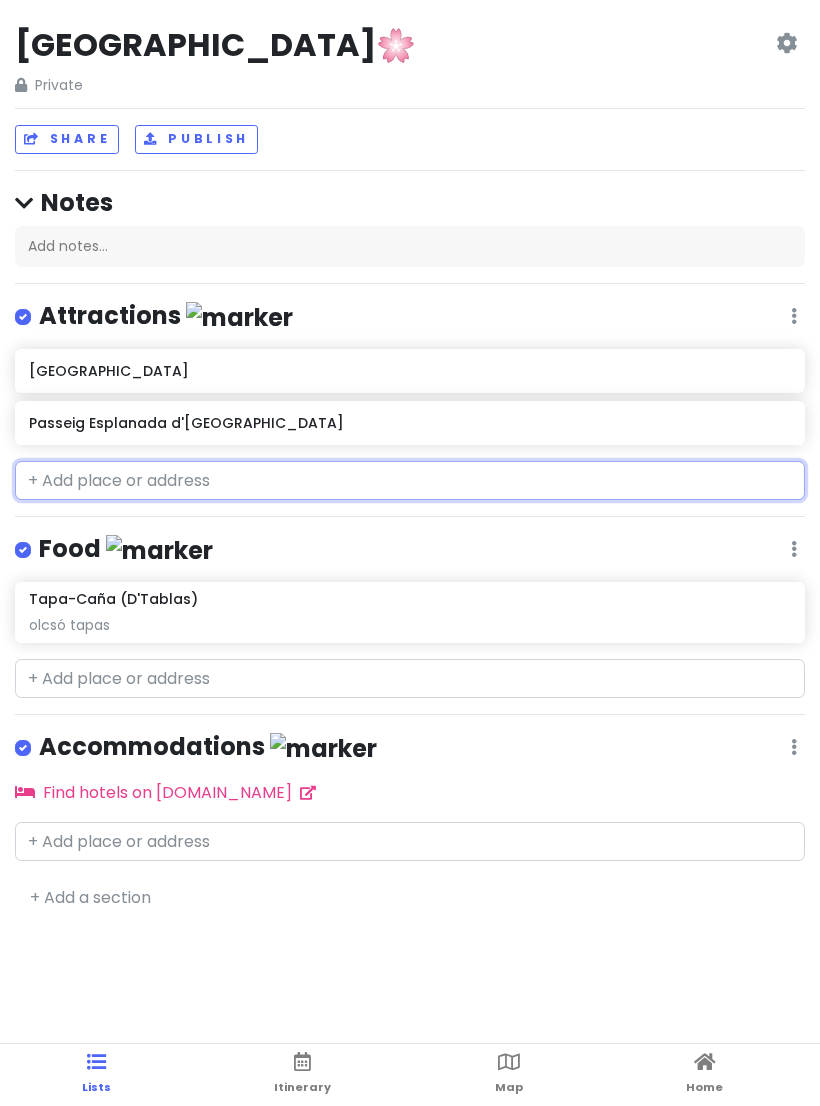 click on "Passeig Esplanada d'[GEOGRAPHIC_DATA]" at bounding box center (409, 423) 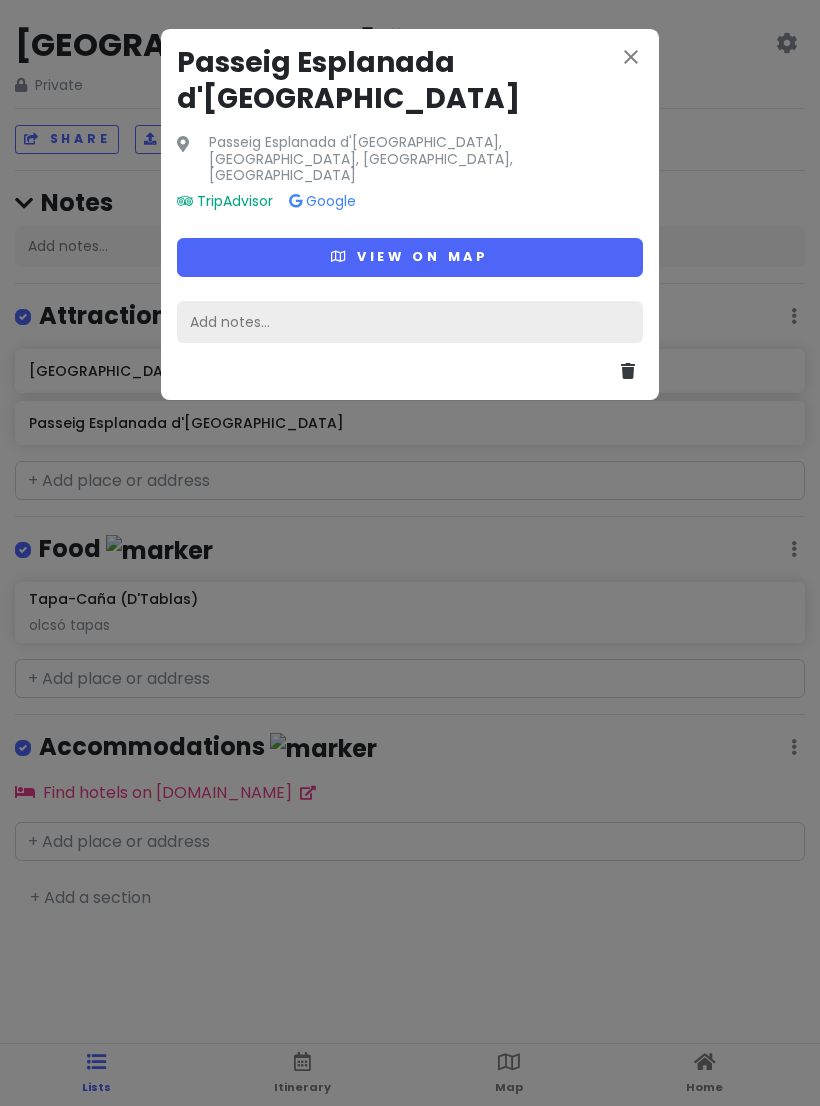 click on "Add notes..." at bounding box center [410, 322] 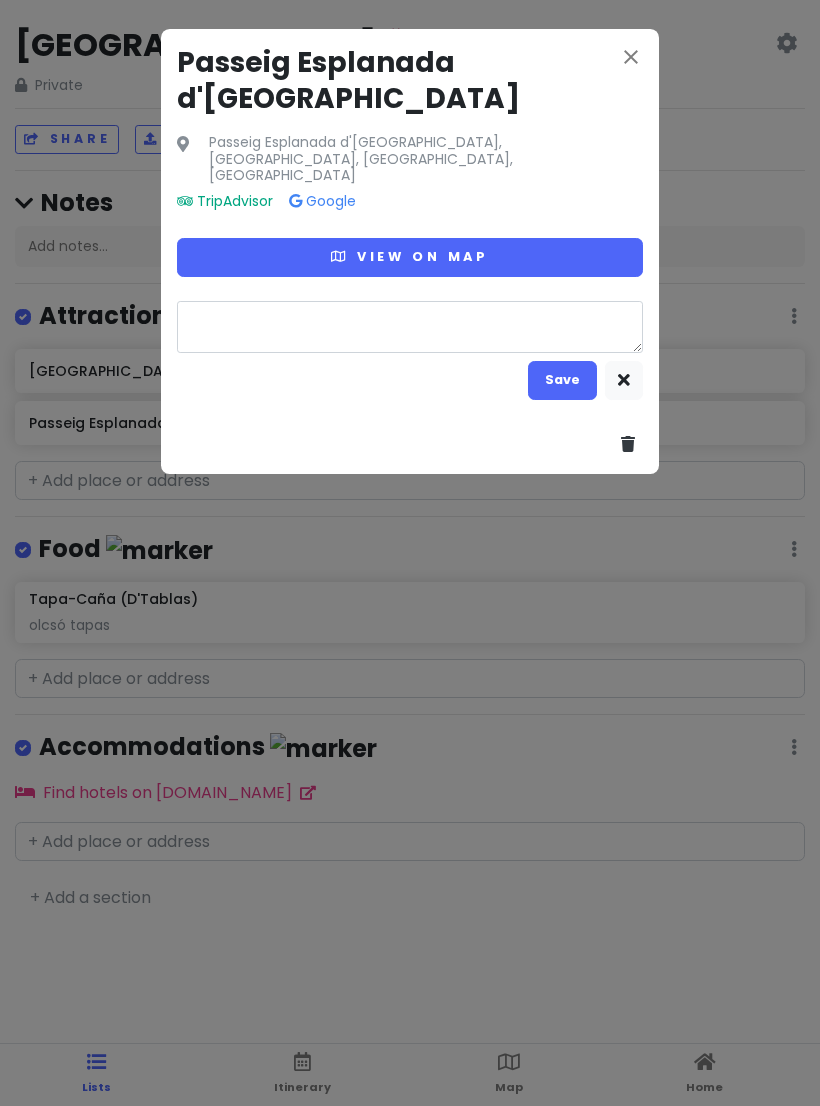 type on "x" 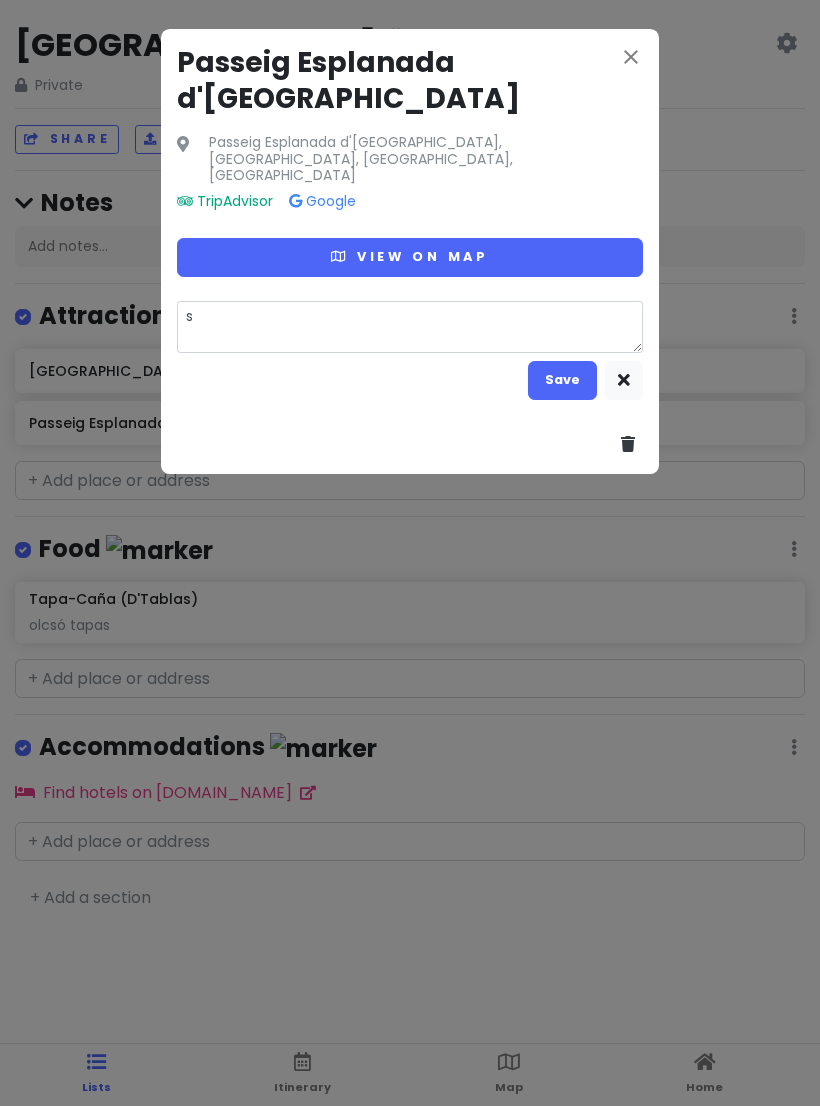 type on "sé" 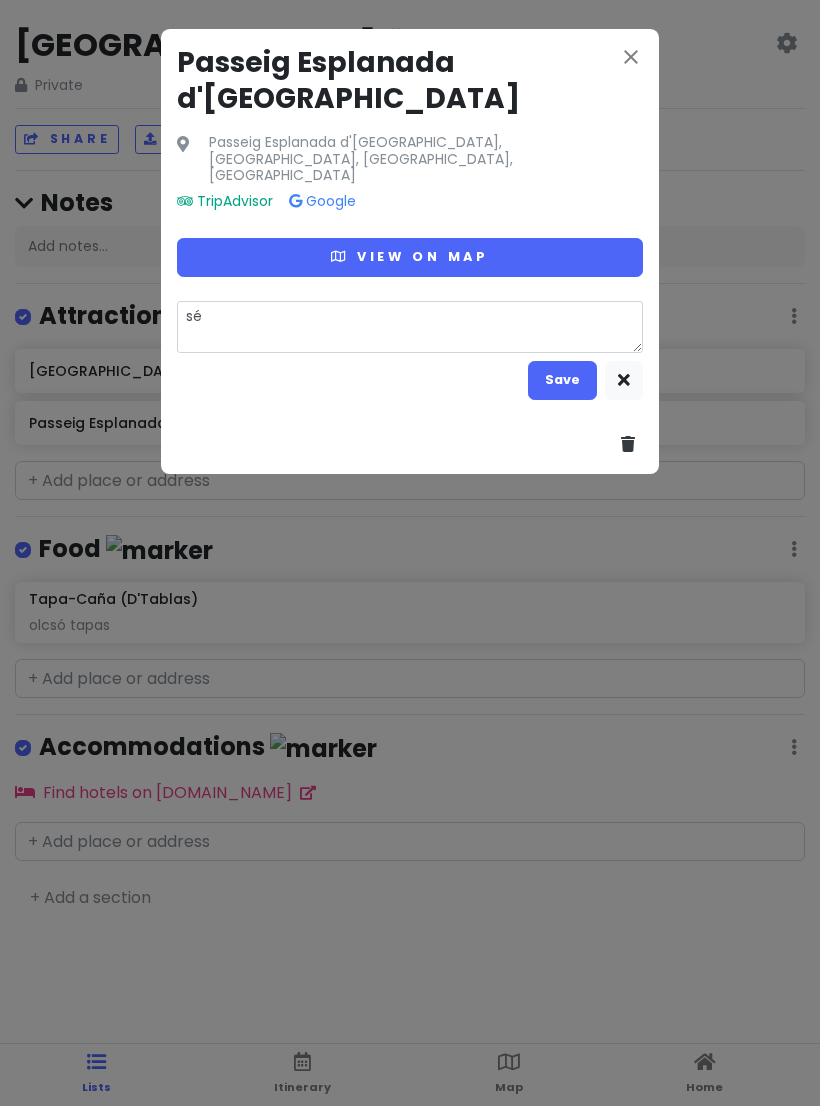 type on "x" 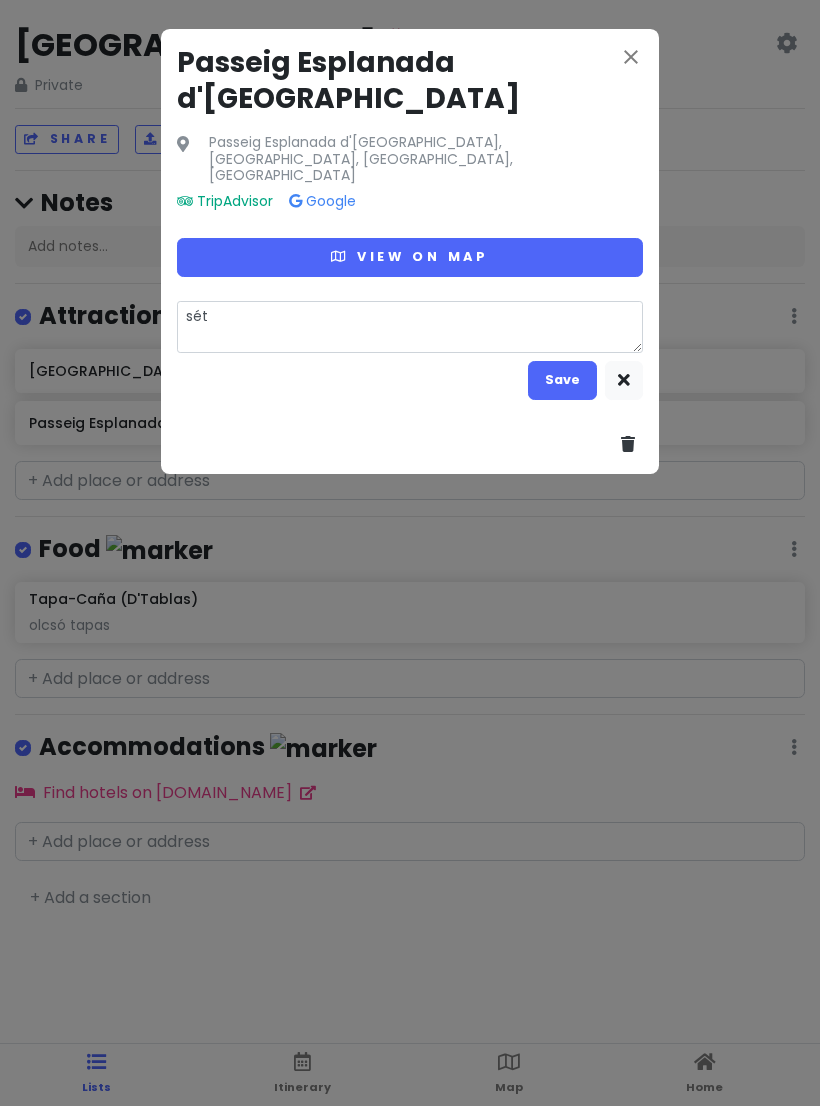 type on "x" 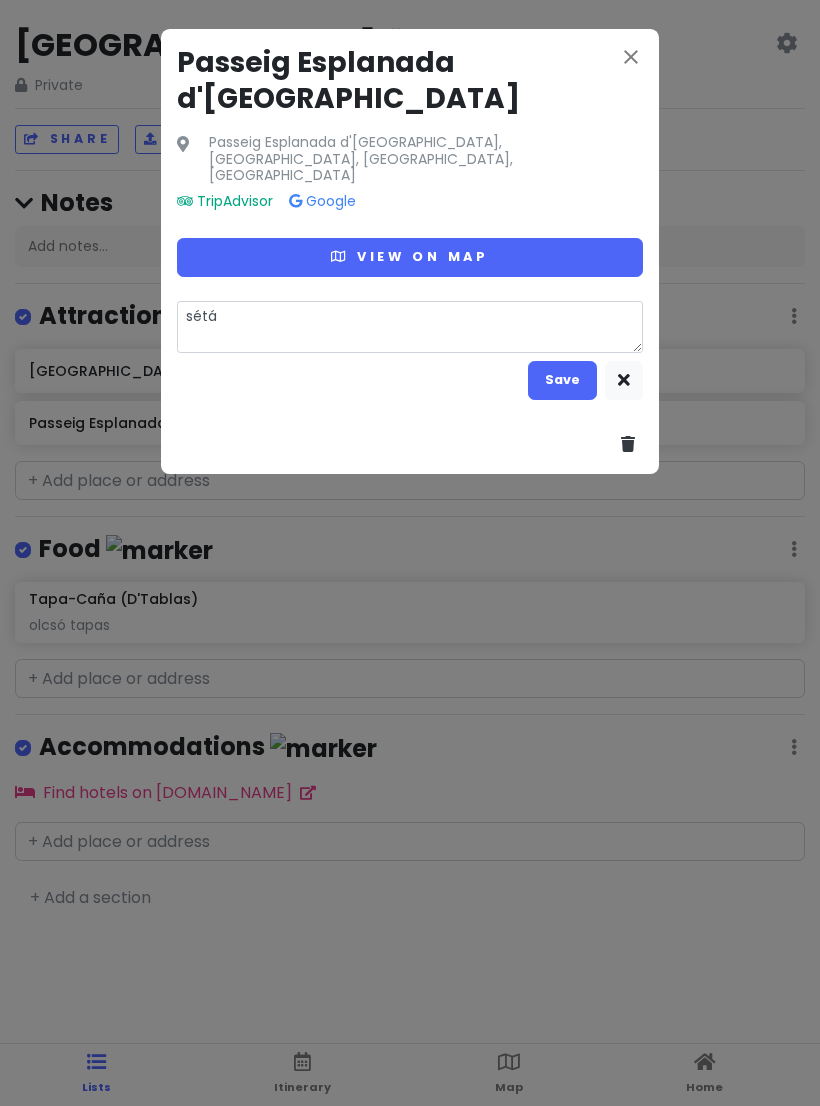type on "x" 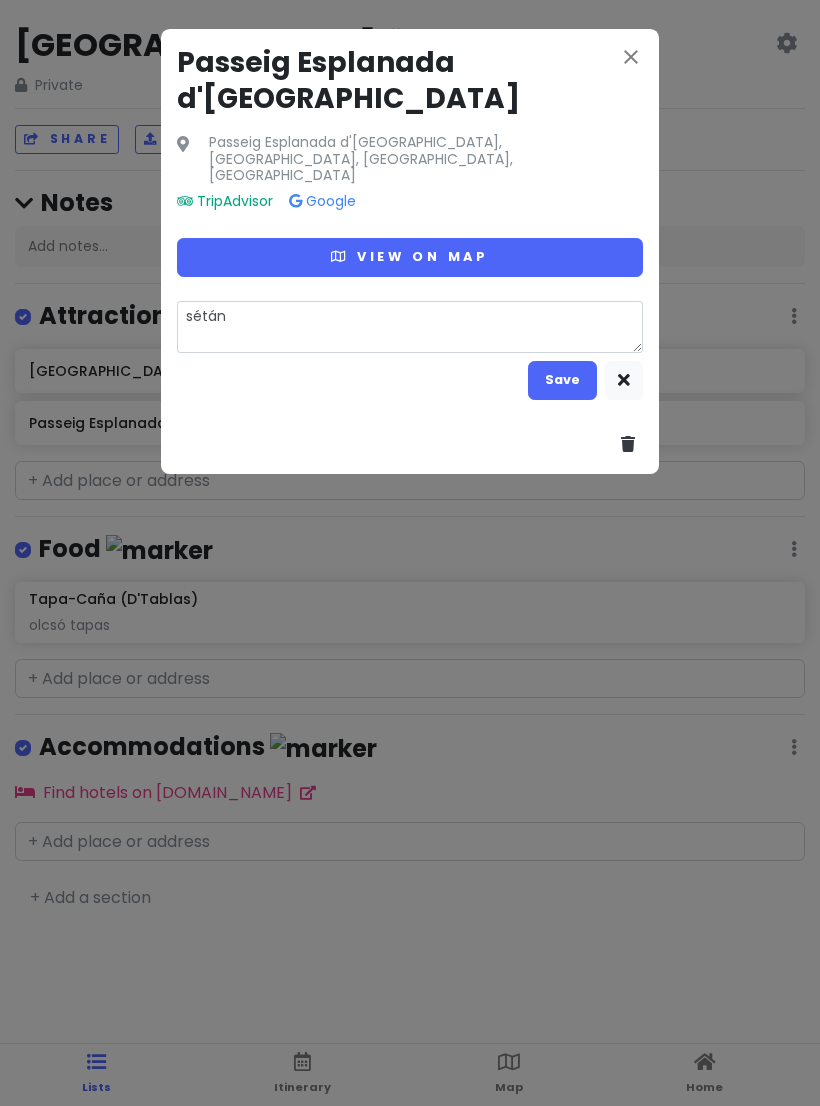 type on "x" 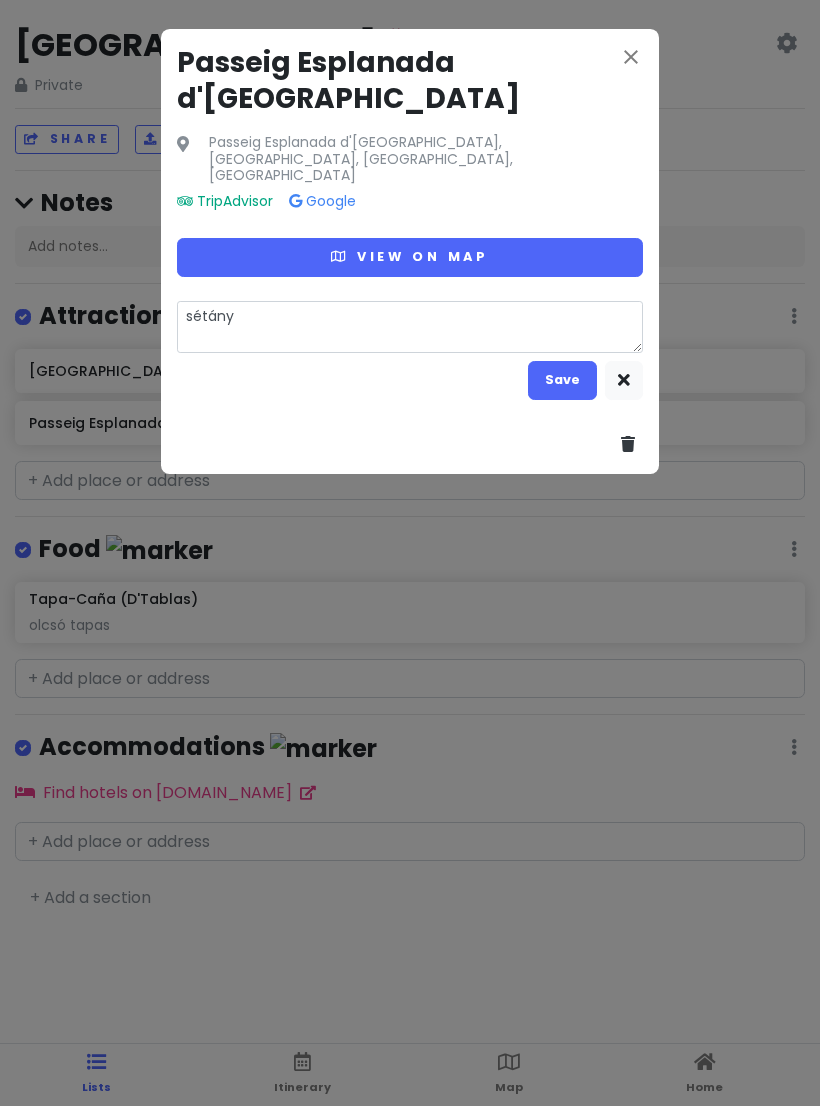 type on "x" 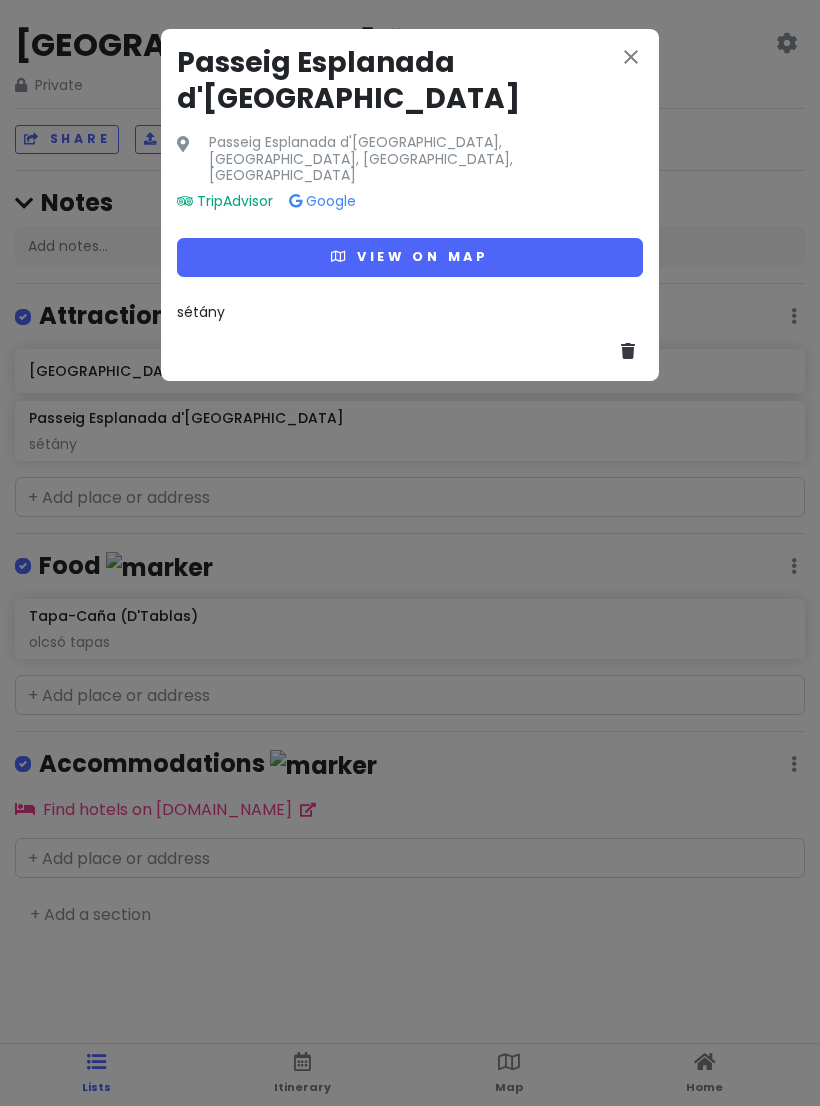 click on "close" at bounding box center [631, 57] 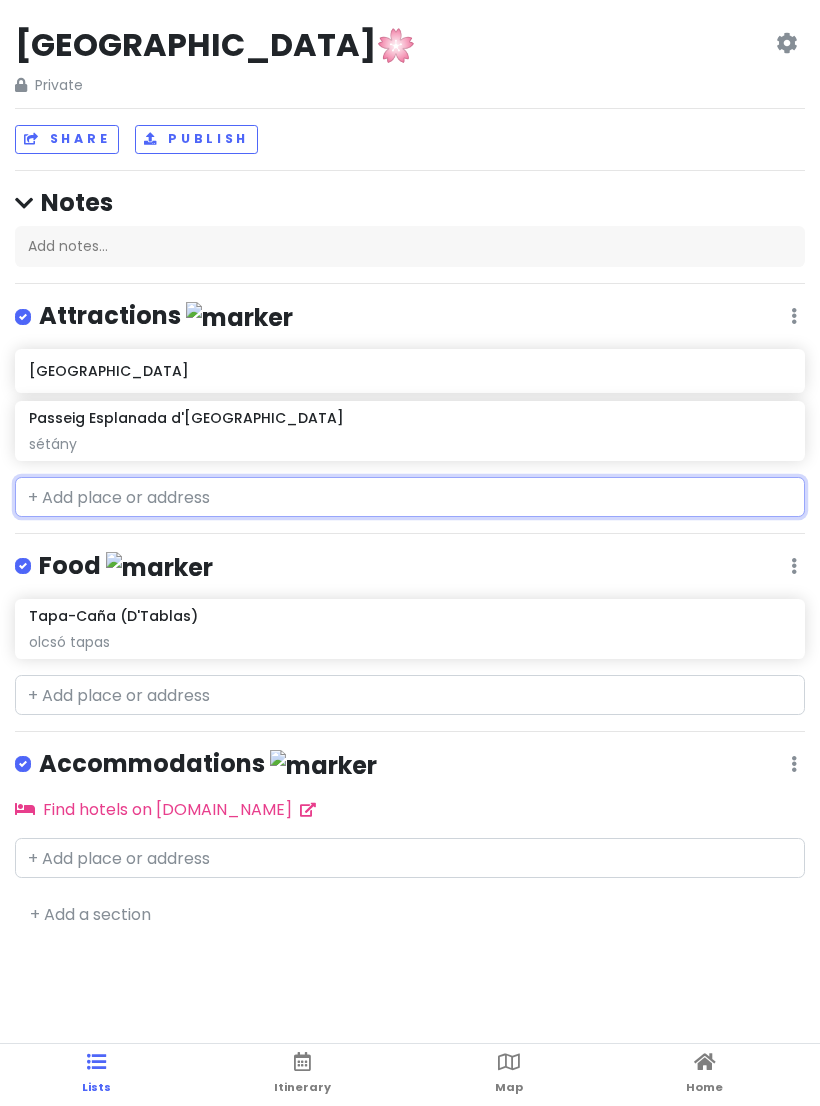 click at bounding box center [410, 497] 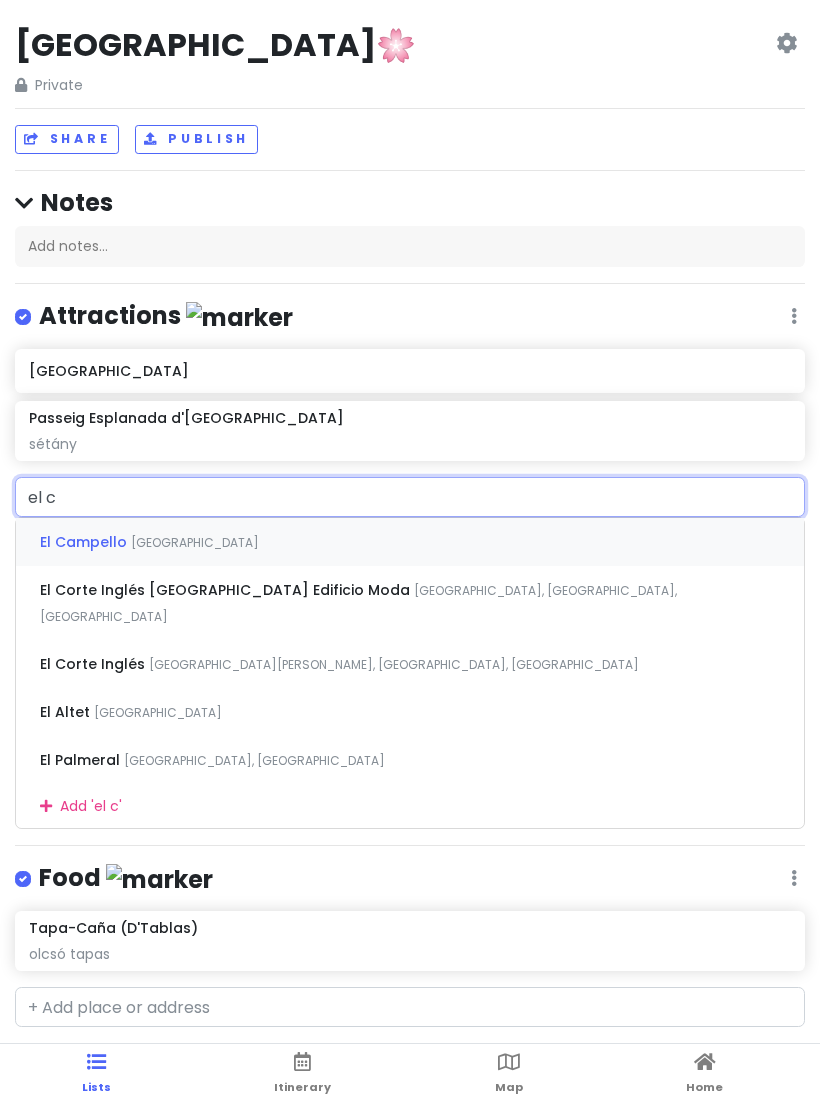 type on "el ca" 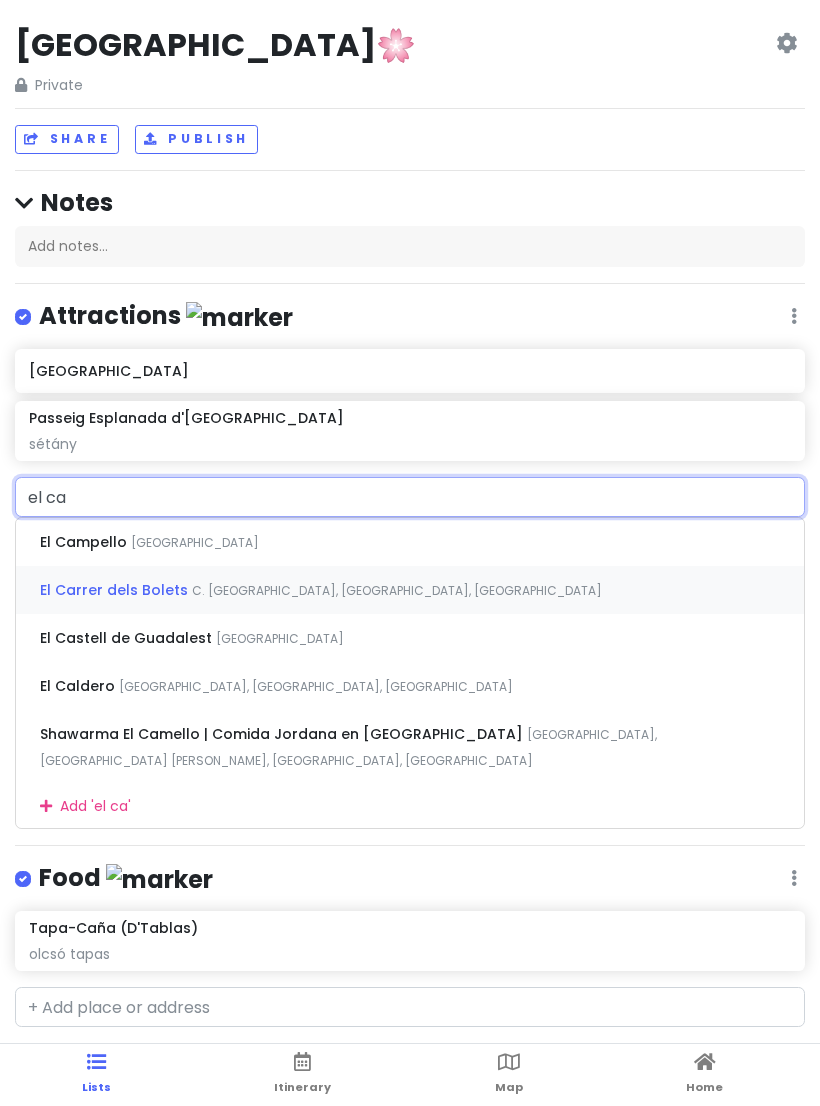 click on "C. [GEOGRAPHIC_DATA], [GEOGRAPHIC_DATA], [GEOGRAPHIC_DATA]" at bounding box center (195, 542) 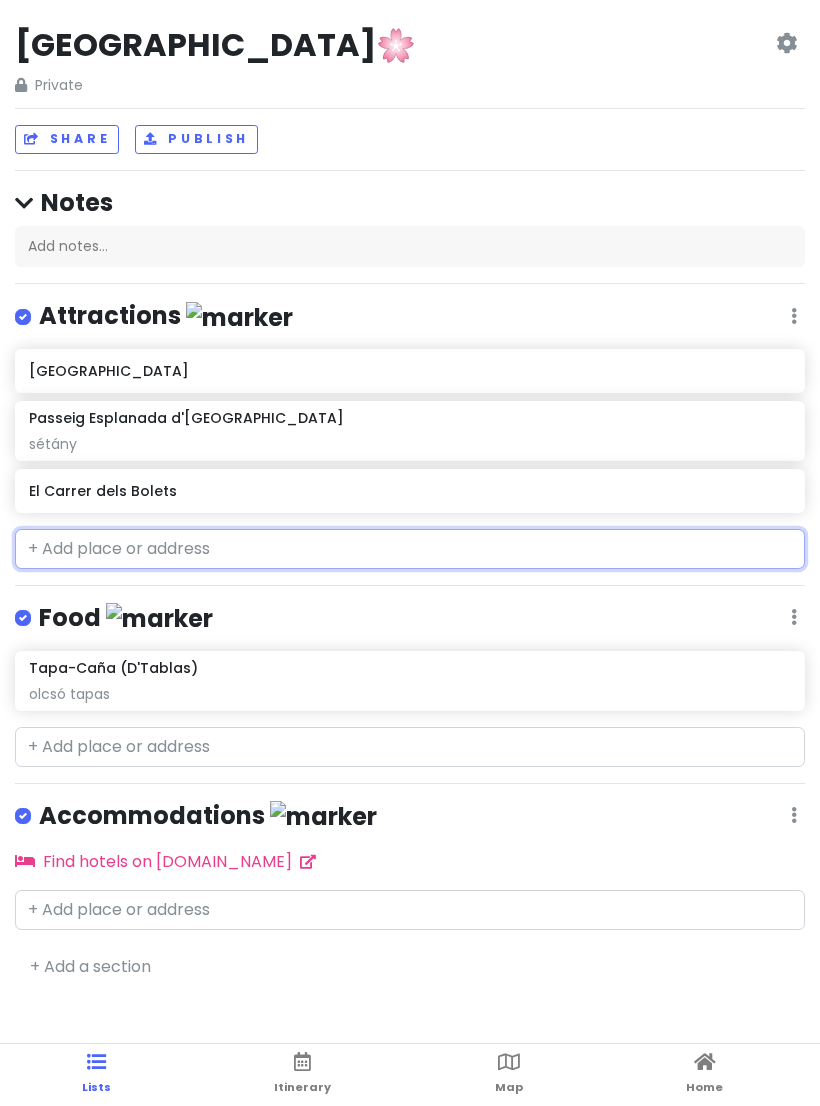 click on "El Carrer dels Bolets" at bounding box center (409, 491) 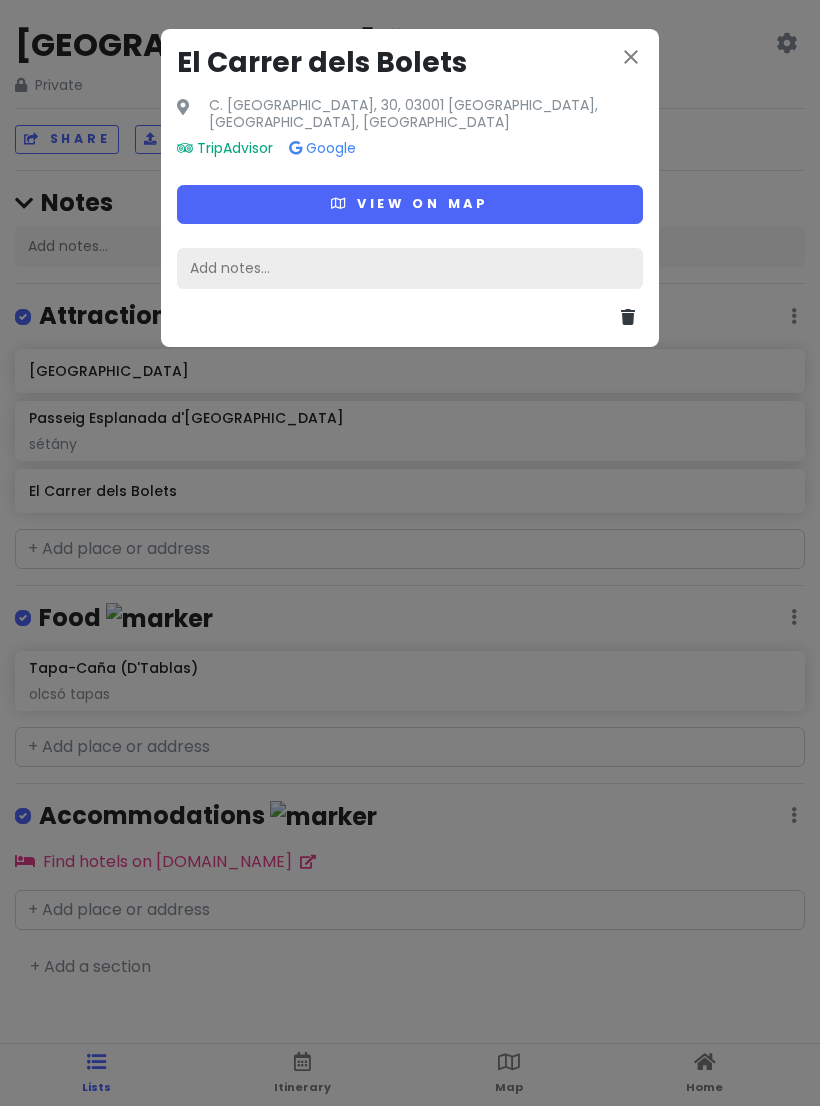 click on "Add notes..." at bounding box center [410, 269] 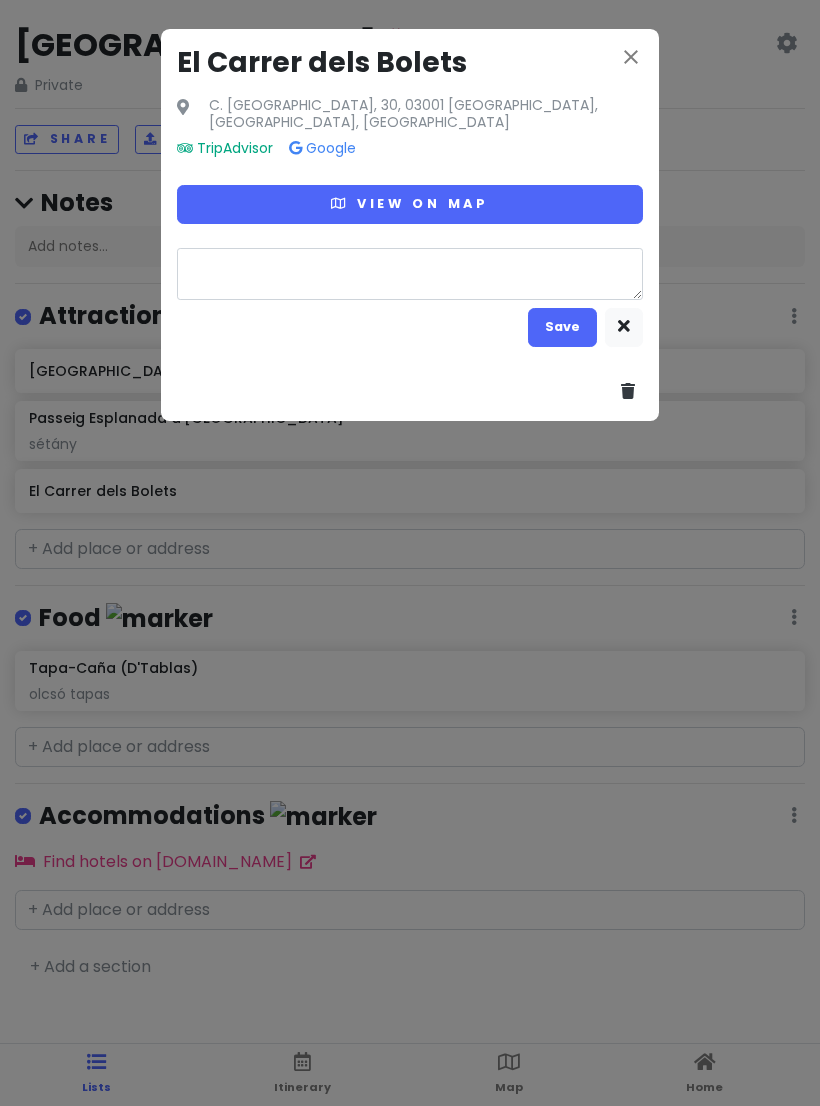 type on "x" 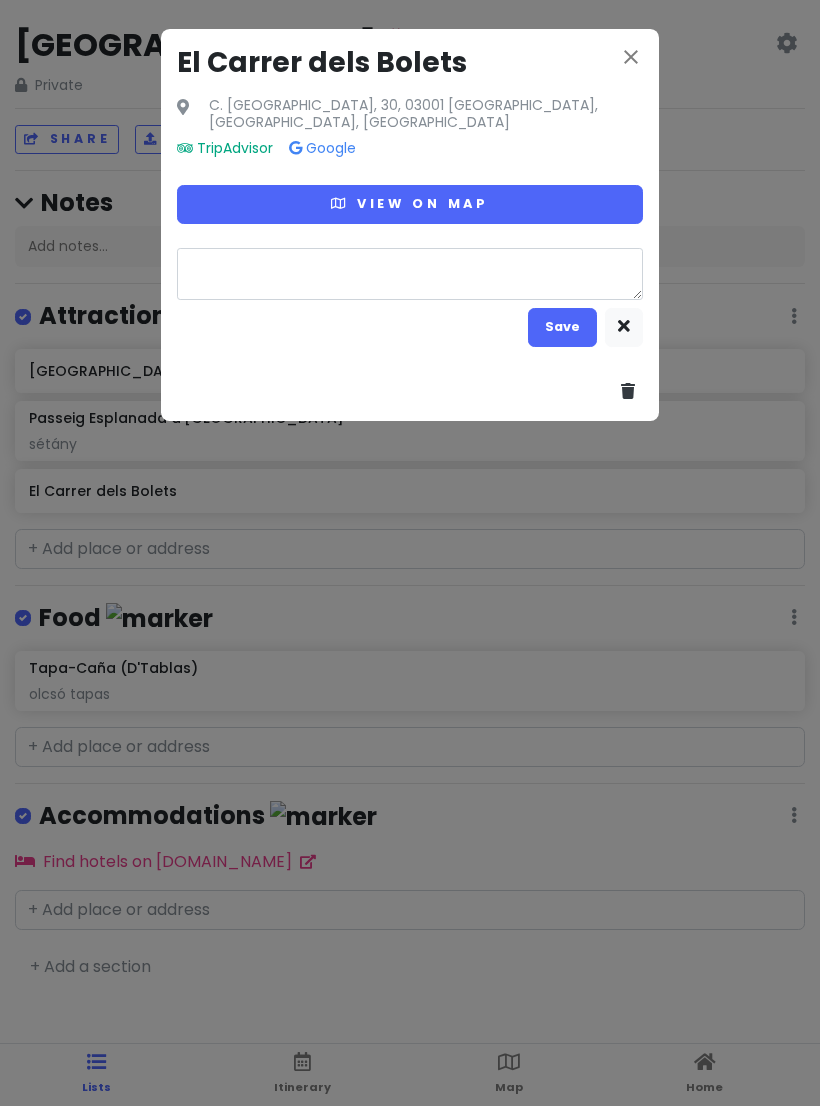 type on "s" 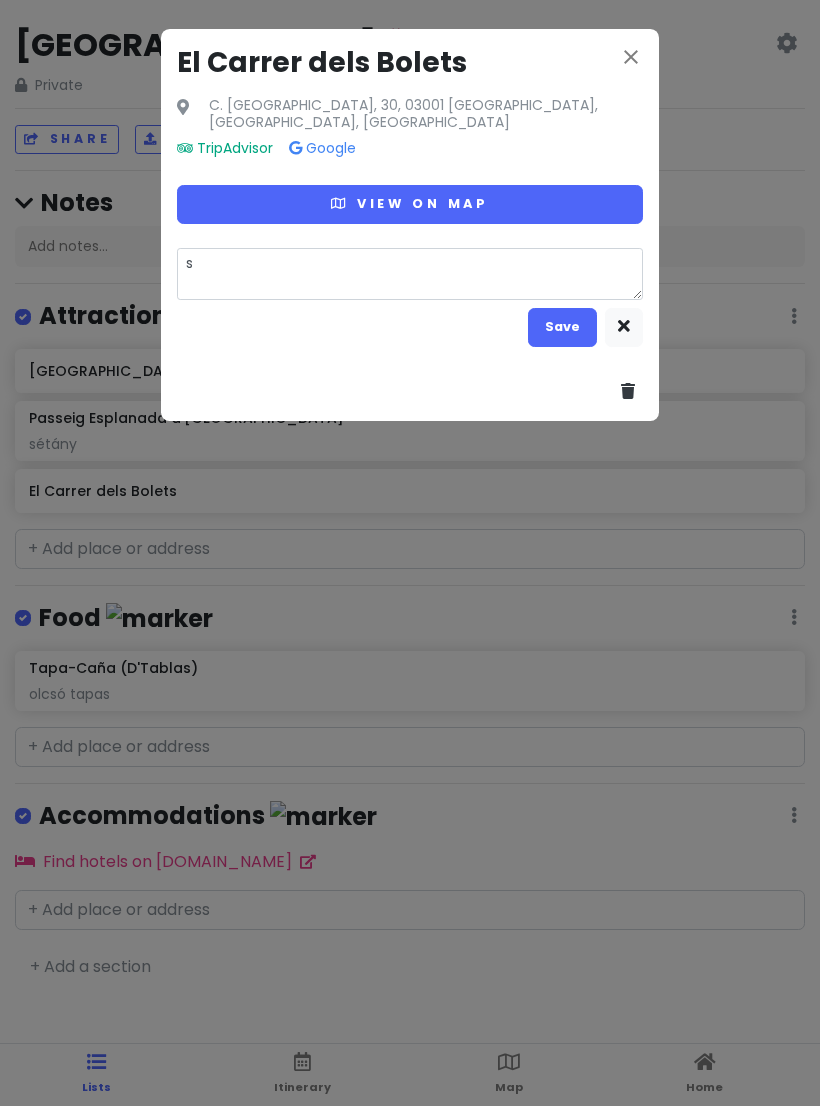 type 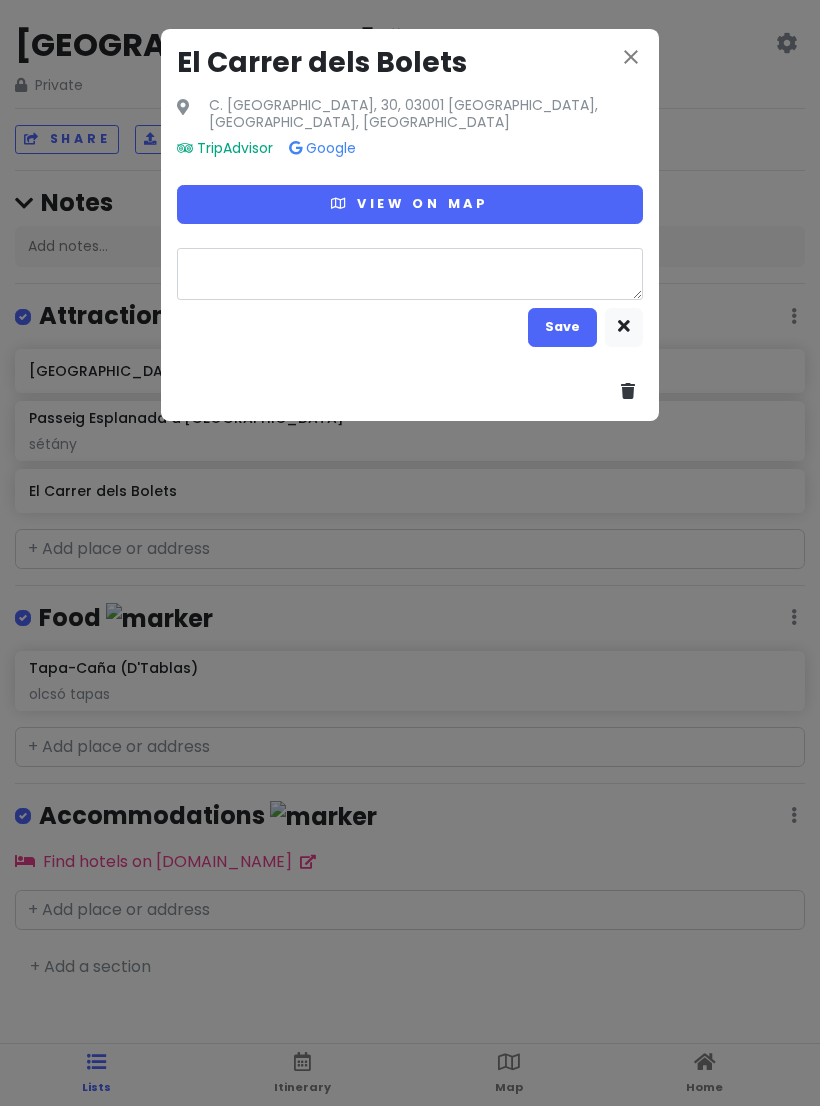 type on "x" 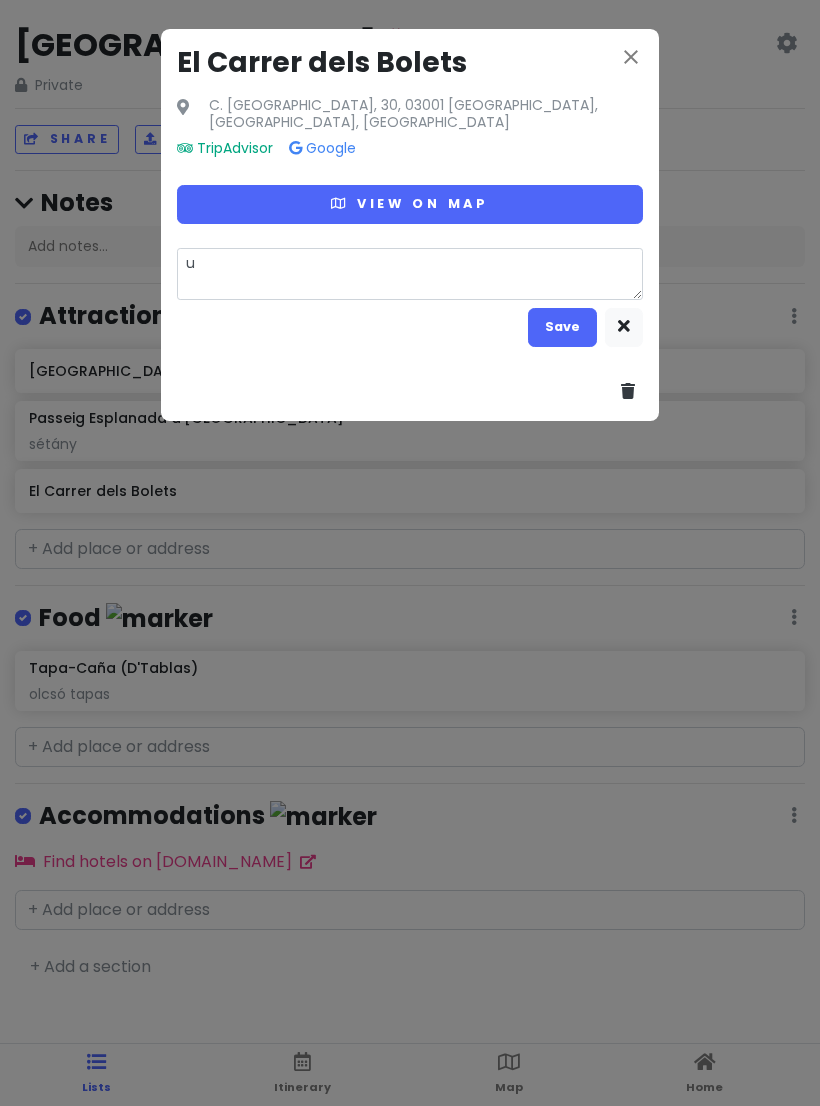 type on "ut" 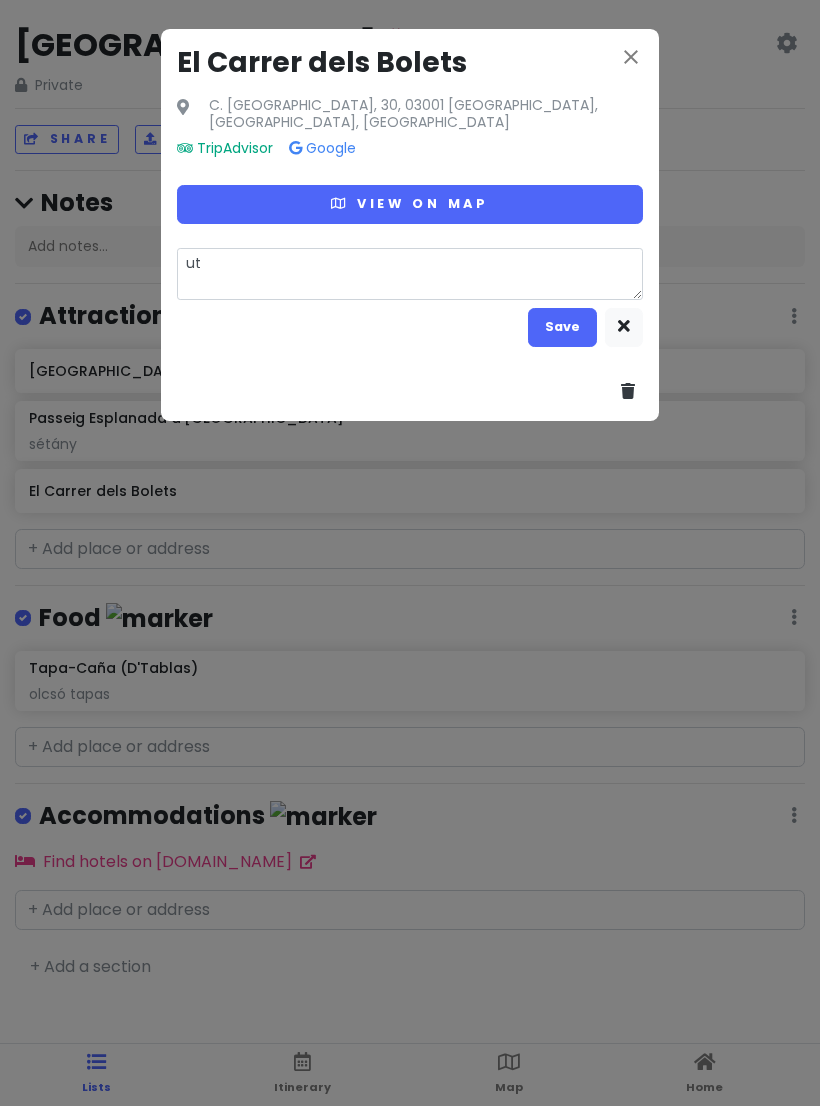 type on "x" 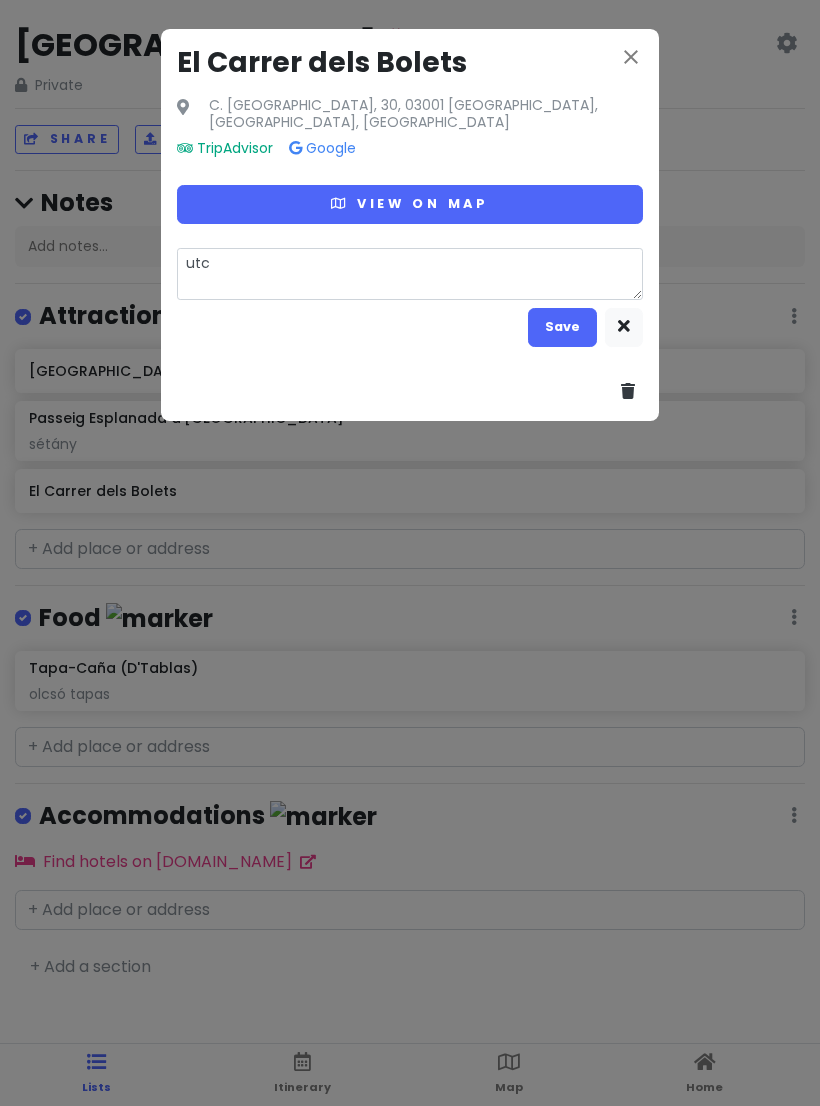 type on "x" 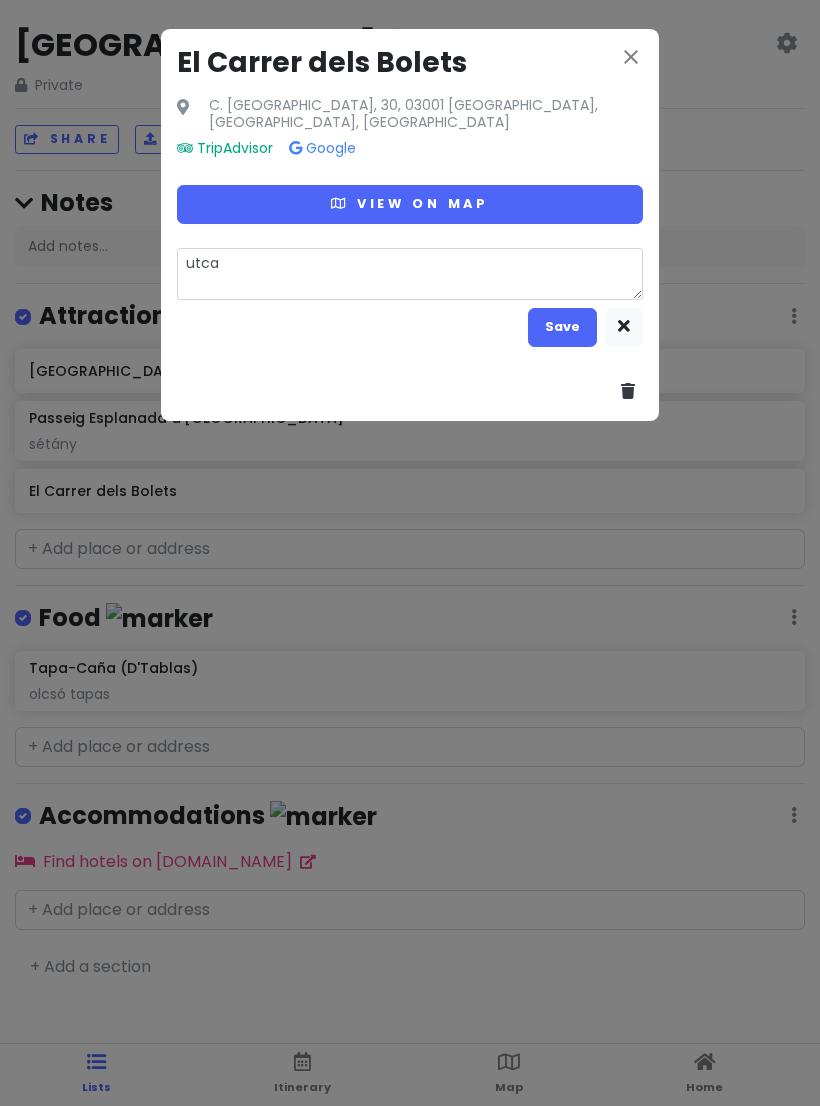 type on "utca" 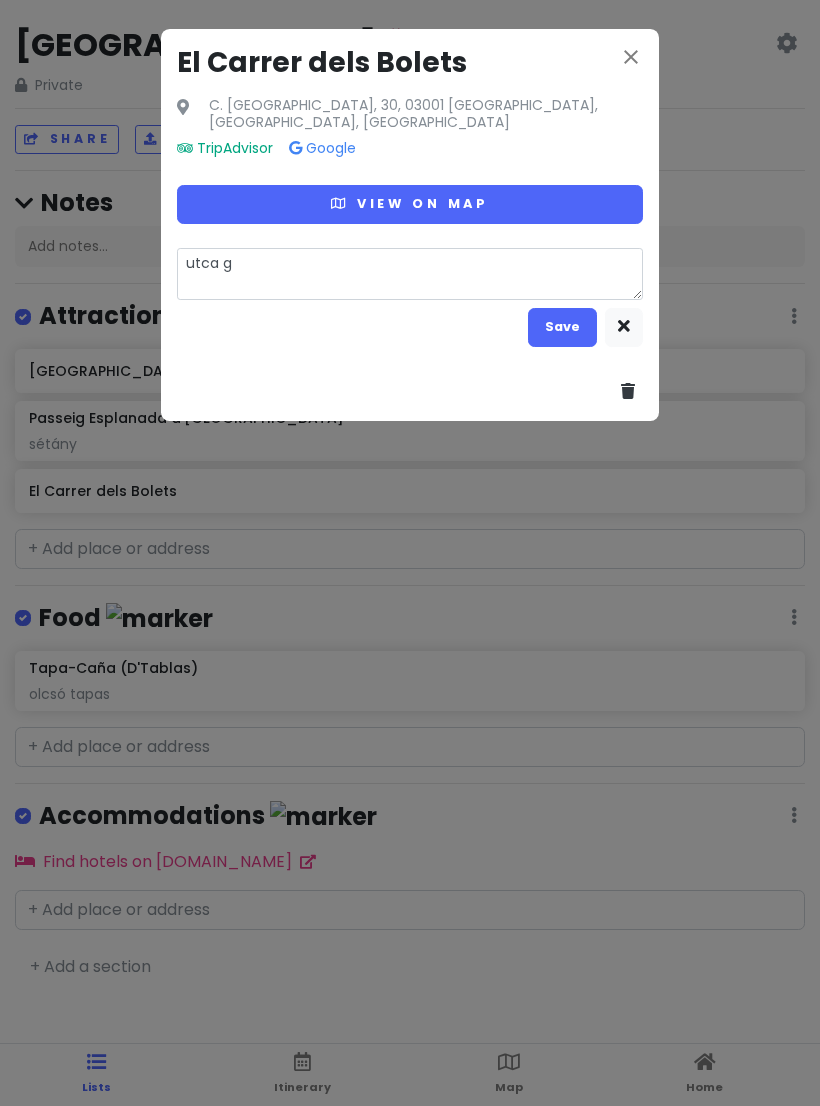 type on "utca go" 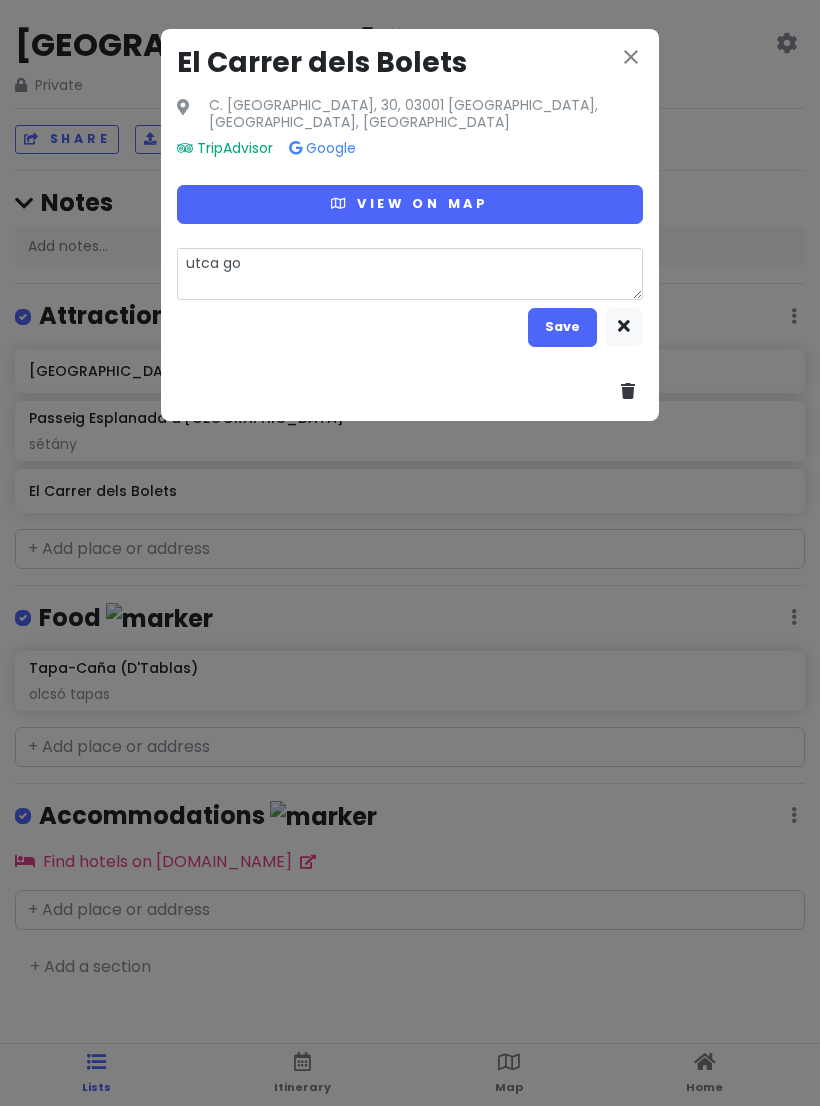 type on "x" 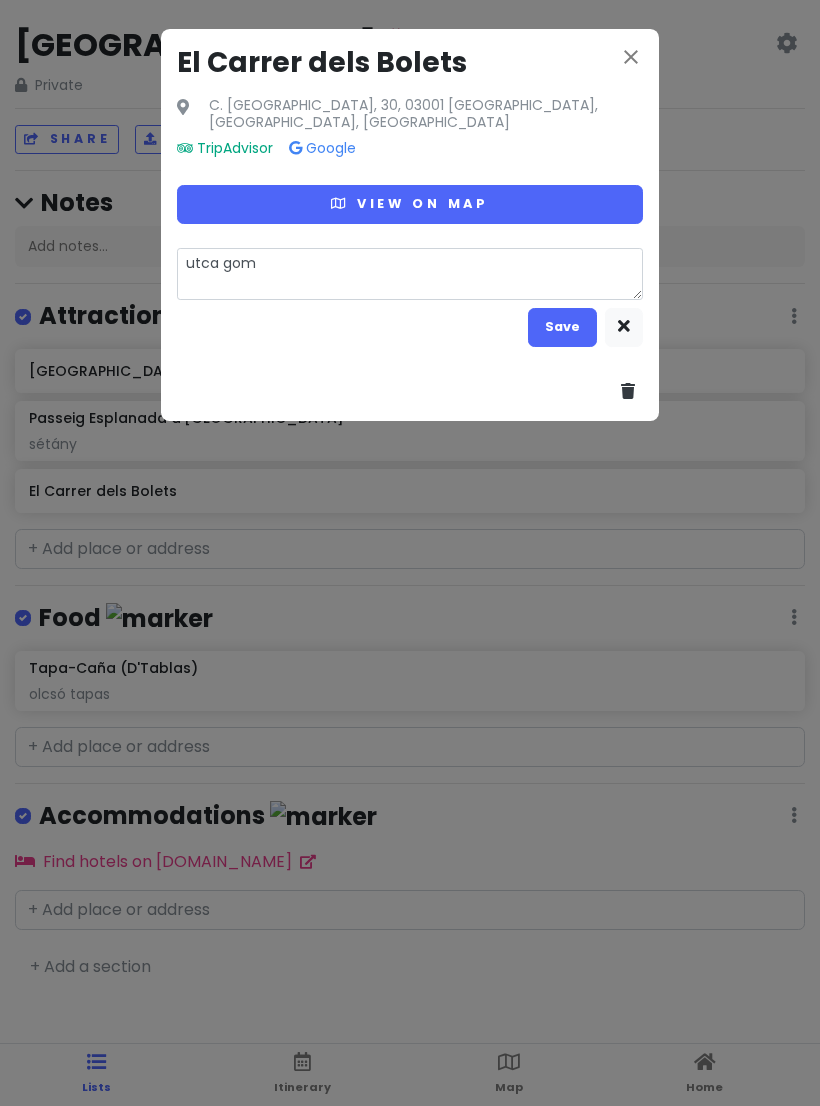 type on "x" 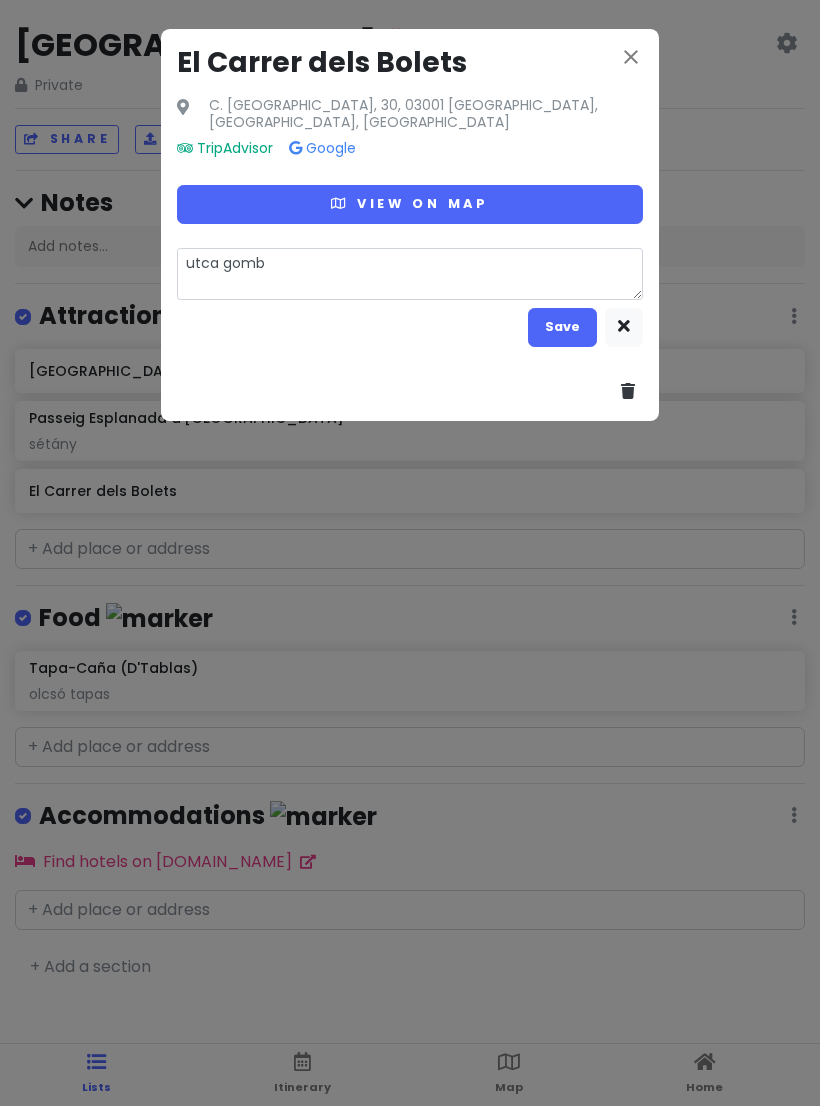 type on "x" 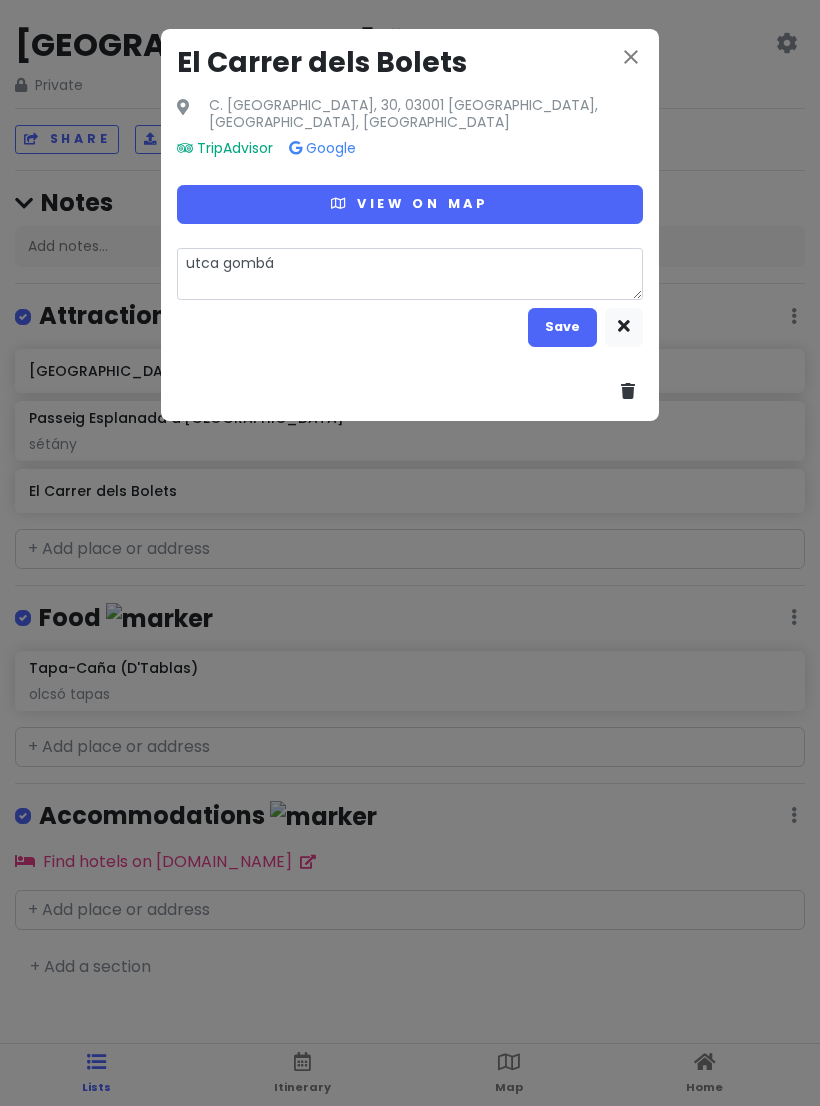 type on "utca gombák" 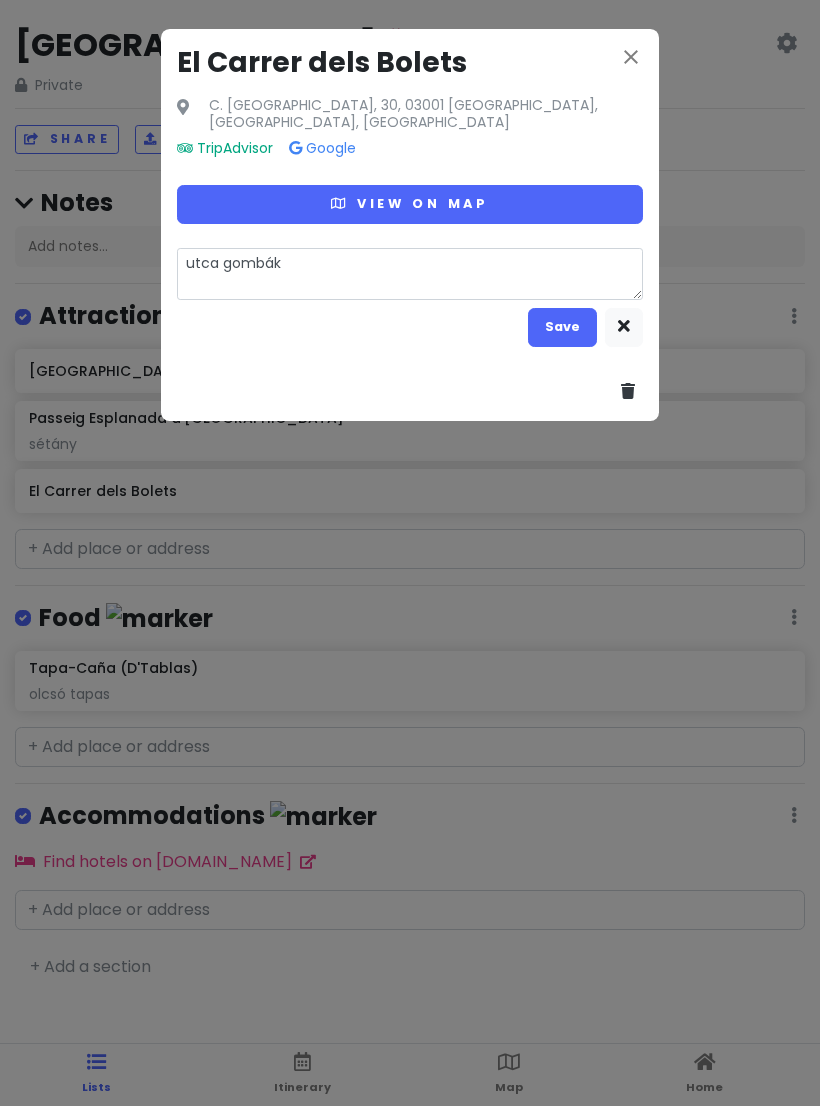 type on "x" 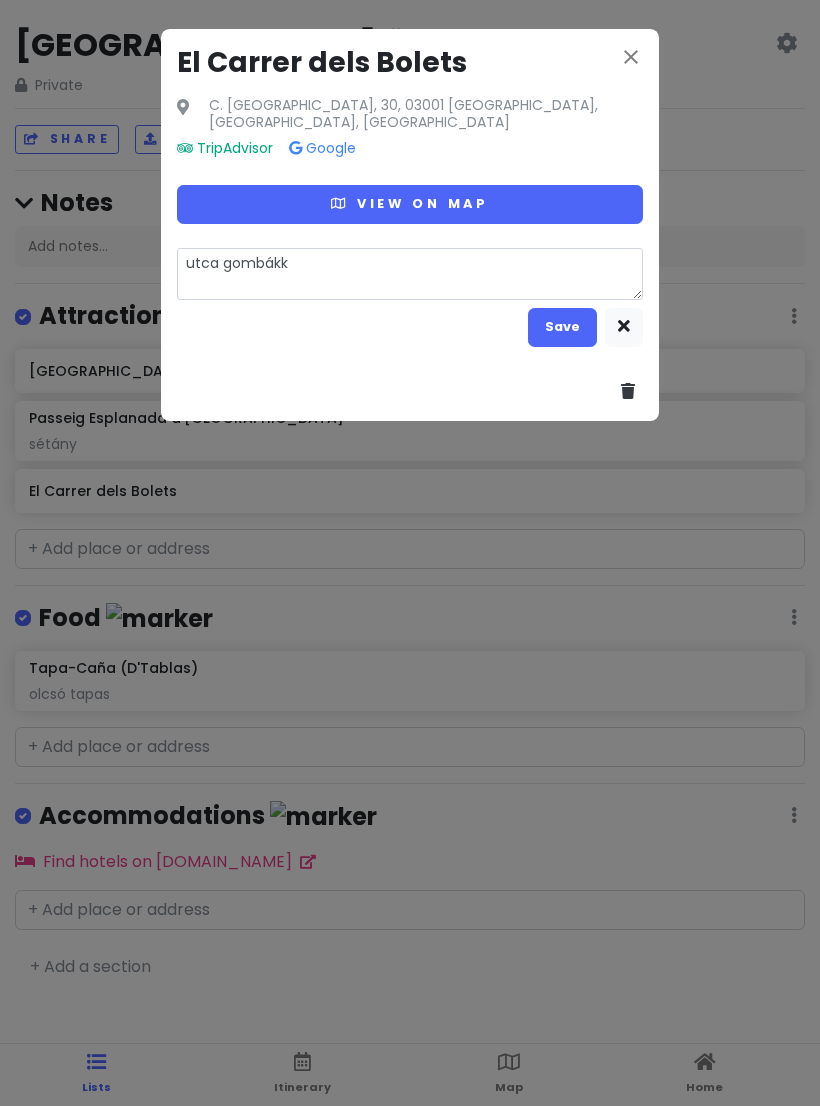 type on "x" 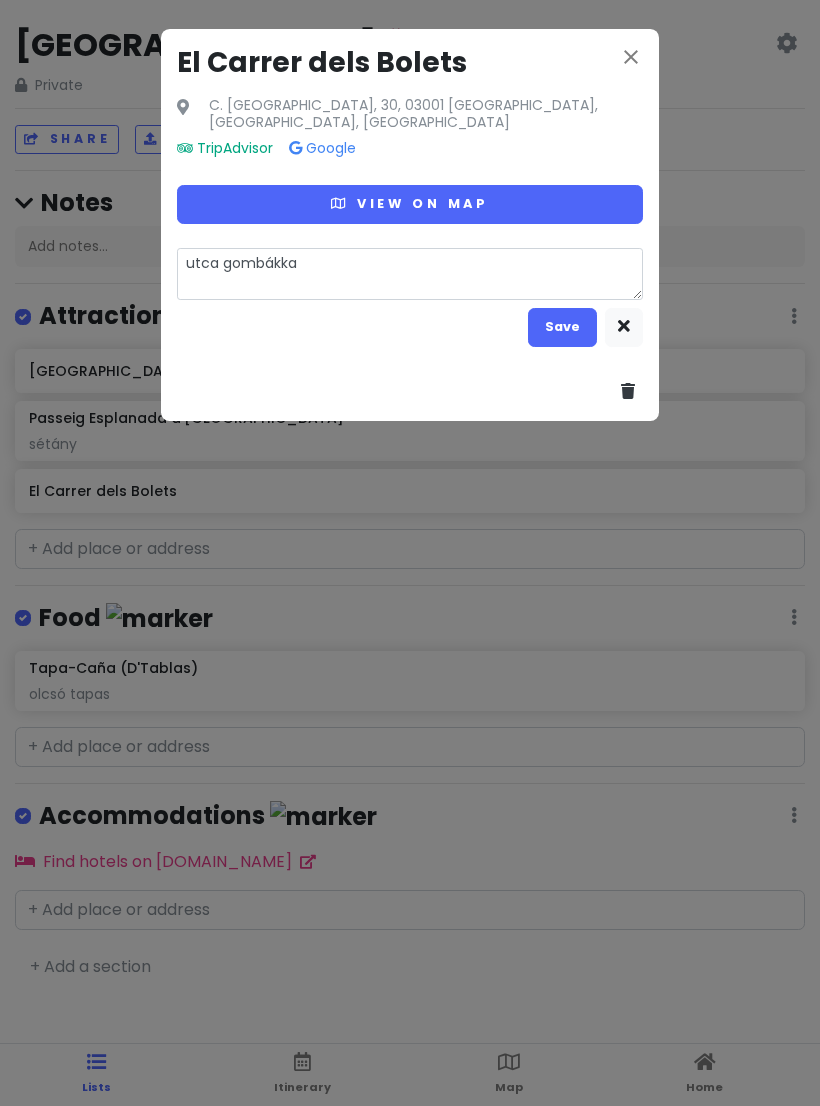 type on "x" 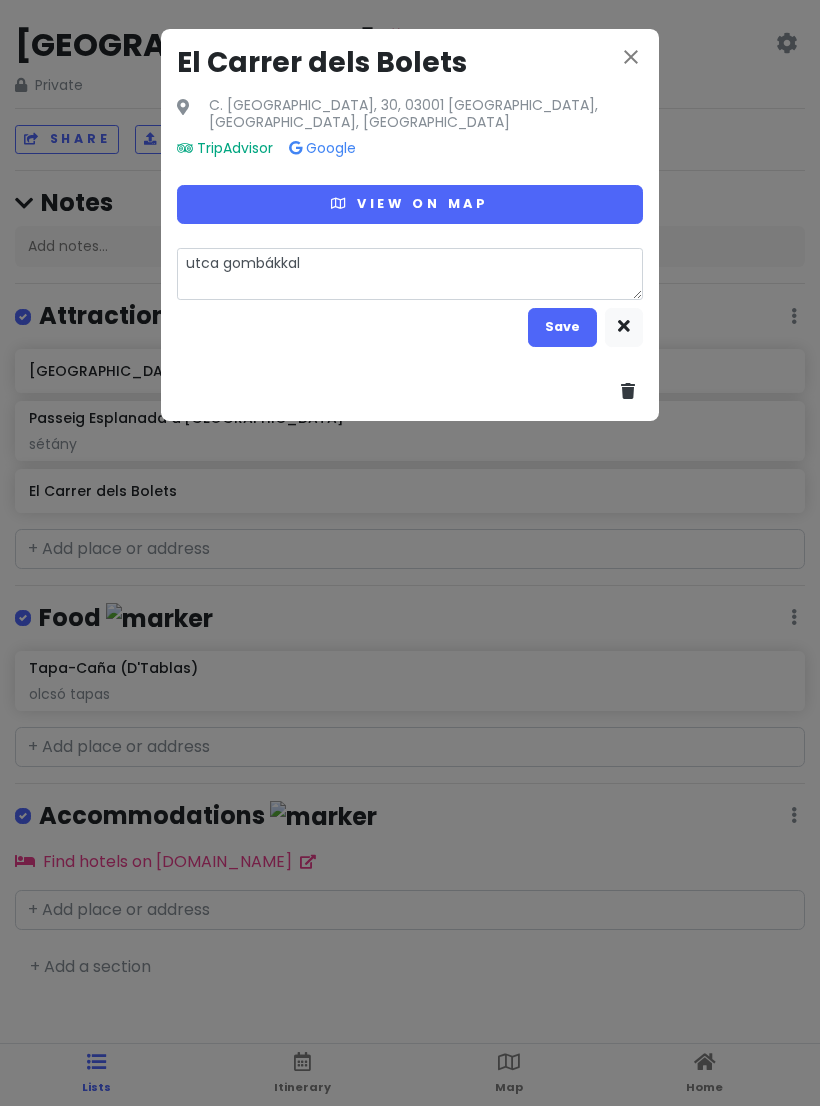 type on "utca gombákkal" 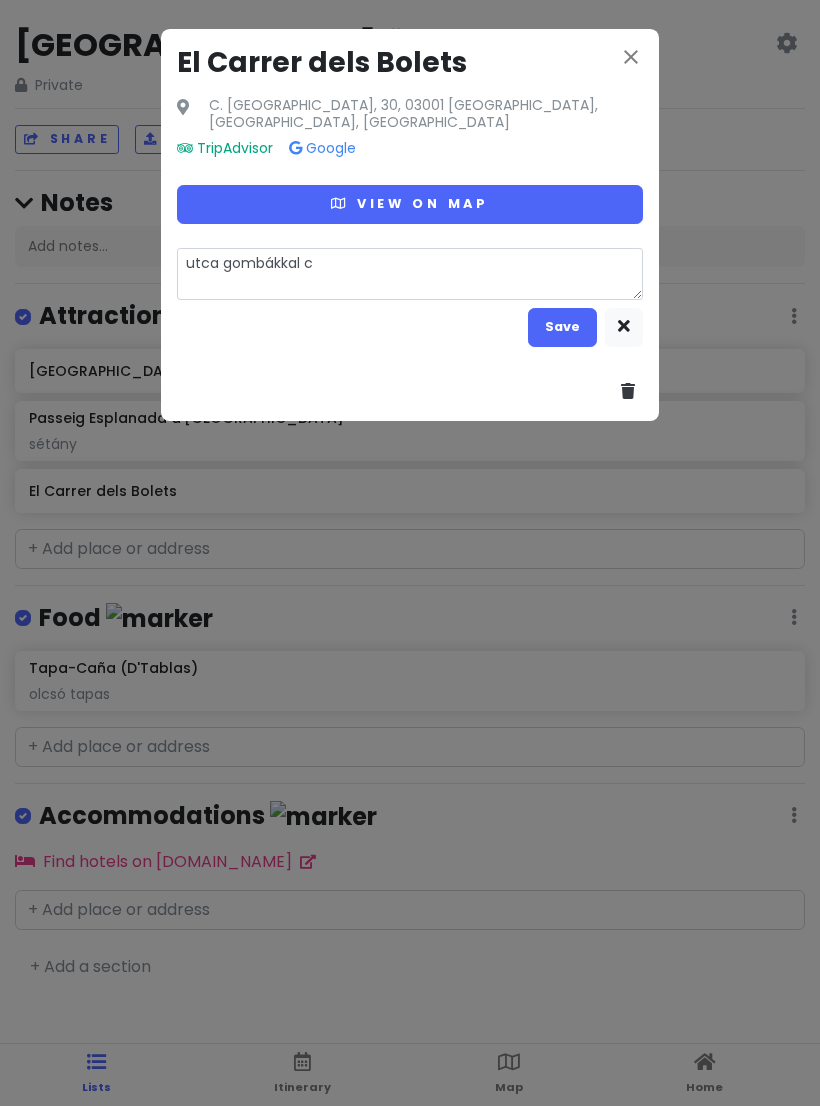 type on "x" 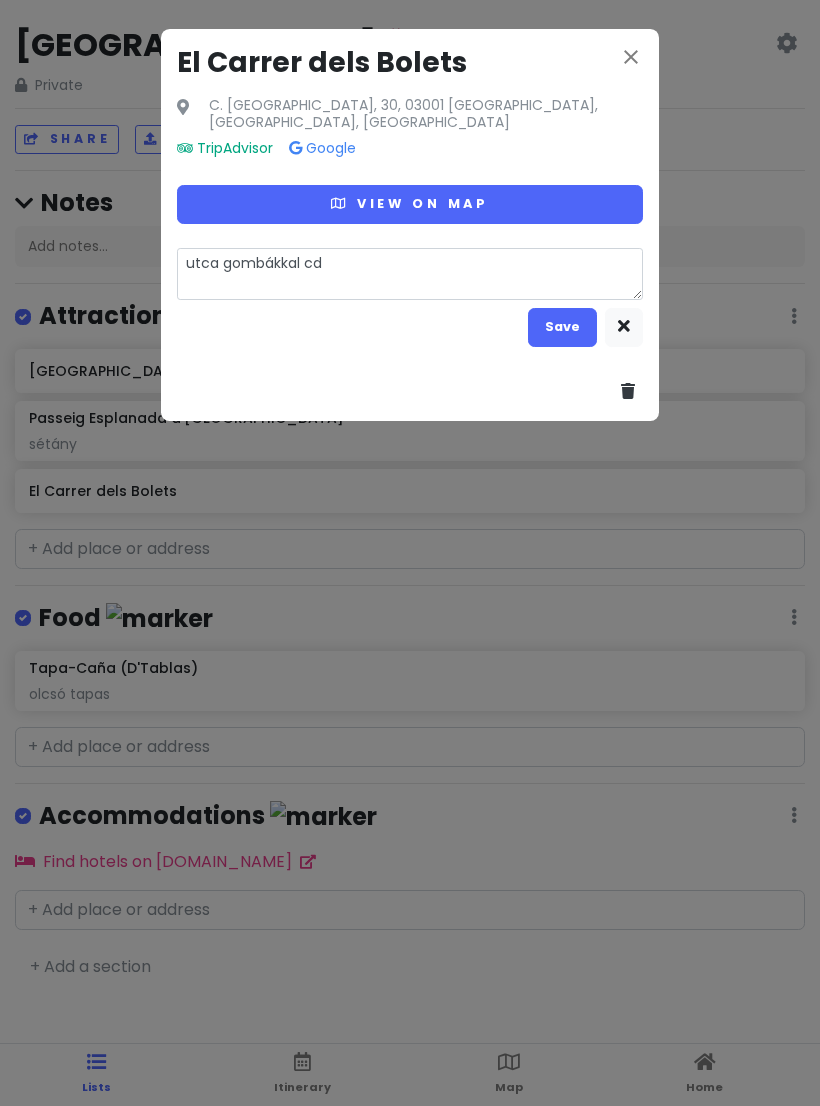 type on "x" 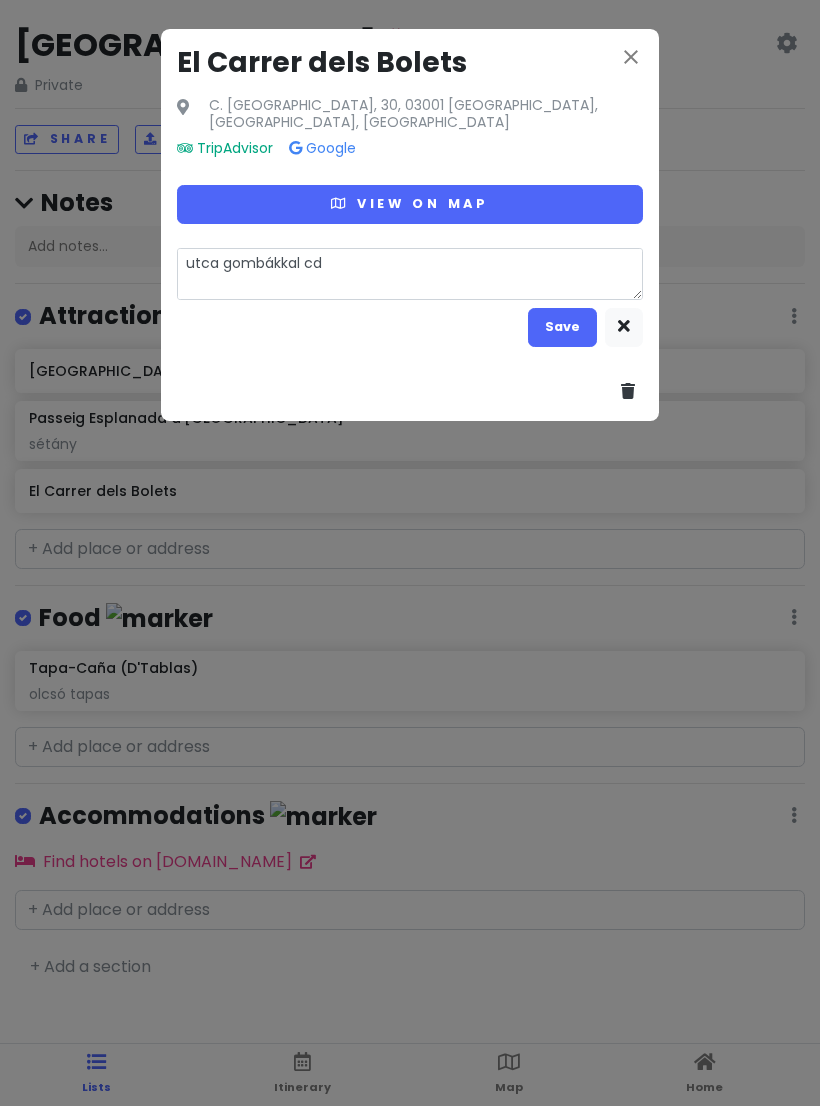 type on "x" 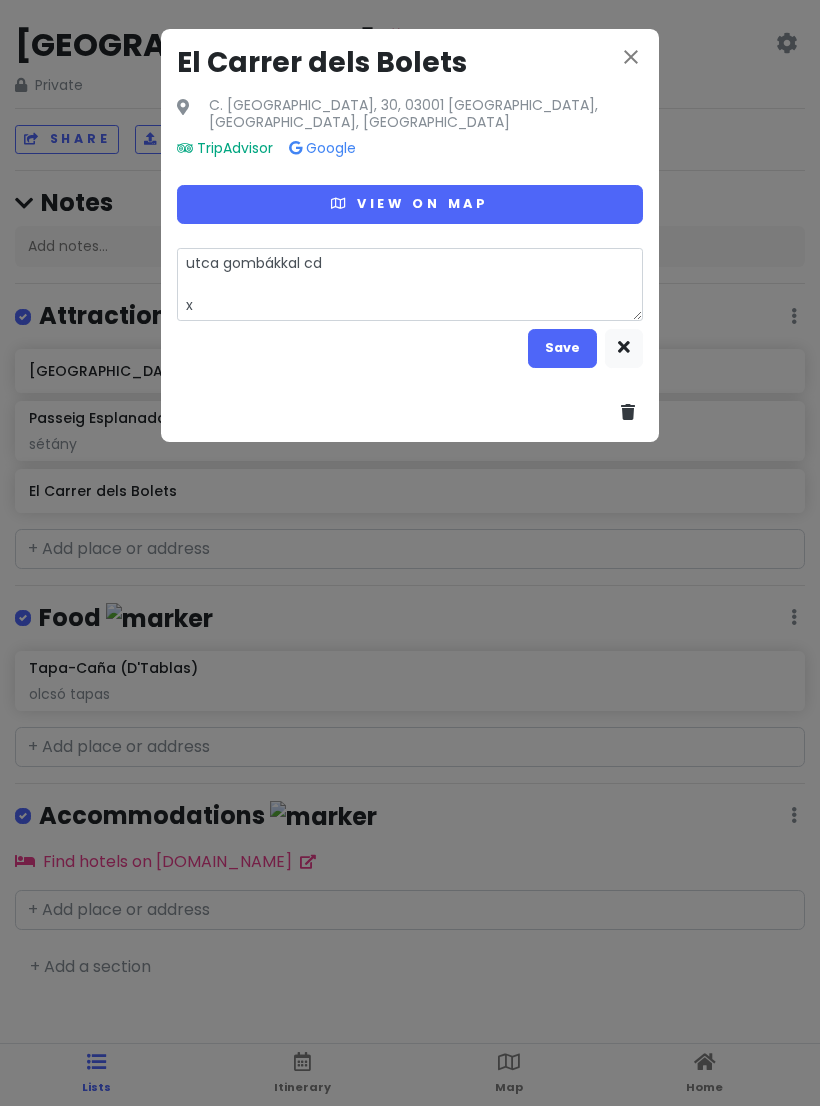 type on "utca gombákkal cd
xd" 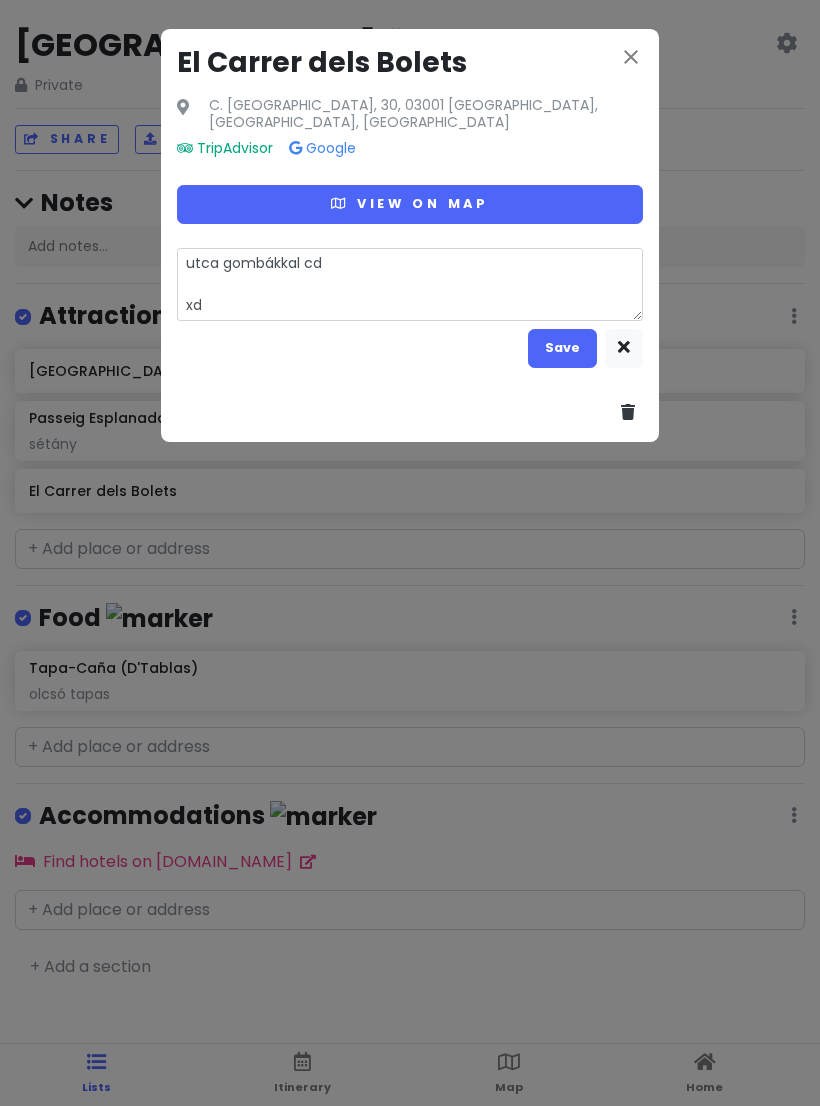 type on "x" 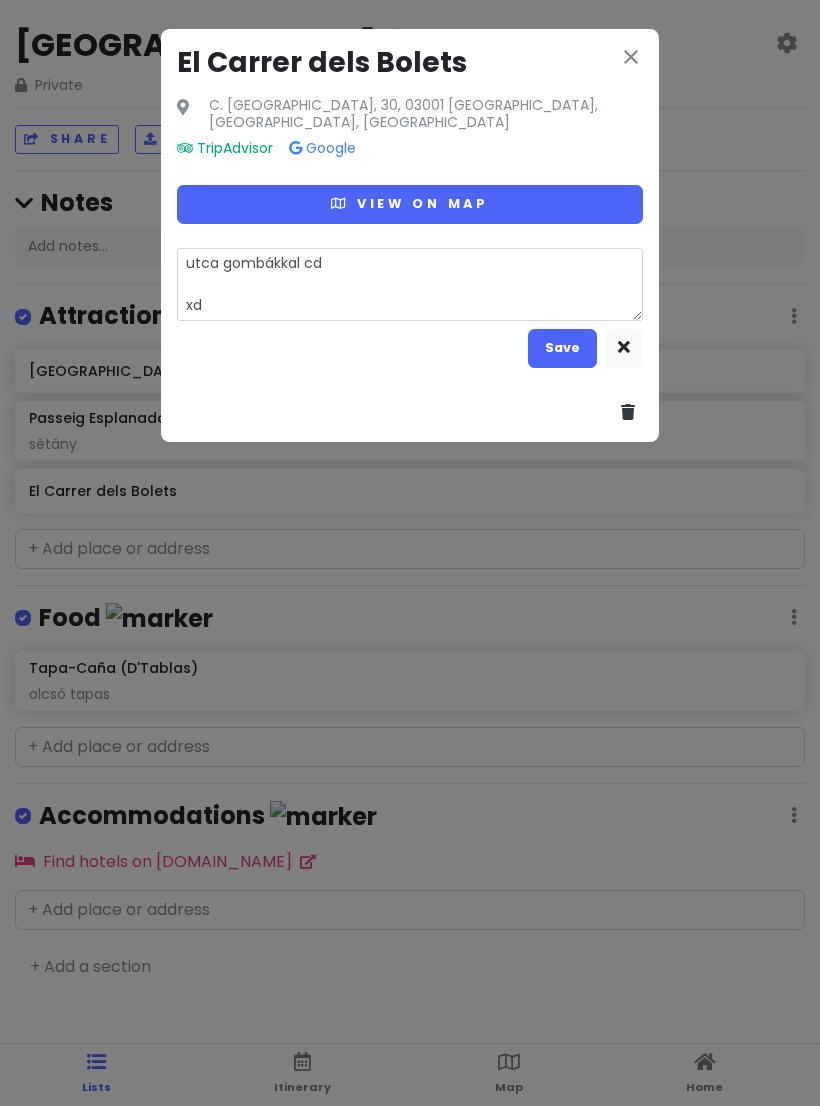 type on "utca gombákkal cd
x" 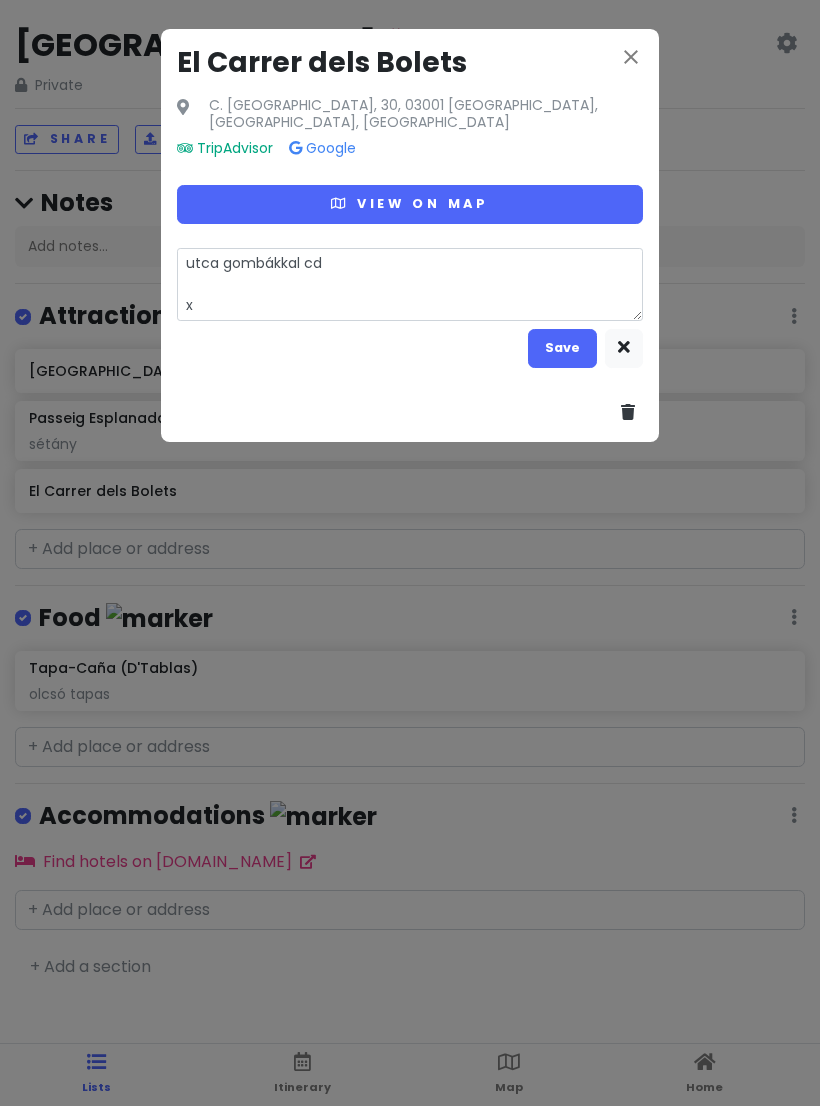 type on "x" 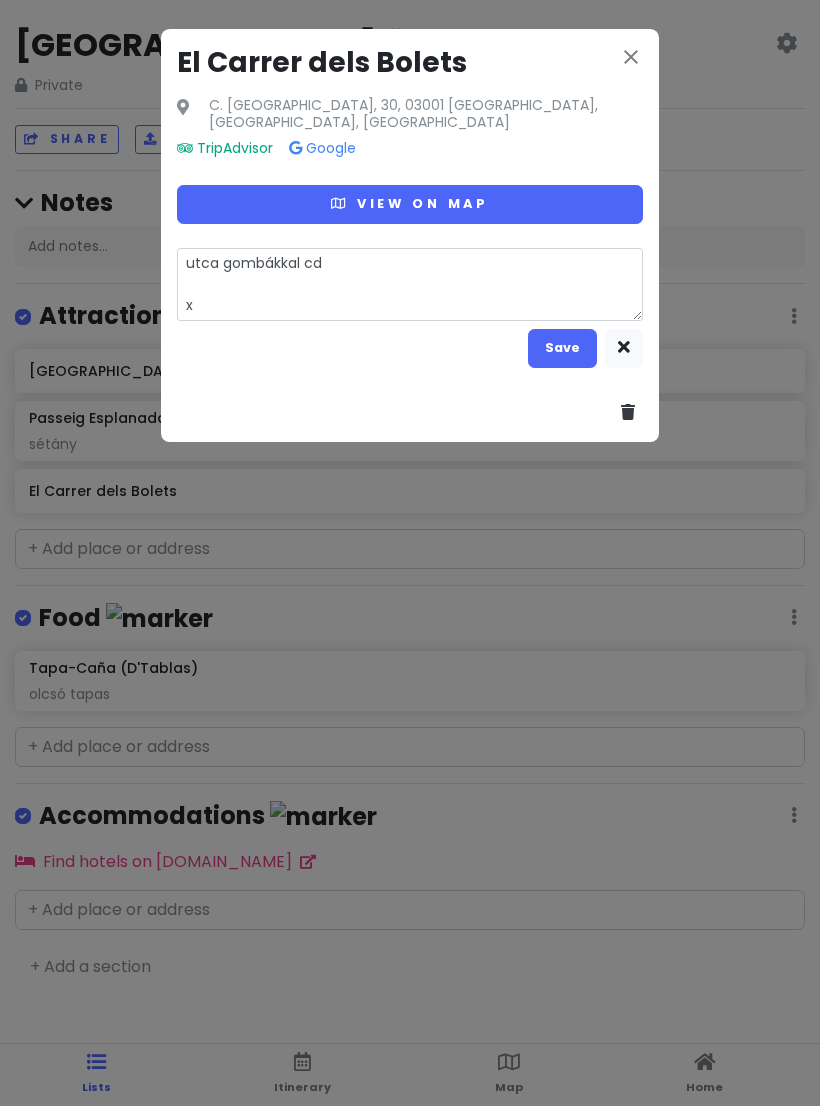type on "utca gombákkal cd" 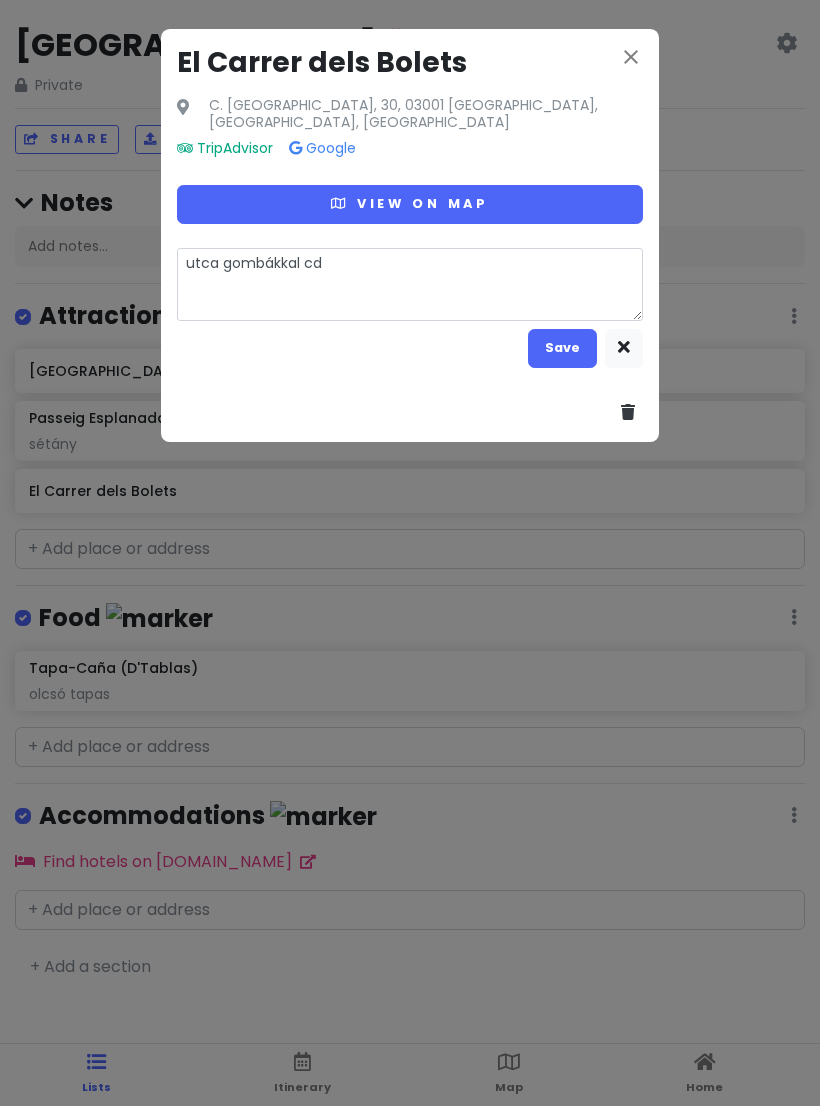 type on "x" 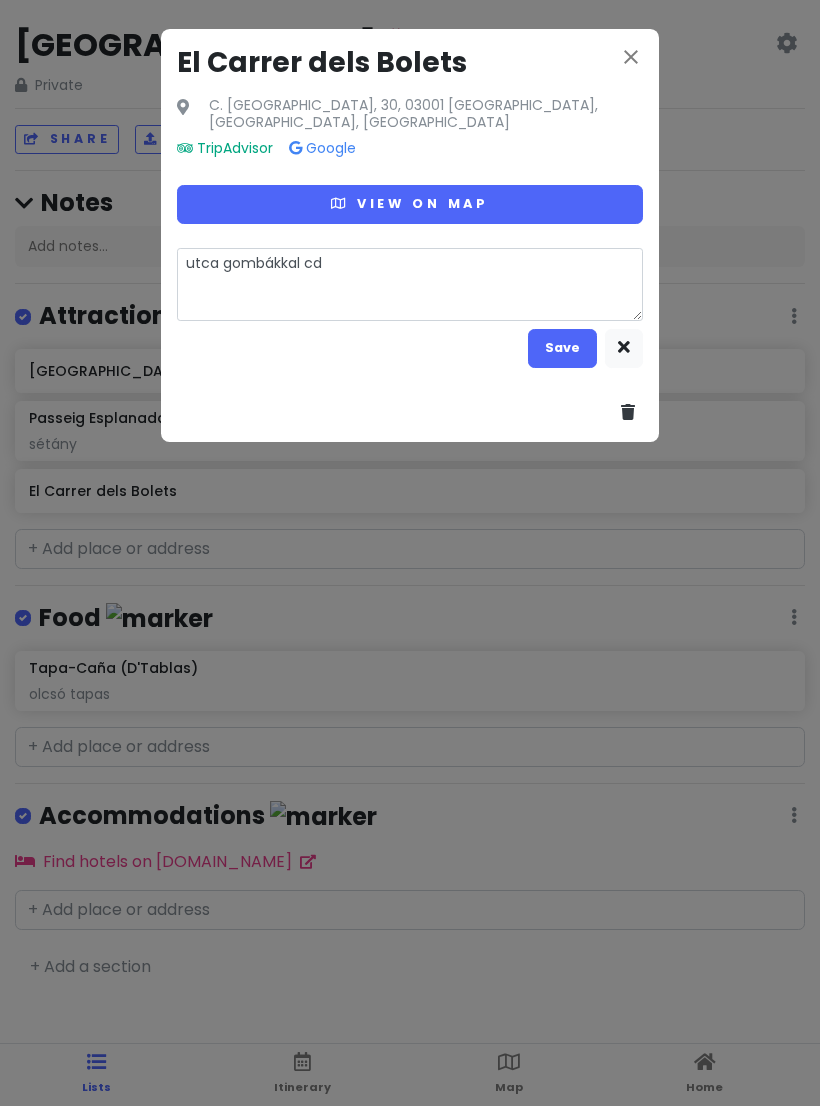 type on "utca gombákkal cd" 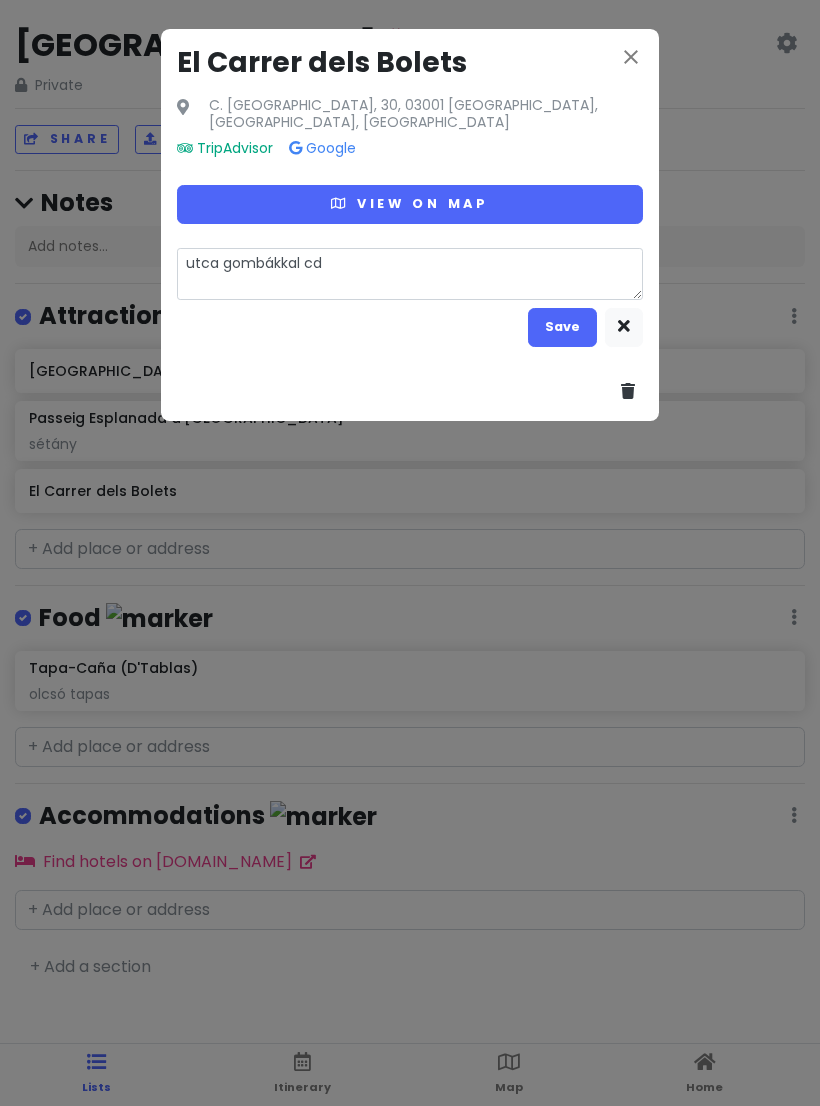 type on "x" 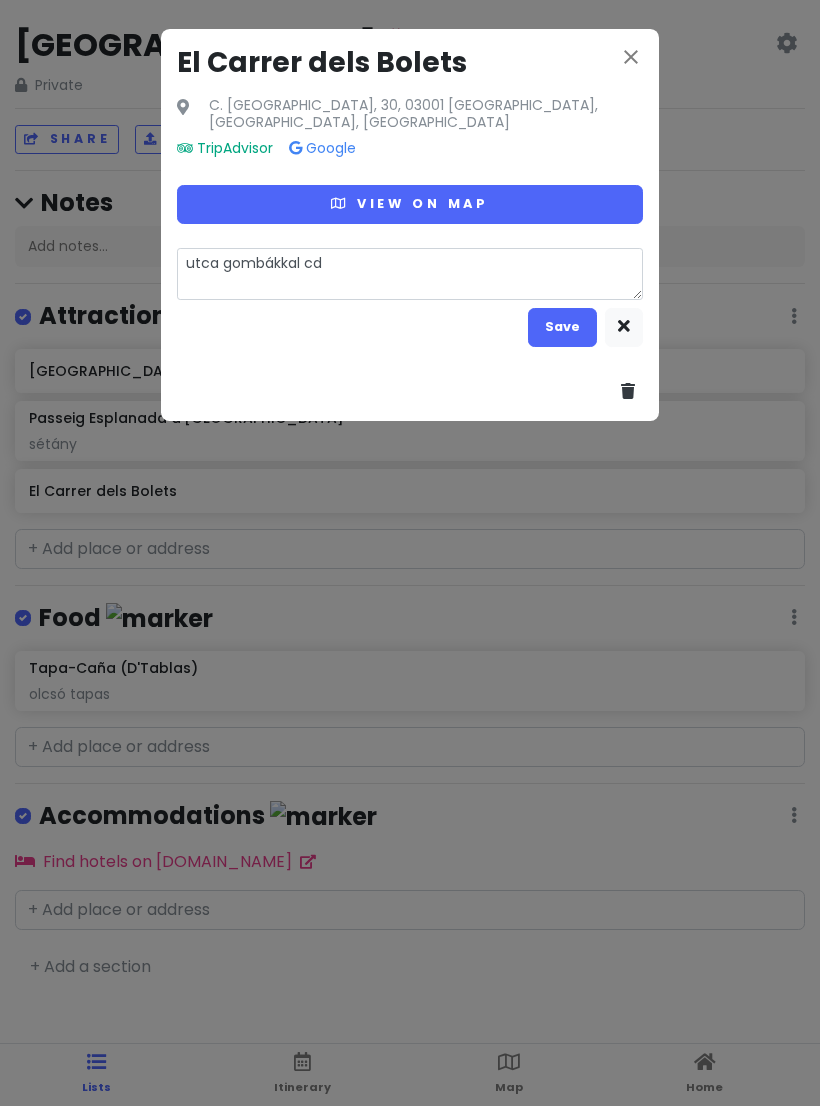 type on "utca gombákkal c" 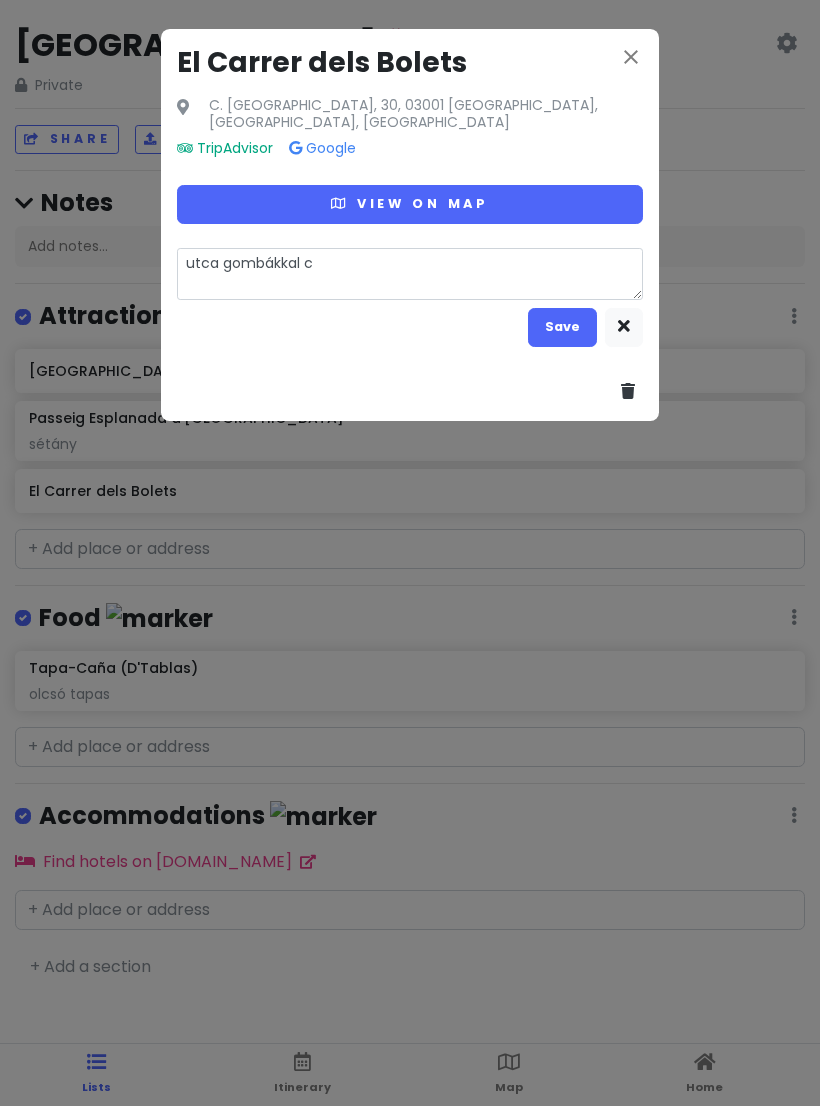 type on "x" 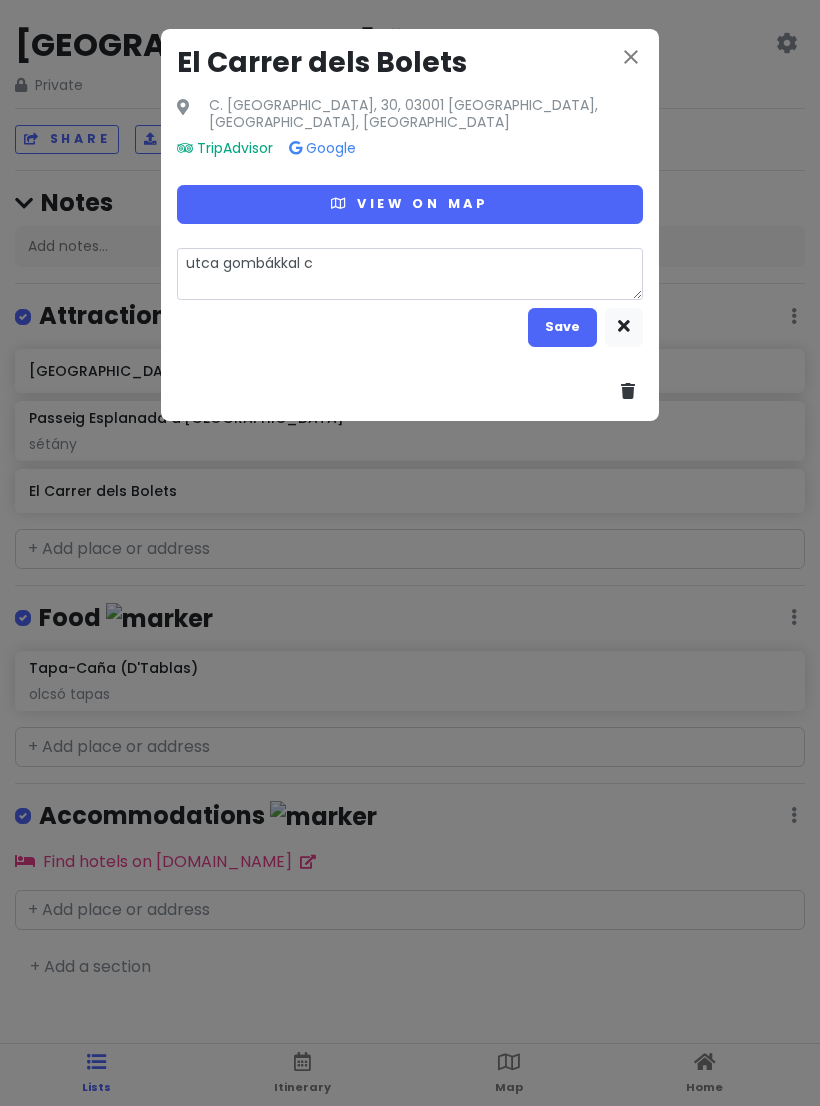 type on "utca gombákkal" 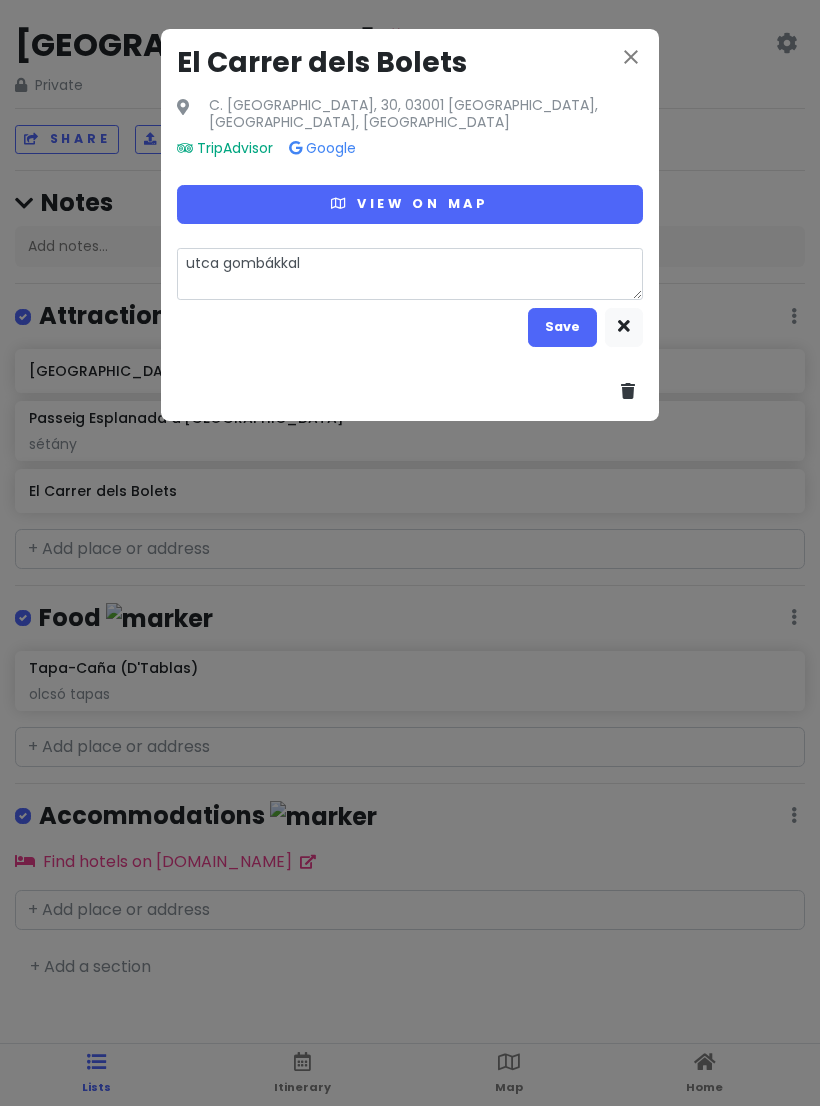 type on "x" 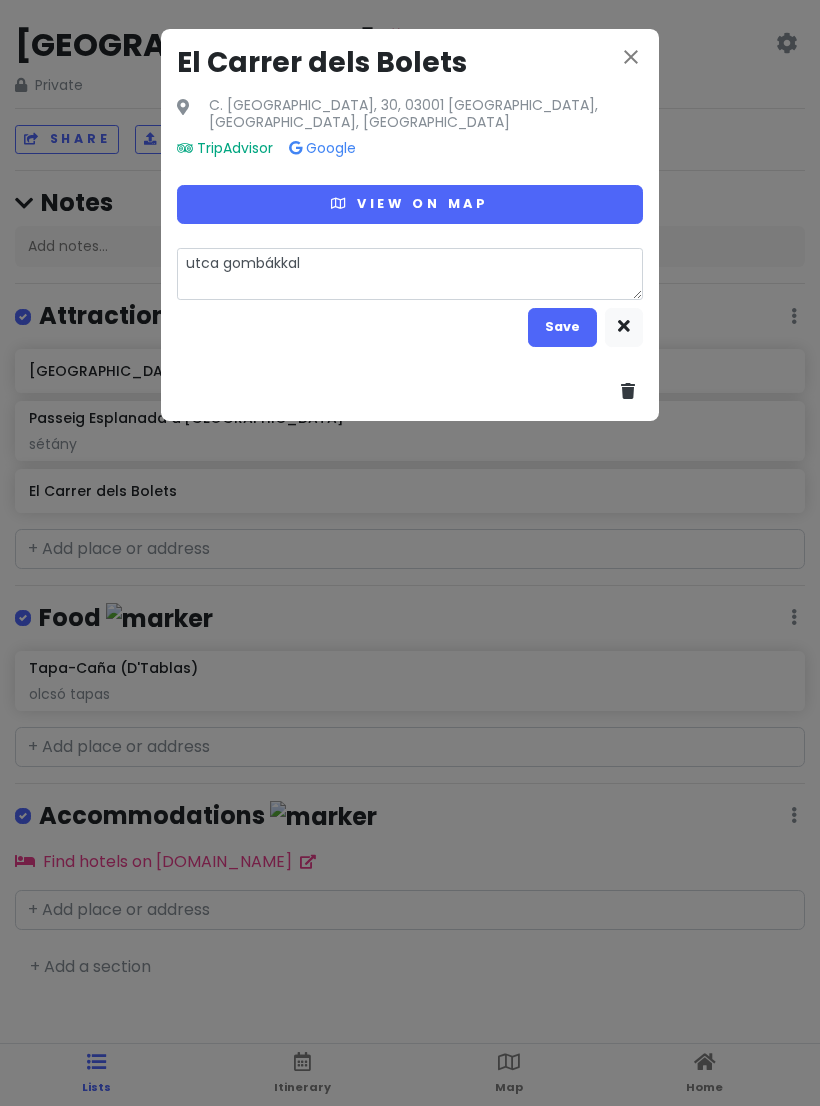 type on "utca gombákkal x" 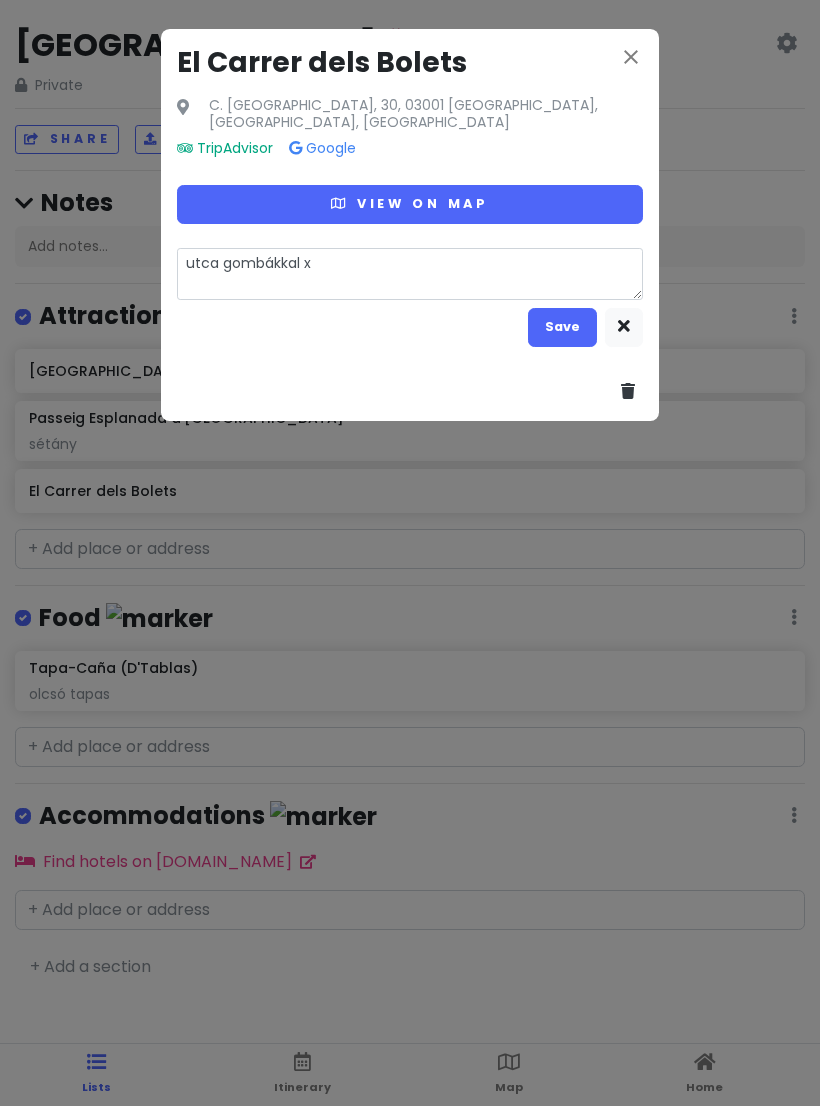 type on "x" 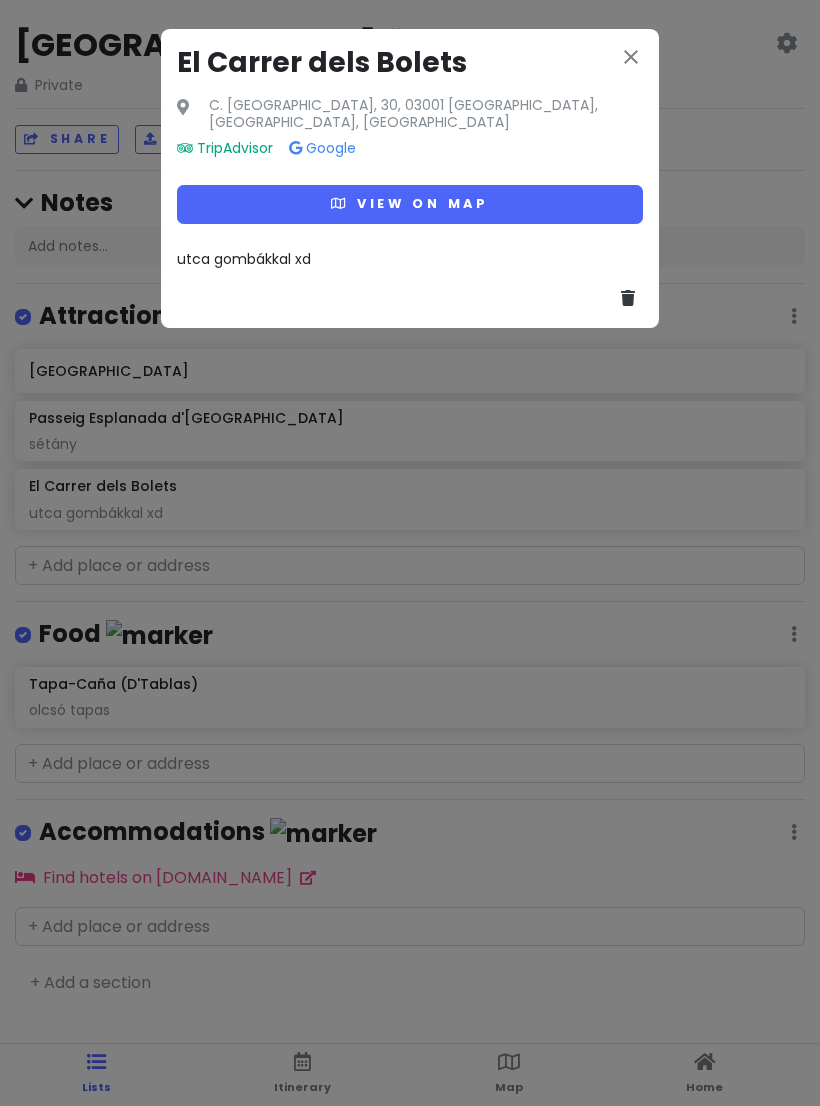 click on "close" at bounding box center [631, 57] 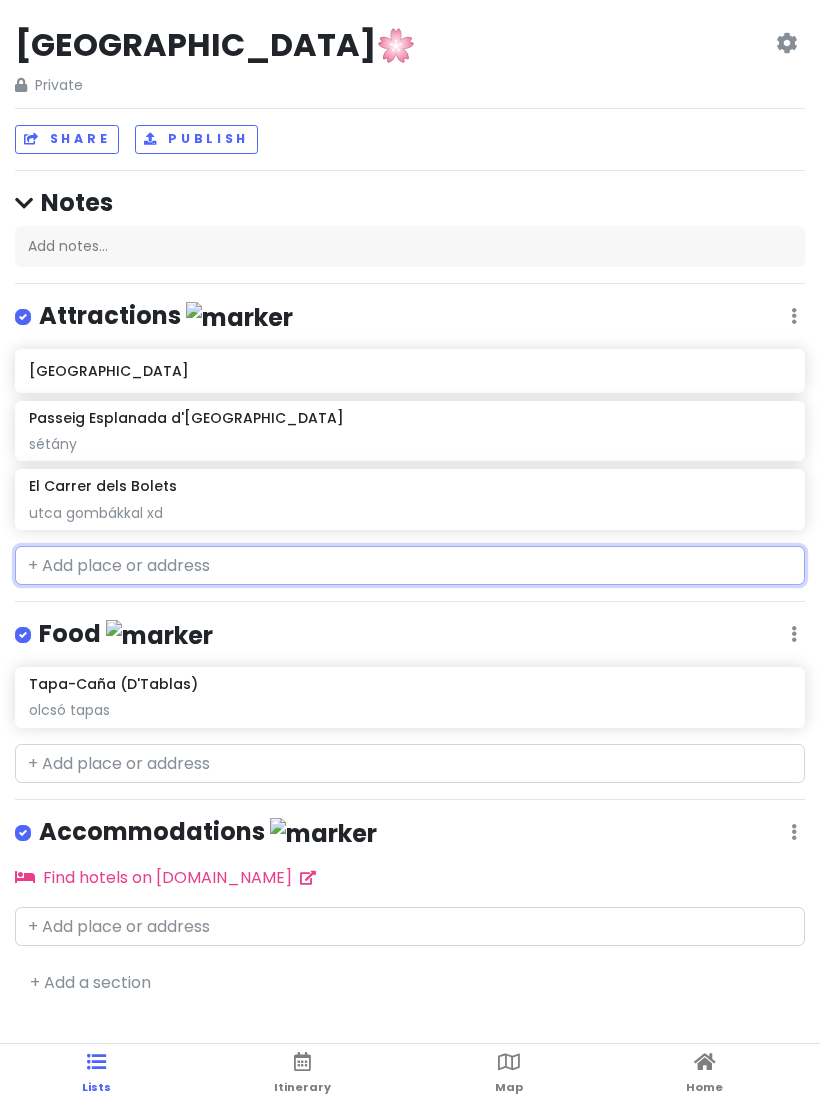 click at bounding box center [410, 566] 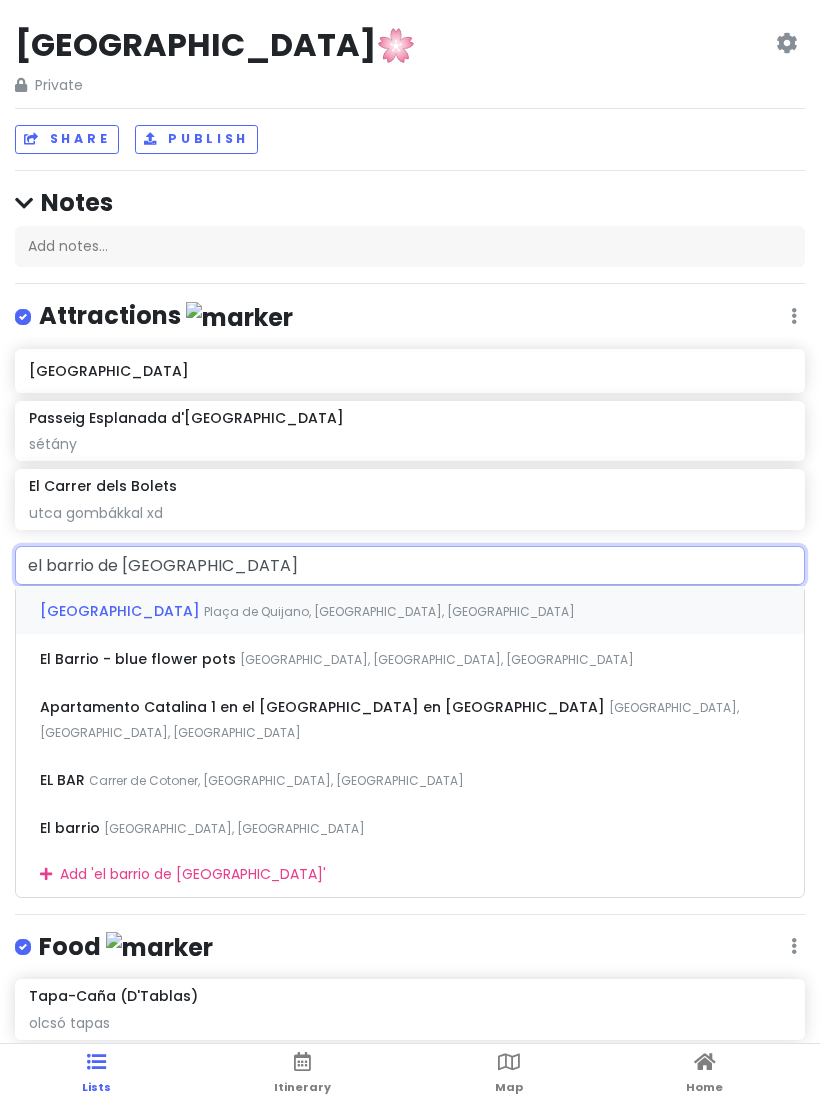 type on "el barrio de [GEOGRAPHIC_DATA]" 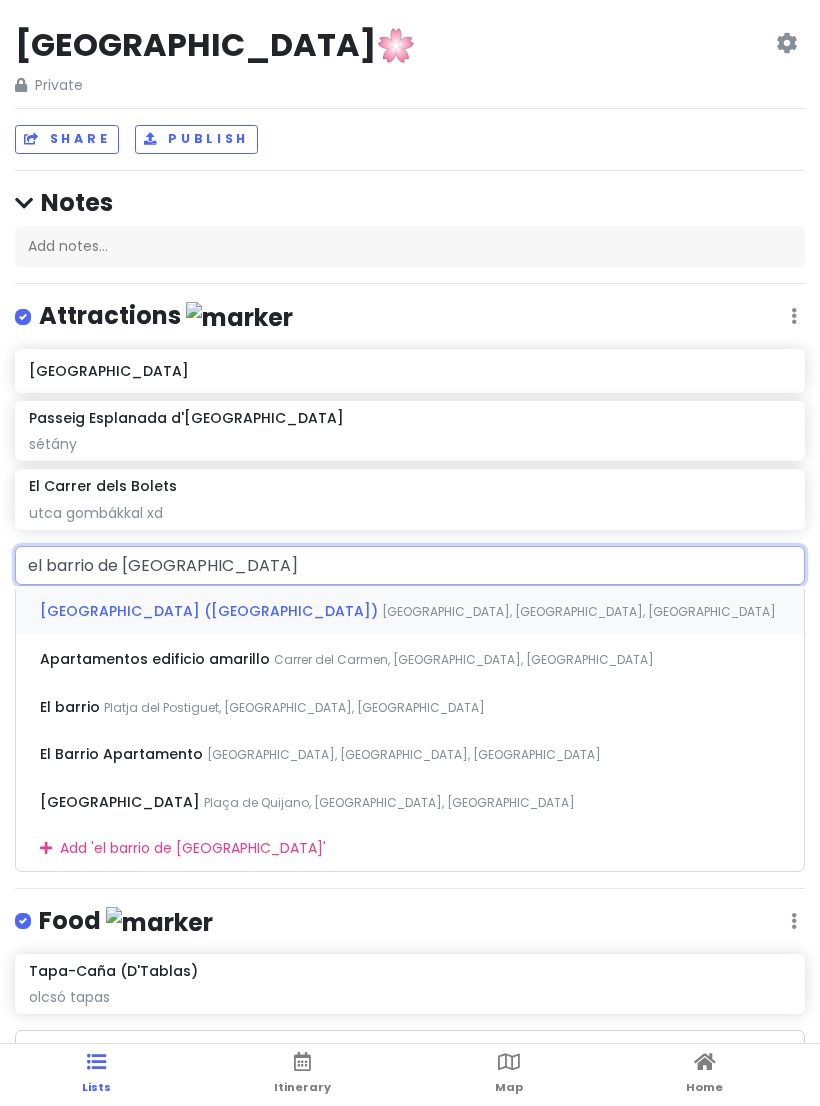 click on "[GEOGRAPHIC_DATA], [GEOGRAPHIC_DATA], [GEOGRAPHIC_DATA]" at bounding box center (579, 611) 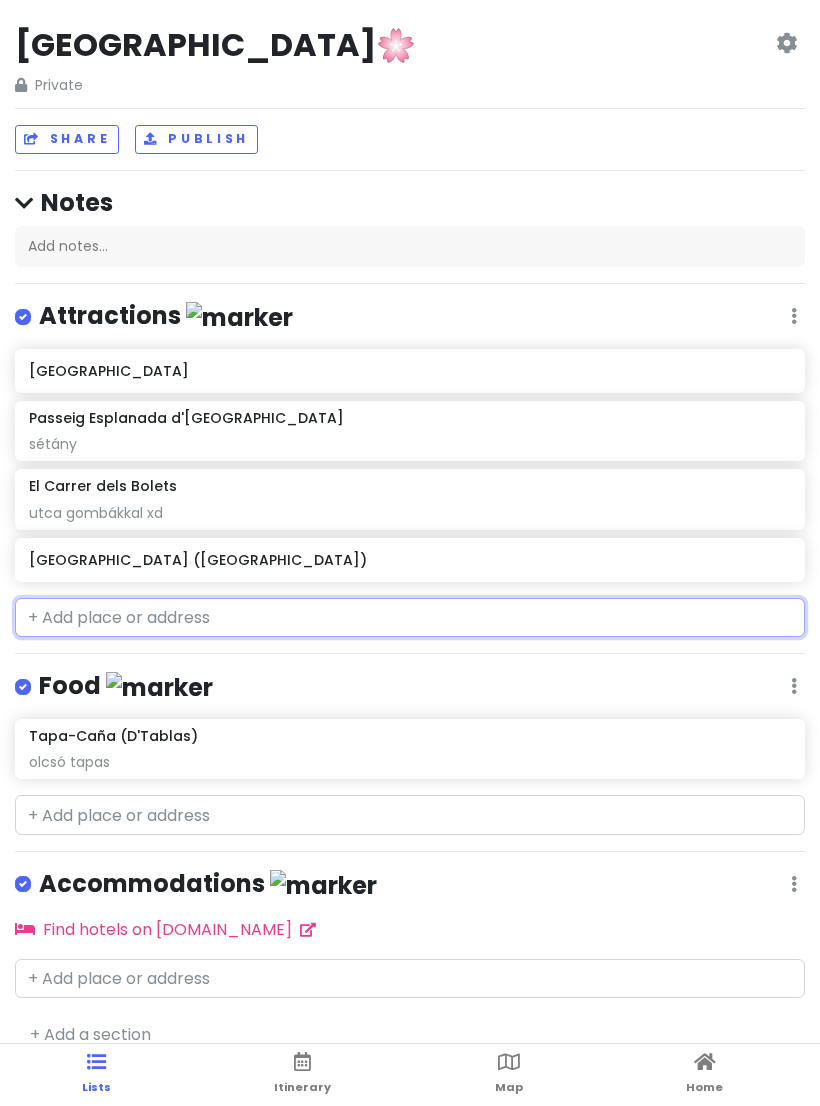 click on "[GEOGRAPHIC_DATA] ([GEOGRAPHIC_DATA])" at bounding box center [409, 560] 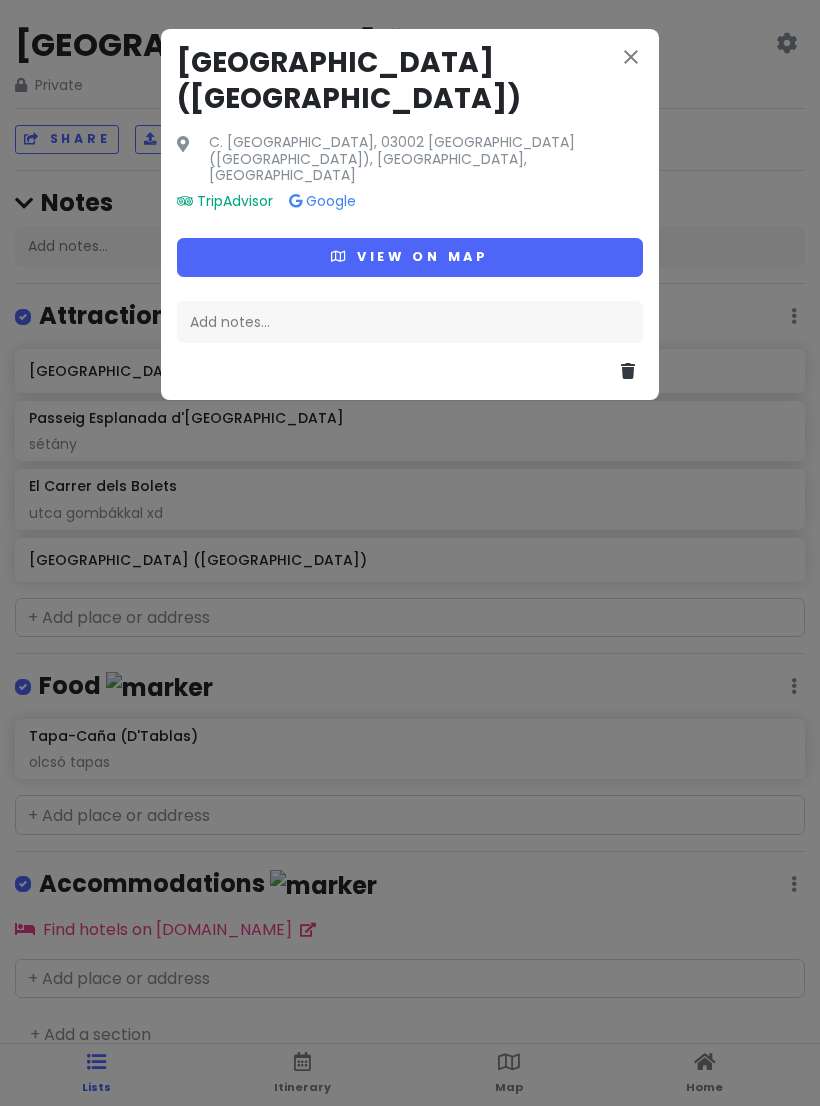 click on "View on map" at bounding box center [410, 257] 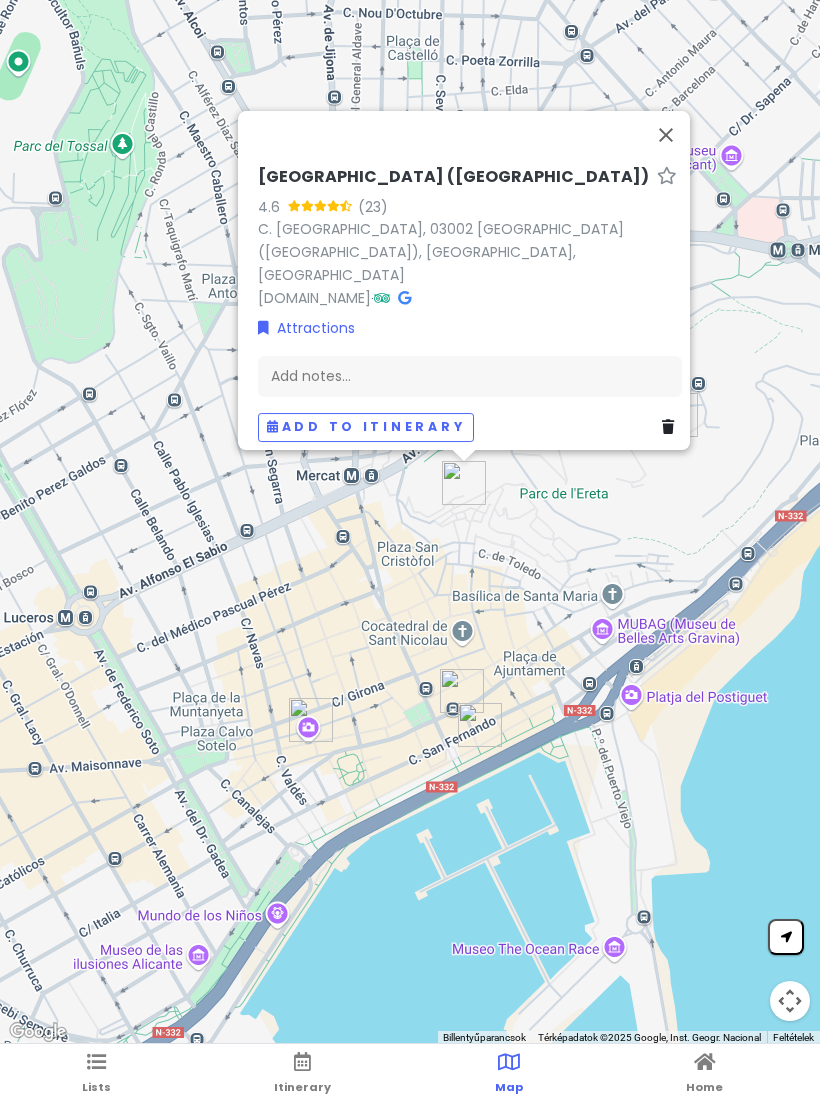 click on "Add notes..." at bounding box center (470, 376) 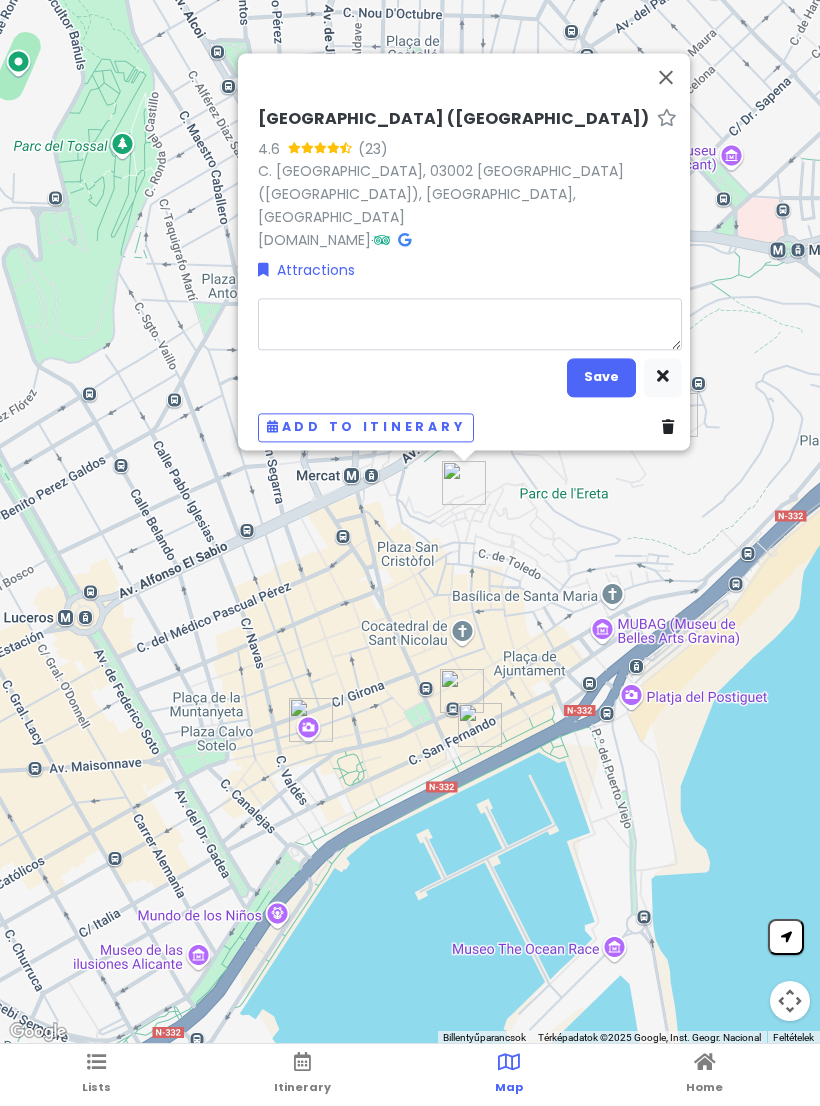 type on "x" 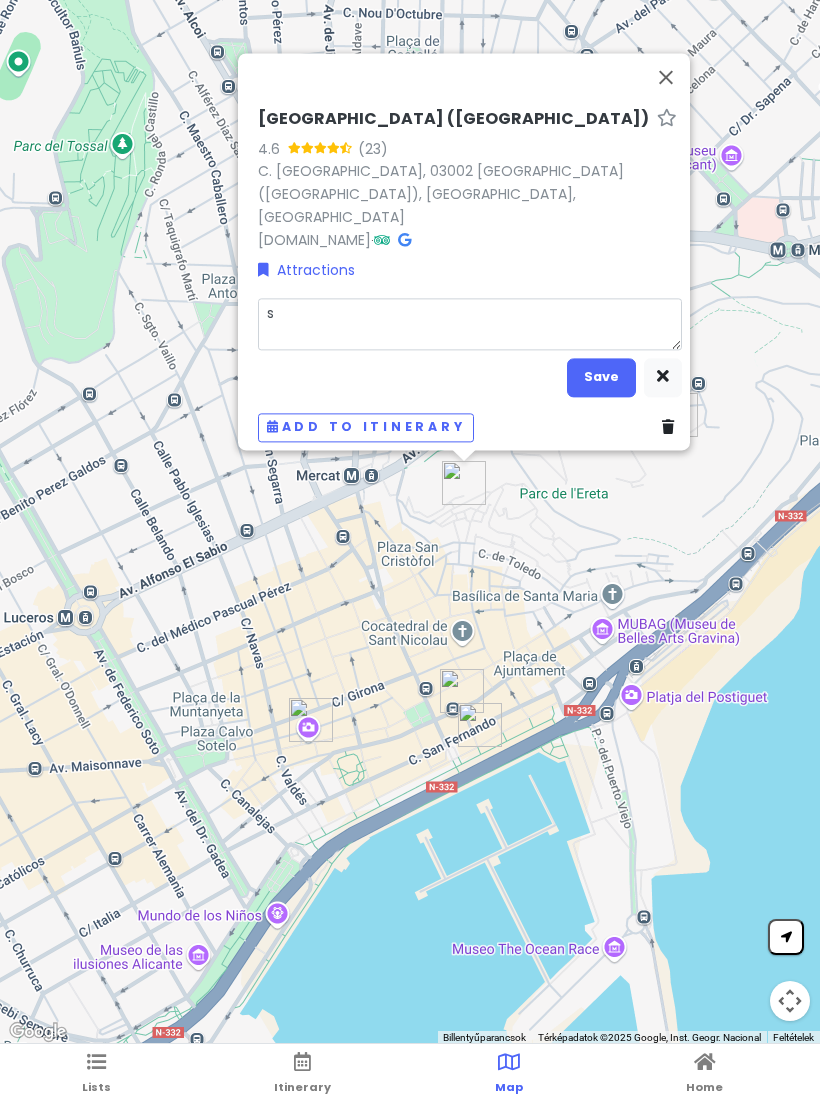 type on "sz" 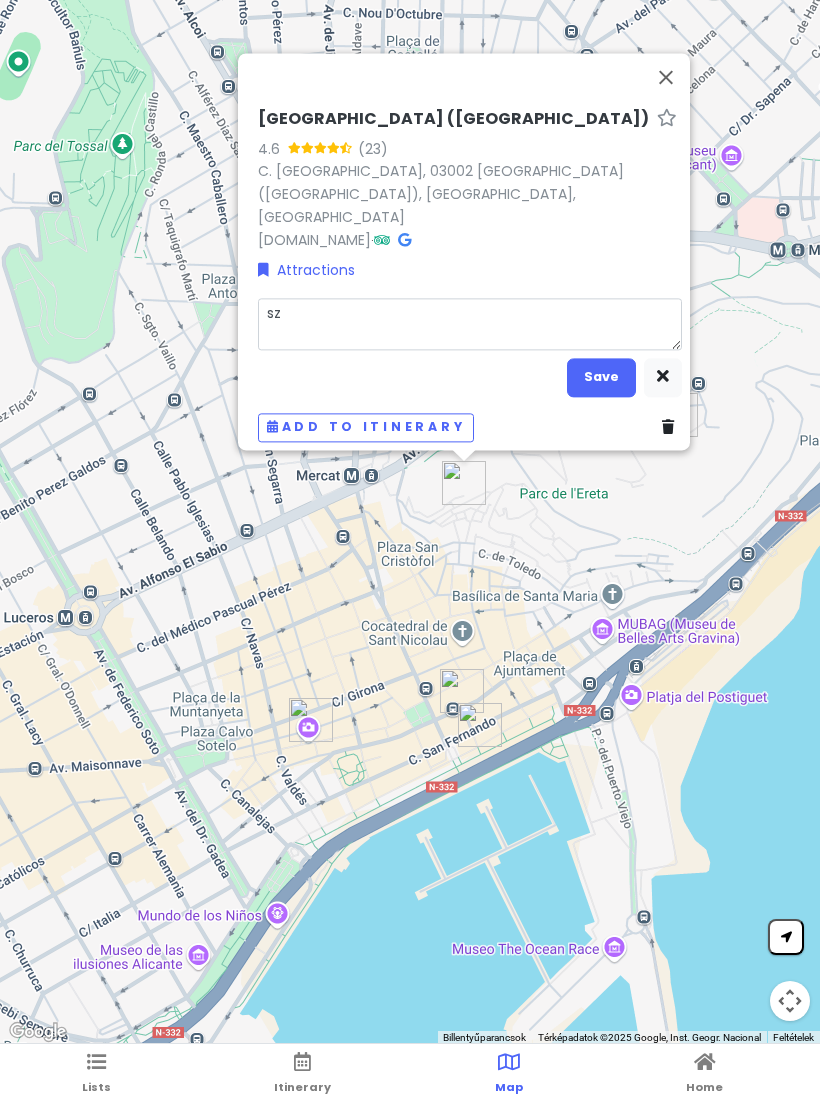 type on "x" 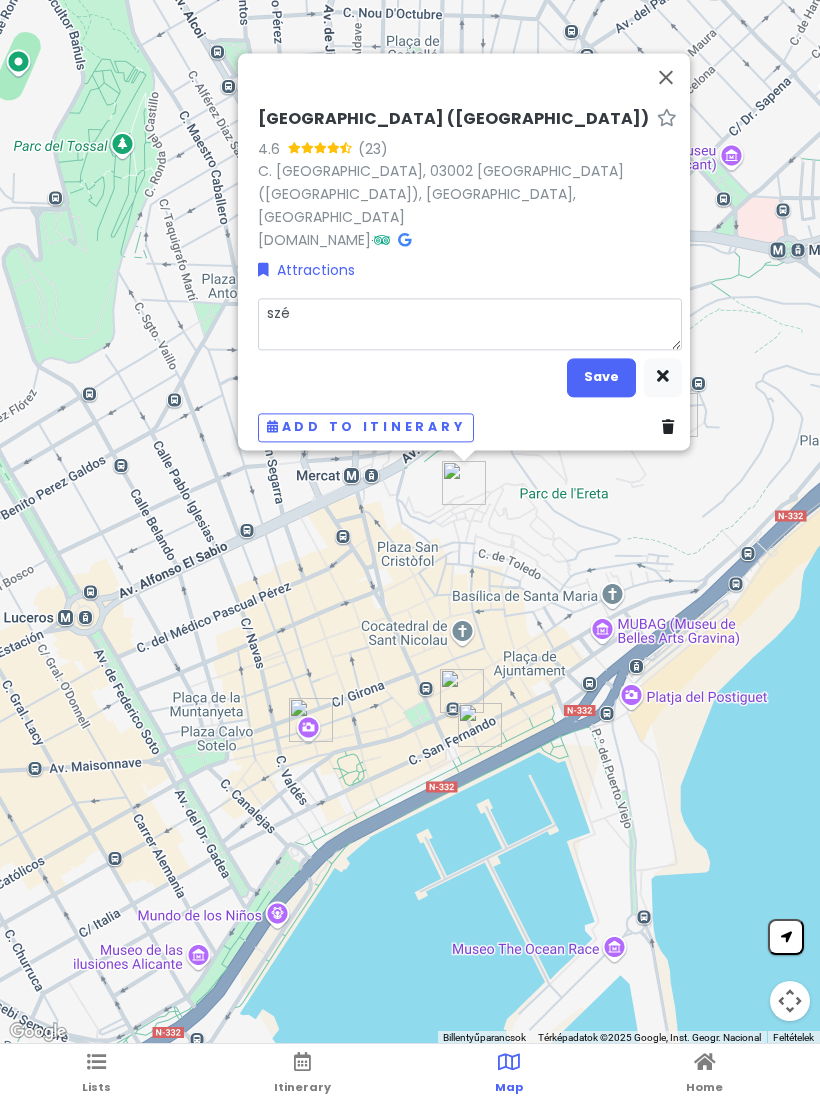 type on "x" 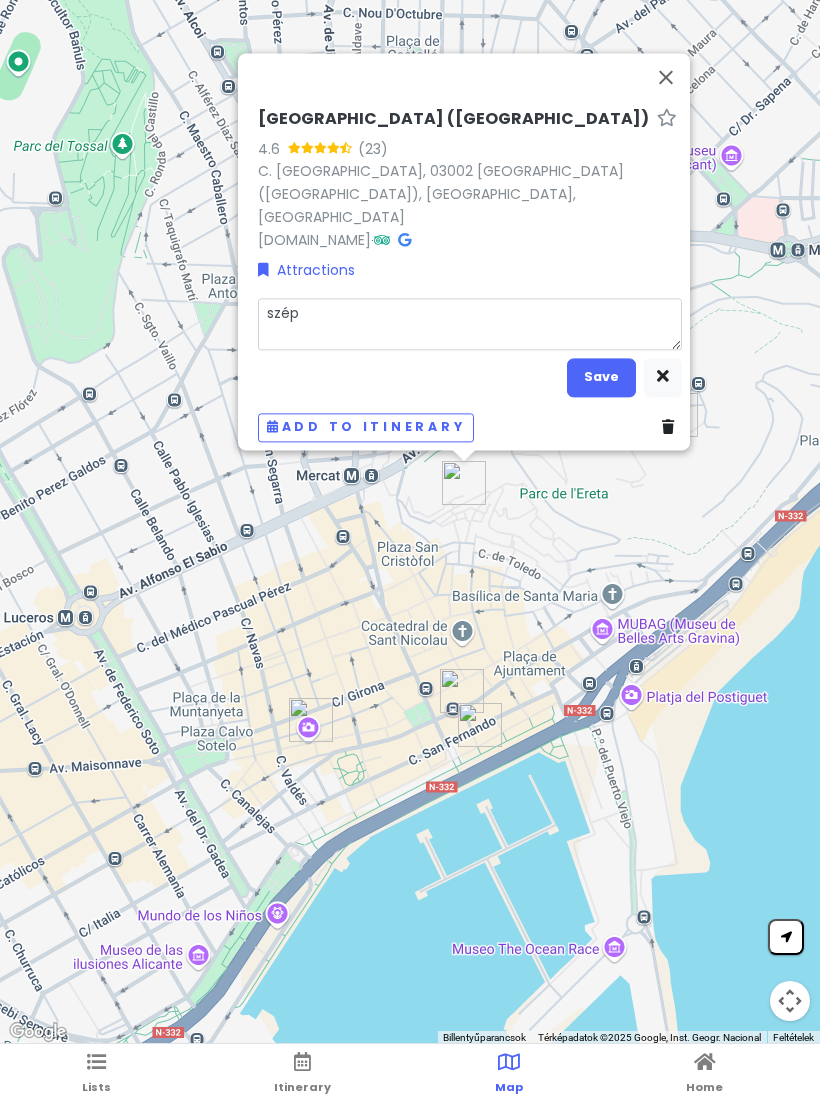 type on "x" 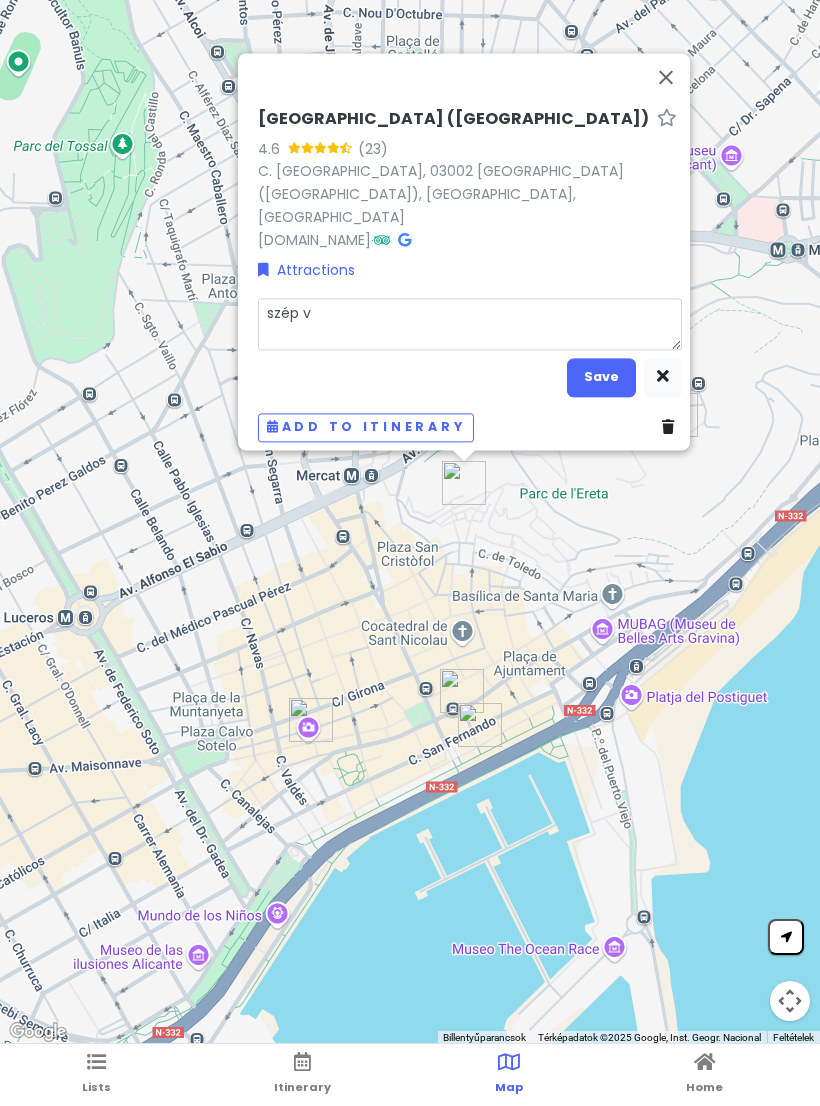 type on "x" 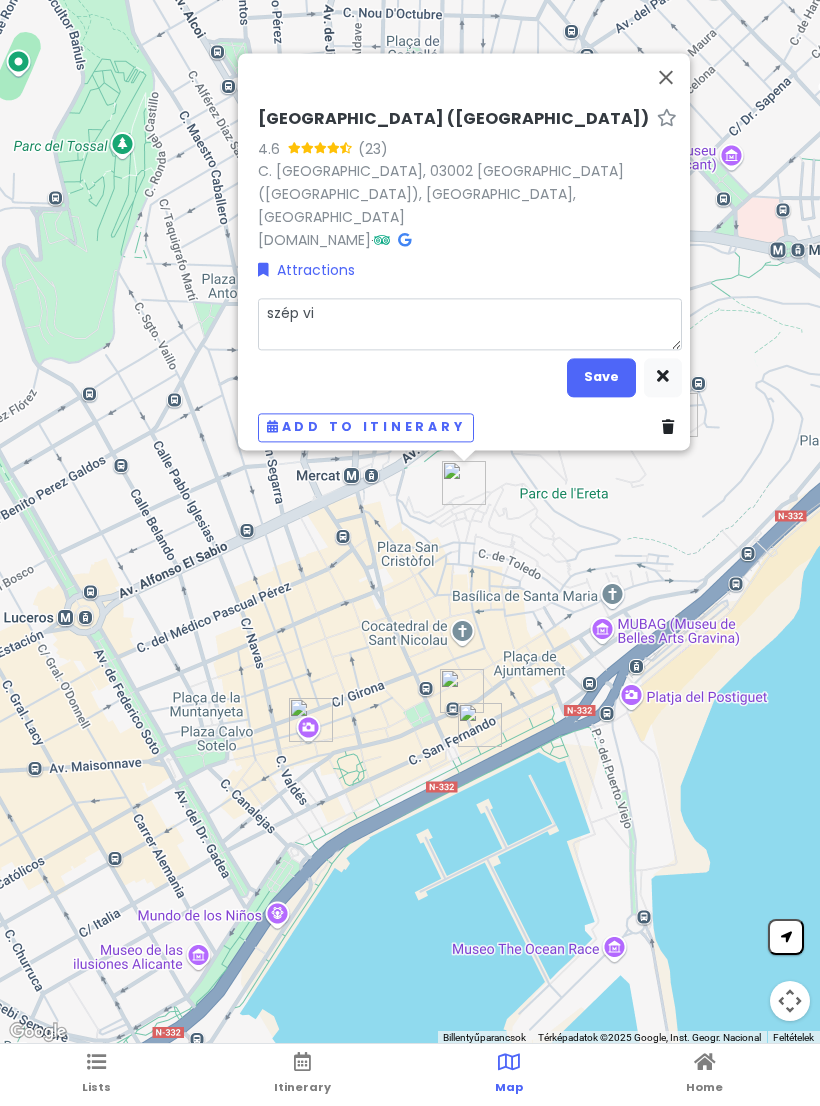 type on "szép vir" 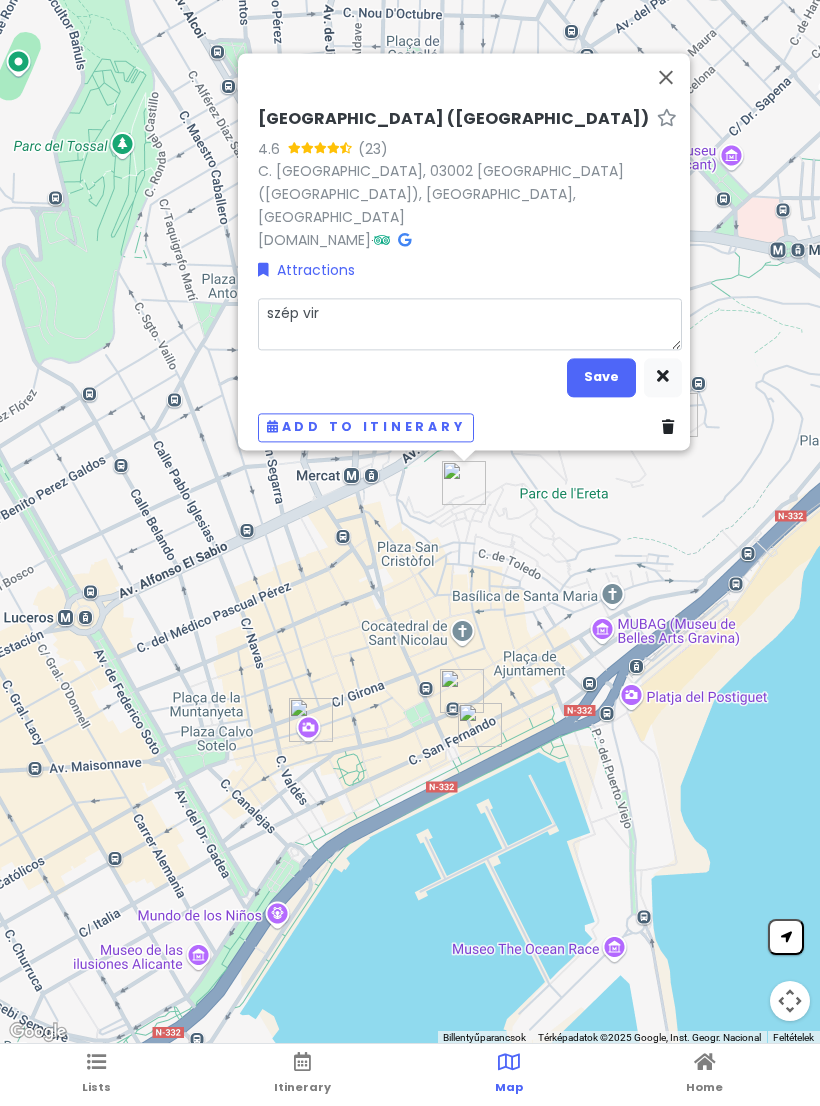 type on "x" 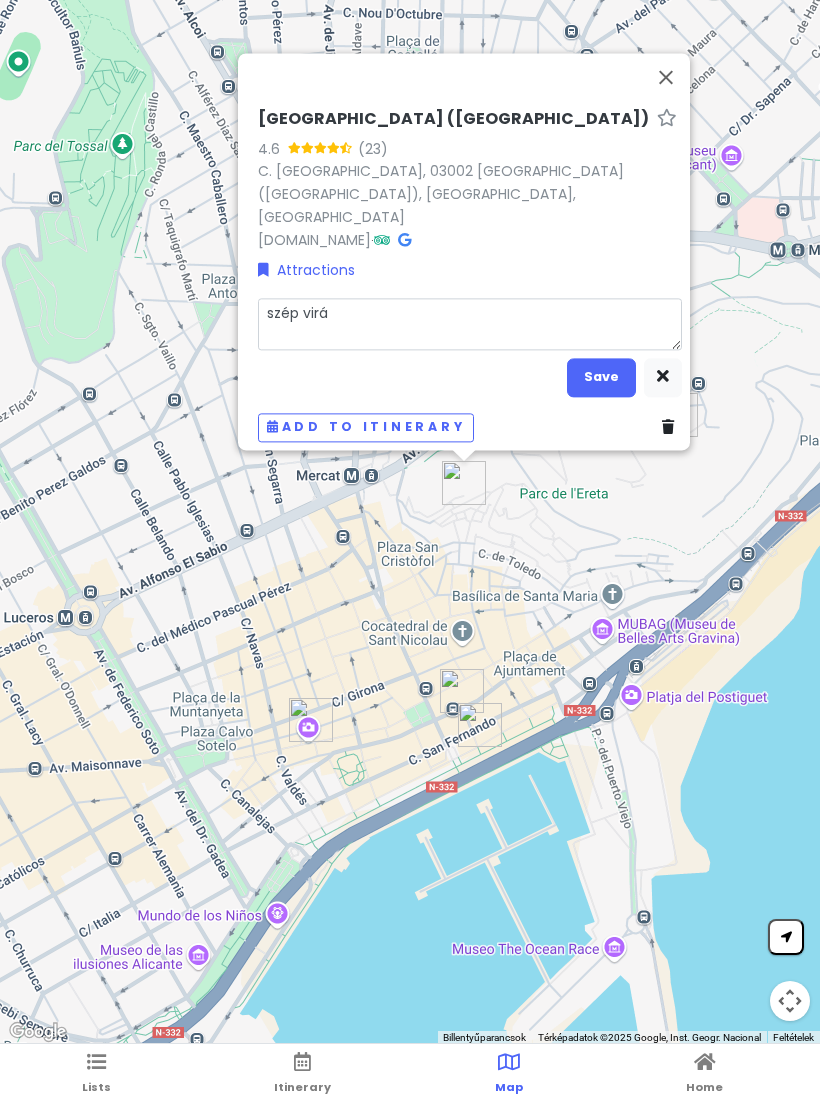 type on "x" 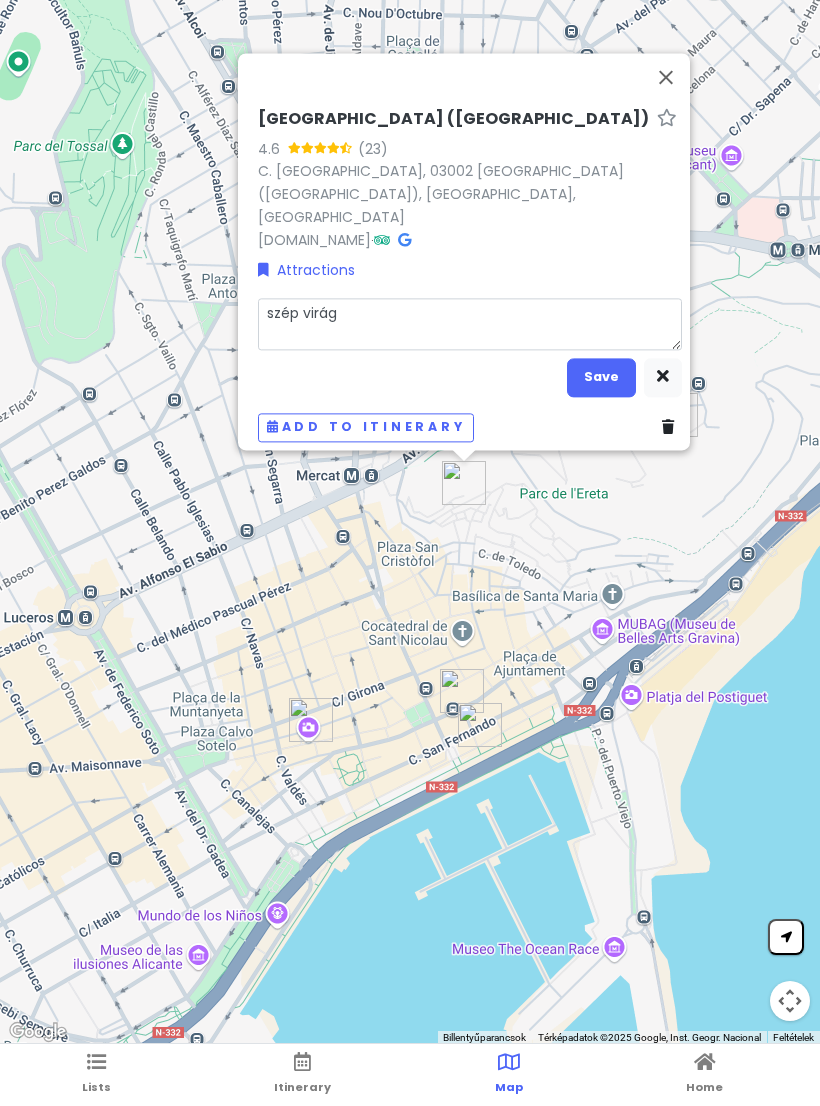 type on "x" 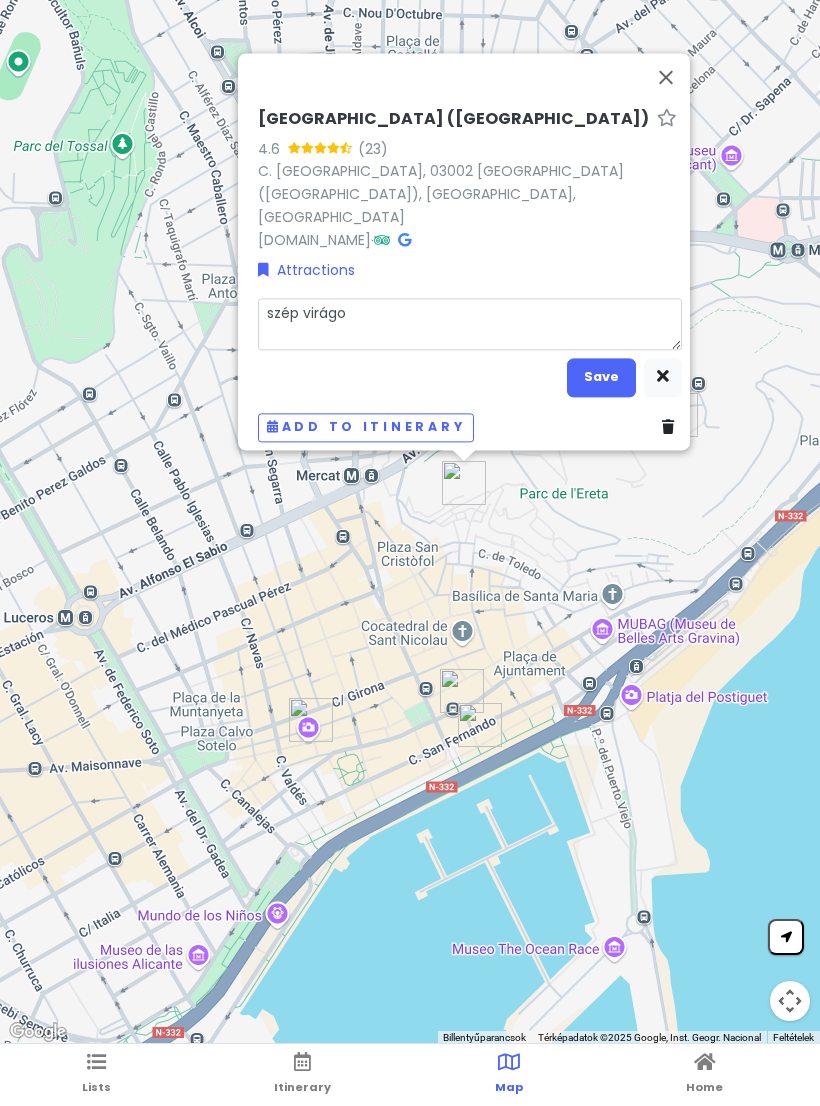 type on "szép virágos" 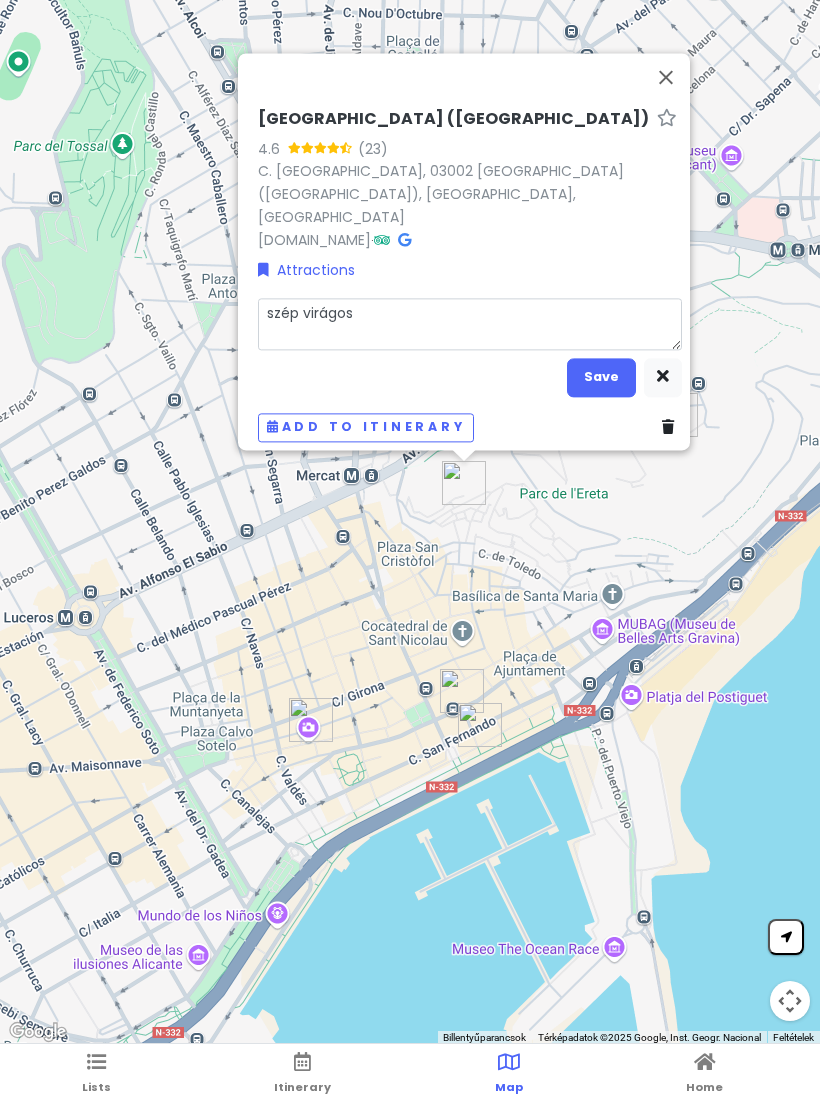 type on "x" 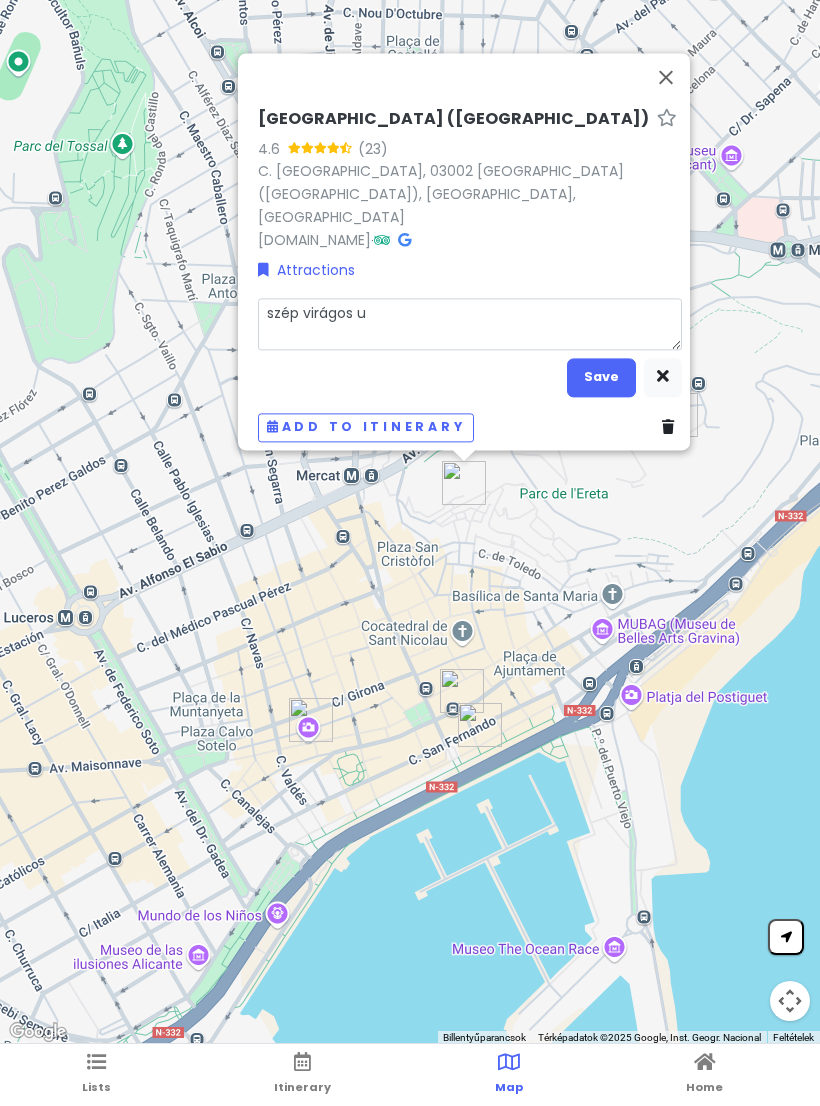 type on "x" 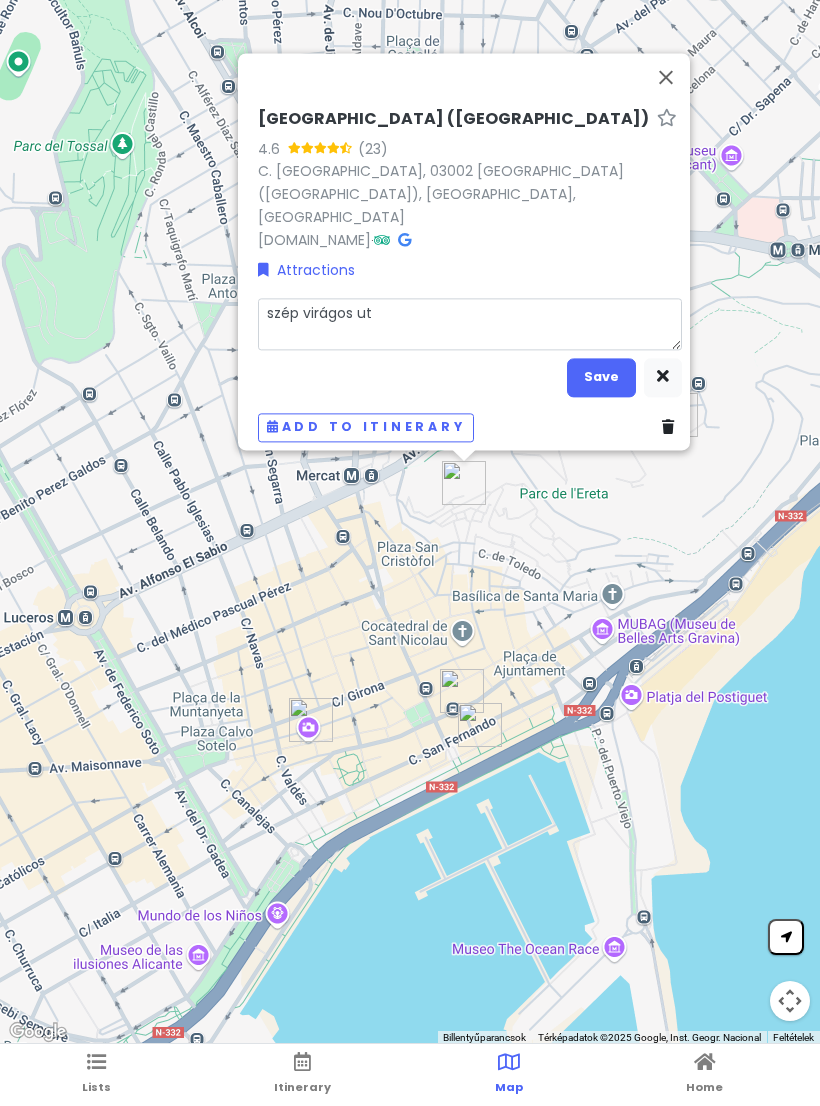 type on "x" 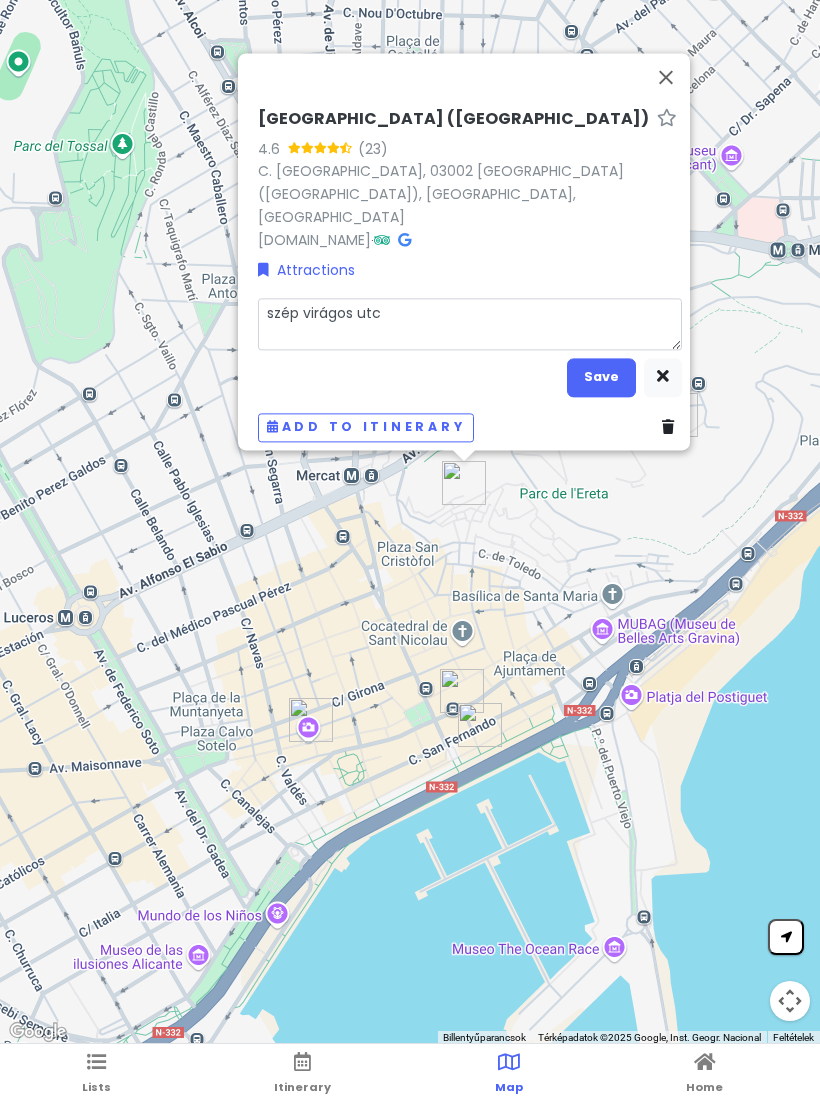 type on "x" 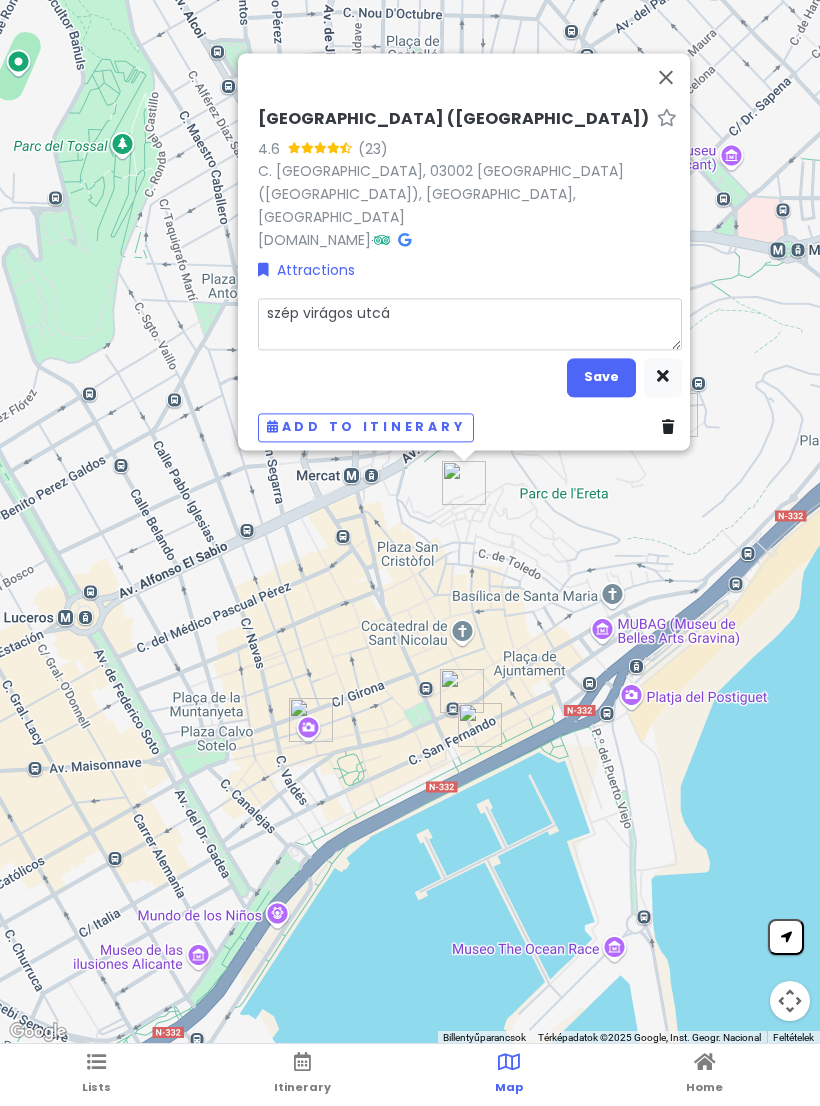 type on "szép virágos utcák" 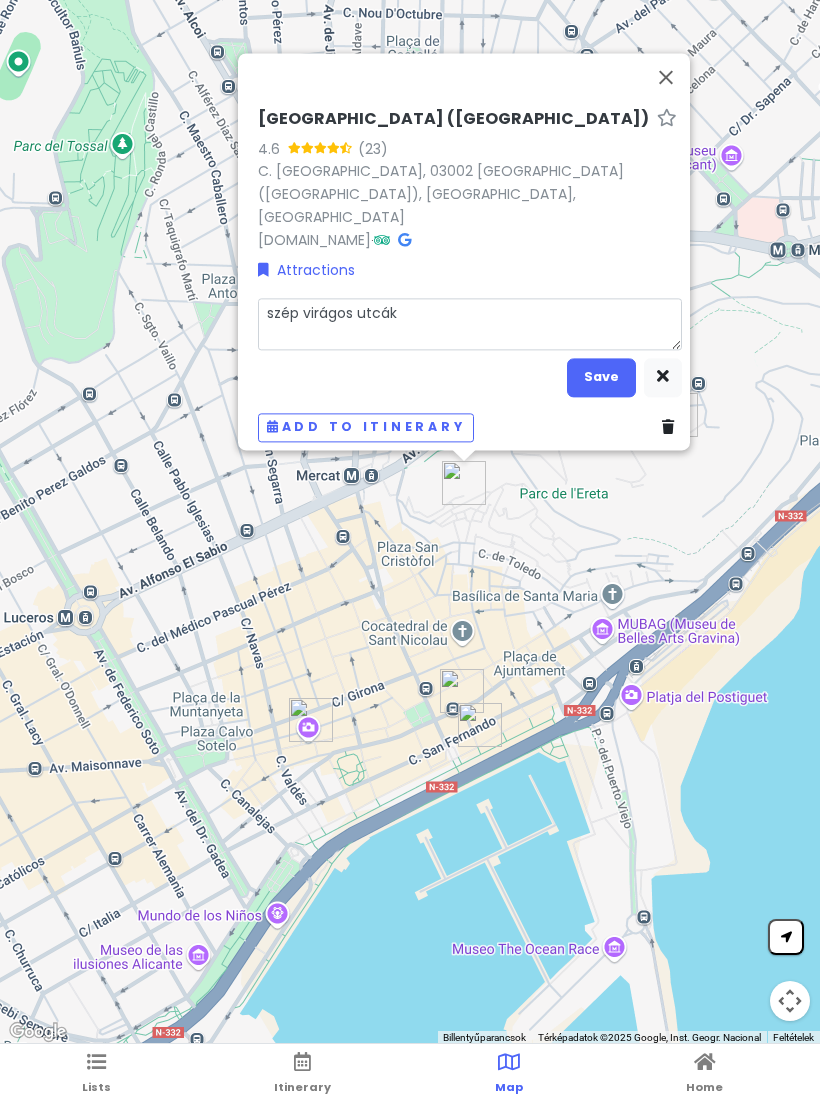 type on "x" 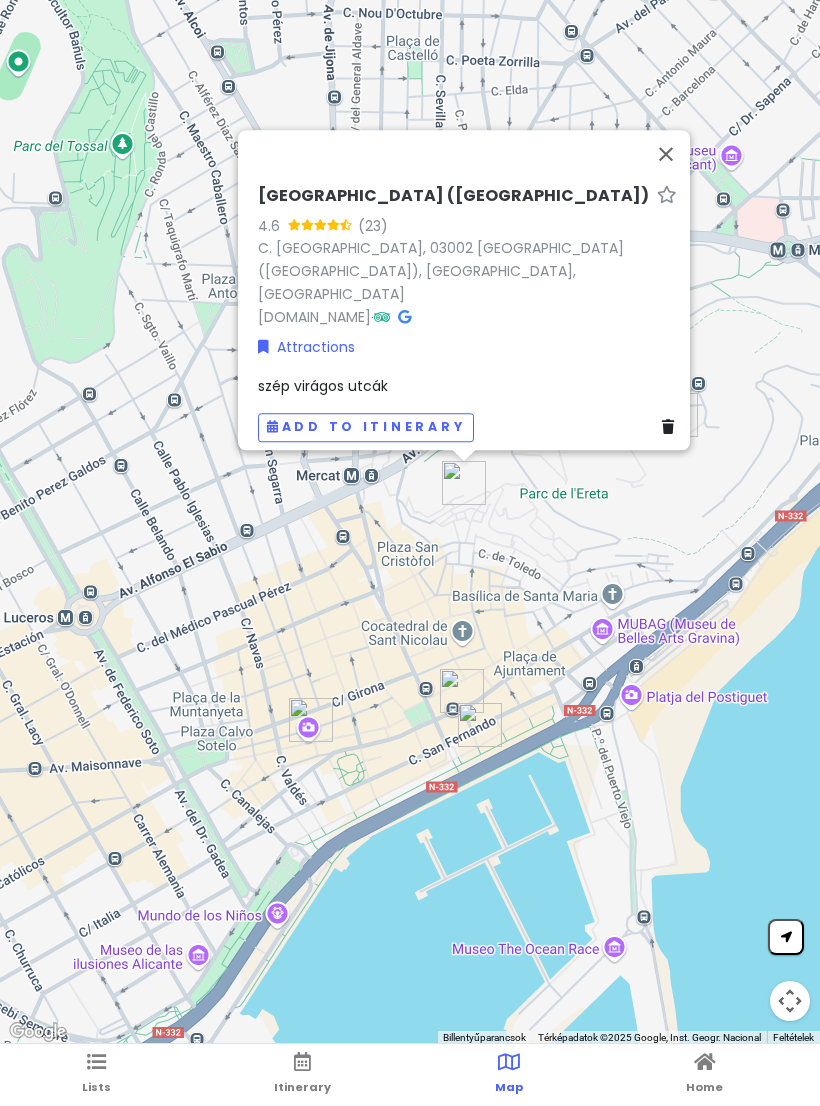 click at bounding box center [666, 154] 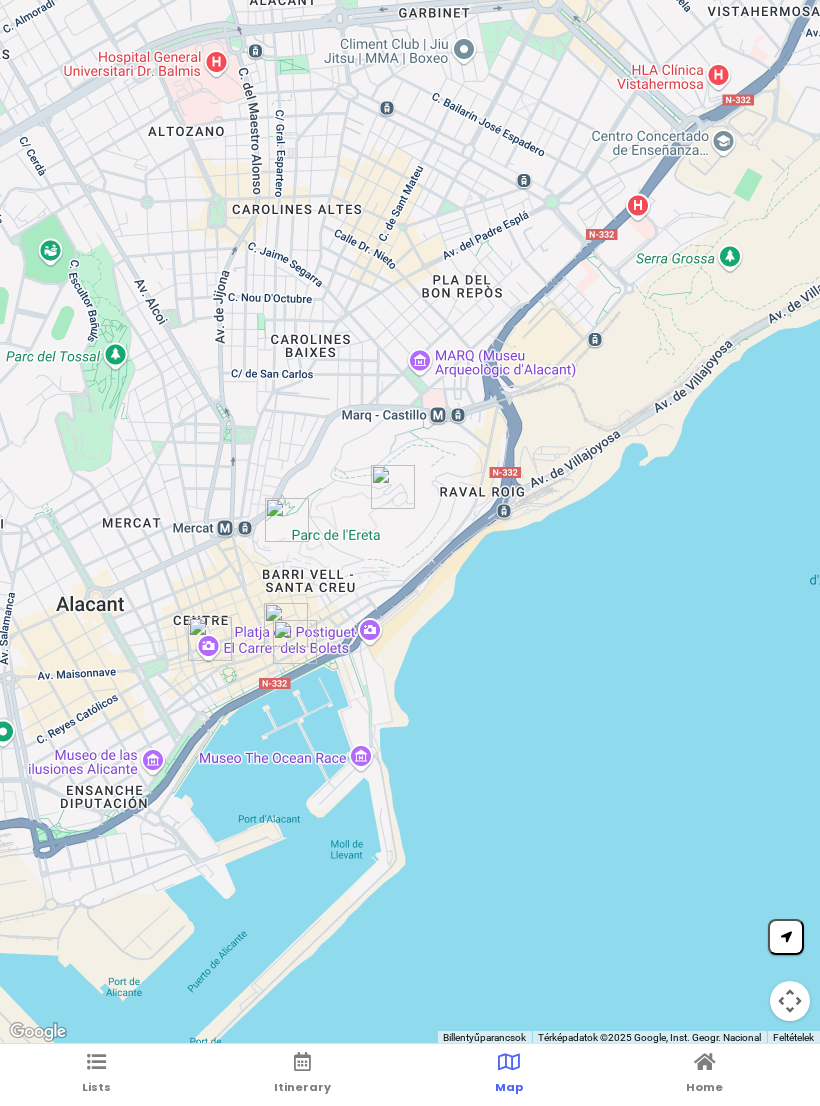 click at bounding box center [96, 1062] 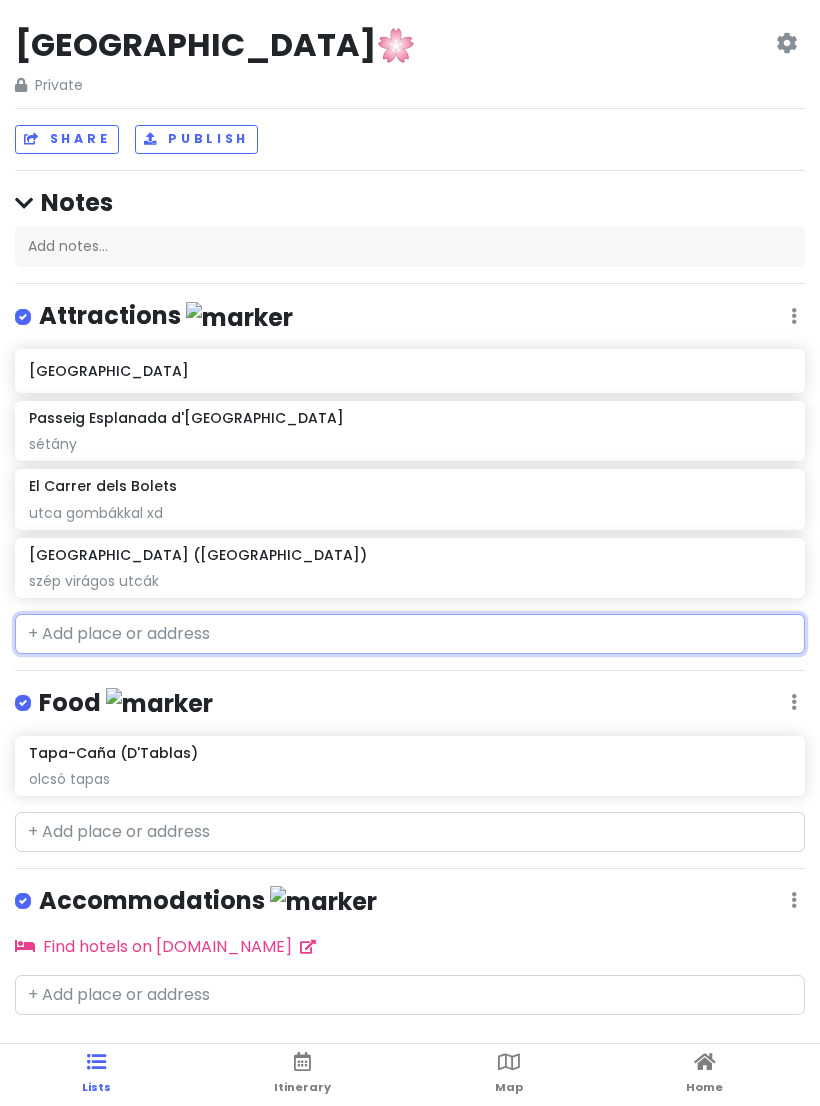 click at bounding box center (410, 634) 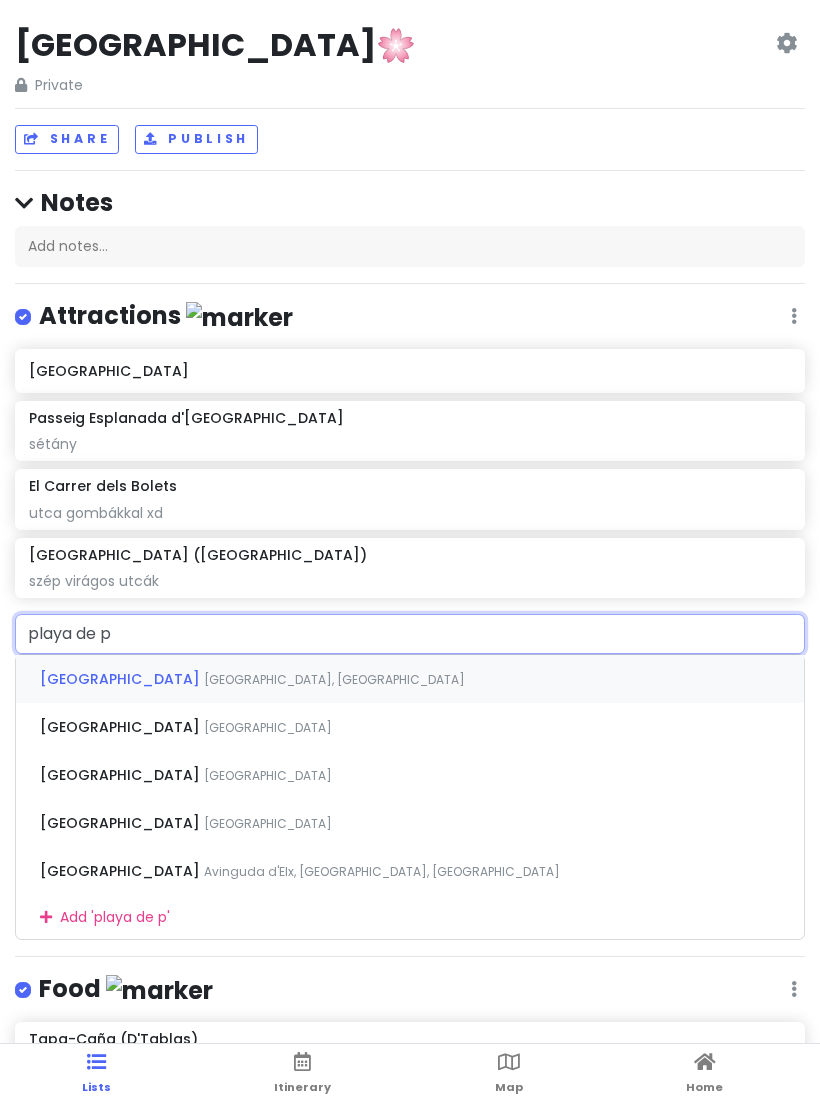 type on "playa de po" 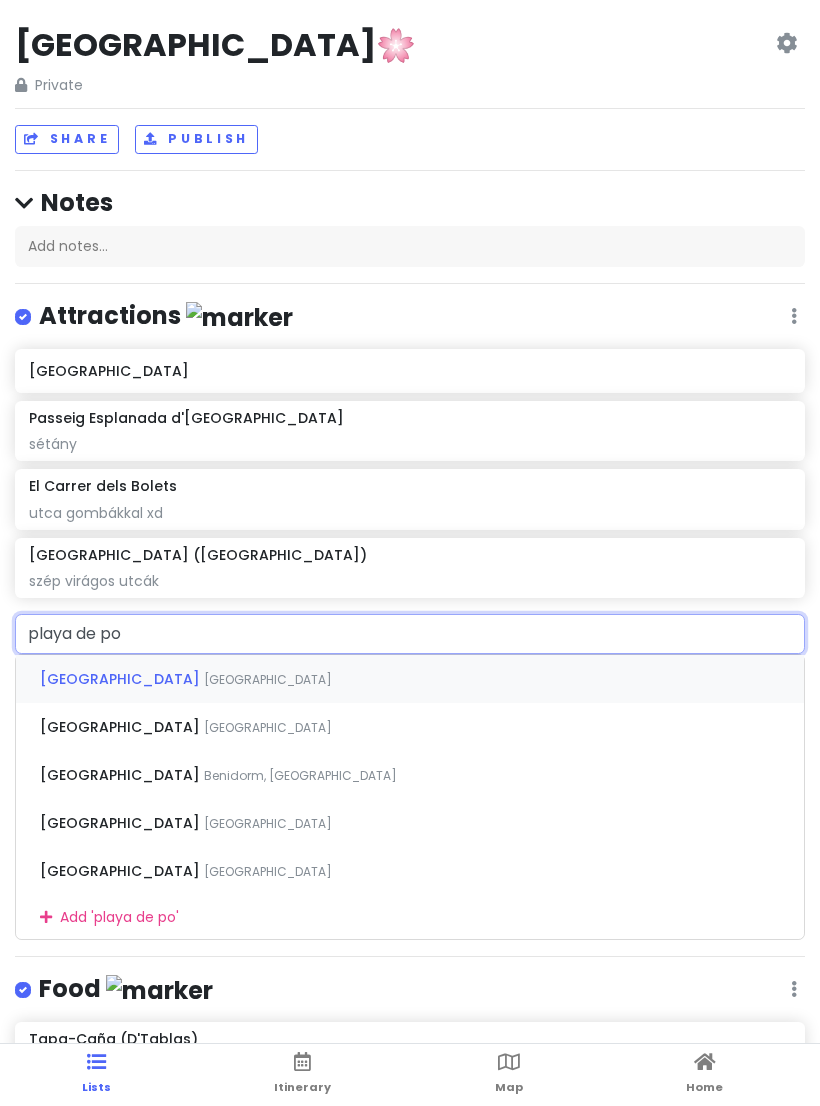 click on "[GEOGRAPHIC_DATA]   [GEOGRAPHIC_DATA]" at bounding box center (410, 679) 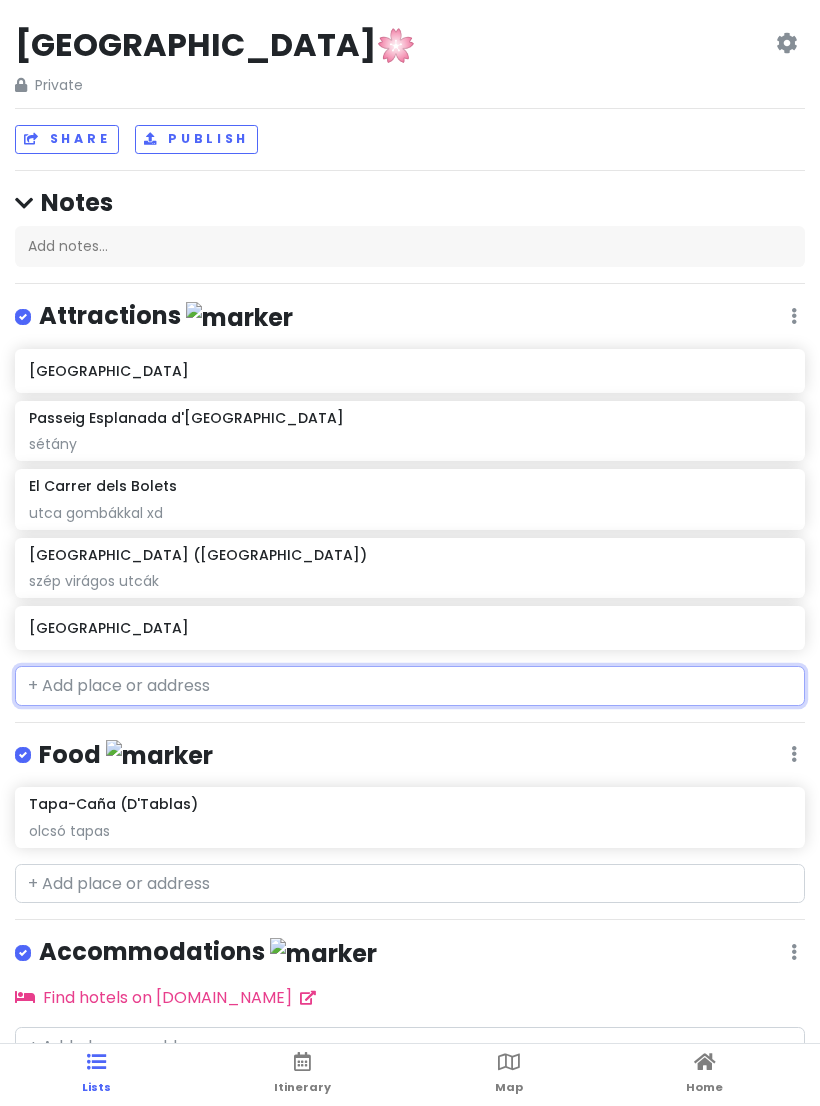 click at bounding box center (410, 686) 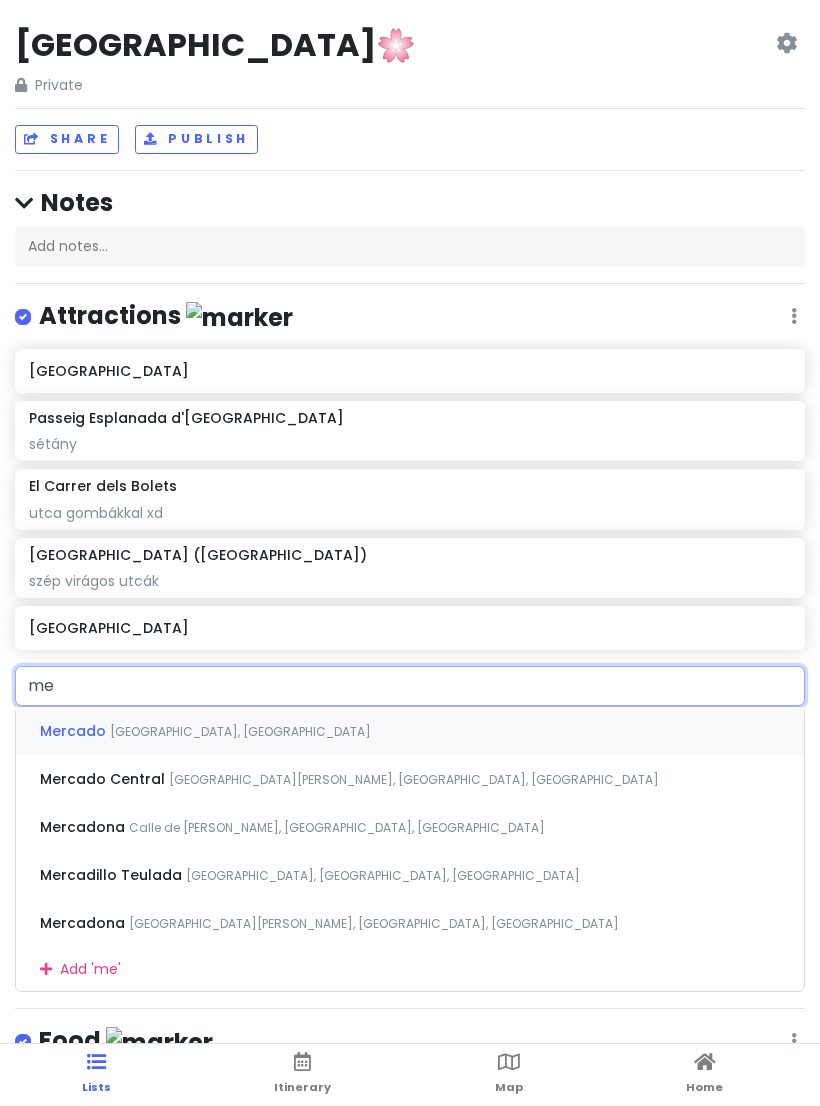 type on "m" 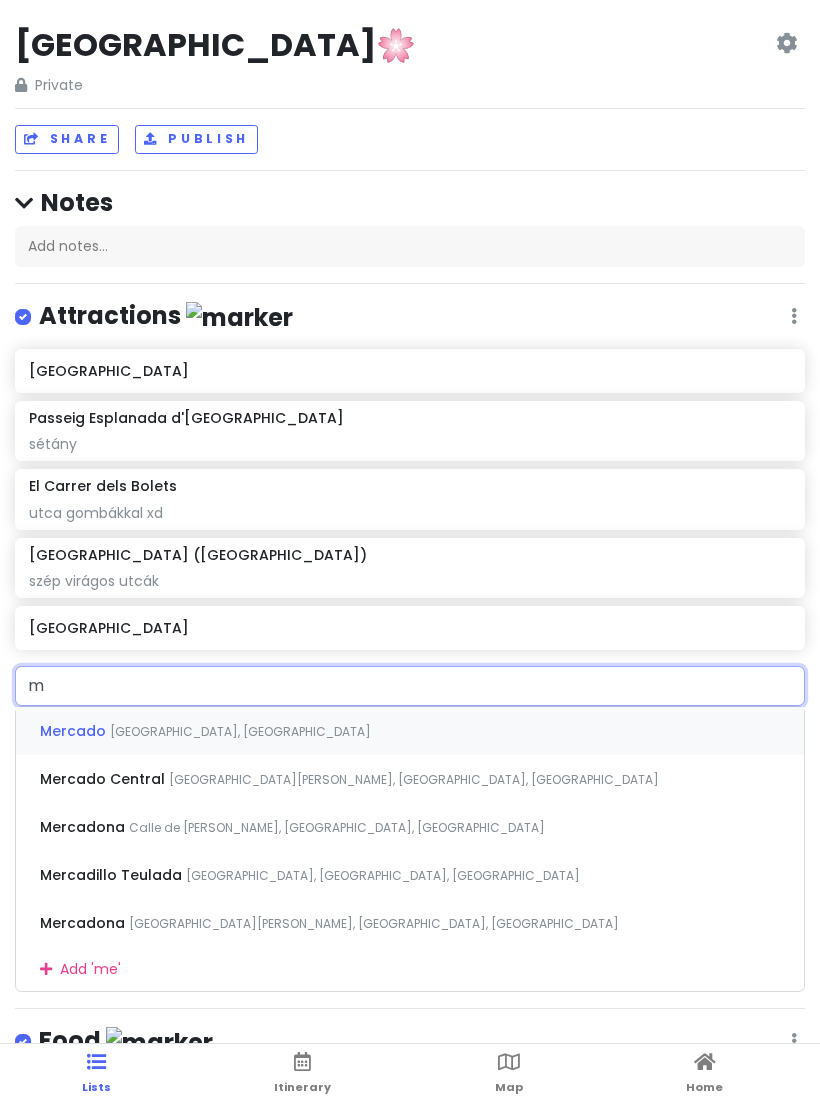 type 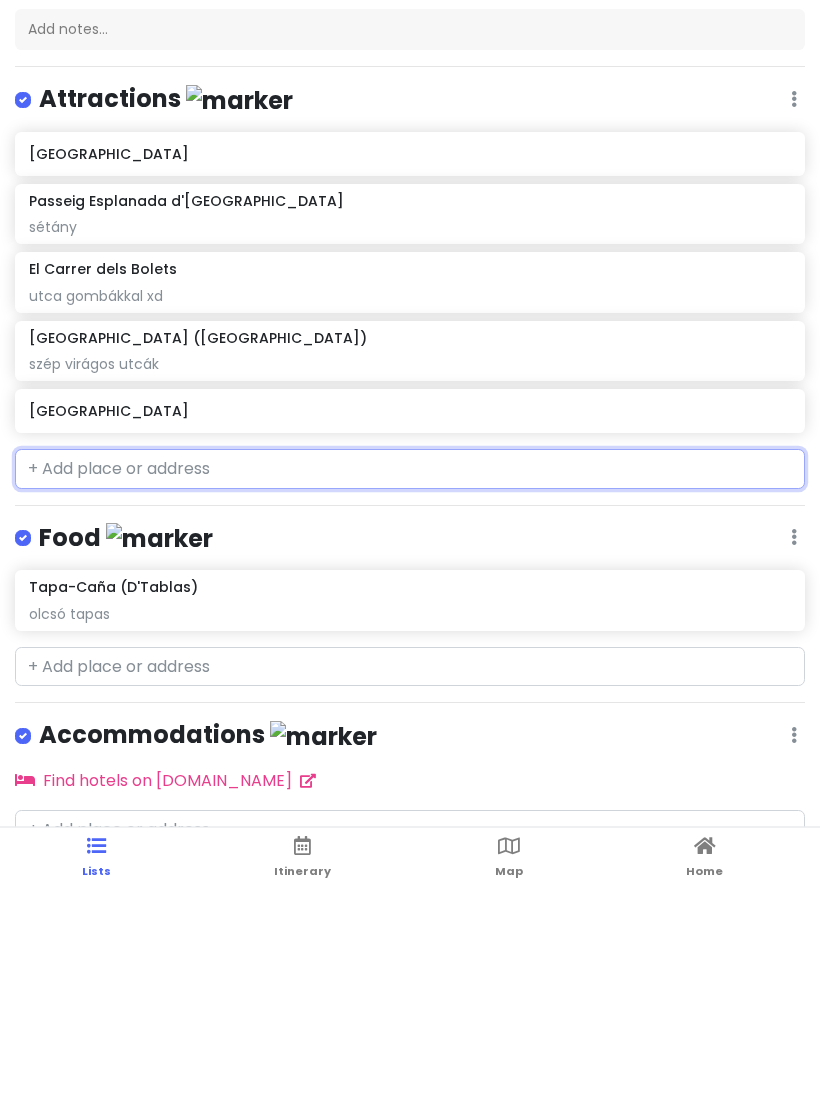 click on "[GEOGRAPHIC_DATA]" at bounding box center [409, 628] 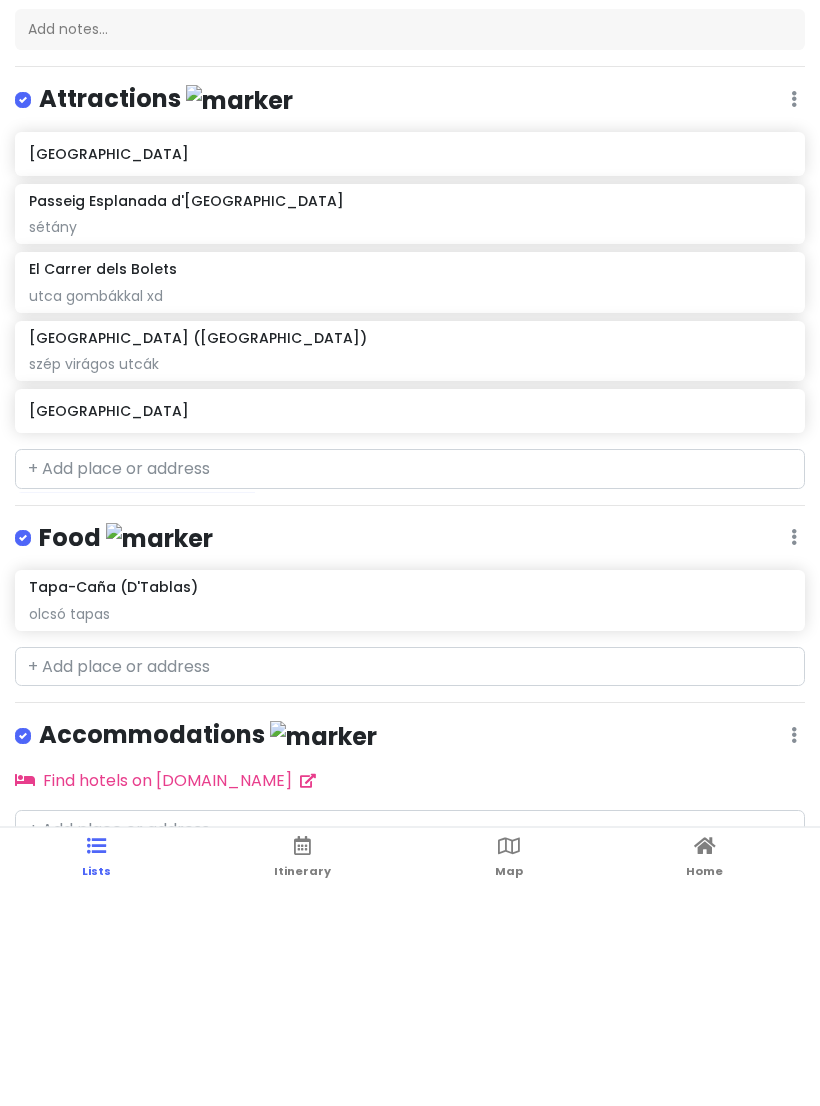 scroll, scrollTop: 61, scrollLeft: 0, axis: vertical 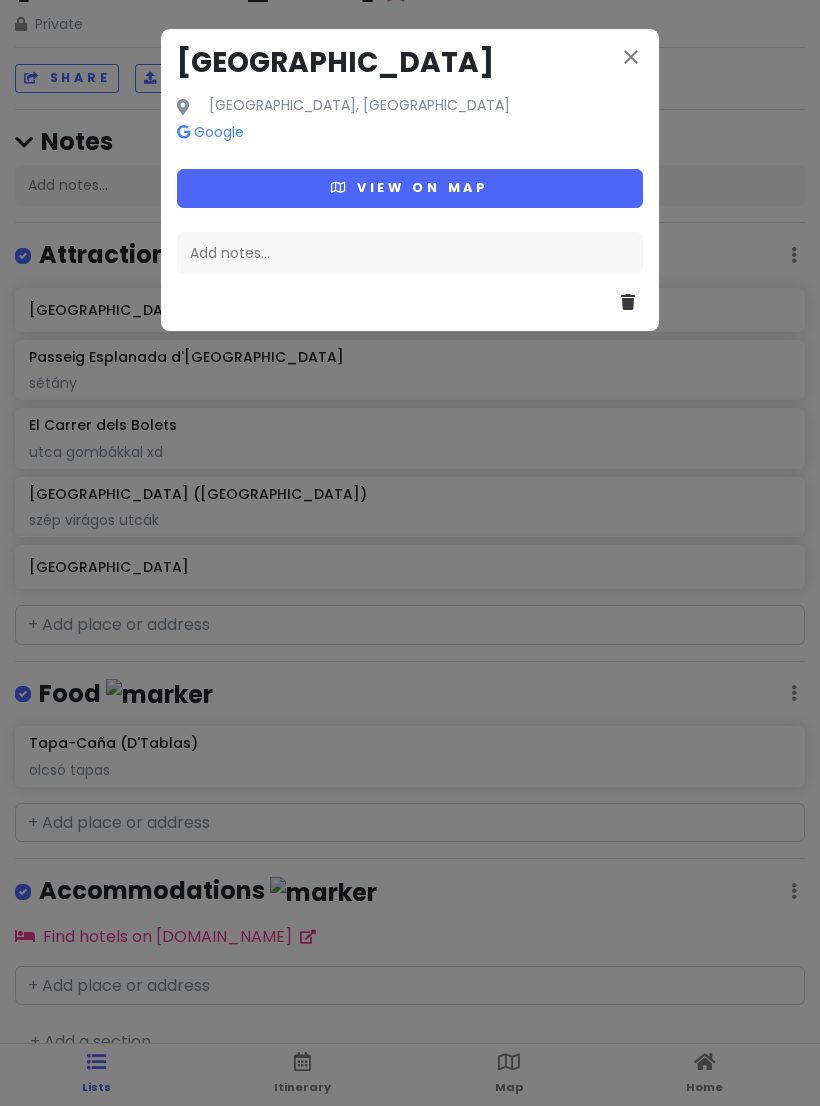 click on "View on map" at bounding box center [410, 188] 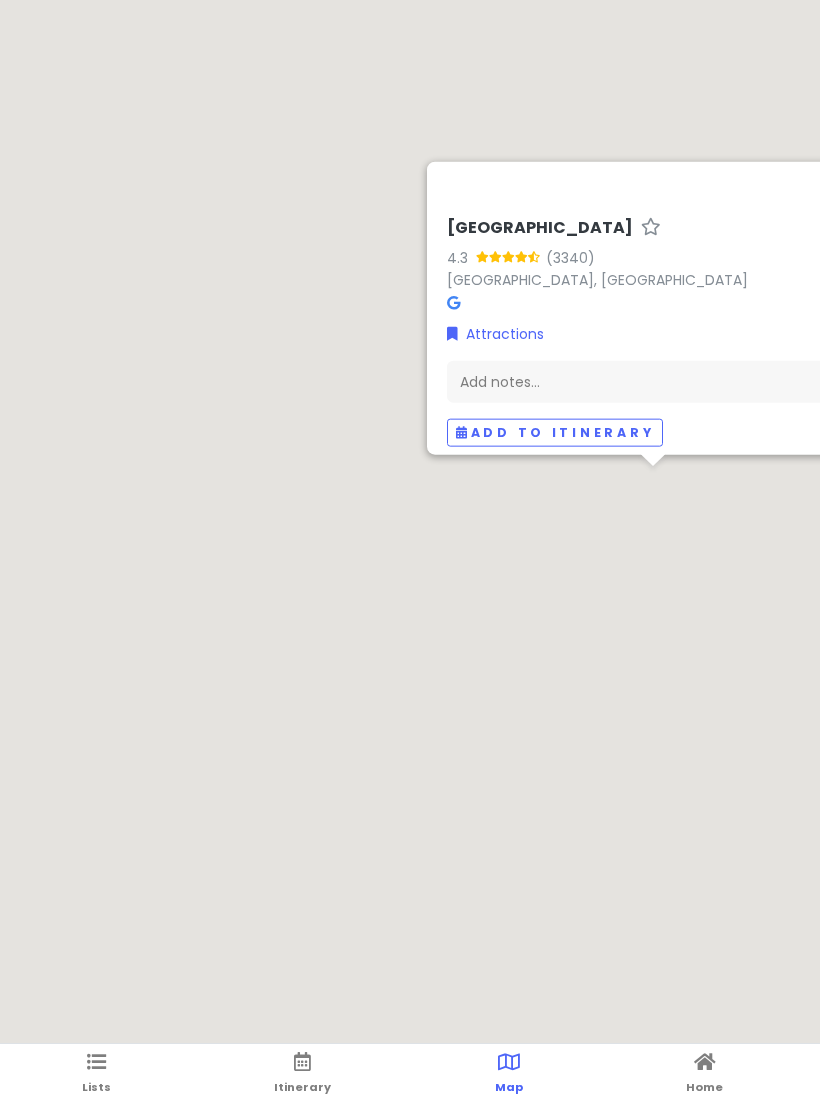 scroll, scrollTop: 0, scrollLeft: 0, axis: both 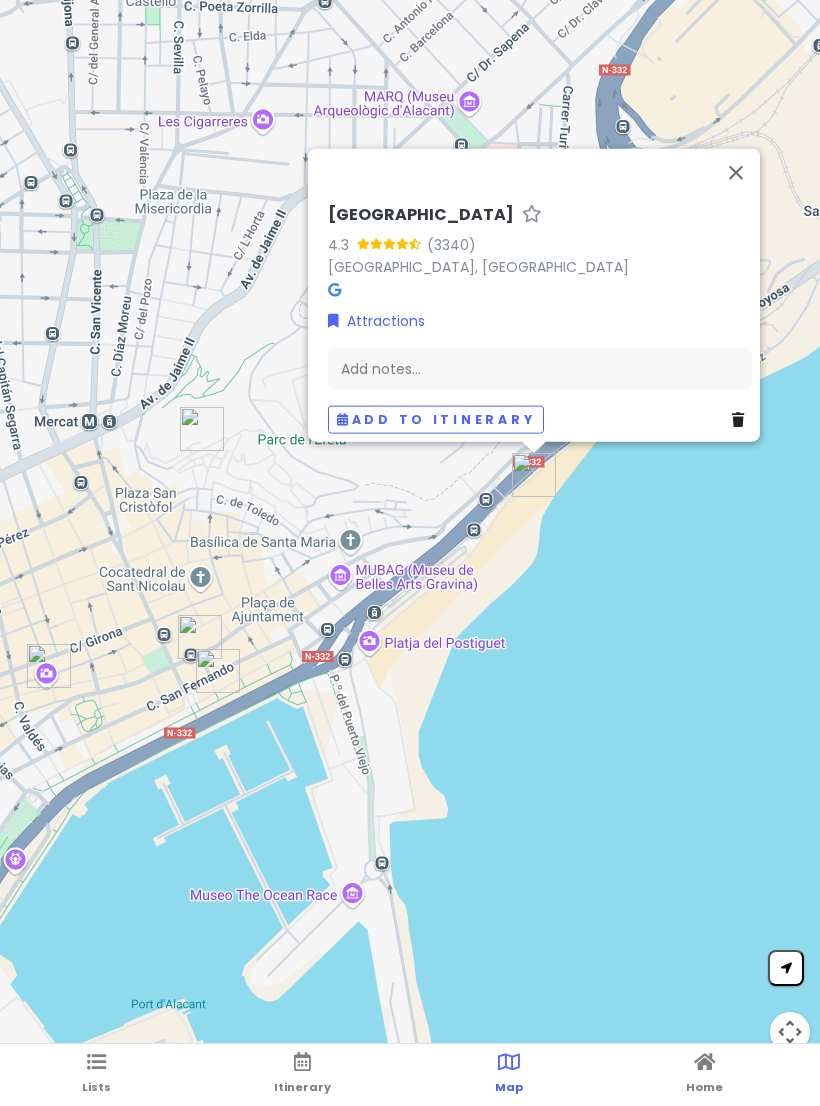click at bounding box center [736, 173] 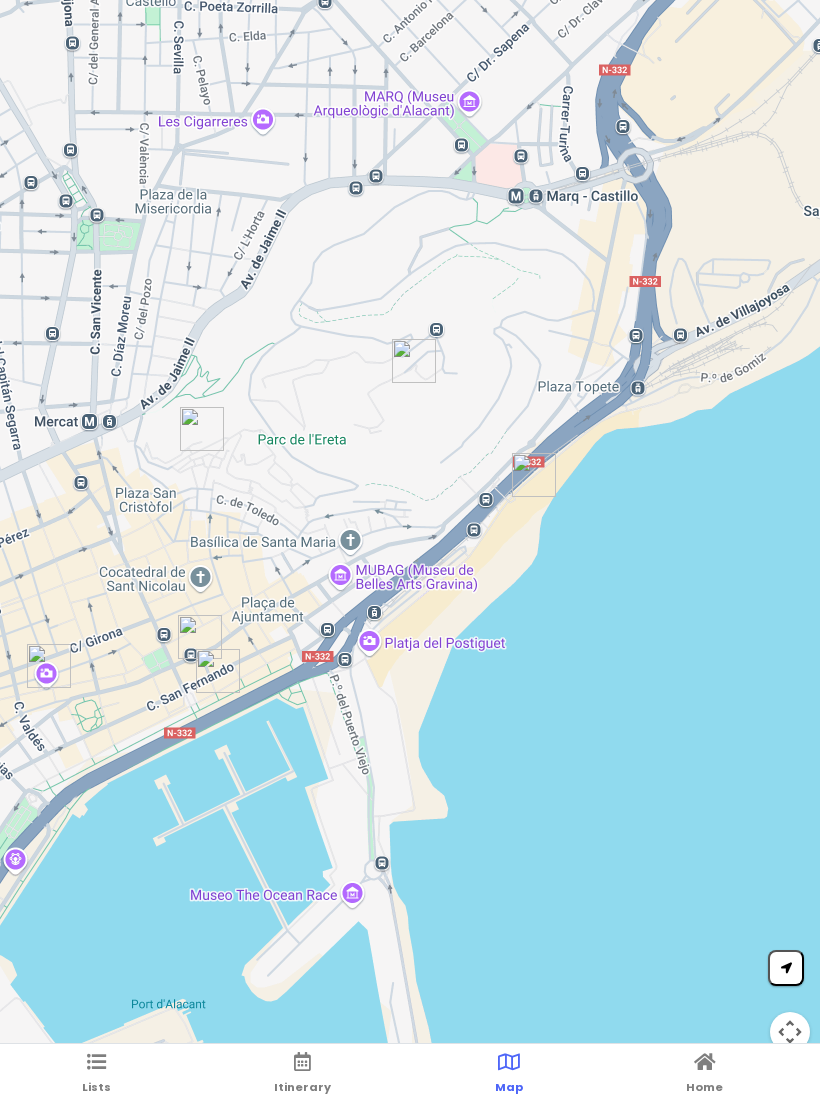 click on "Lists Itinerary Map Home" at bounding box center (410, 1075) 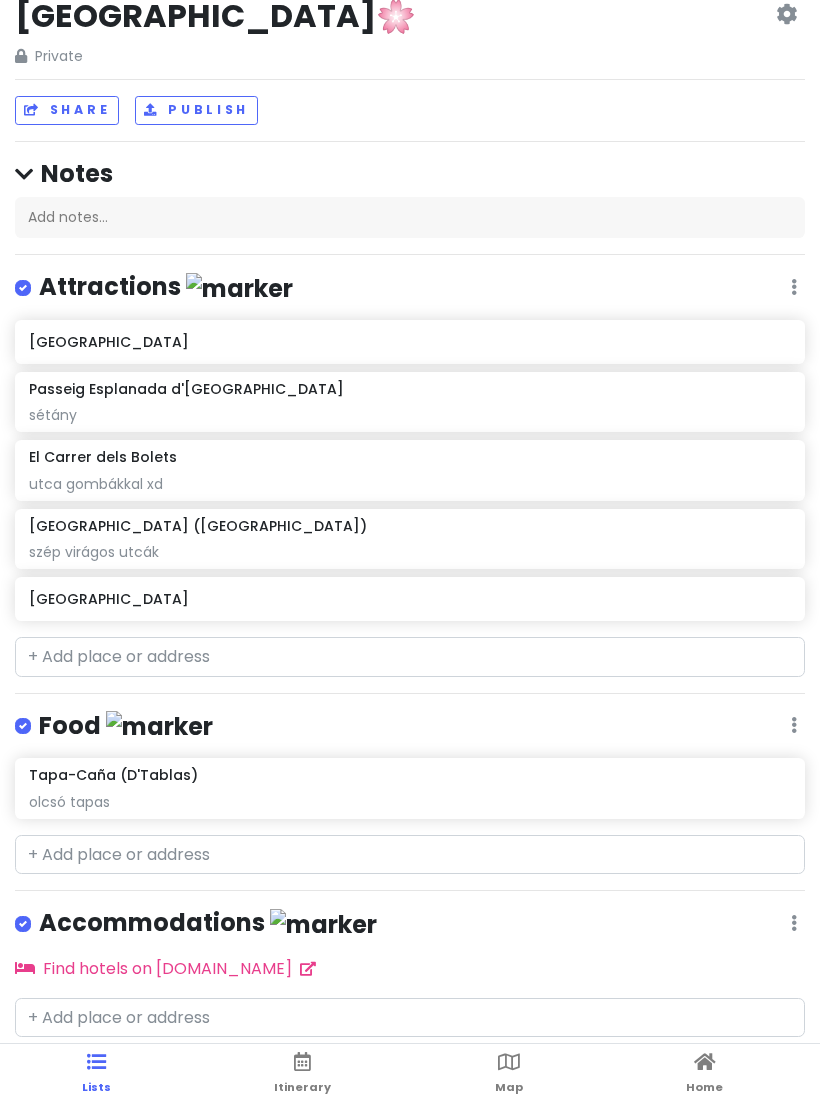 scroll, scrollTop: 31, scrollLeft: 0, axis: vertical 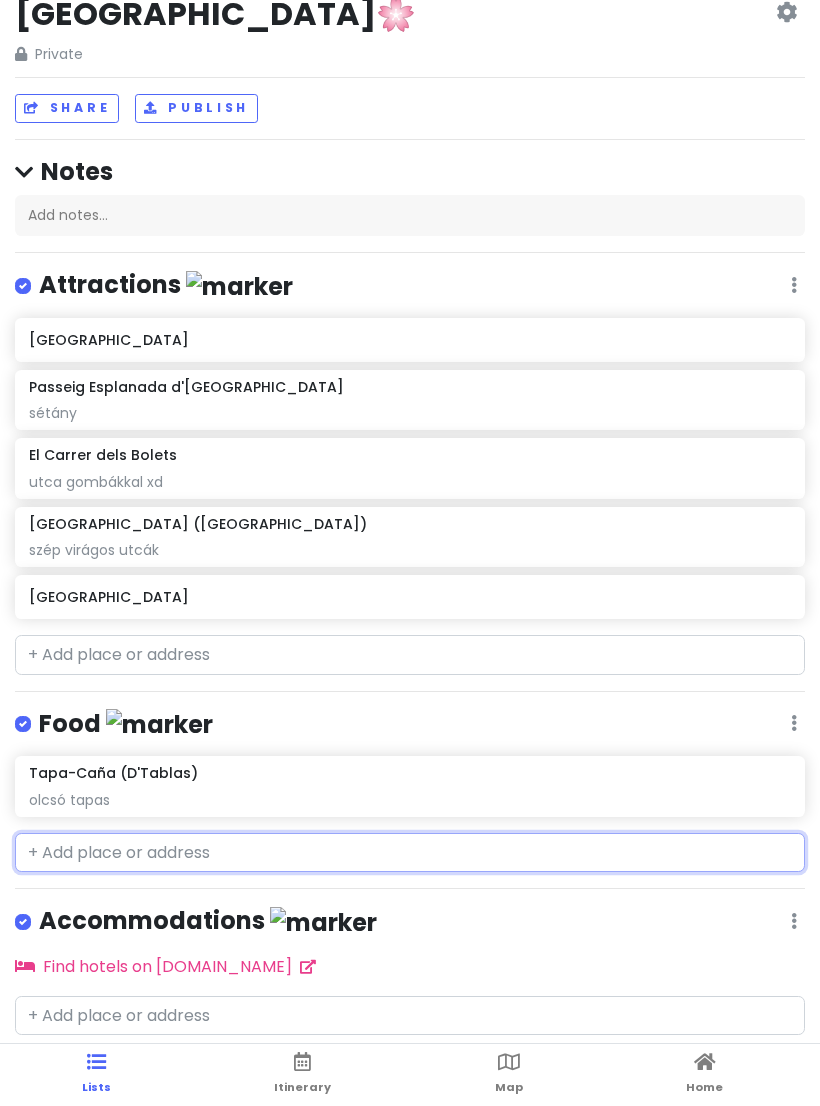 click at bounding box center [410, 853] 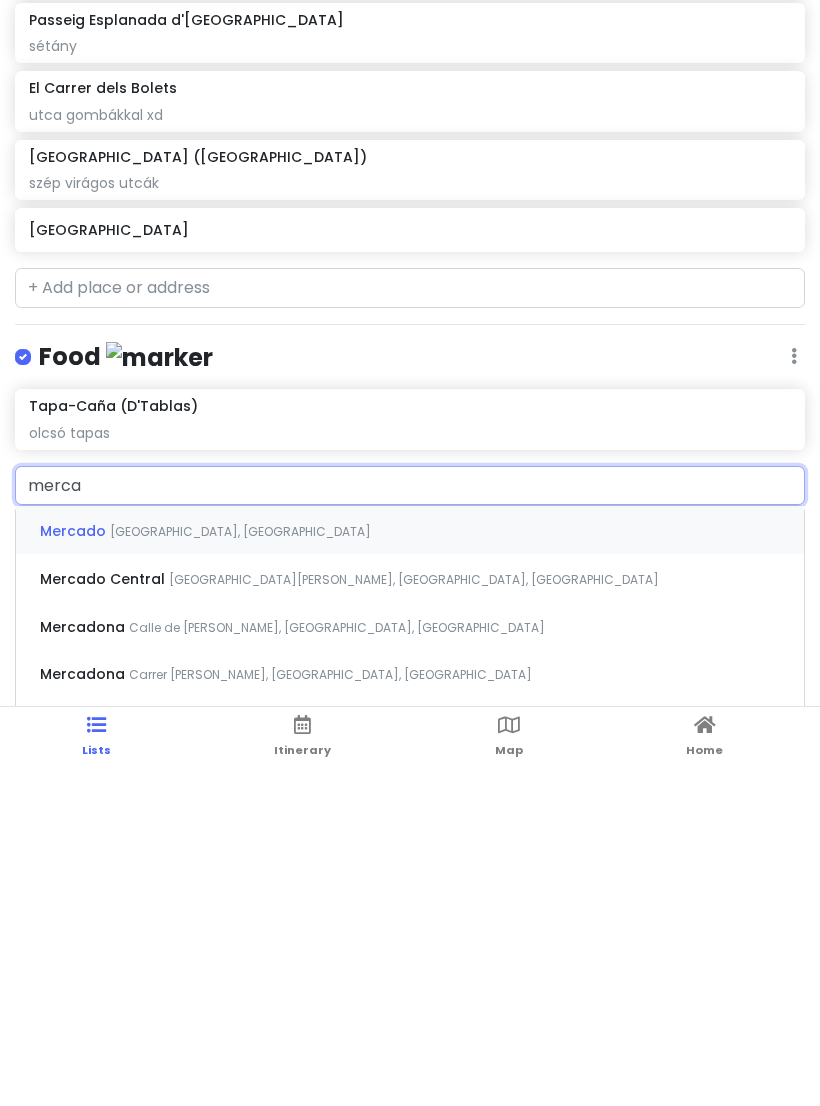 type on "mercat" 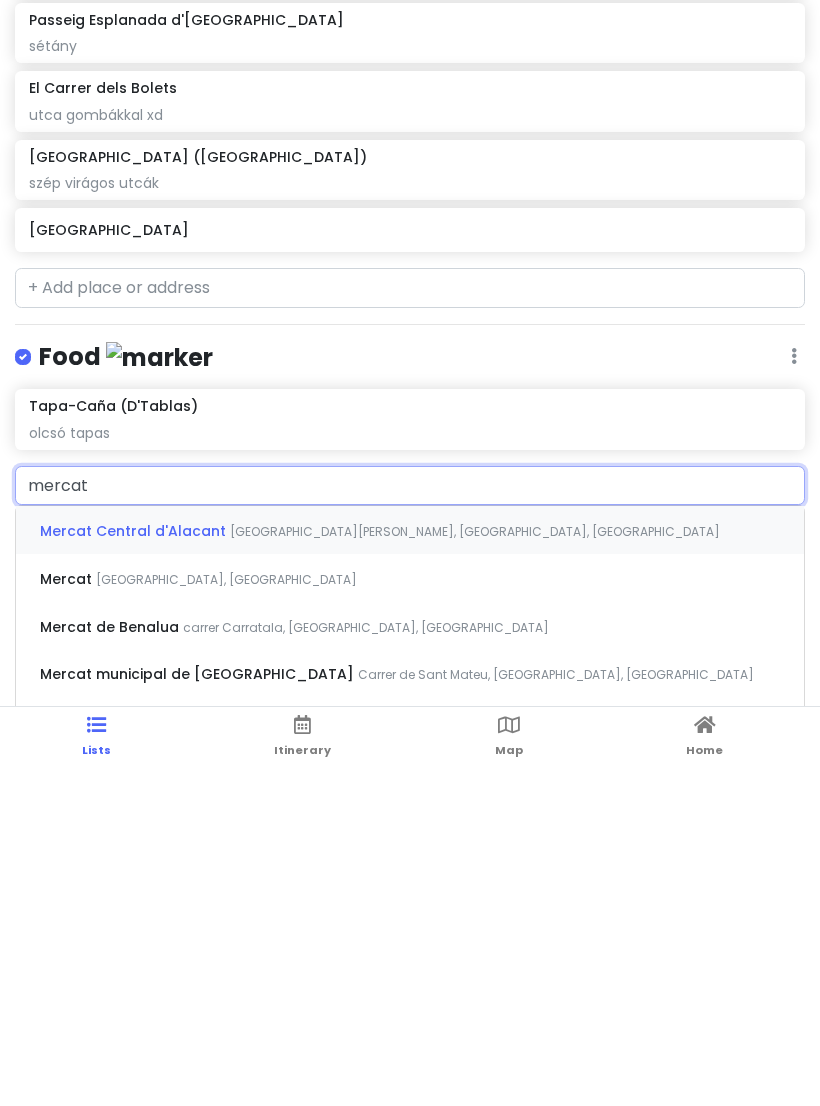 click on "Mercat Central d'Alacant   [GEOGRAPHIC_DATA][PERSON_NAME], [GEOGRAPHIC_DATA], [GEOGRAPHIC_DATA]" at bounding box center [410, 867] 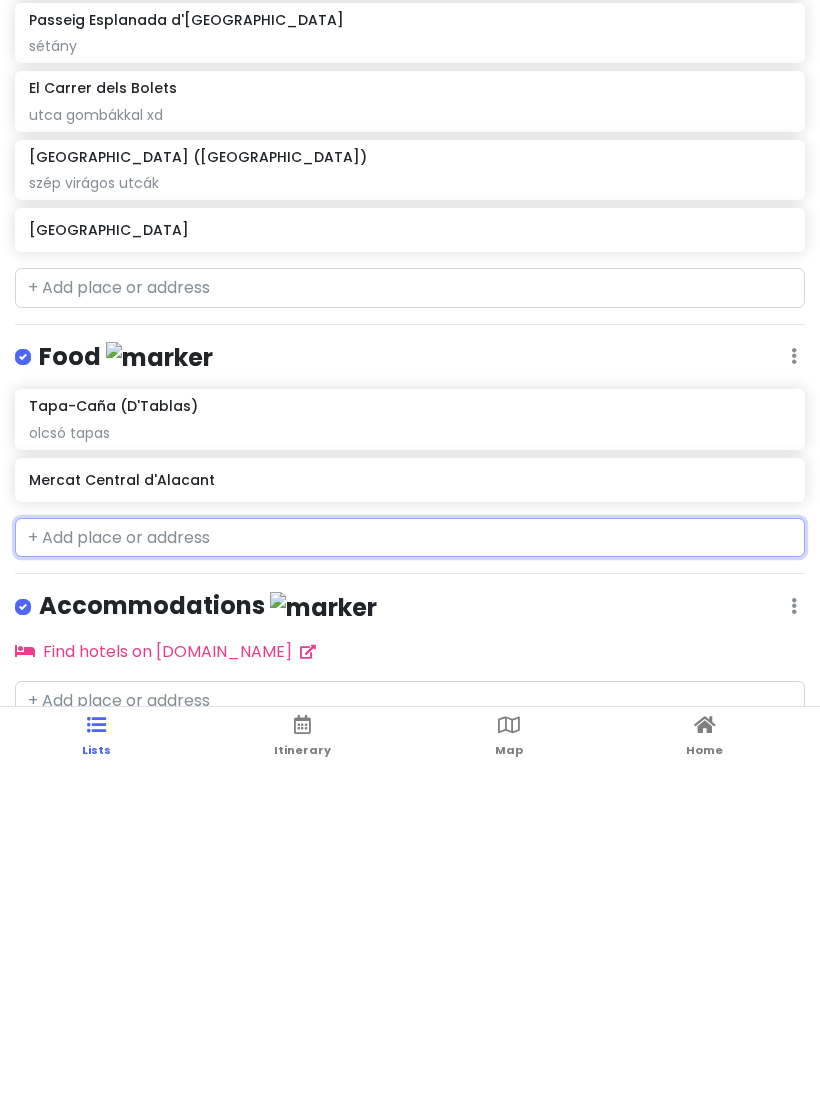 click on "Mercat Central d'Alacant" at bounding box center (409, 817) 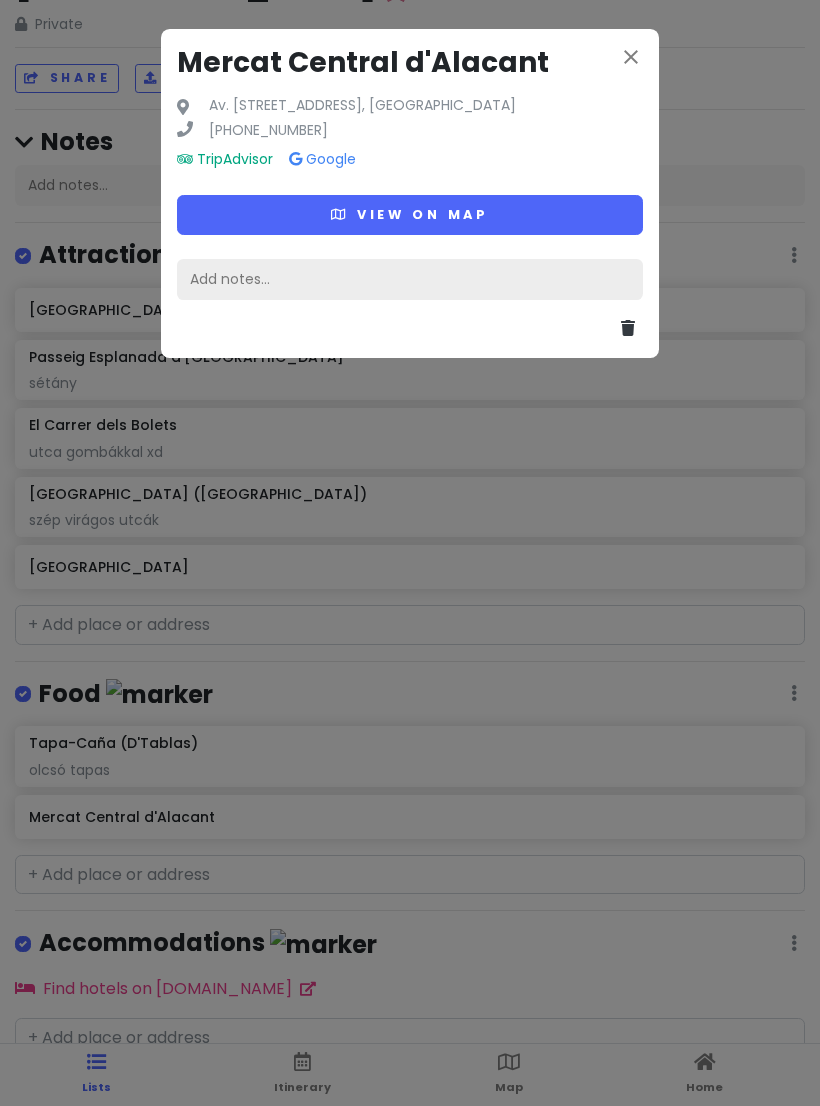 click on "Add notes..." at bounding box center (410, 280) 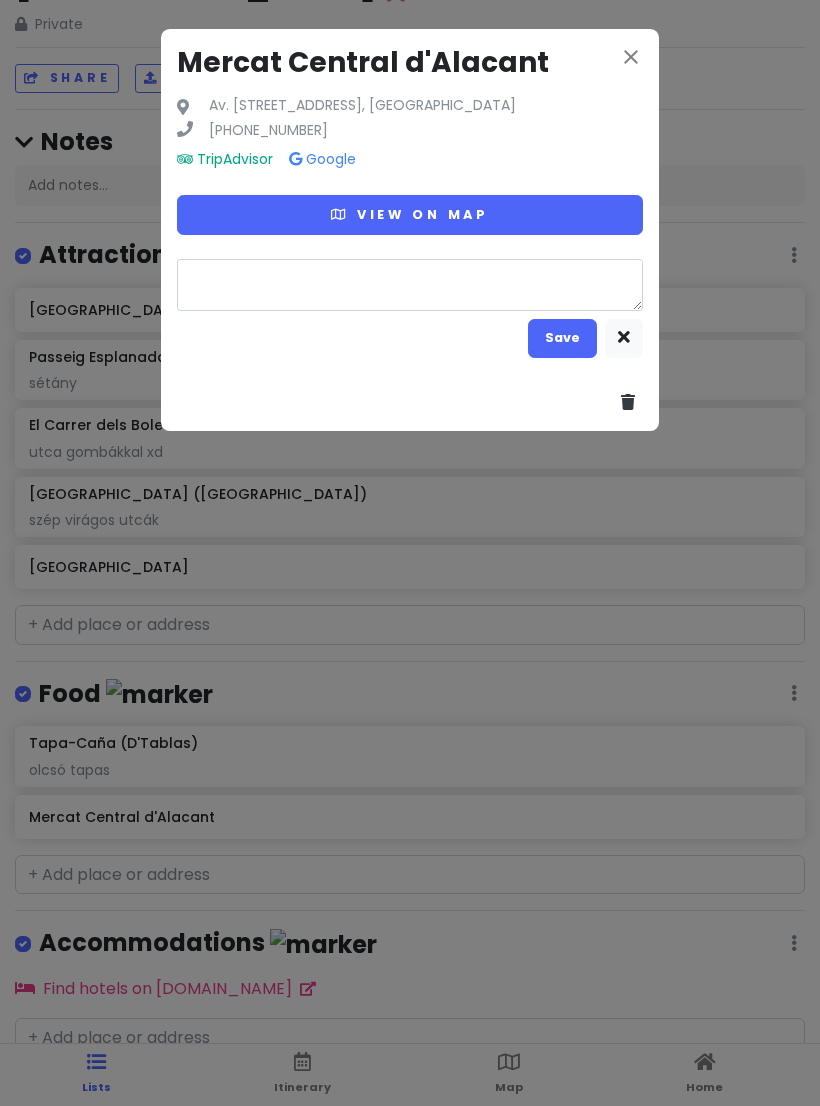 type on "x" 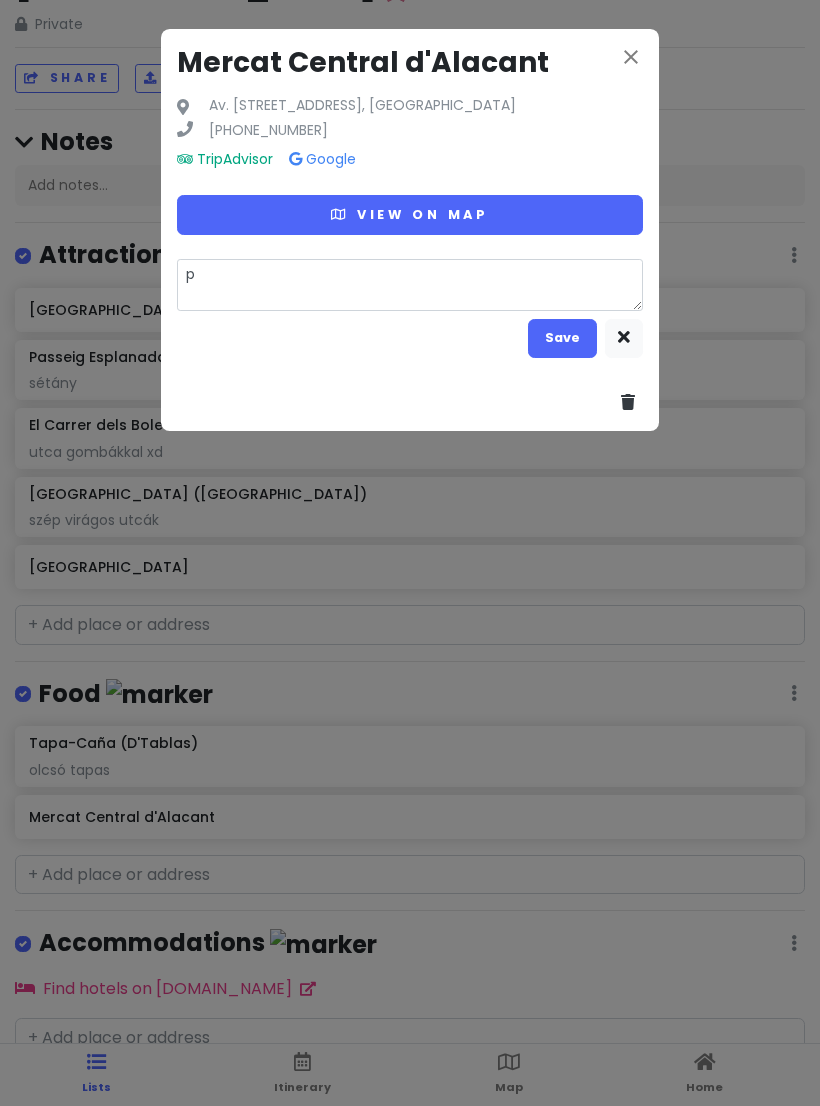type on "pi" 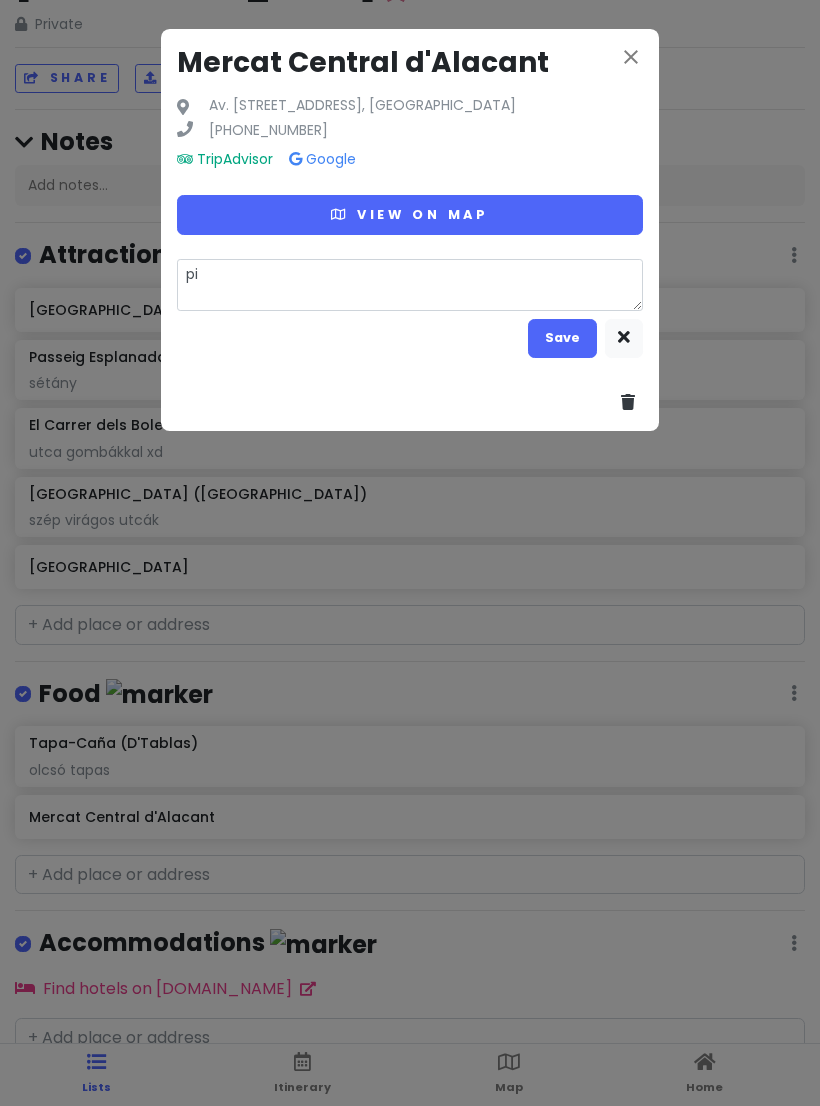 type on "x" 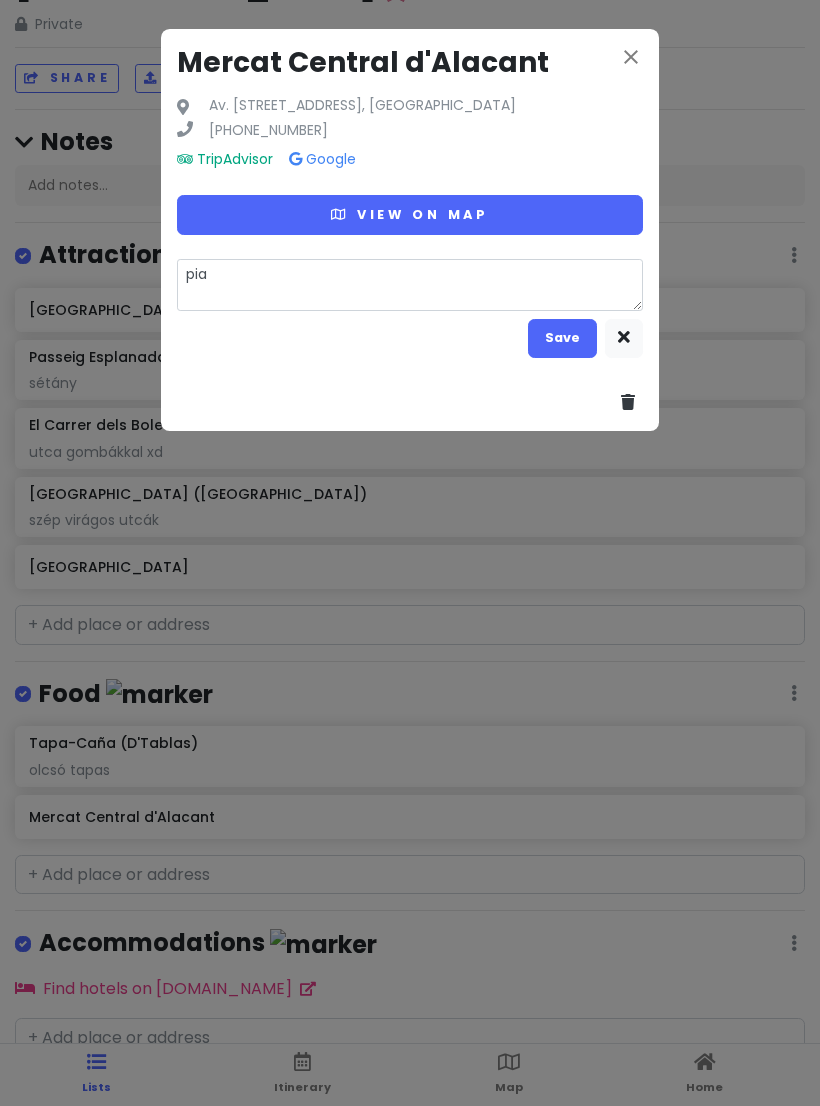 type on "x" 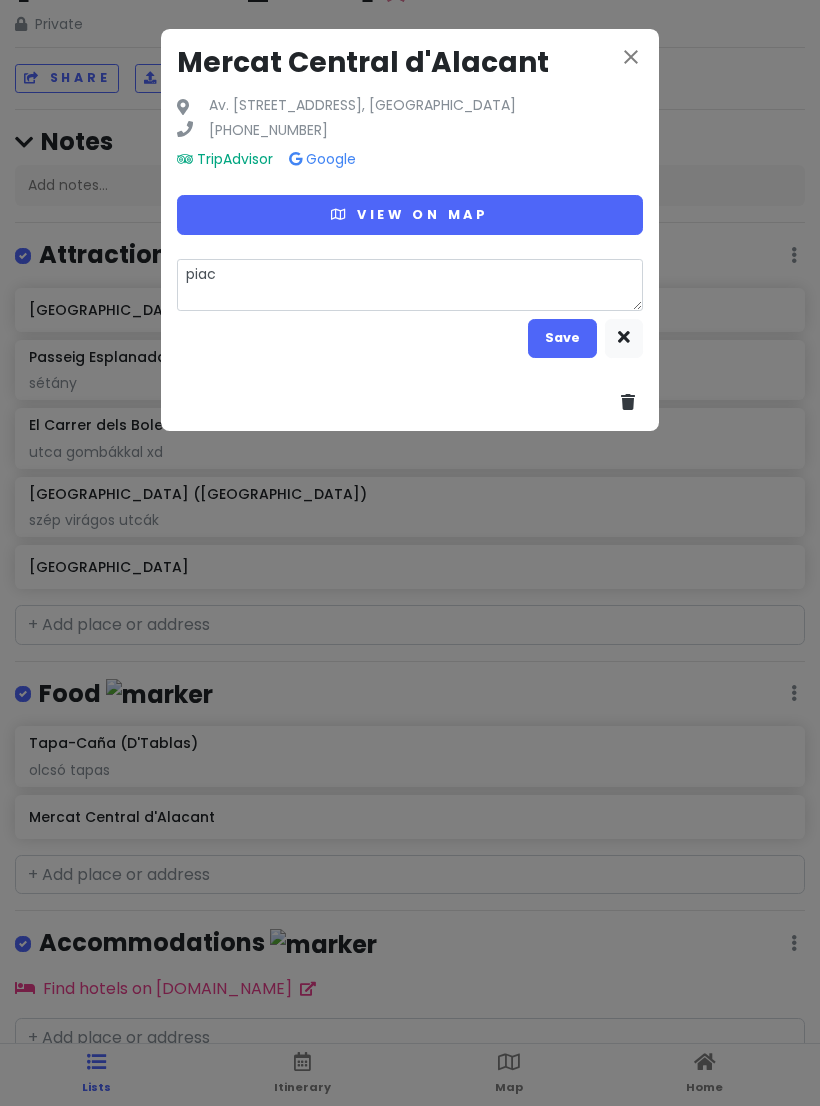 type on "x" 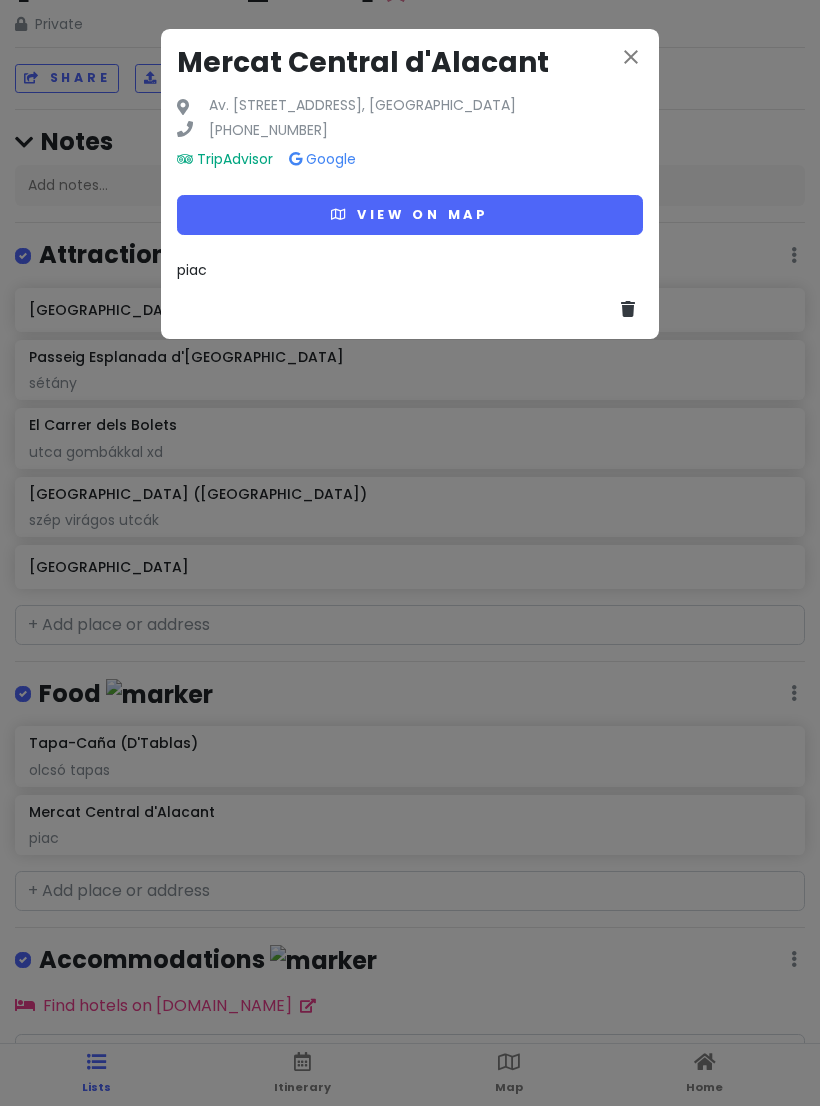 click on "close" at bounding box center (631, 57) 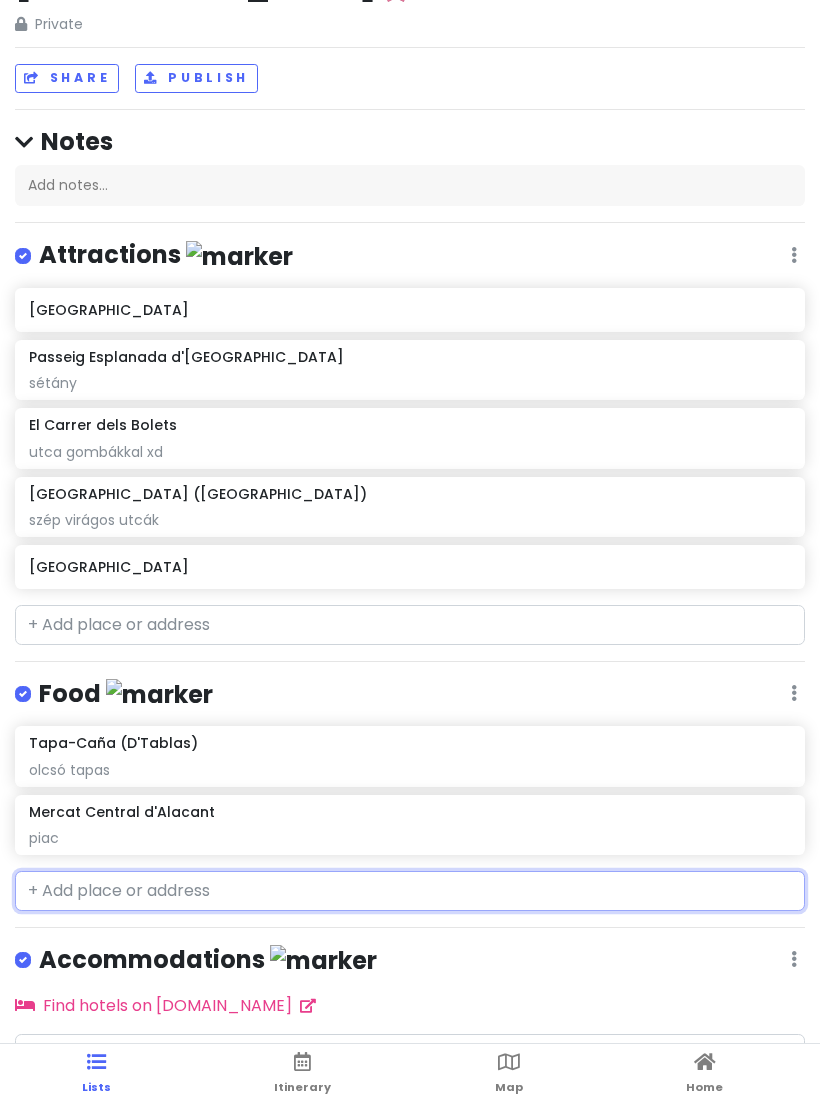 click on "piac" at bounding box center (409, 383) 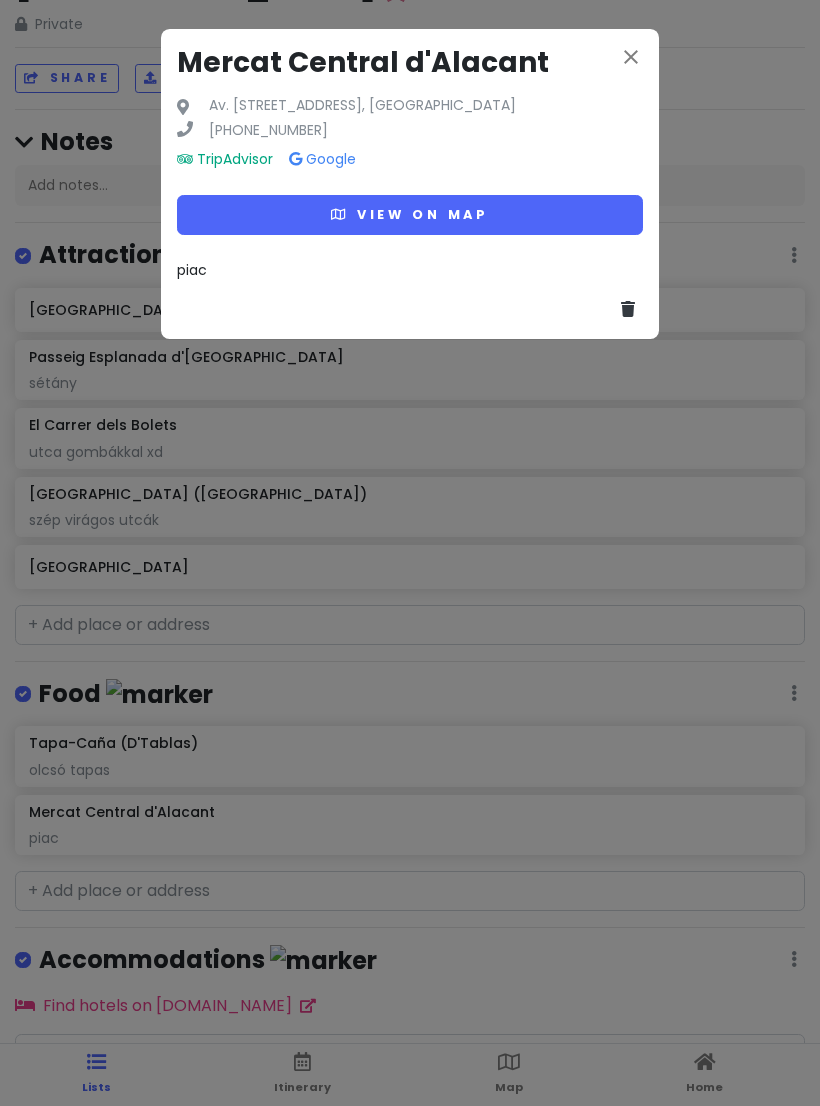 click on "View on map" at bounding box center (410, 214) 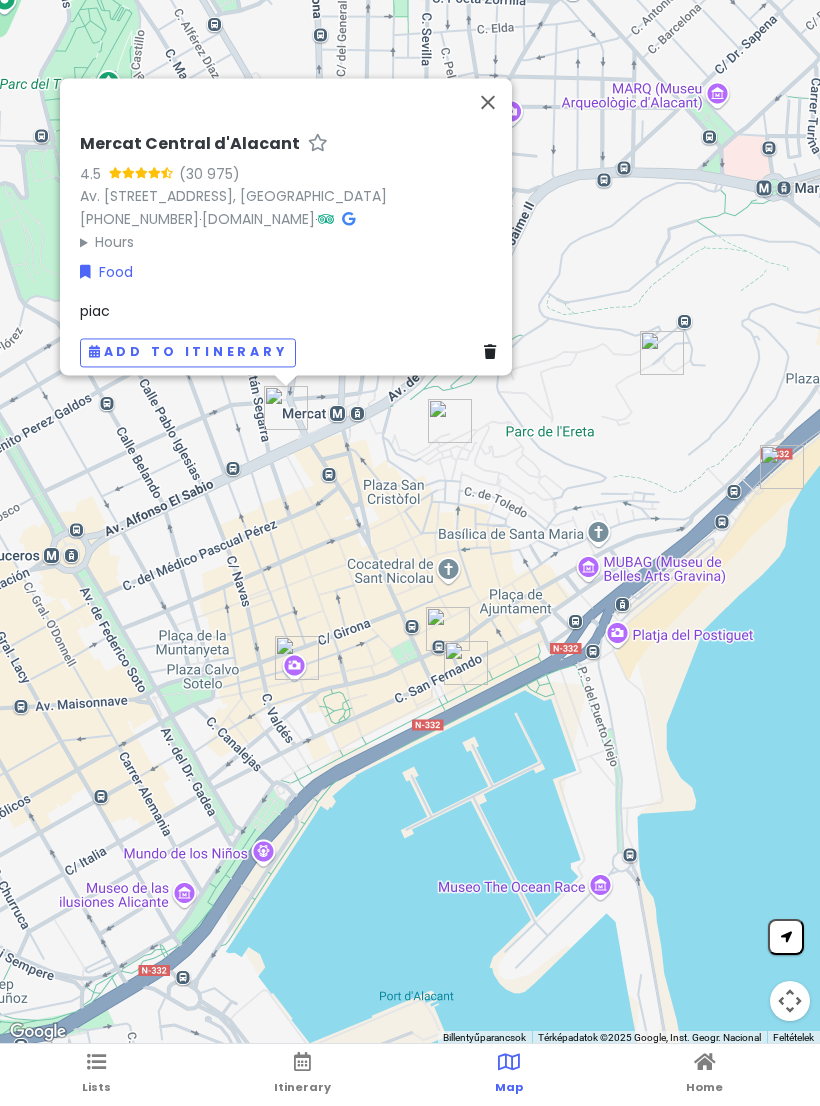 click at bounding box center (488, 102) 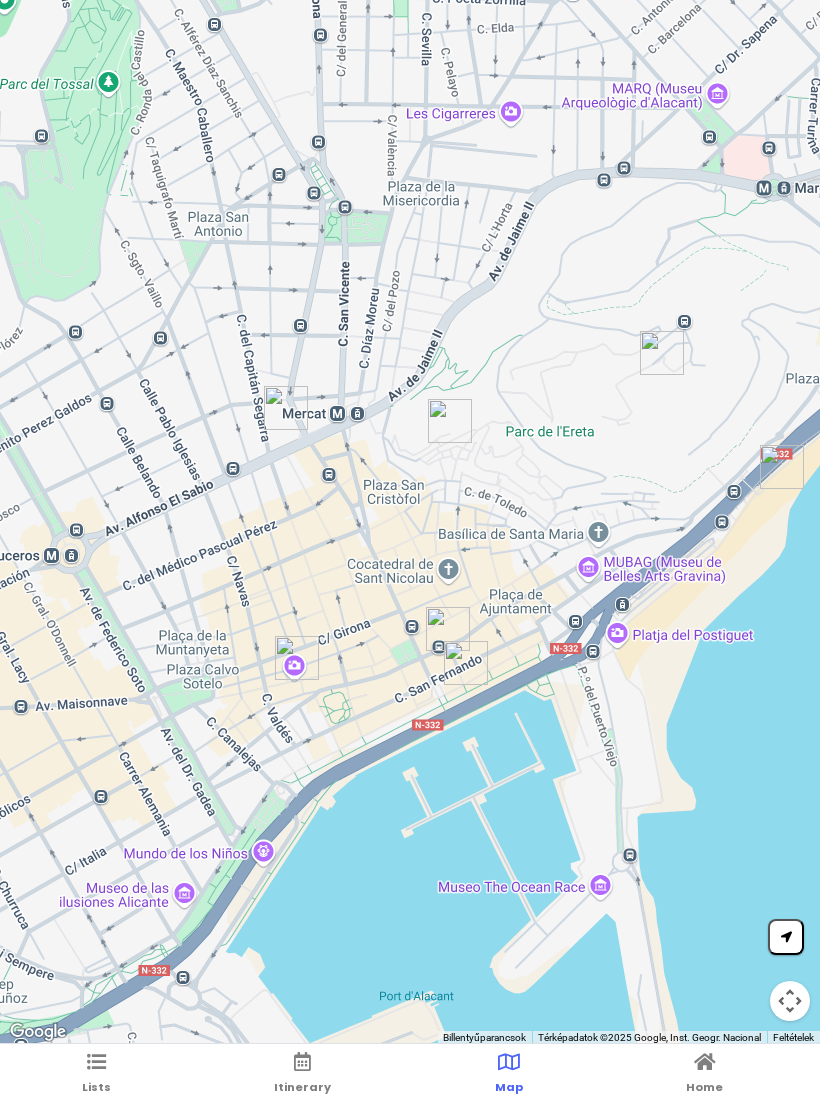 click at bounding box center (96, 1062) 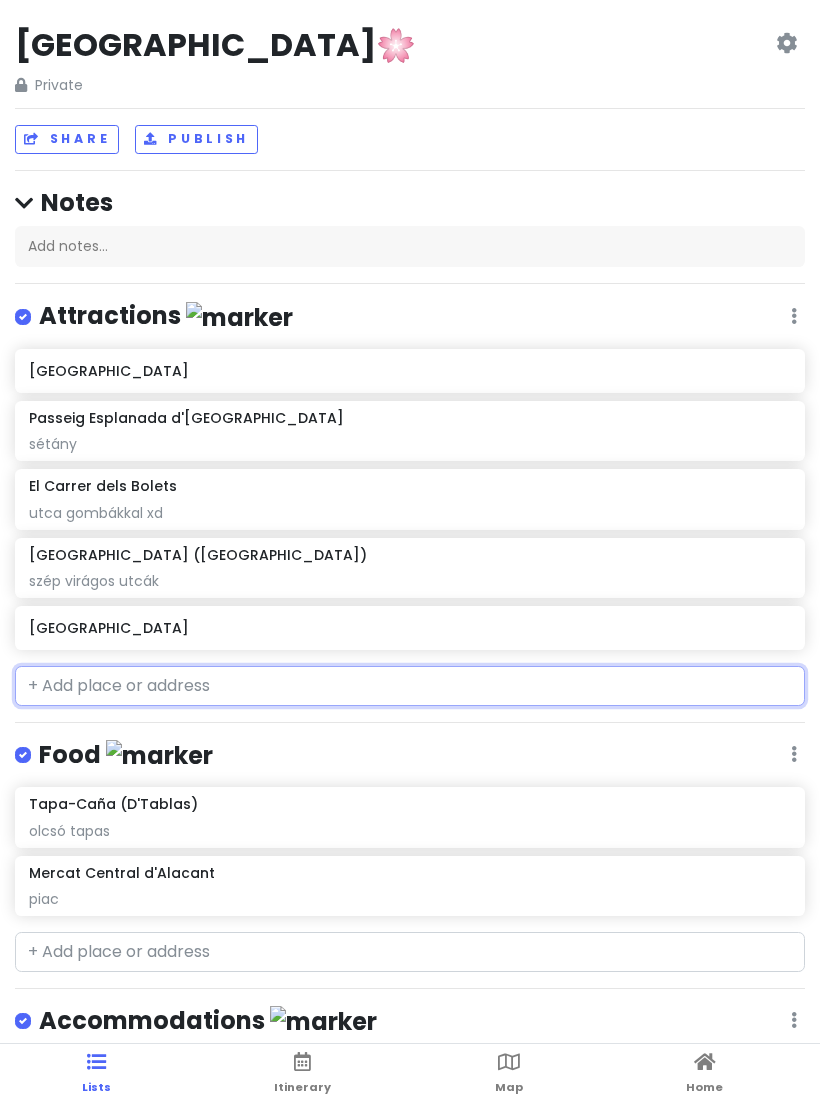 click at bounding box center [410, 686] 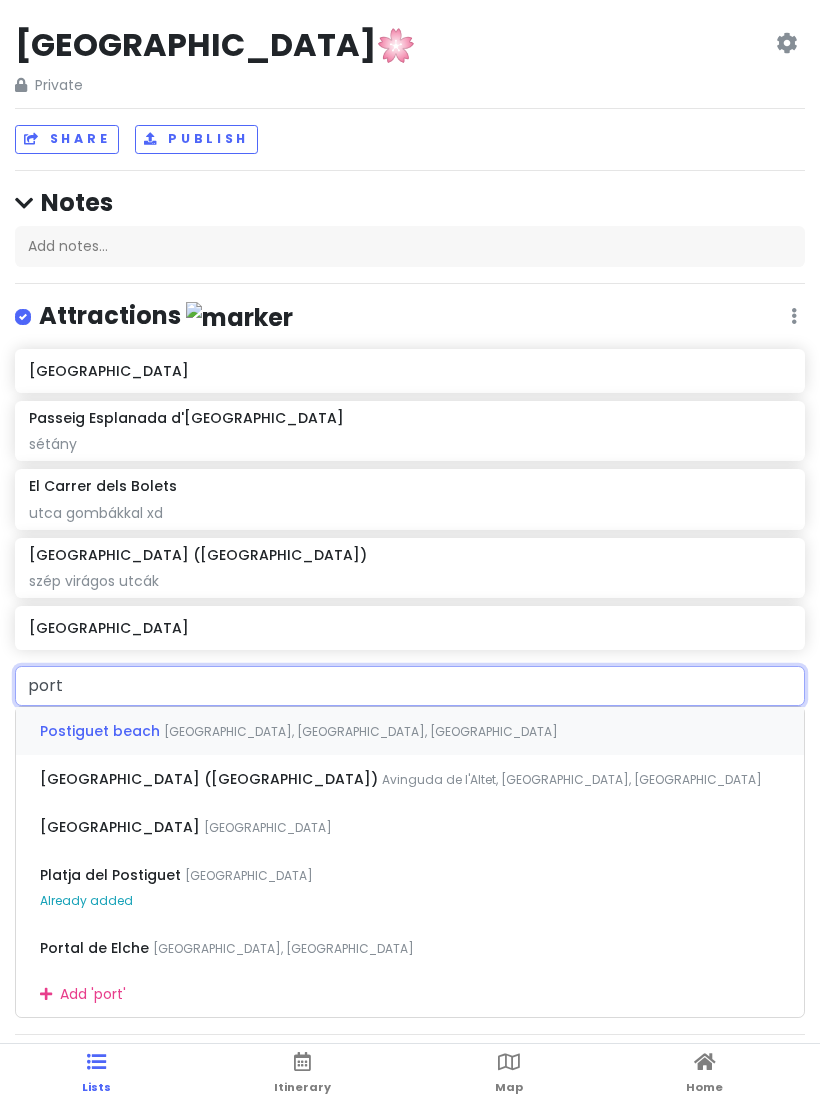 type on "port" 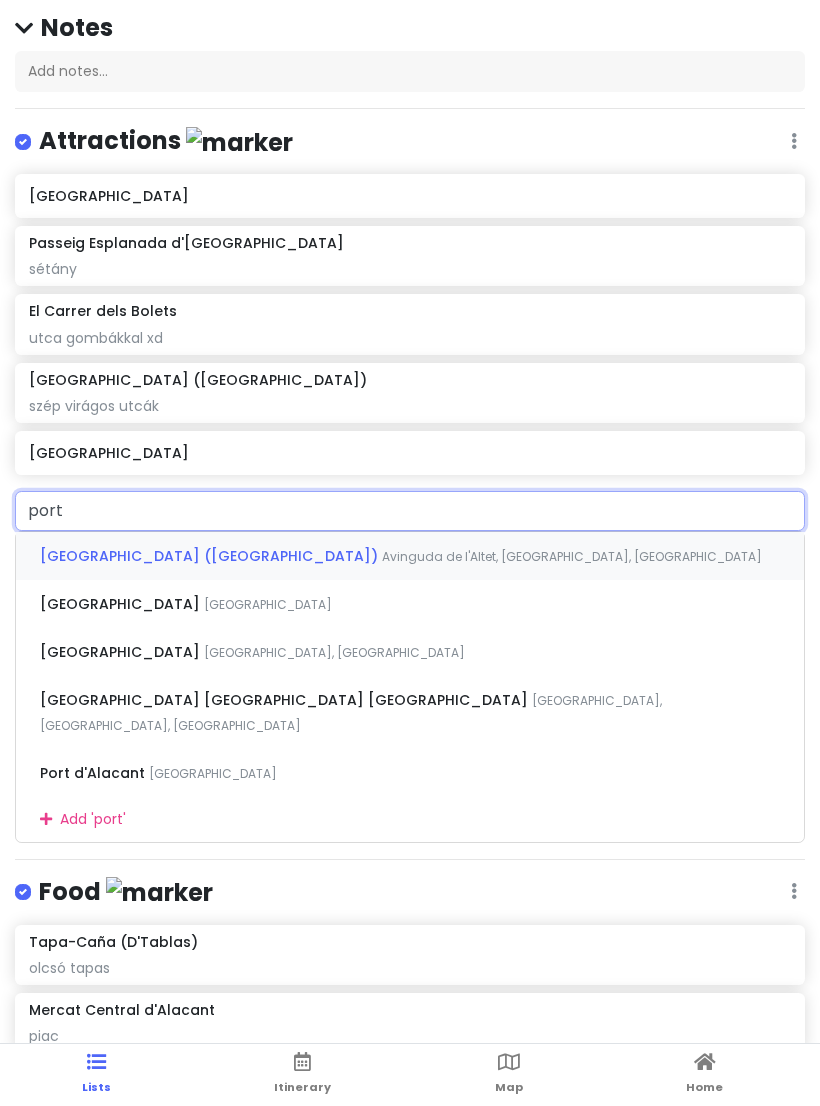 scroll, scrollTop: 176, scrollLeft: 0, axis: vertical 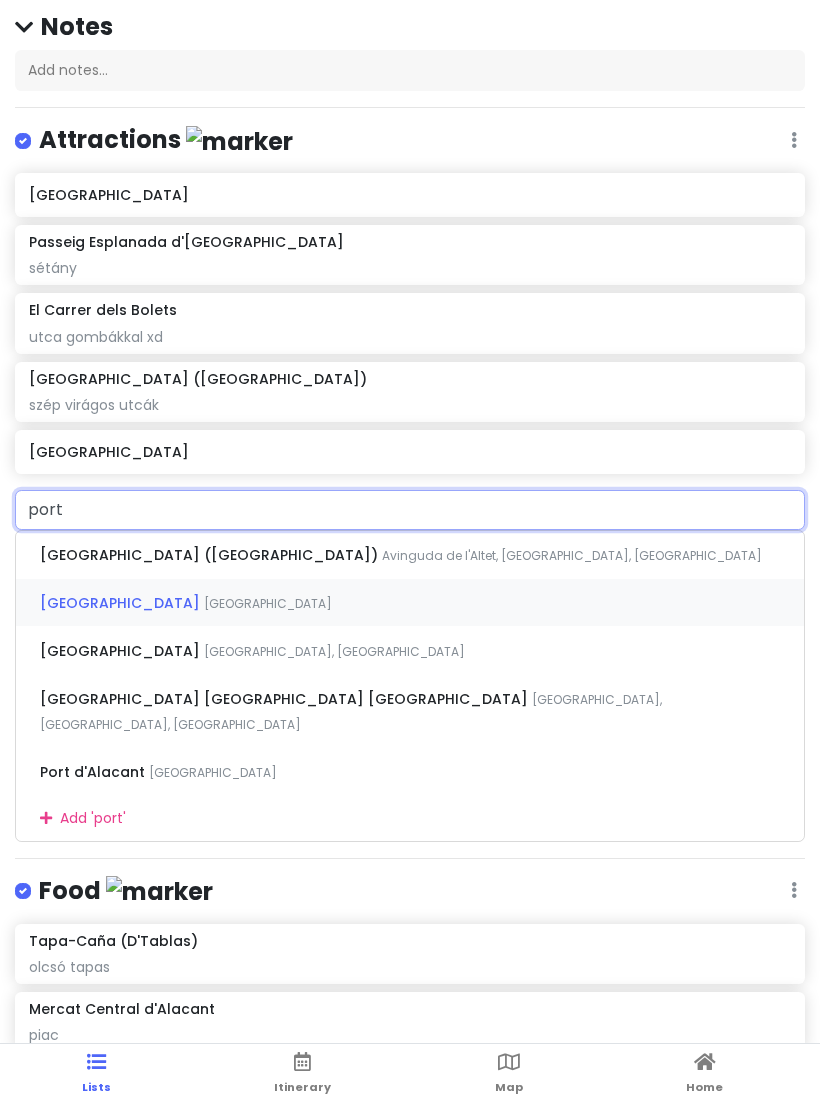 click on "[GEOGRAPHIC_DATA]" at bounding box center (572, 555) 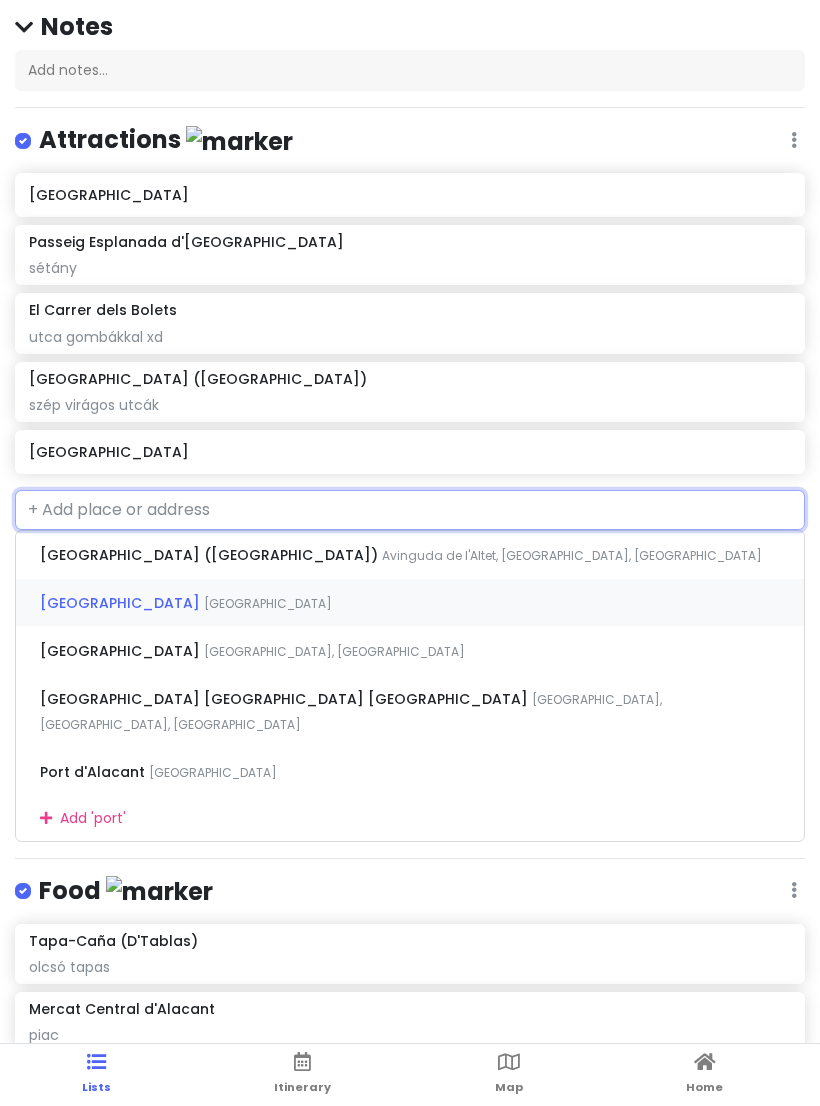 scroll, scrollTop: 60, scrollLeft: 0, axis: vertical 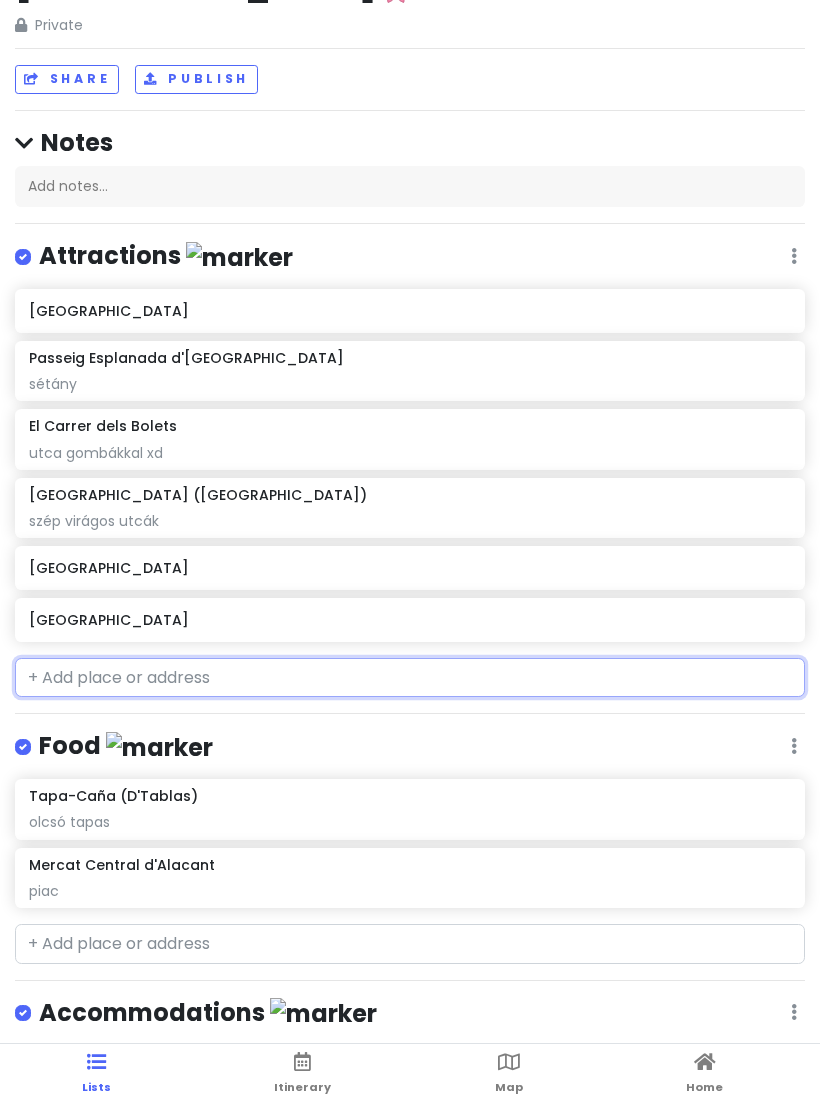 click on "[GEOGRAPHIC_DATA]" at bounding box center [409, 620] 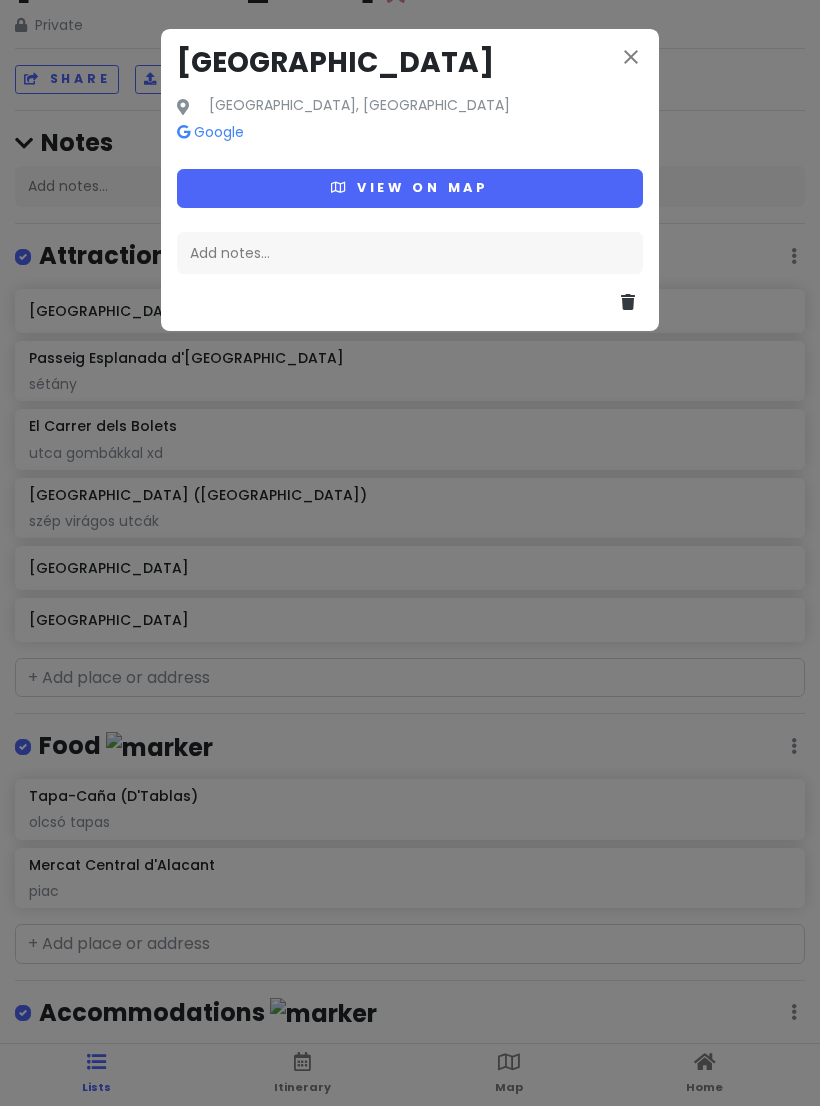 click on "View on map" at bounding box center [410, 188] 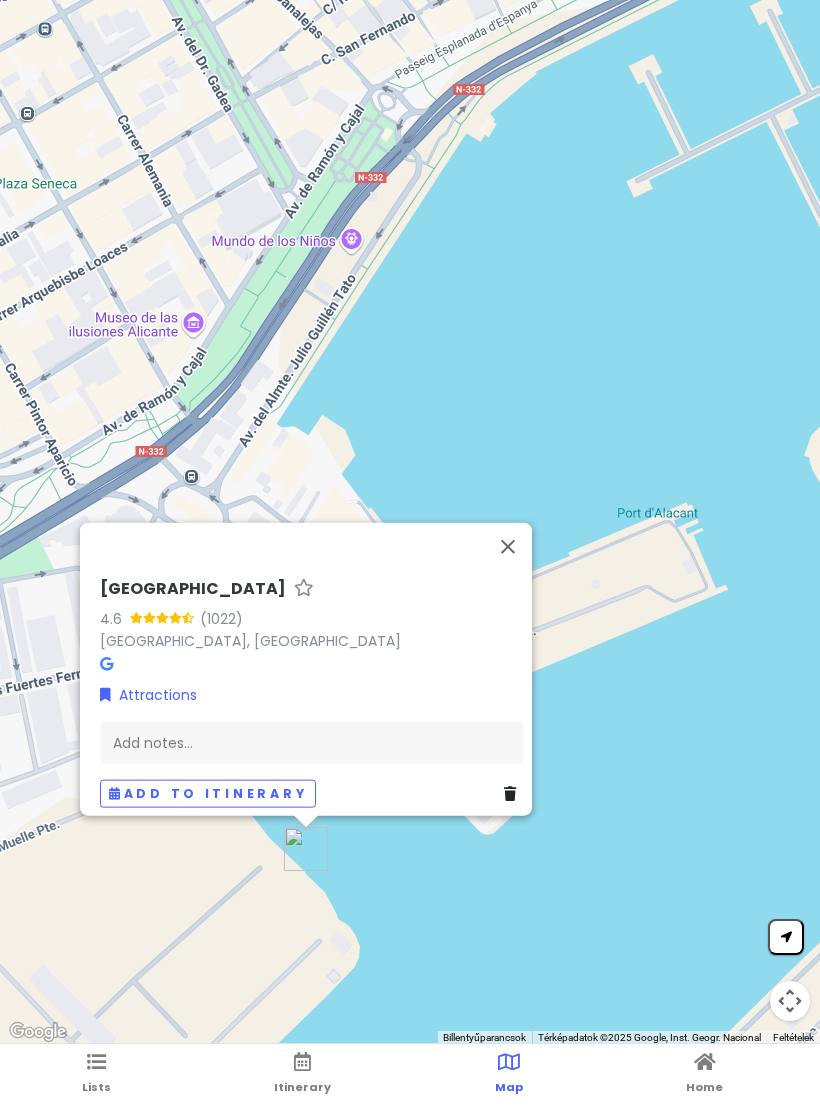 click at bounding box center (508, 546) 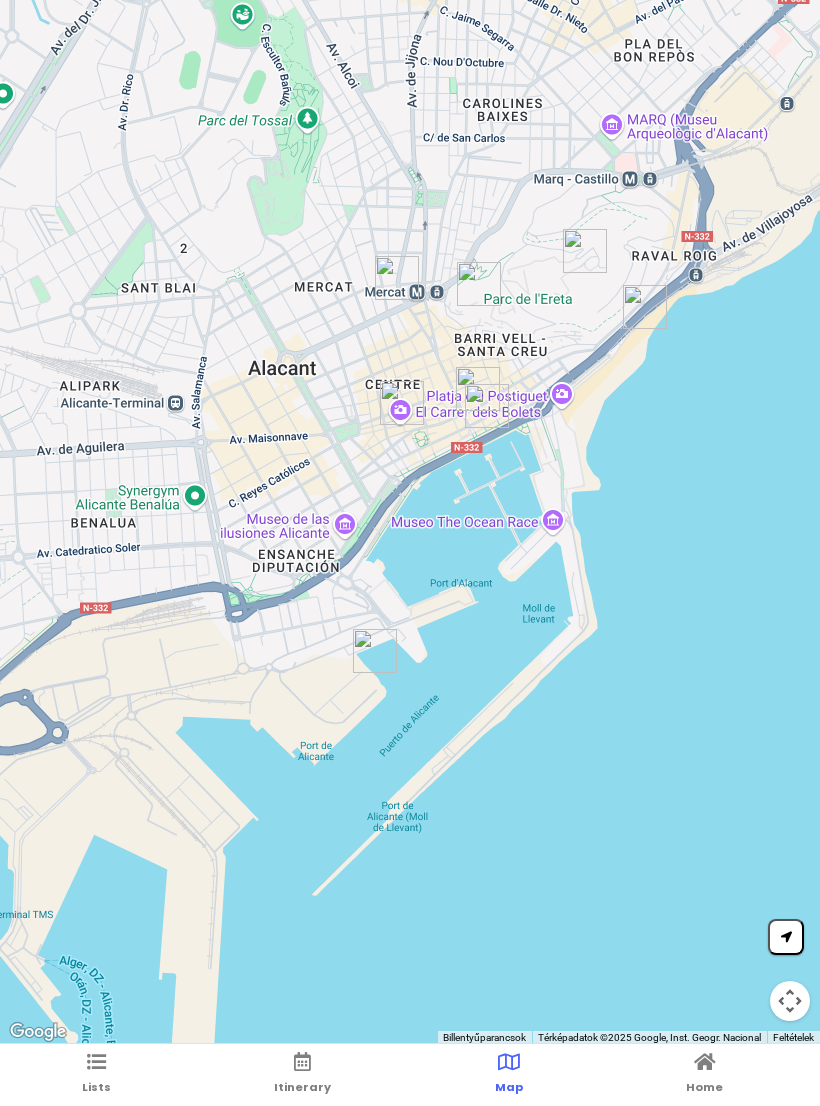 click on "Lists Itinerary Map Home" at bounding box center [410, 1075] 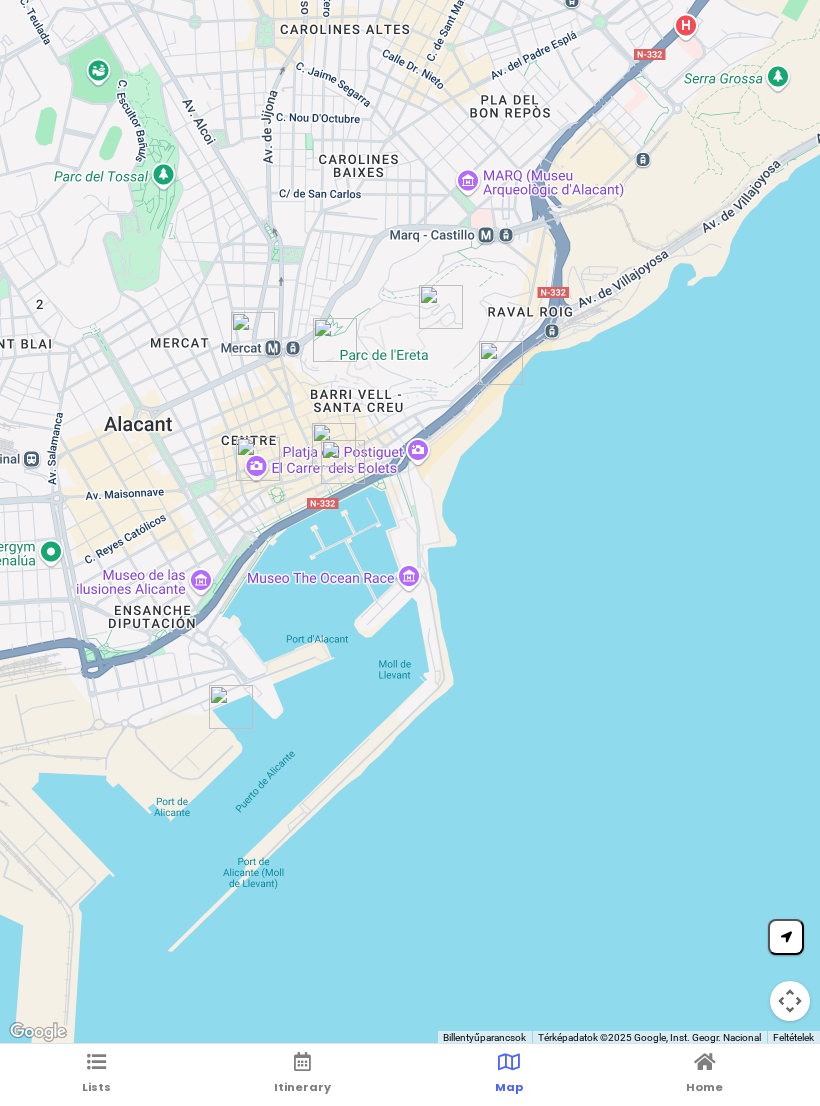 click on "Lists" at bounding box center (96, 1075) 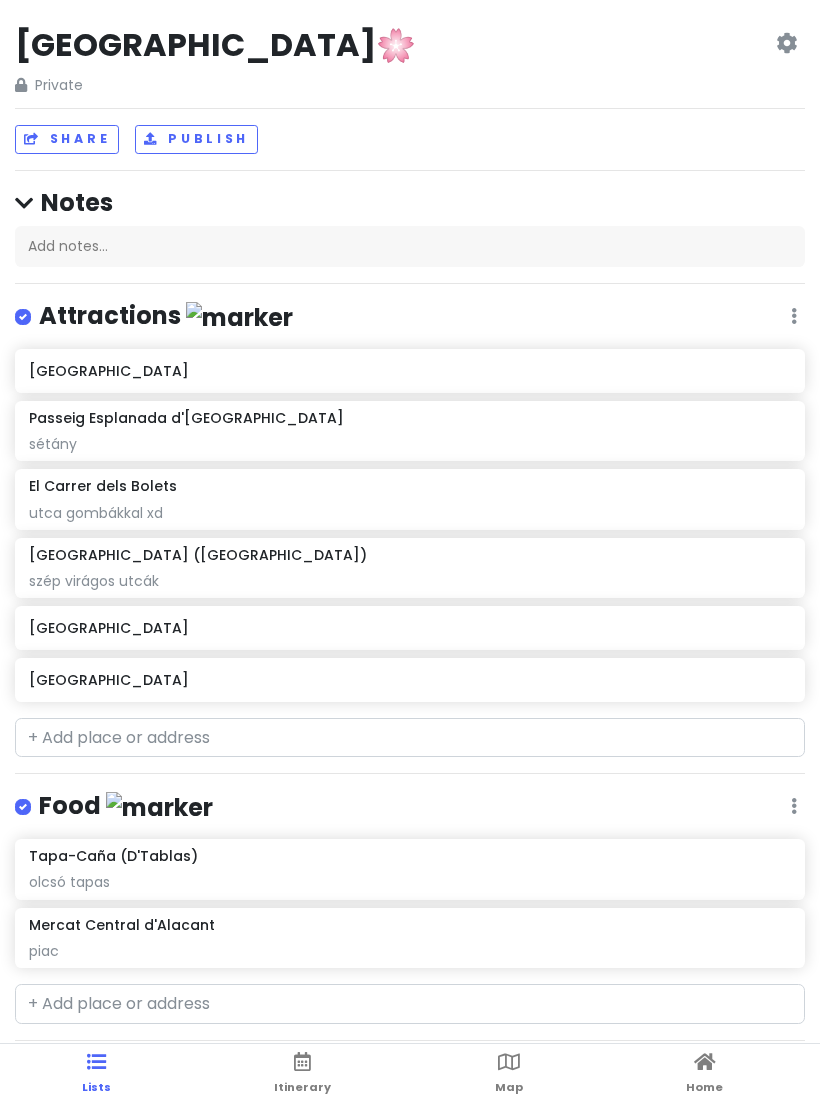 click on "[GEOGRAPHIC_DATA]" at bounding box center (409, 680) 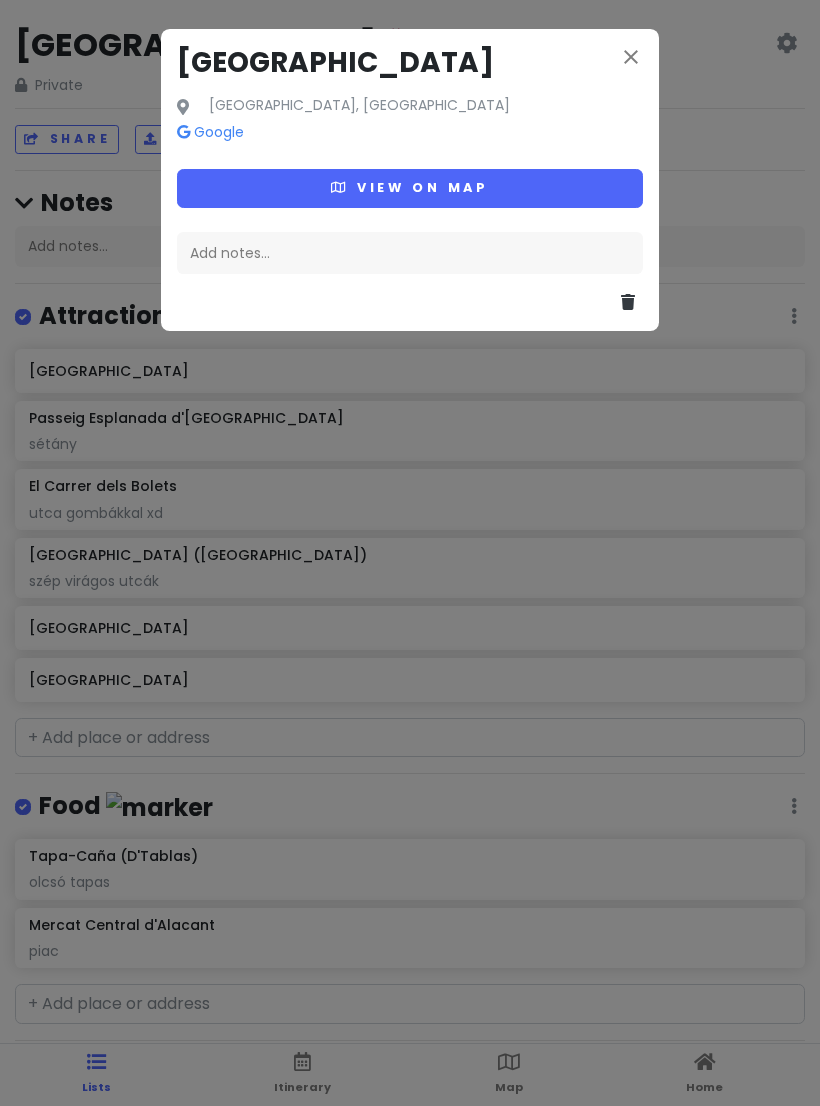 click on "Add notes..." at bounding box center (410, 253) 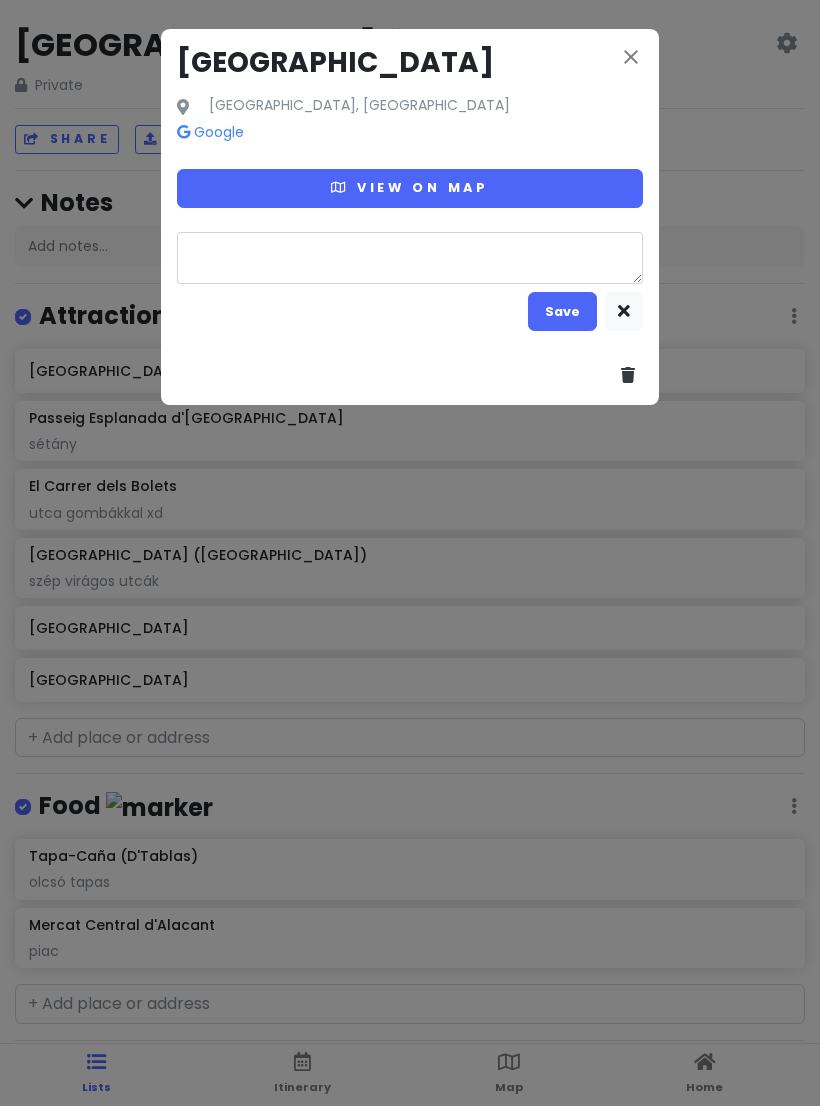 type on "k" 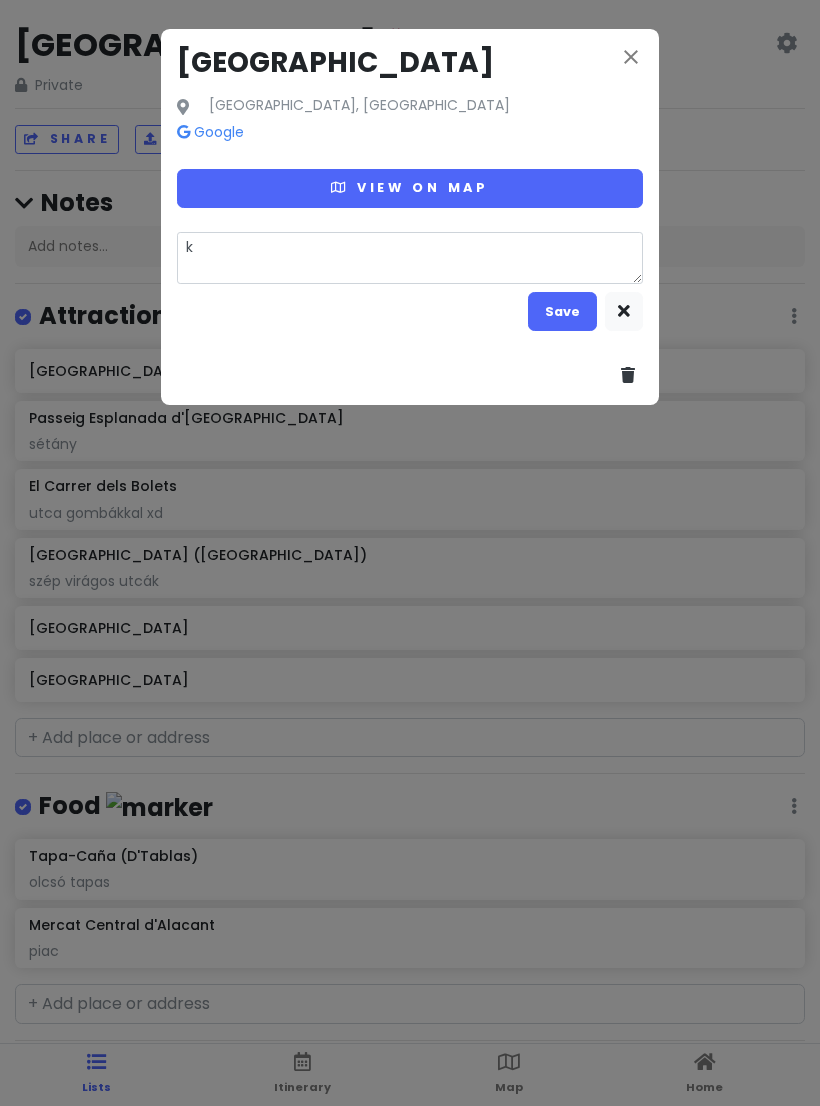 type on "x" 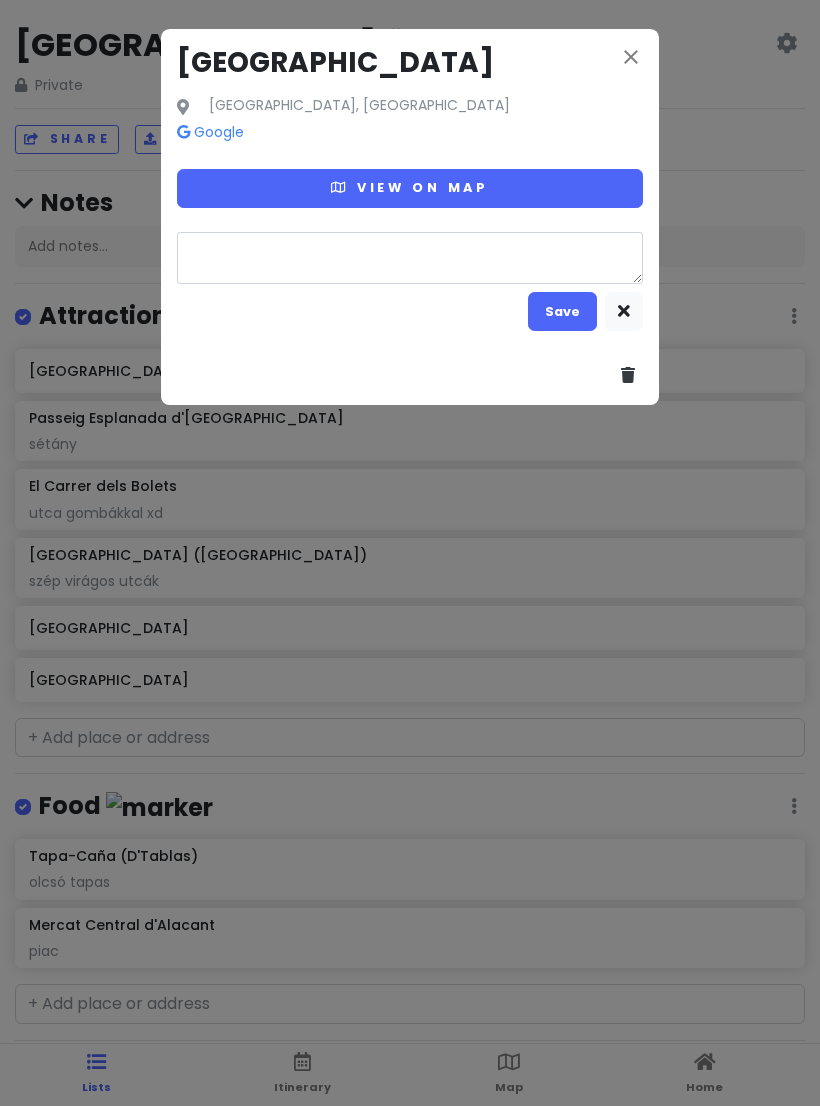 type on "x" 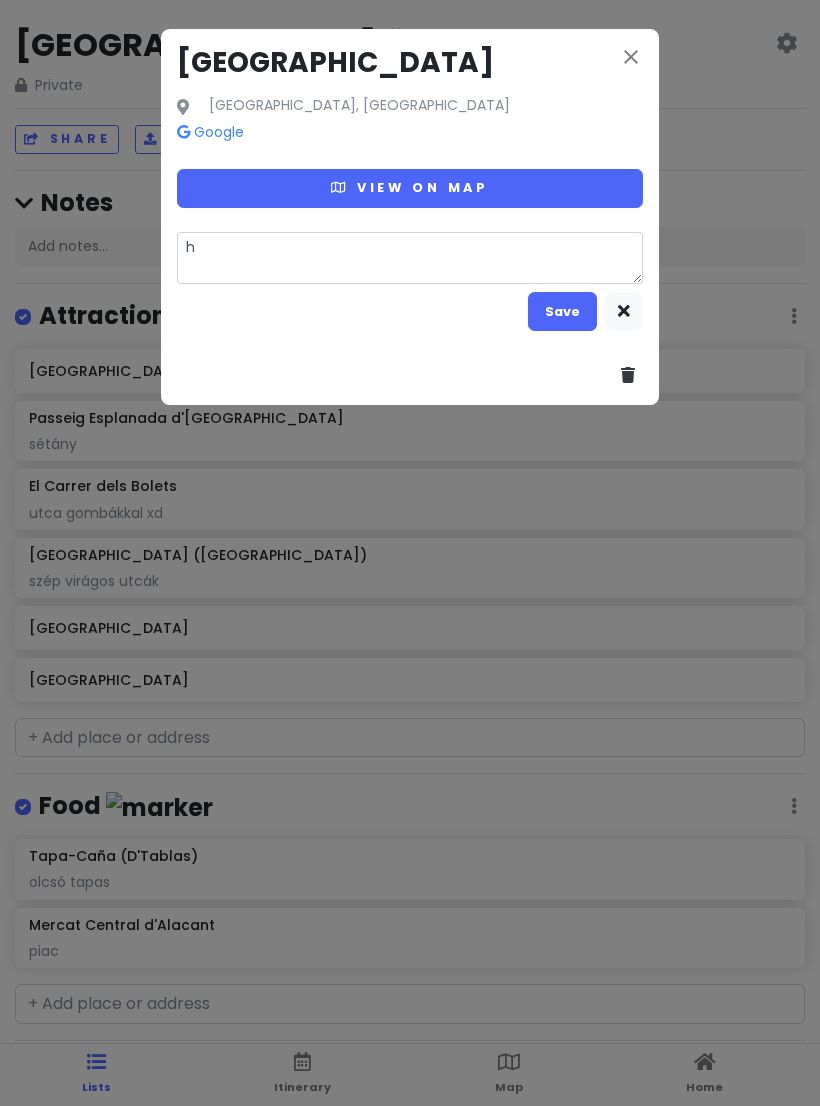 type on "ha" 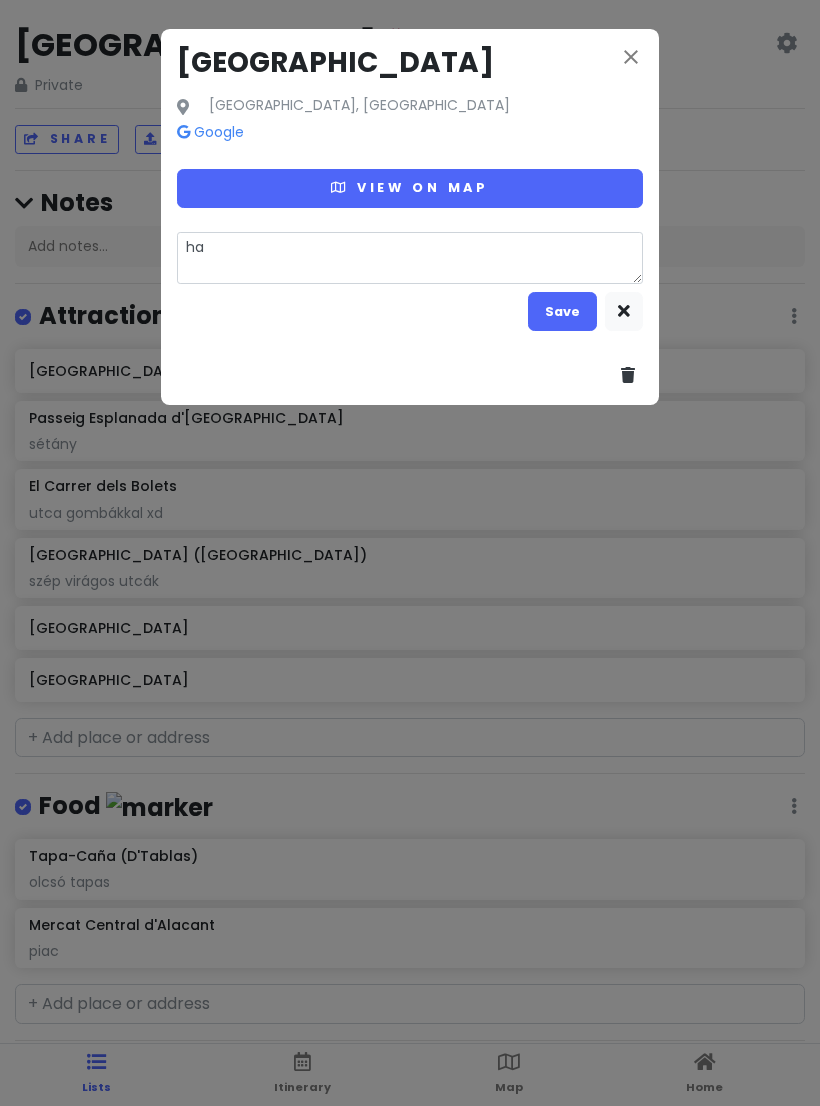 type on "x" 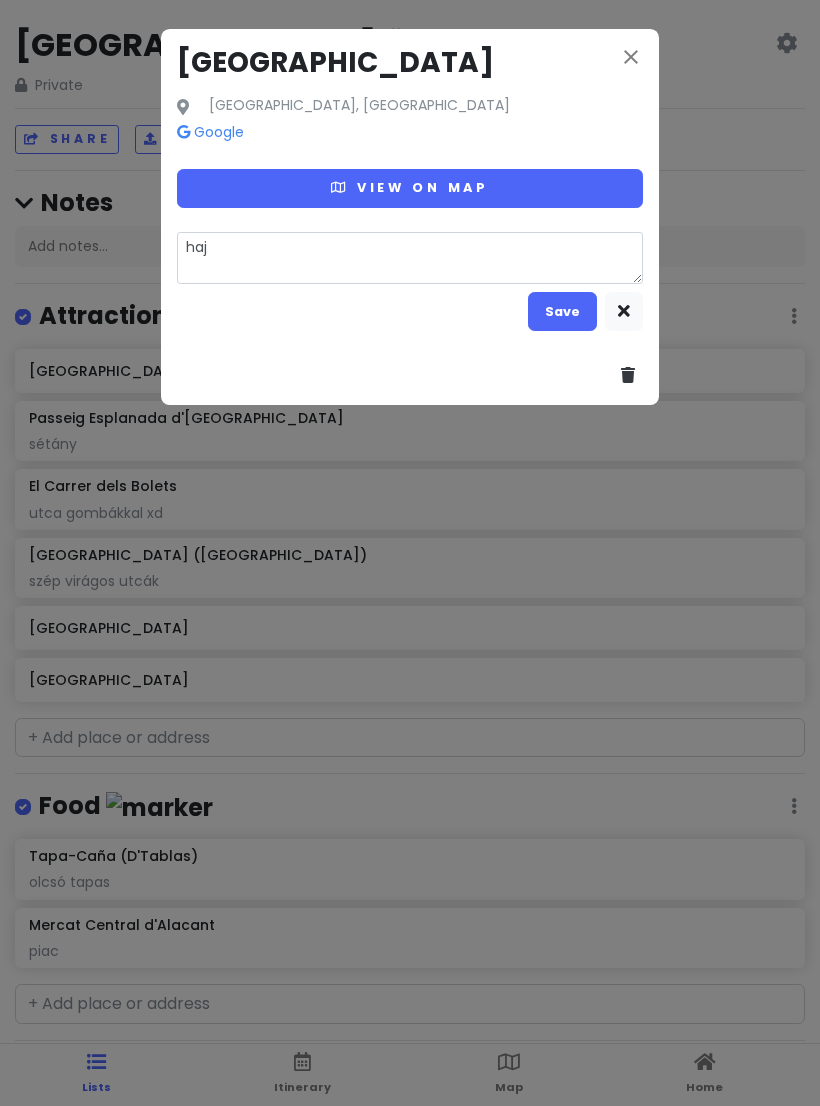 type on "hajó" 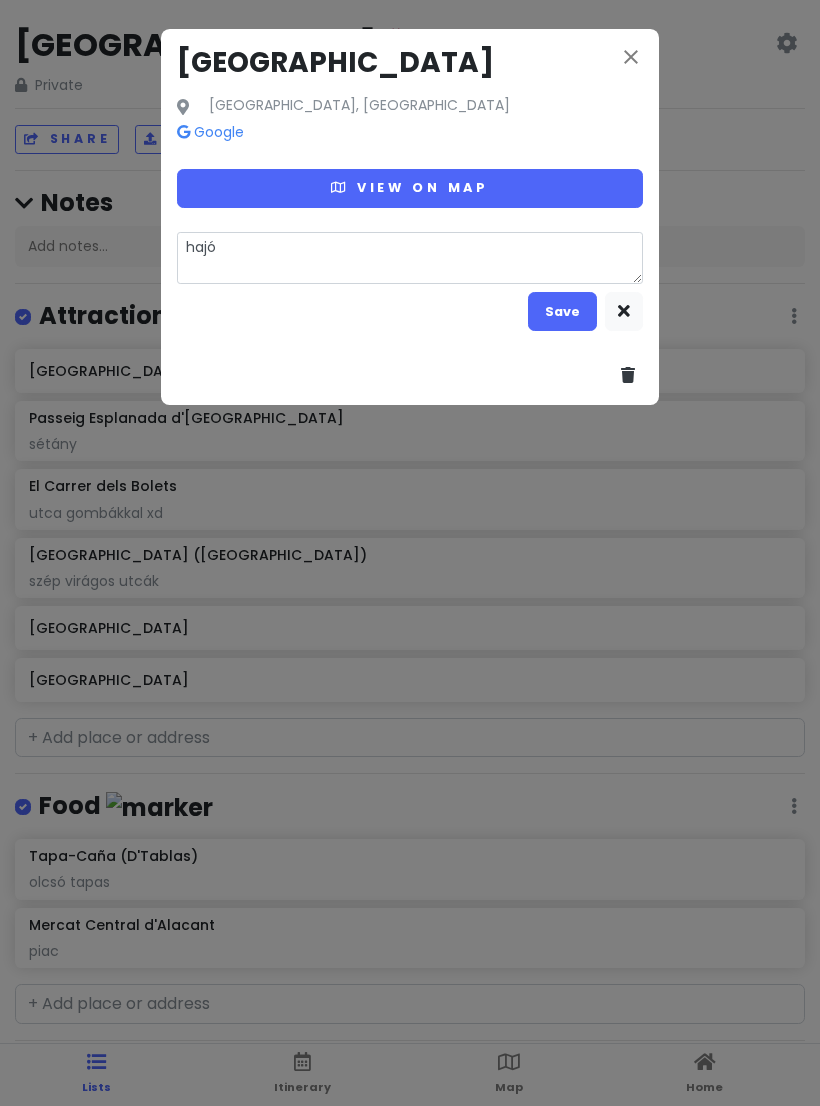 type on "x" 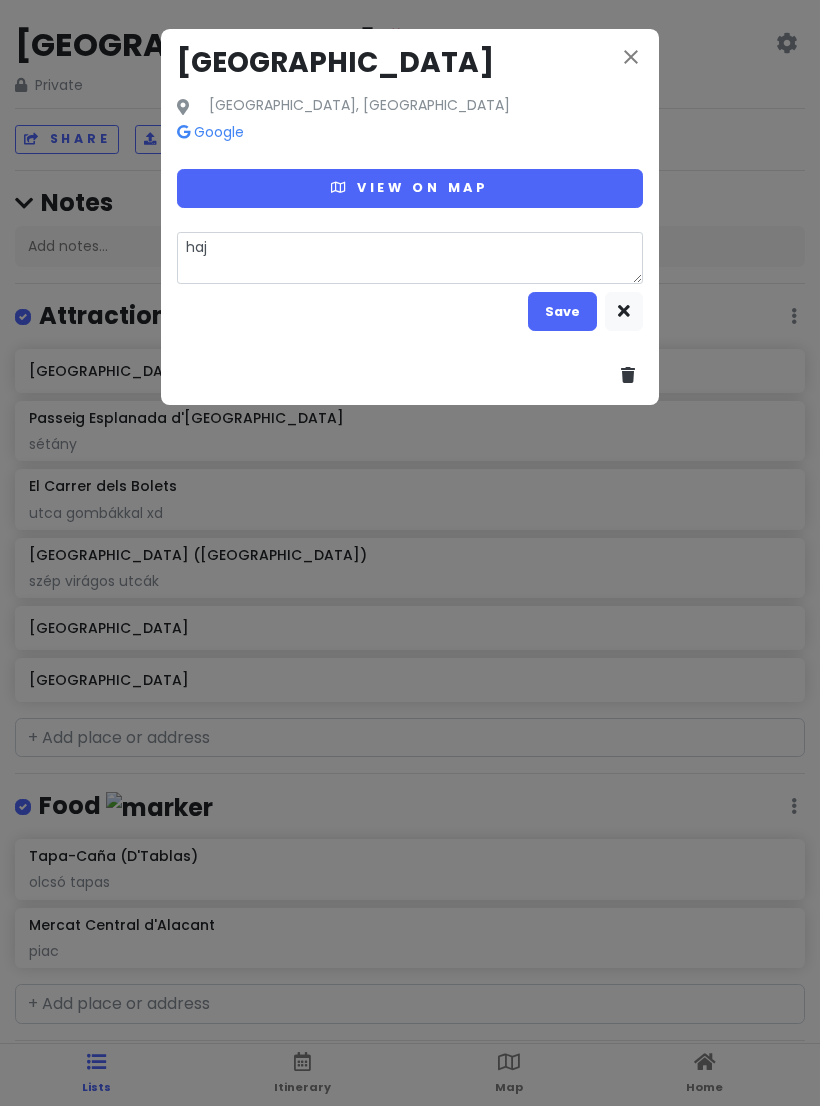 type on "x" 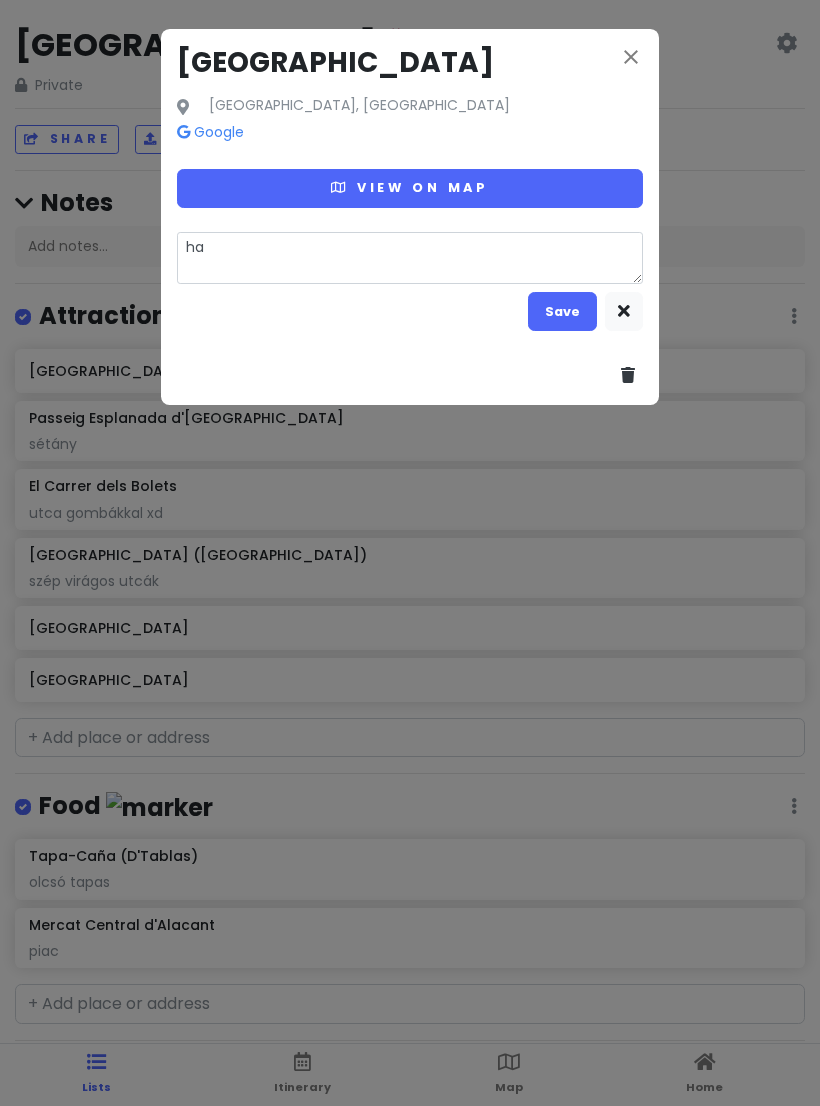 type on "x" 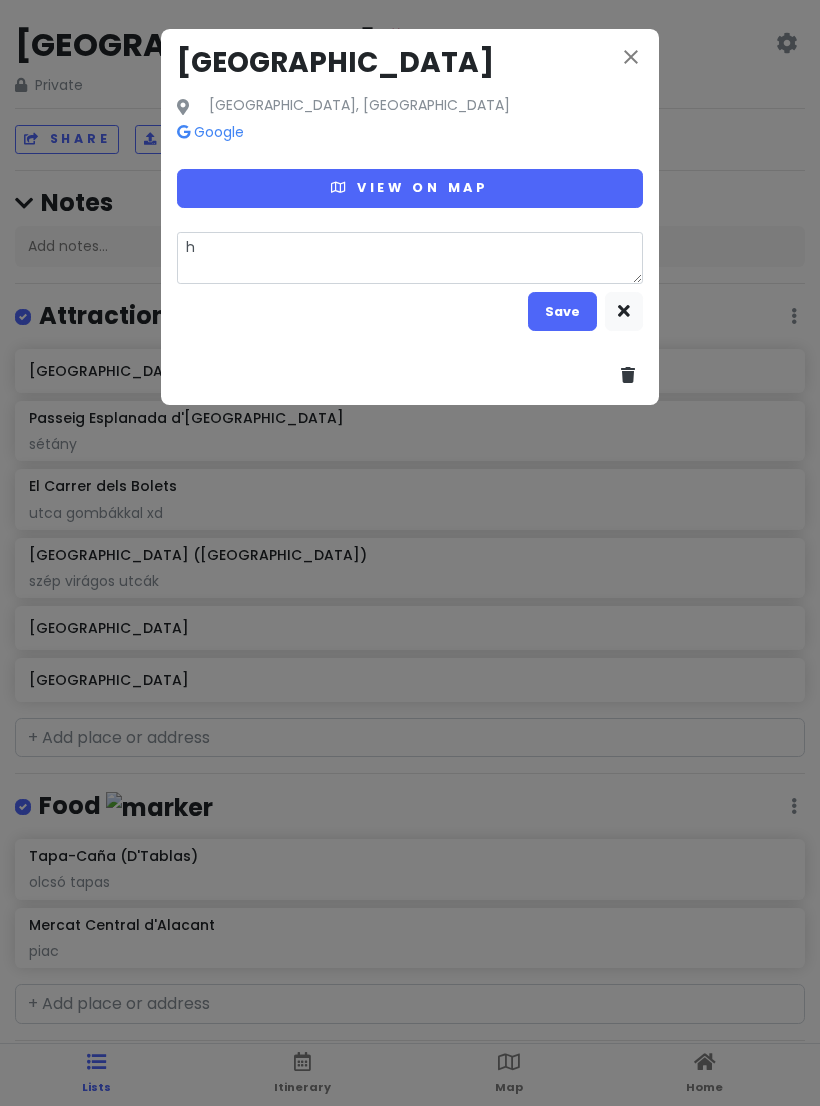 type on "x" 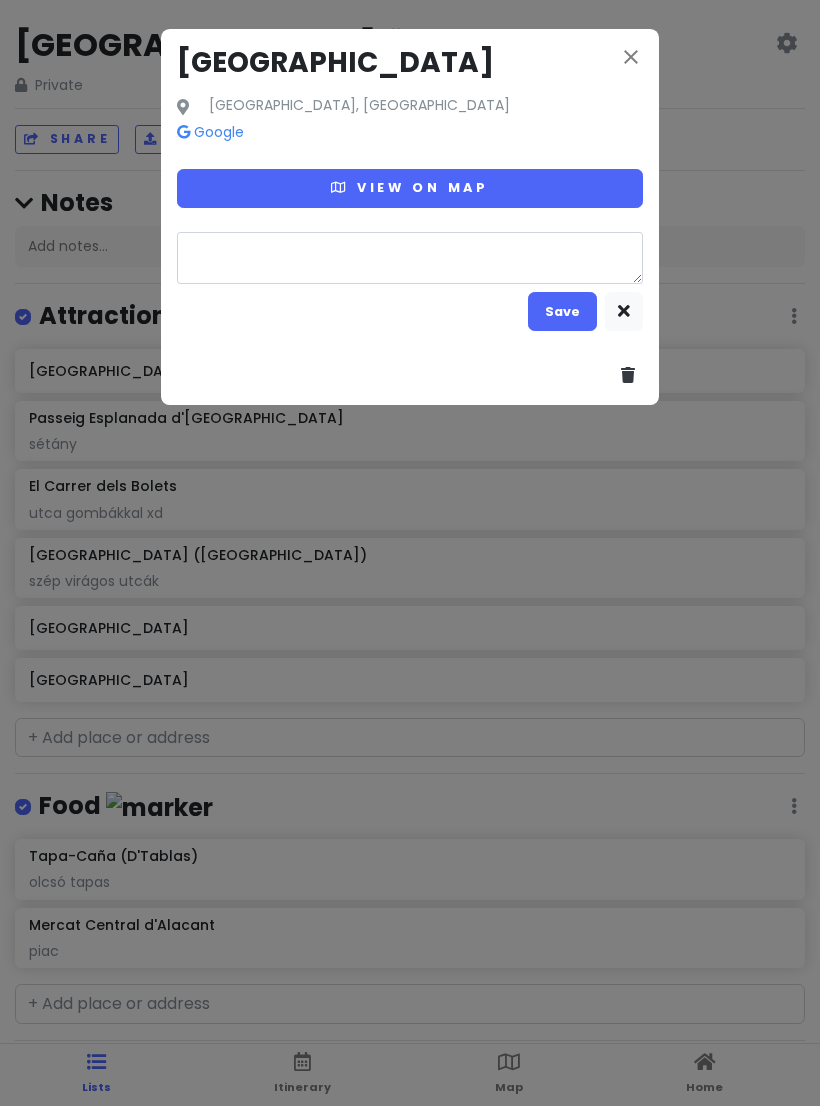 click on "close" at bounding box center (631, 57) 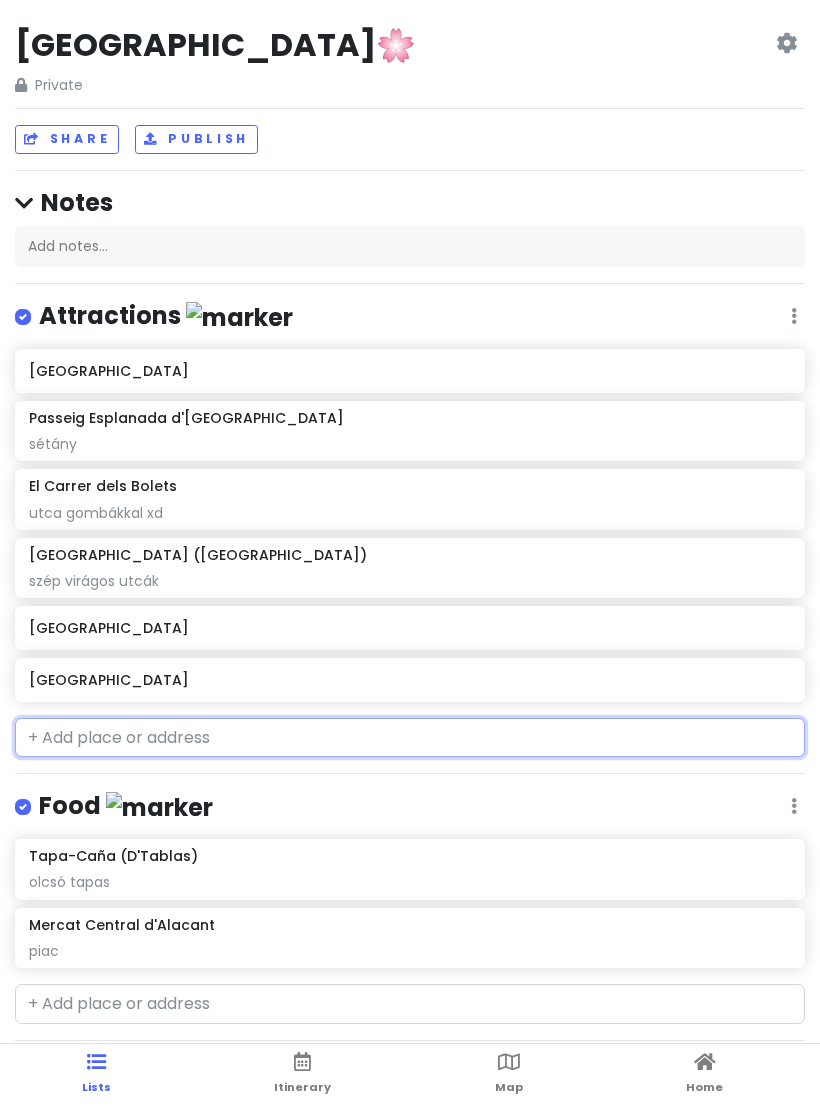 click at bounding box center [410, 738] 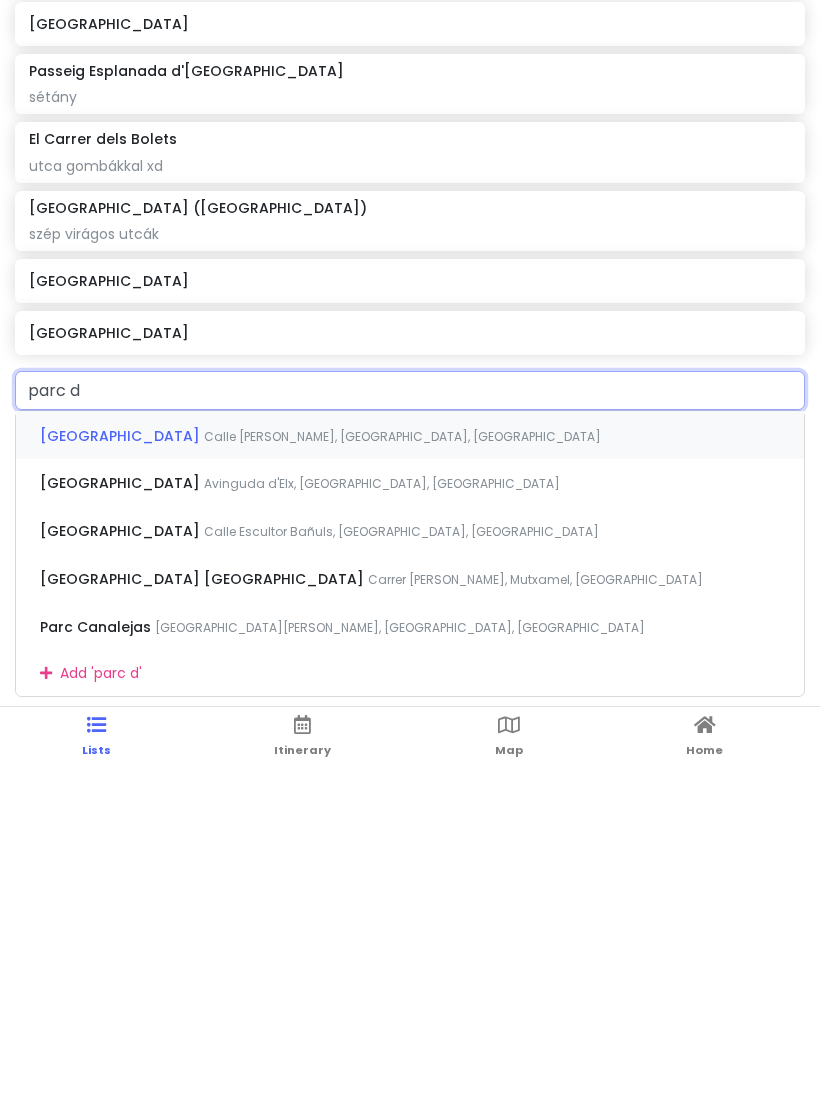 type on "parc de" 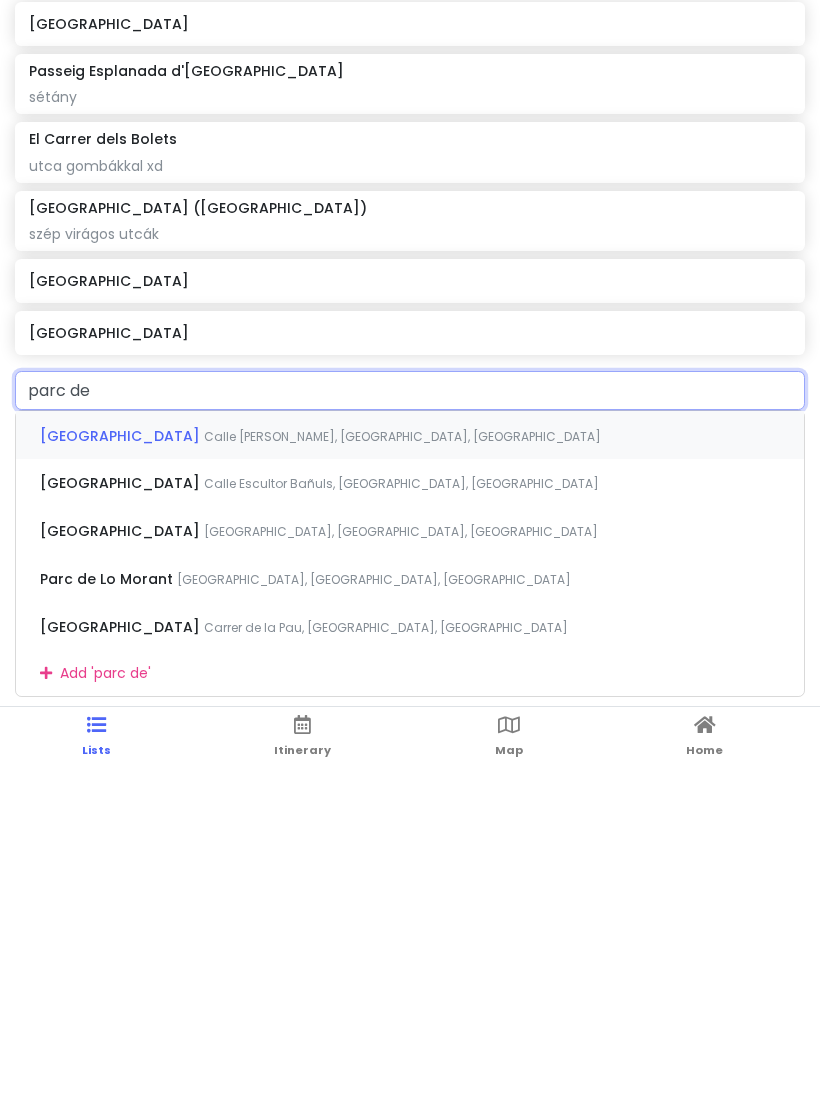 click on "Calle [PERSON_NAME], [GEOGRAPHIC_DATA], [GEOGRAPHIC_DATA]" at bounding box center [402, 773] 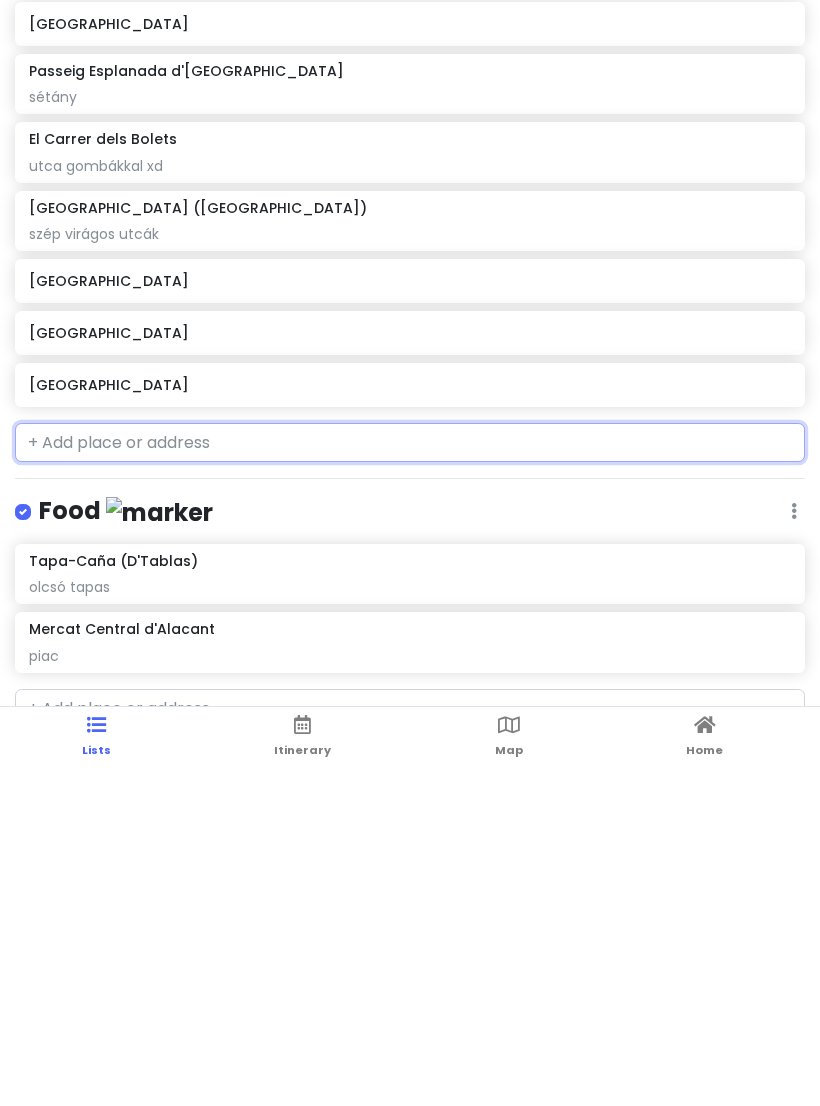 click on "[GEOGRAPHIC_DATA]" at bounding box center (409, 722) 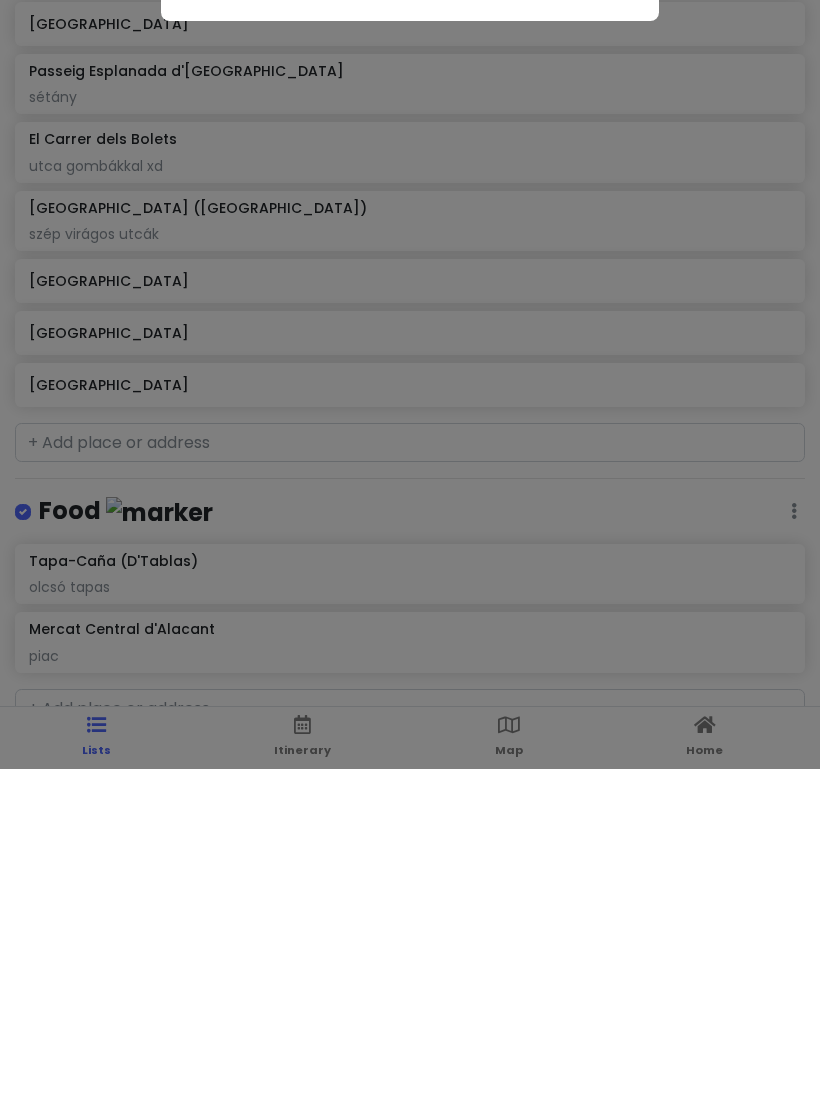 scroll, scrollTop: 92, scrollLeft: 0, axis: vertical 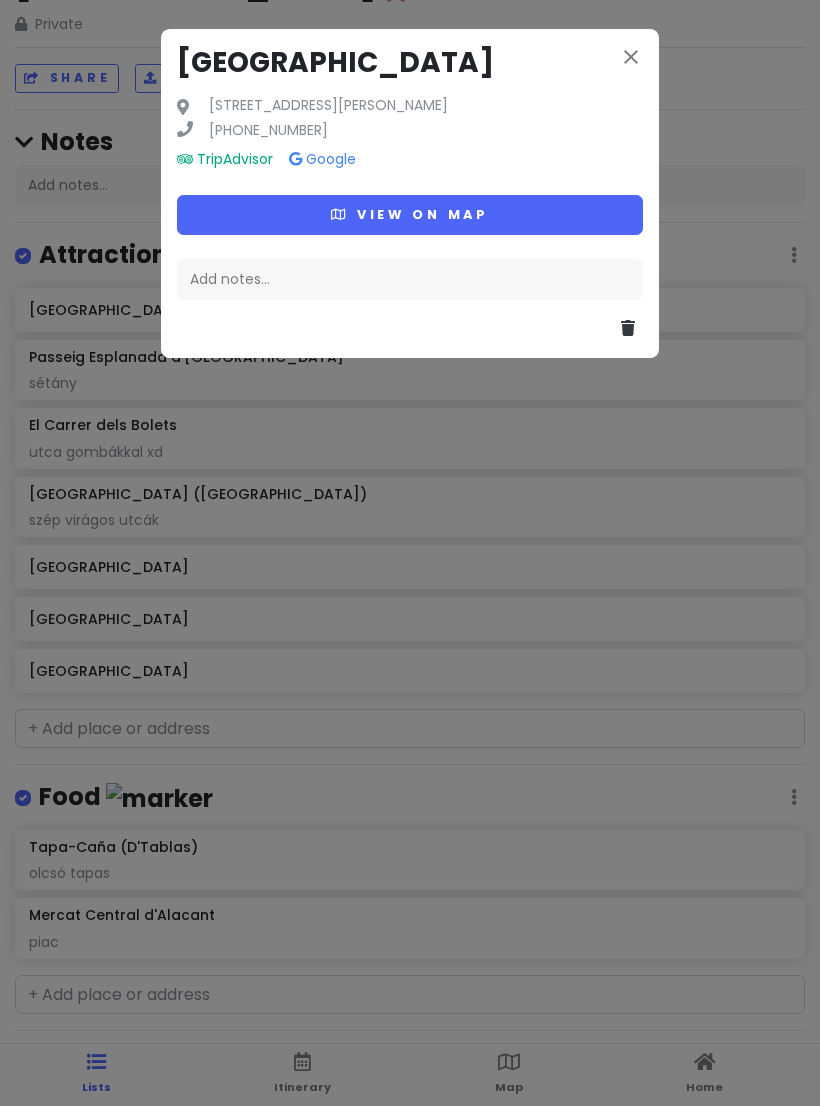 click on "View on map" at bounding box center (410, 214) 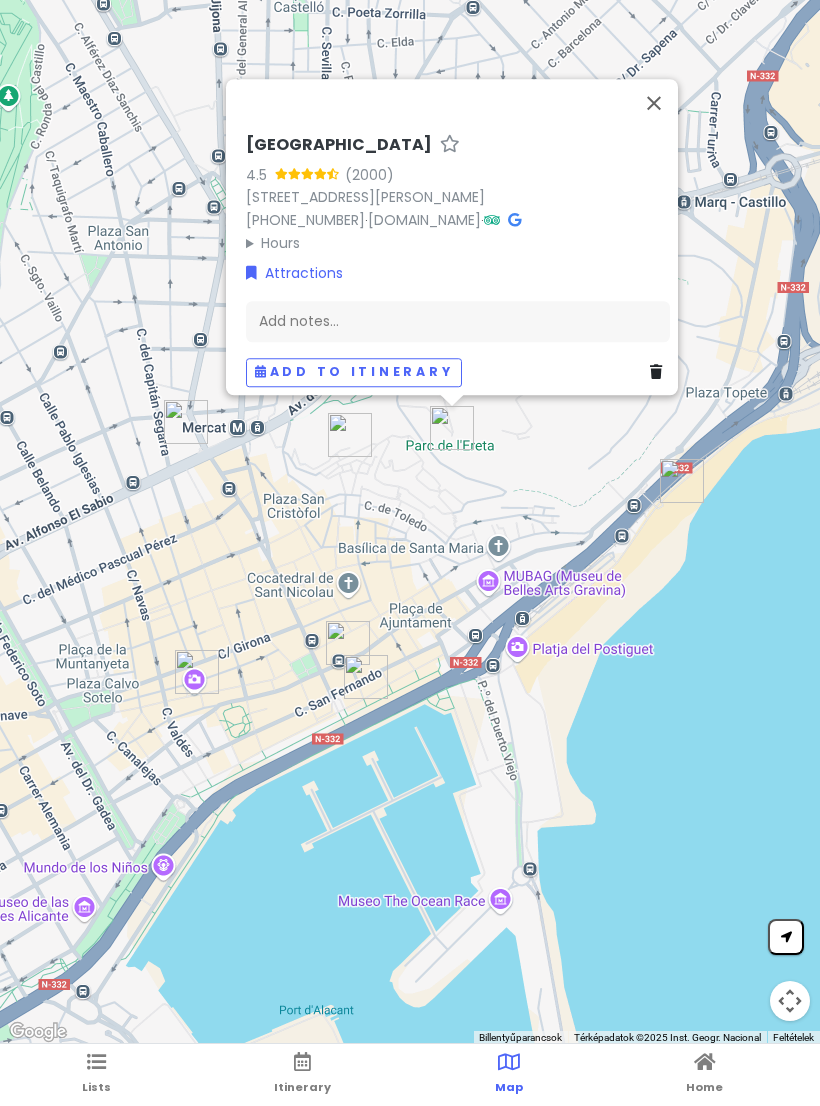 click at bounding box center [654, 103] 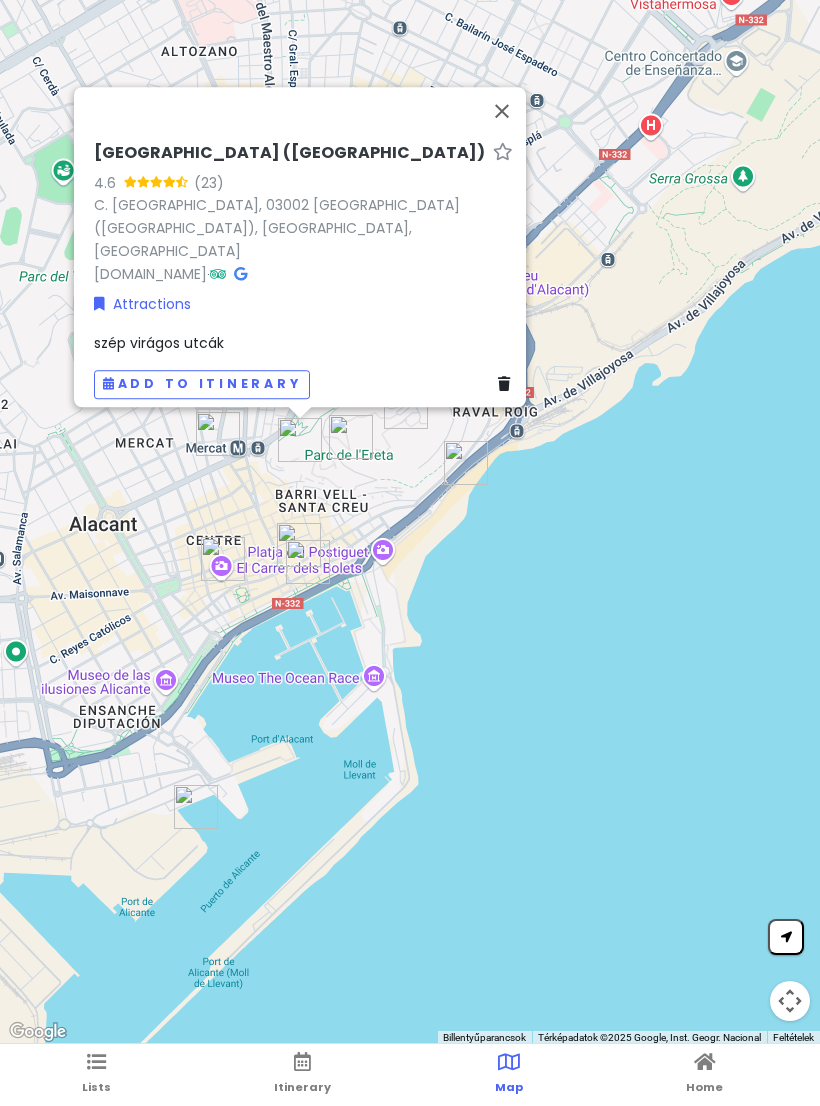 click on "szép virágos utcák" at bounding box center (159, 343) 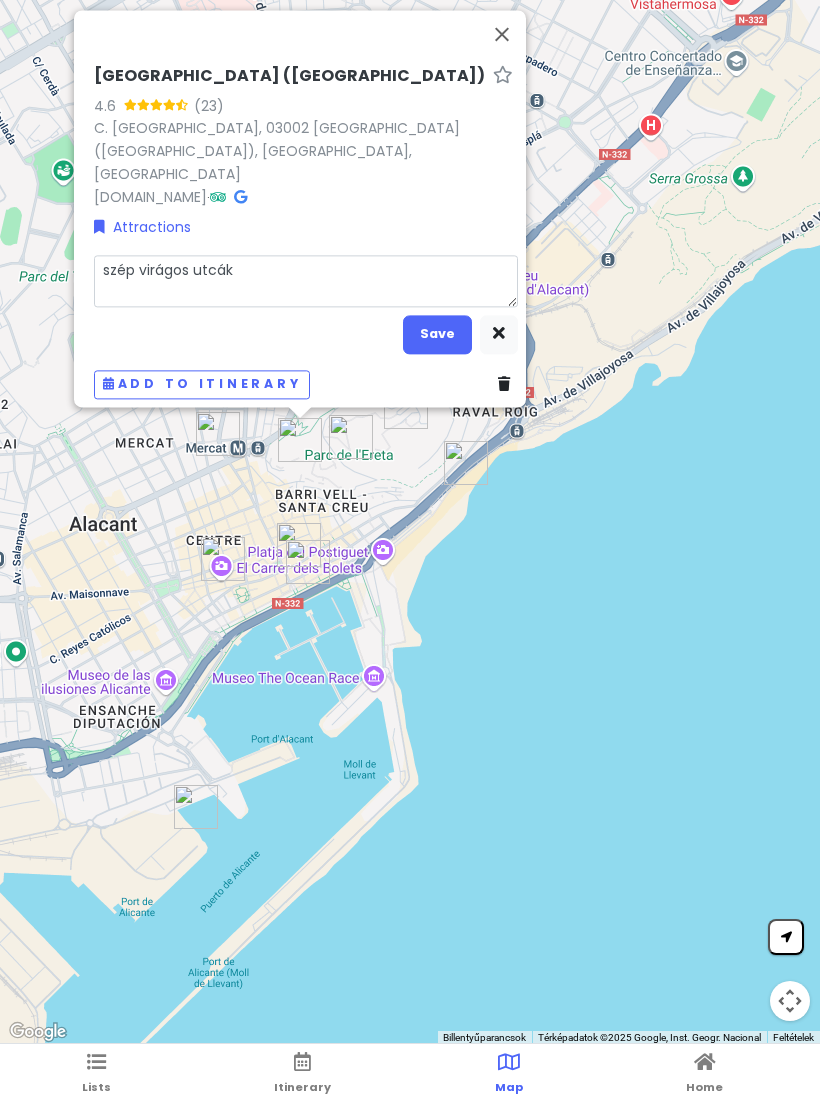 click on "[GEOGRAPHIC_DATA] ([GEOGRAPHIC_DATA]) 4.6        (23) C. [GEOGRAPHIC_DATA] [GEOGRAPHIC_DATA] ([GEOGRAPHIC_DATA]), [GEOGRAPHIC_DATA], [GEOGRAPHIC_DATA] [DOMAIN_NAME]   ·   Attractions szép virágos utcák Save  Add to itinerary" at bounding box center [306, 232] 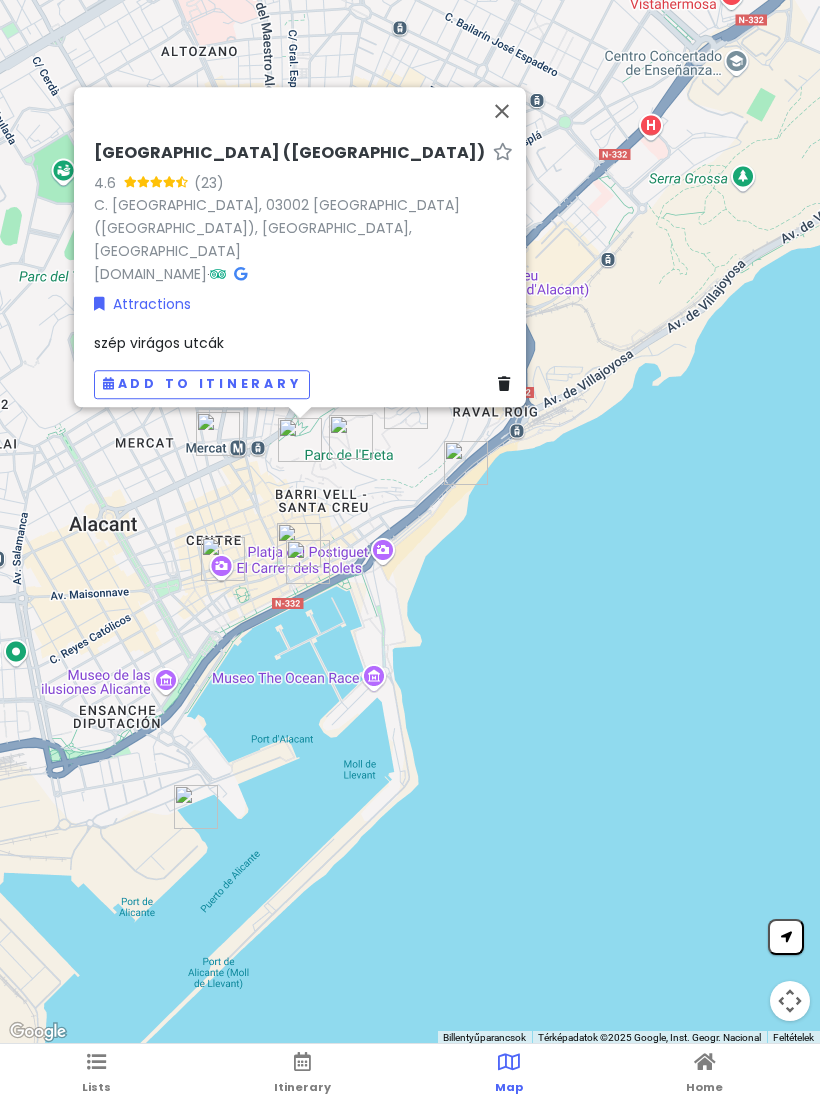 click on "[GEOGRAPHIC_DATA] ([GEOGRAPHIC_DATA]) 4.6        (23) C. [GEOGRAPHIC_DATA] [GEOGRAPHIC_DATA] ([GEOGRAPHIC_DATA]), [GEOGRAPHIC_DATA], [GEOGRAPHIC_DATA] [DOMAIN_NAME]   ·   Attractions szép virágos utcák  Add to itinerary" at bounding box center [306, 271] 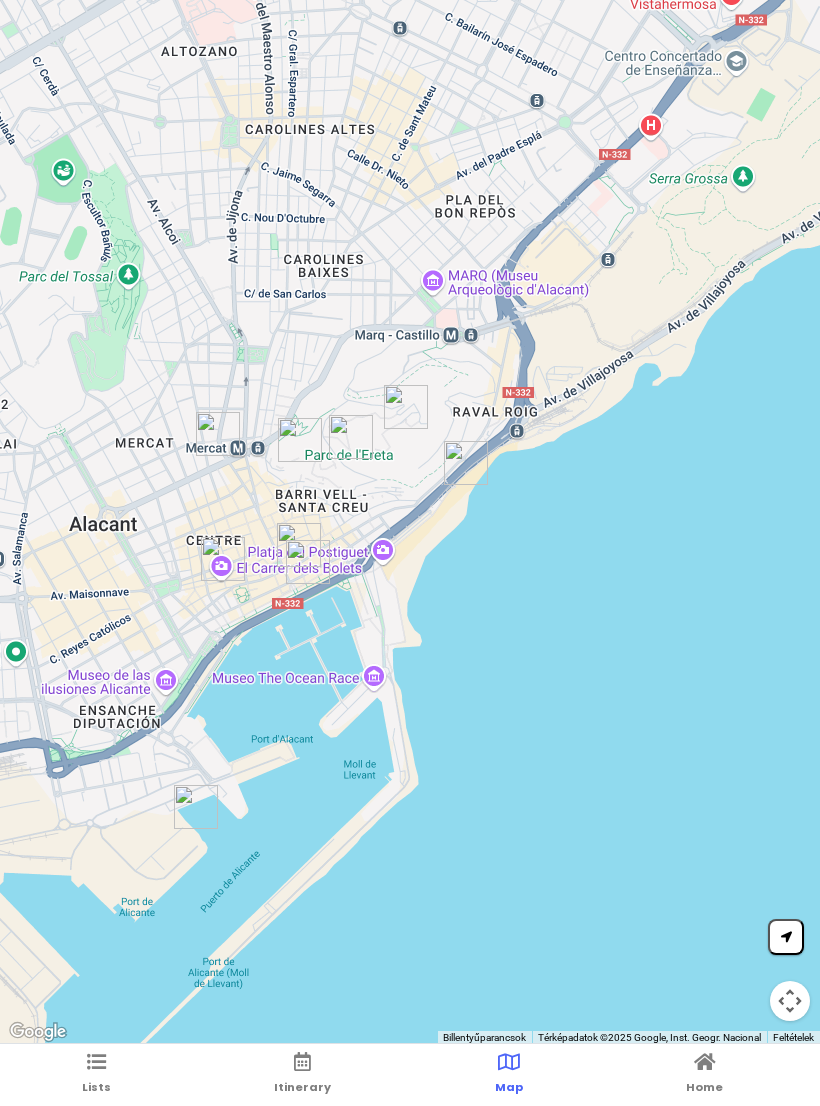 click on "Lists" at bounding box center [96, 1075] 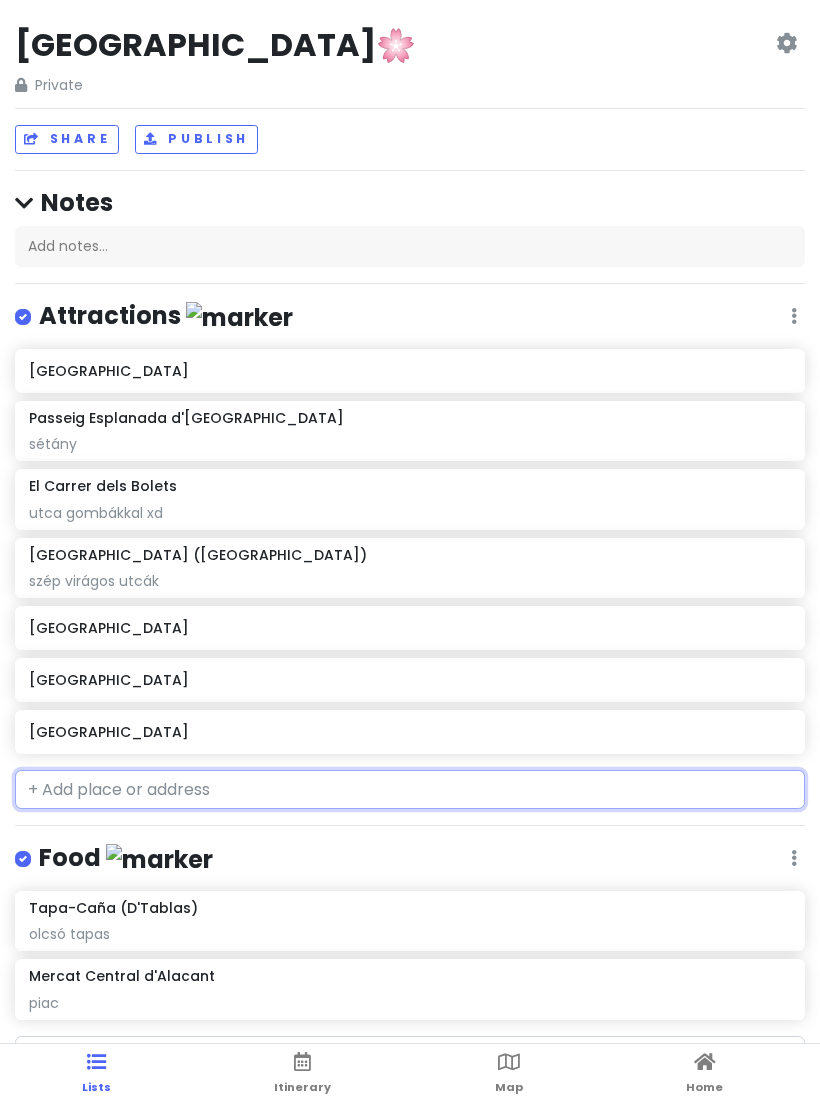 click at bounding box center [410, 790] 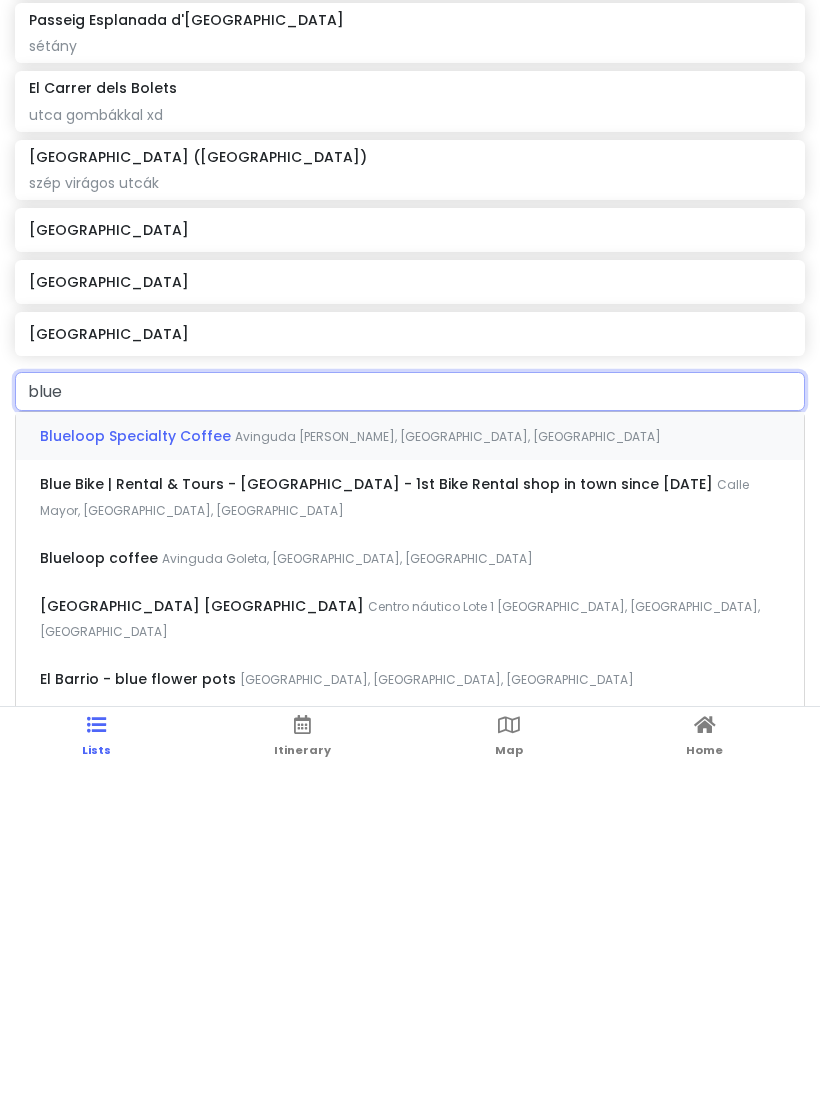 type on "blue f" 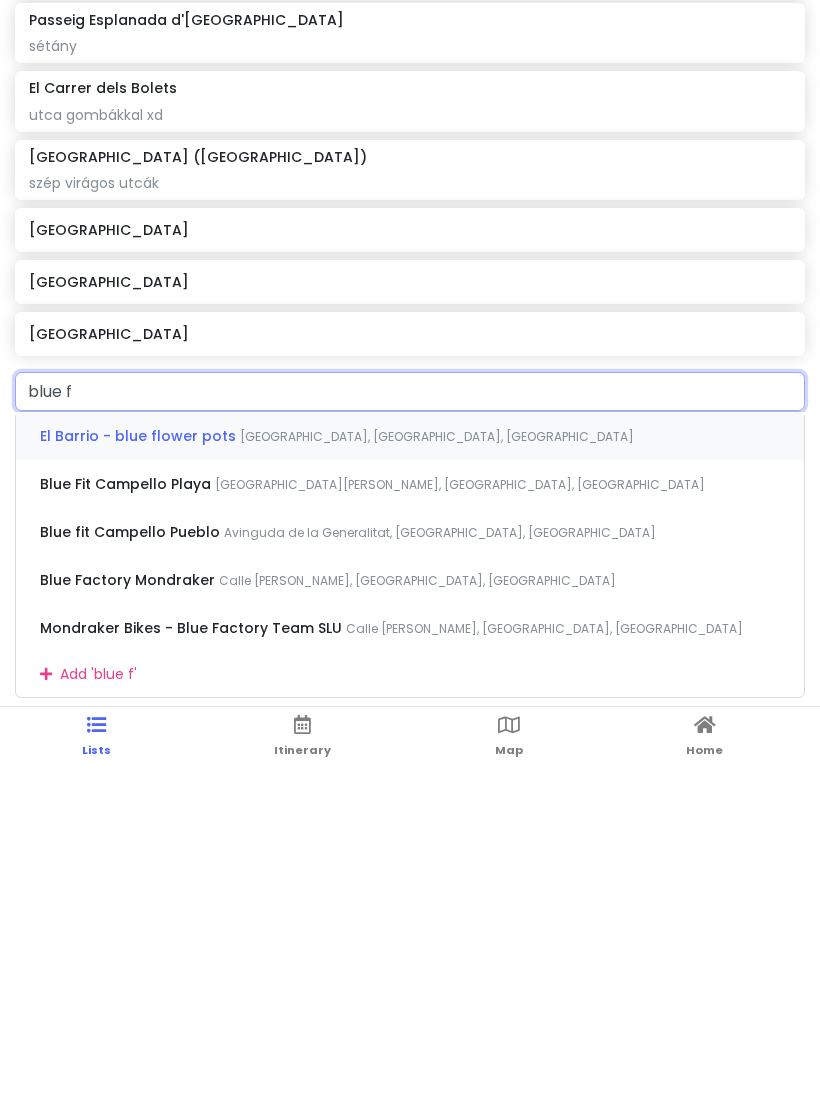 click on "[GEOGRAPHIC_DATA], [GEOGRAPHIC_DATA], [GEOGRAPHIC_DATA]" at bounding box center [437, 773] 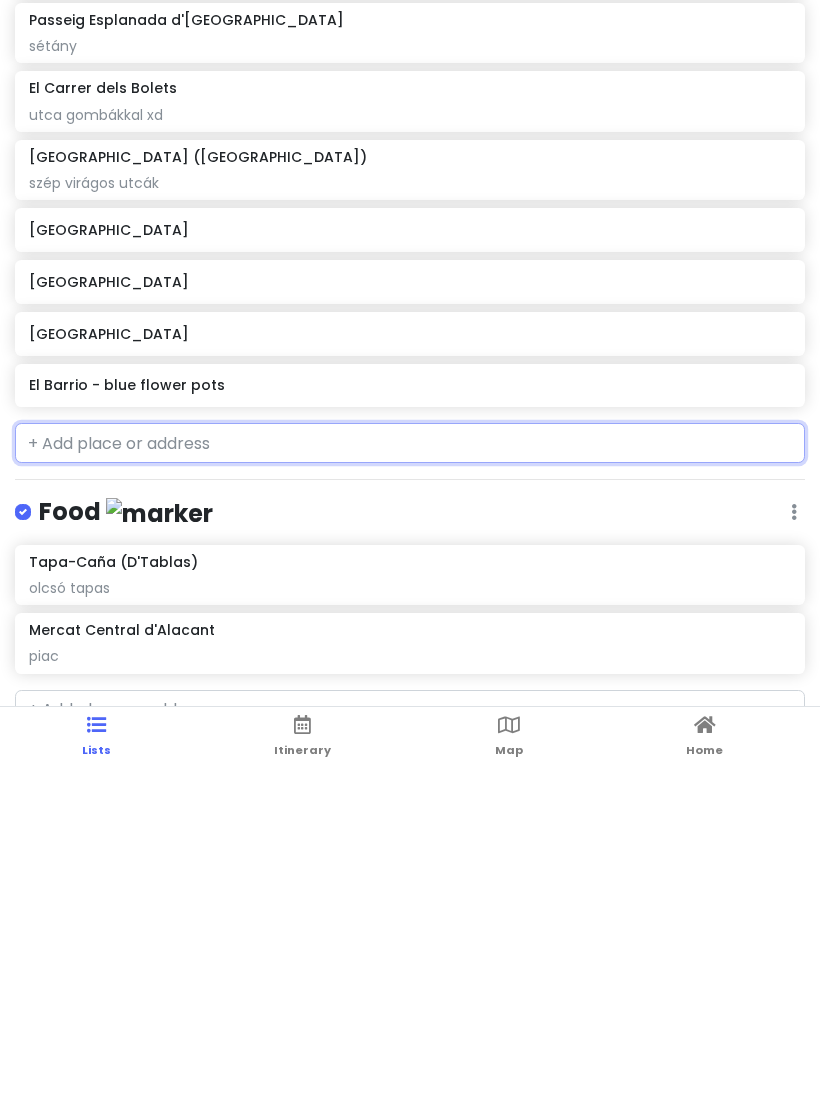 click on "El Barrio - blue flower pots" at bounding box center [409, 722] 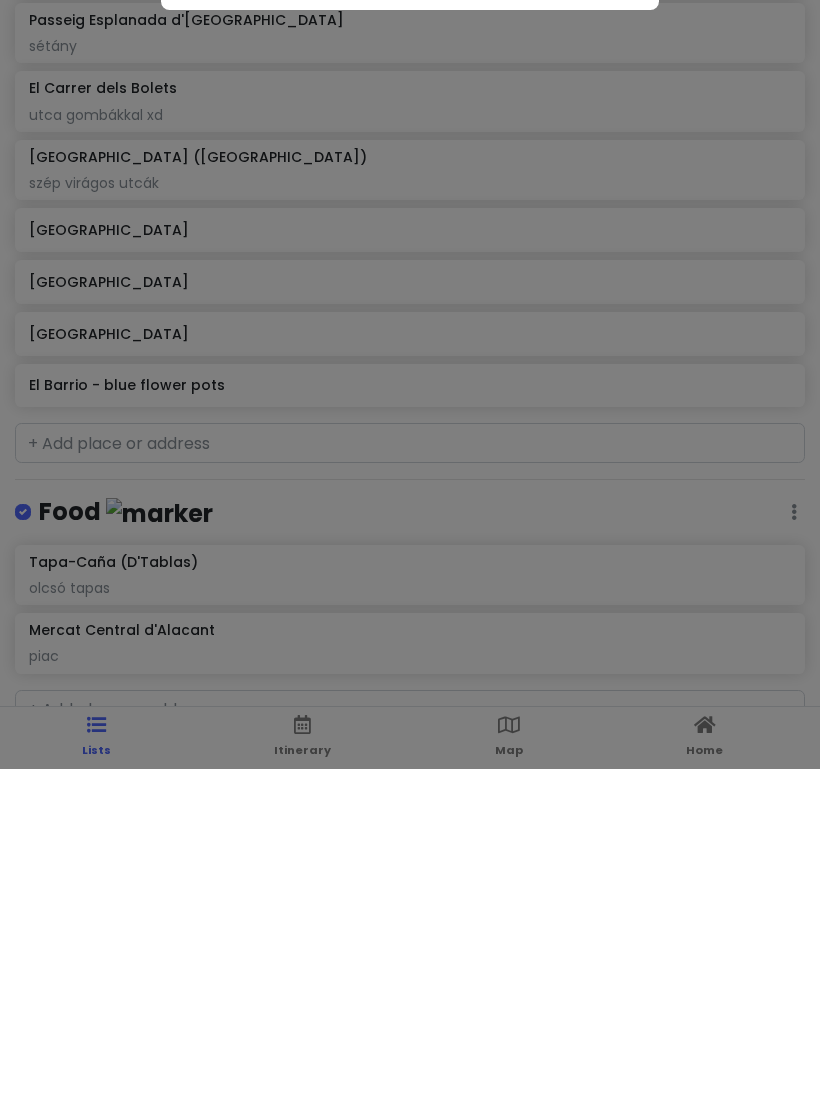 scroll, scrollTop: 92, scrollLeft: 0, axis: vertical 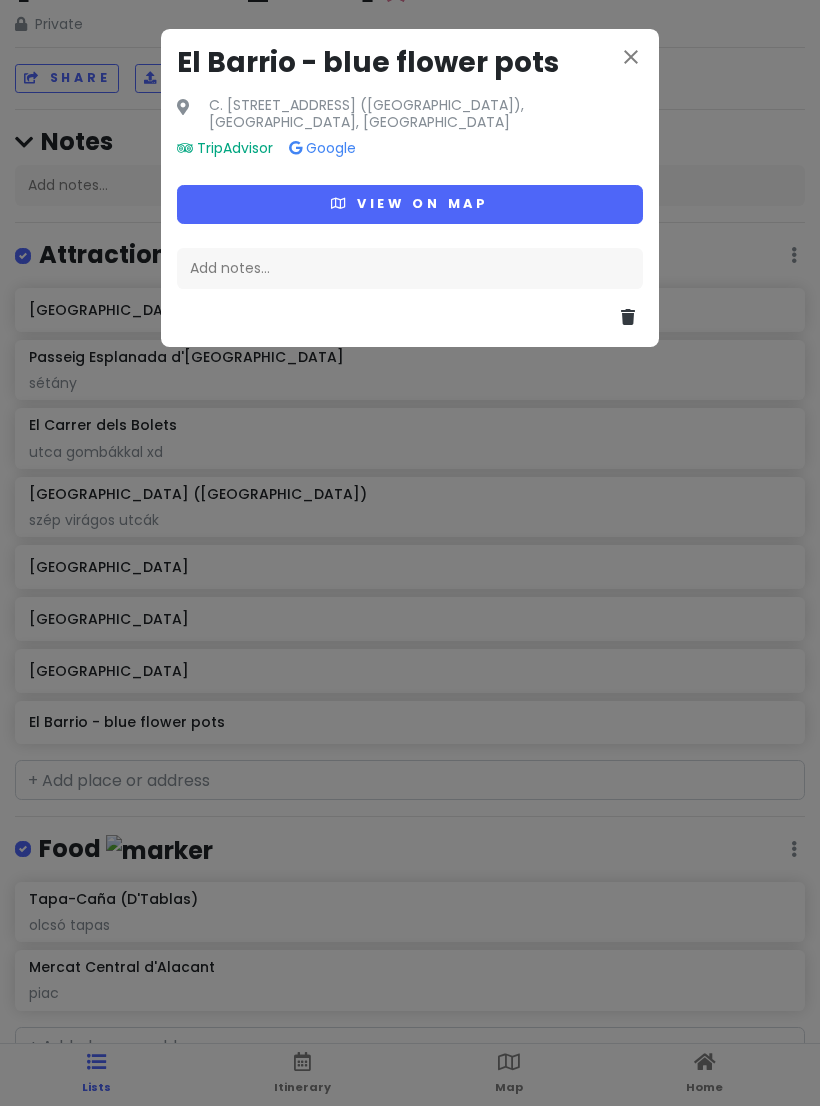 click on "View on map" at bounding box center [410, 204] 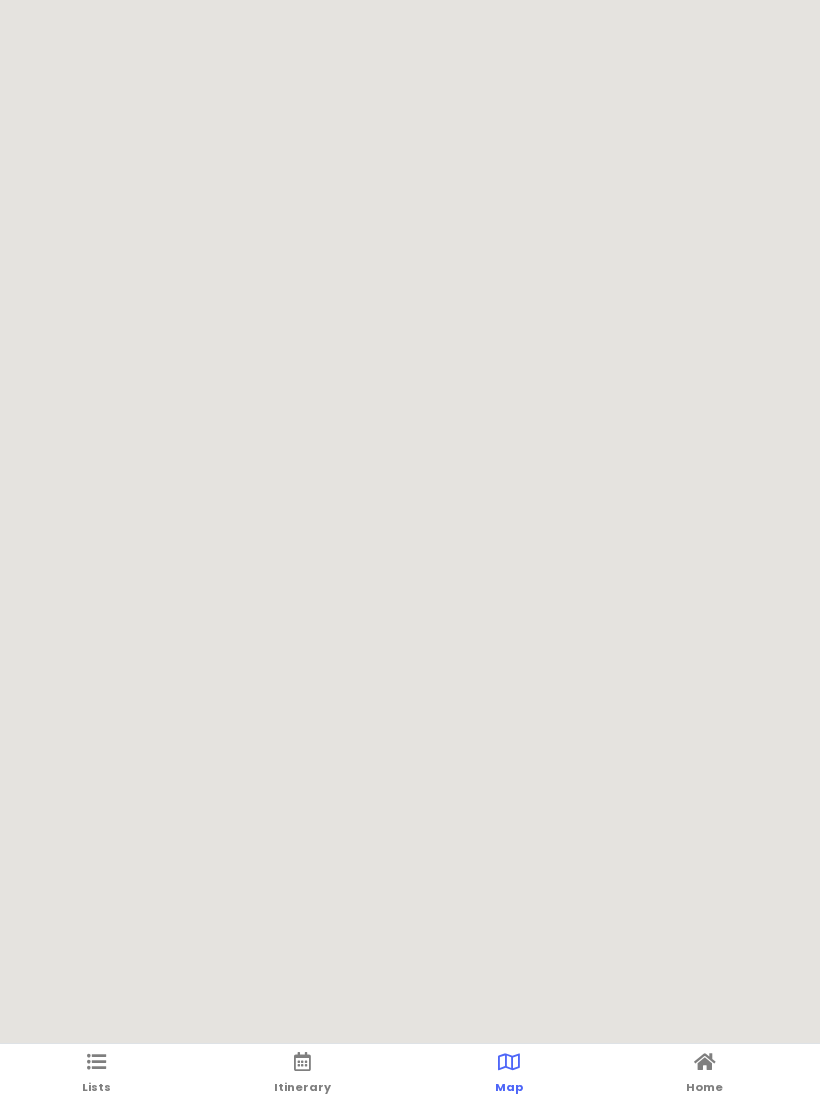 scroll, scrollTop: 0, scrollLeft: 0, axis: both 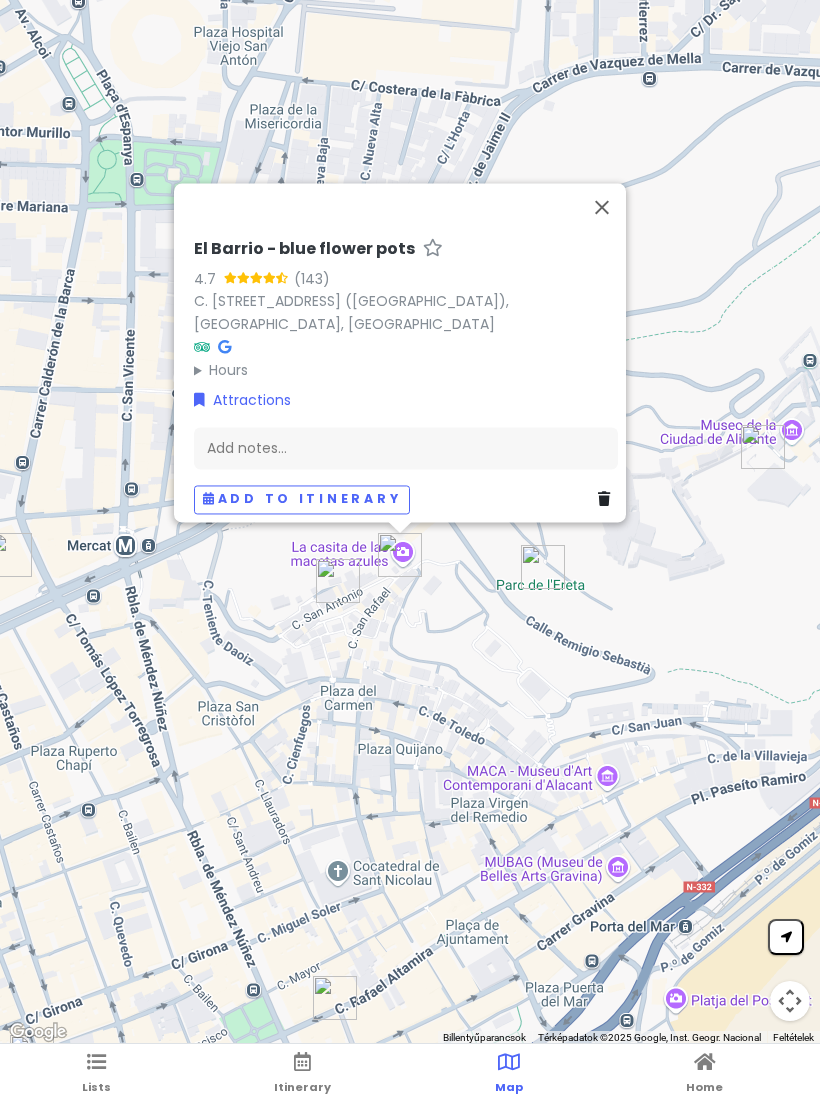 click on "Add notes..." at bounding box center (406, 448) 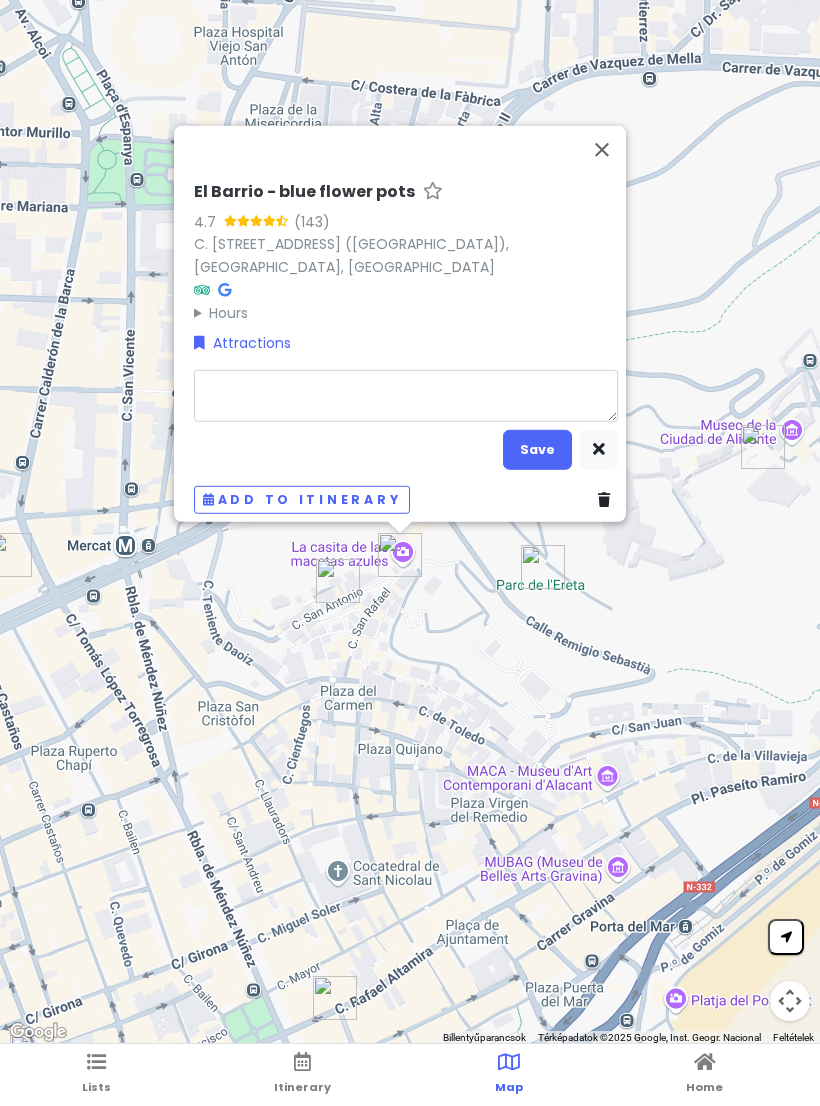 type on "x" 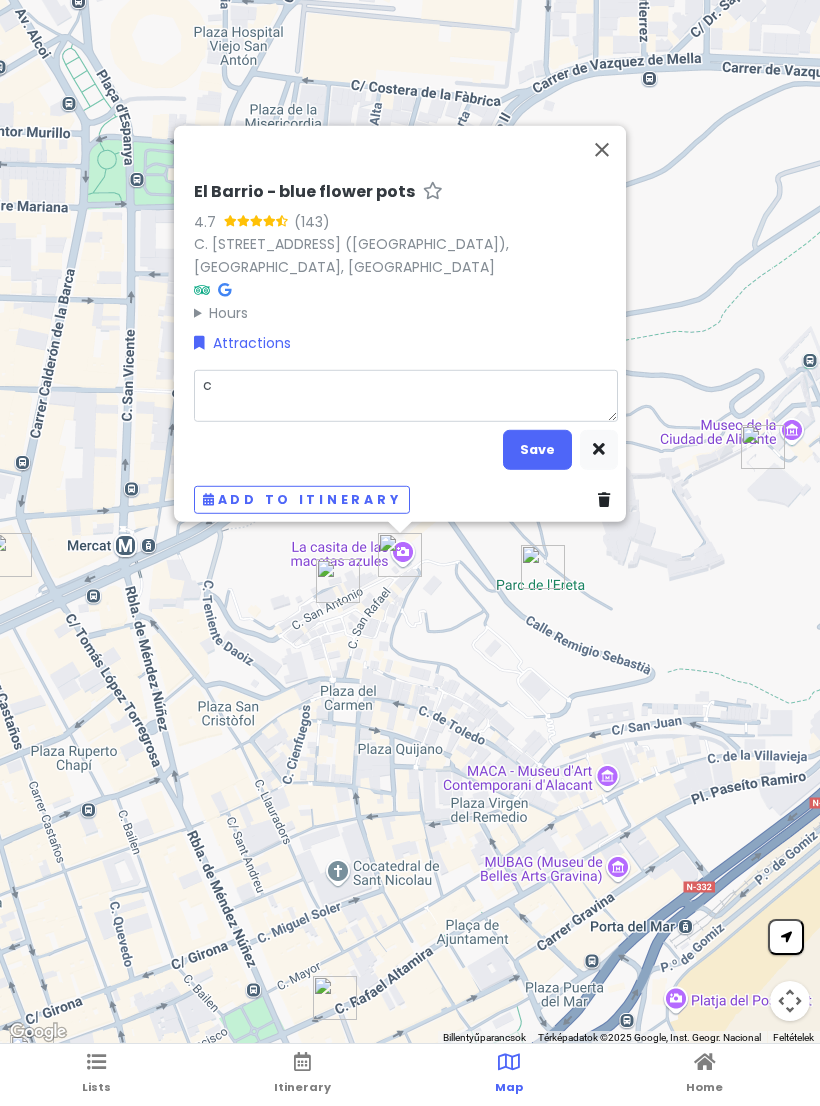 type on "x" 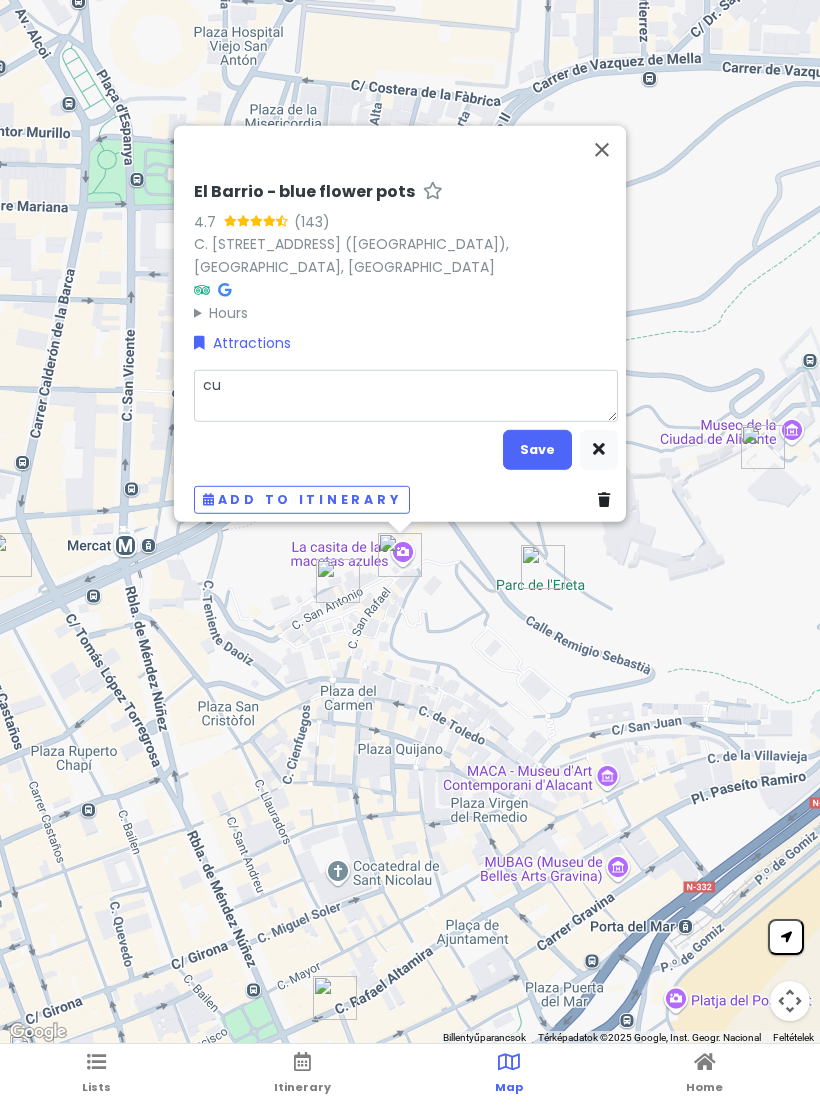 type on "c" 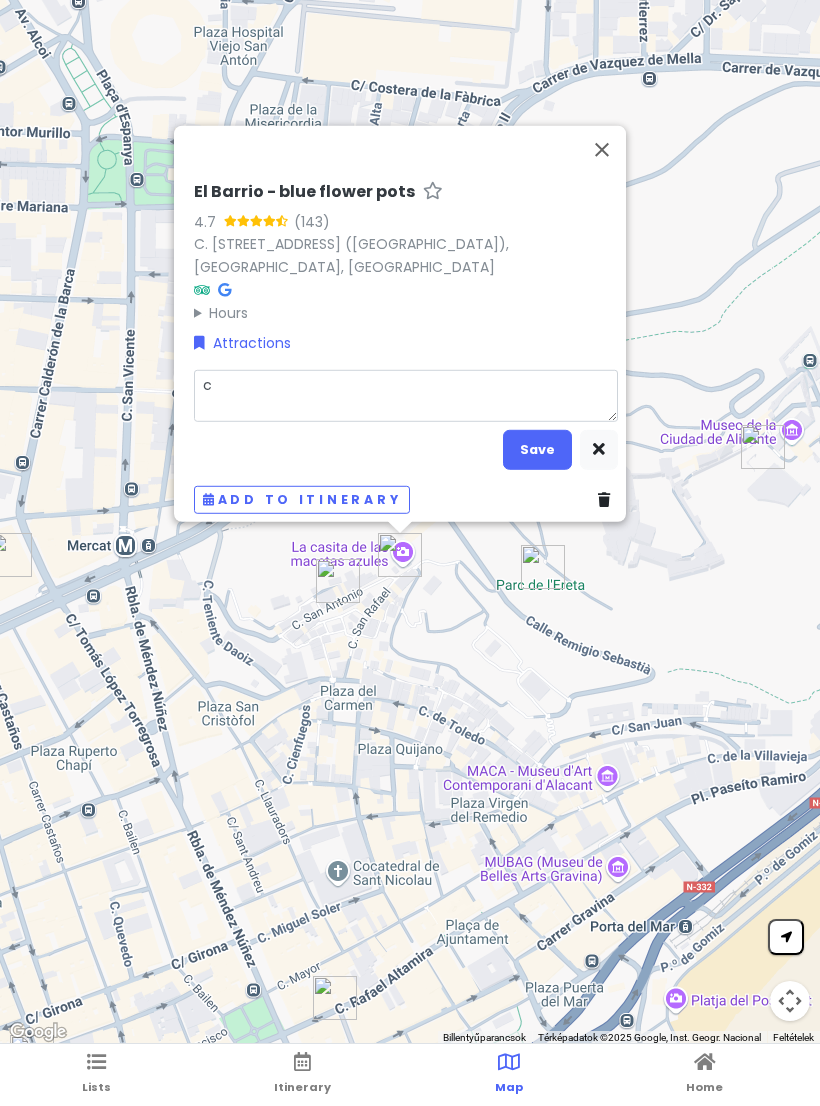 type on "x" 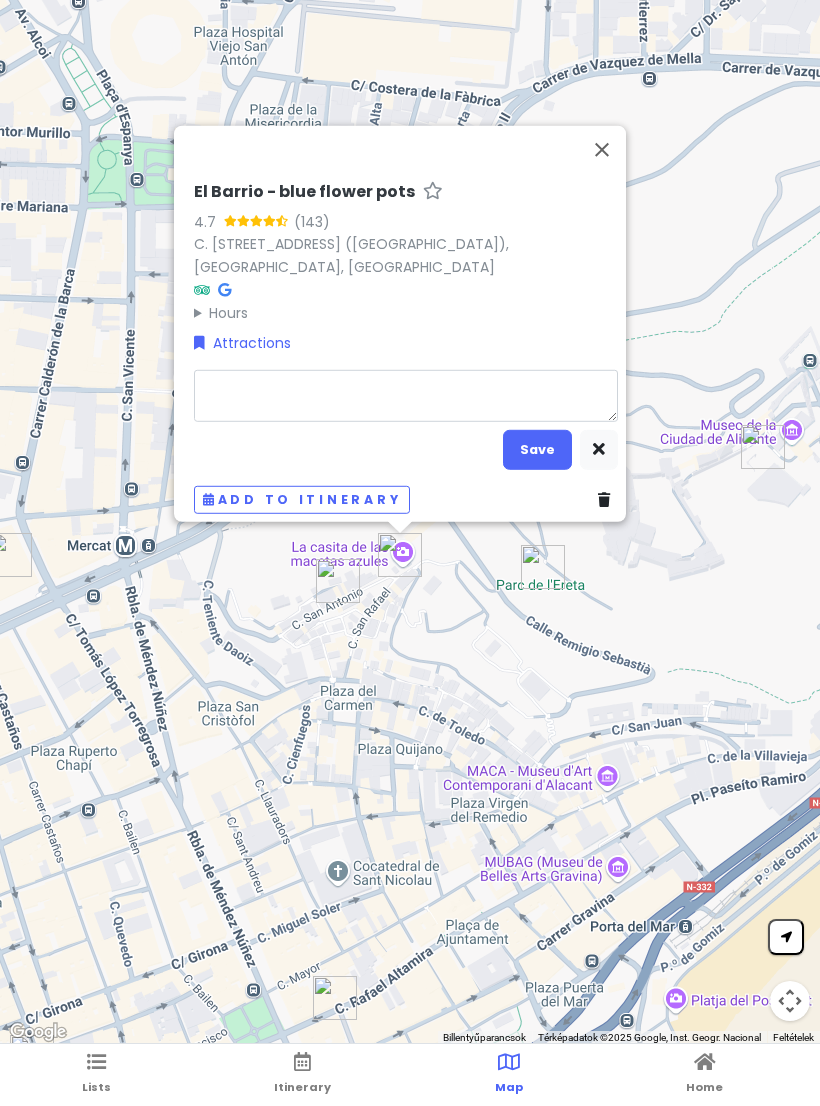 type on "x" 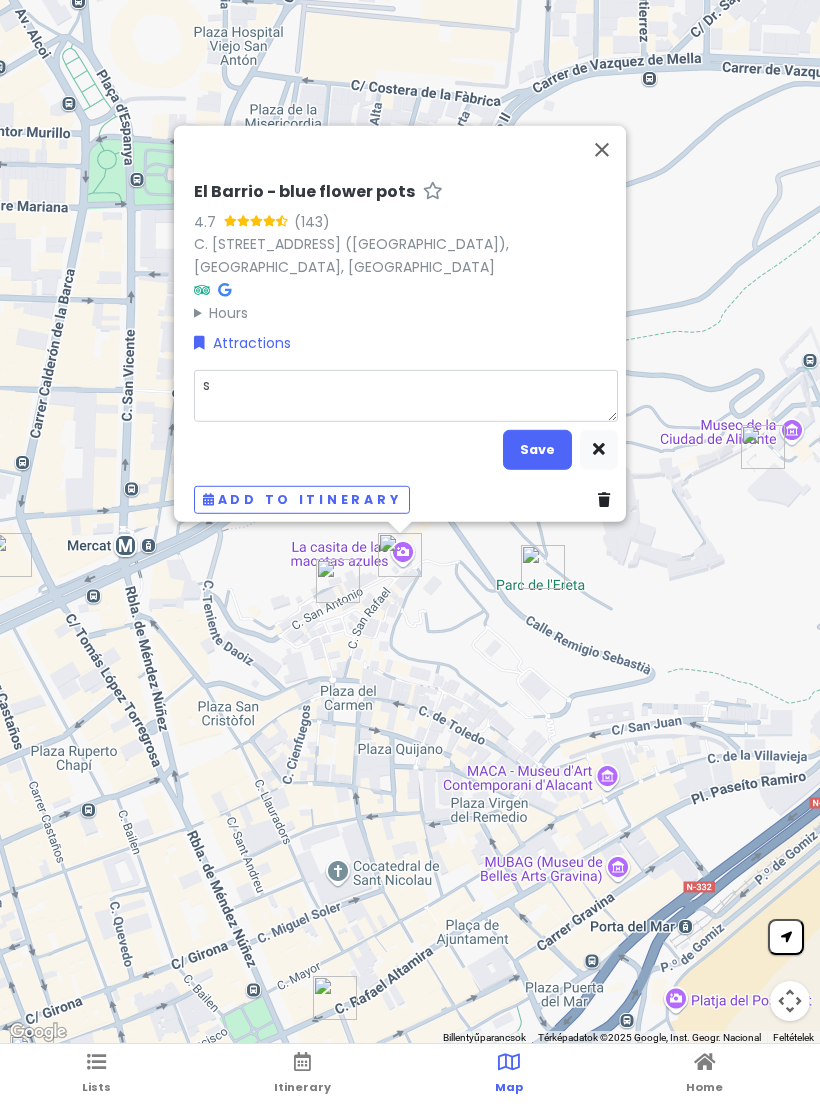 type on "sz" 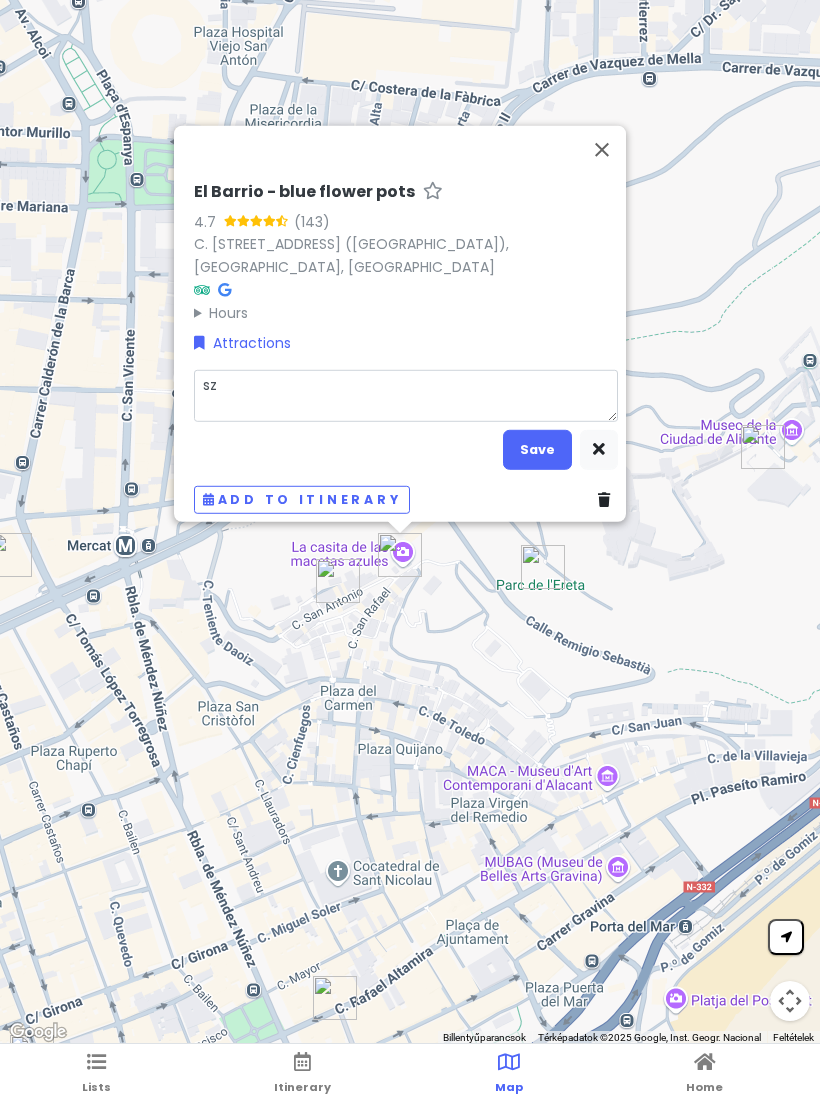 type on "x" 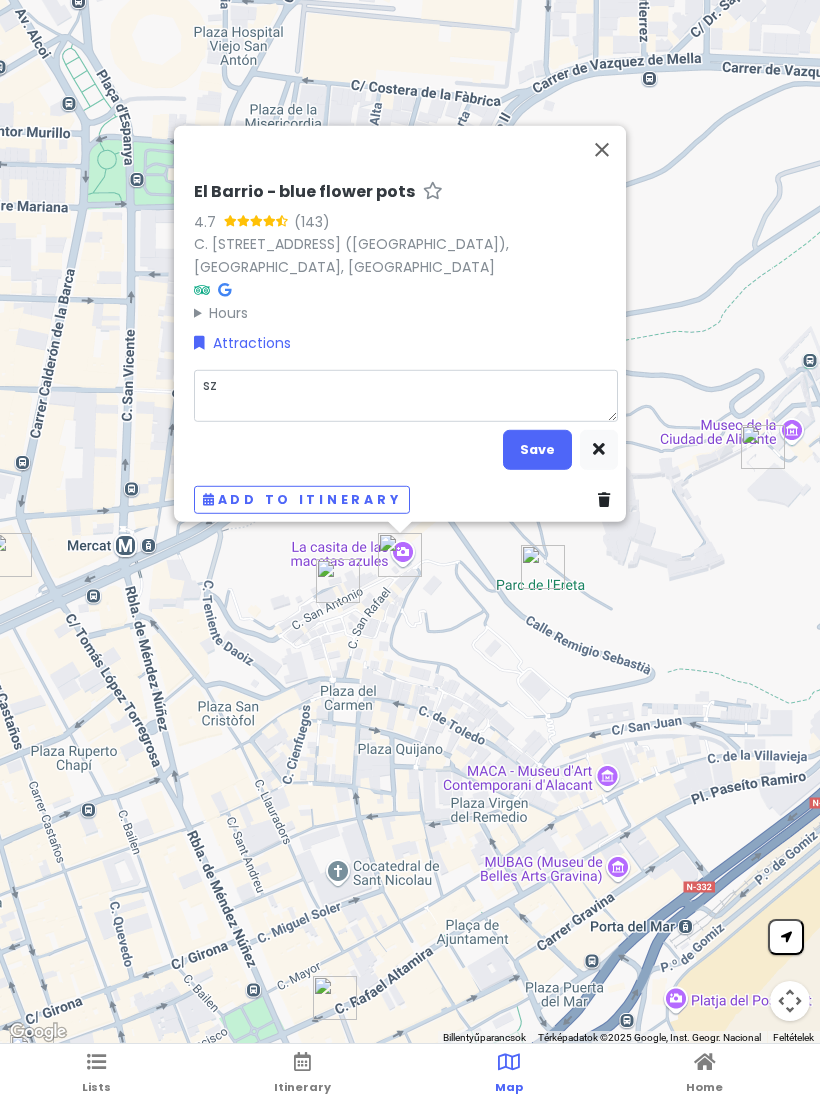 type on "szé" 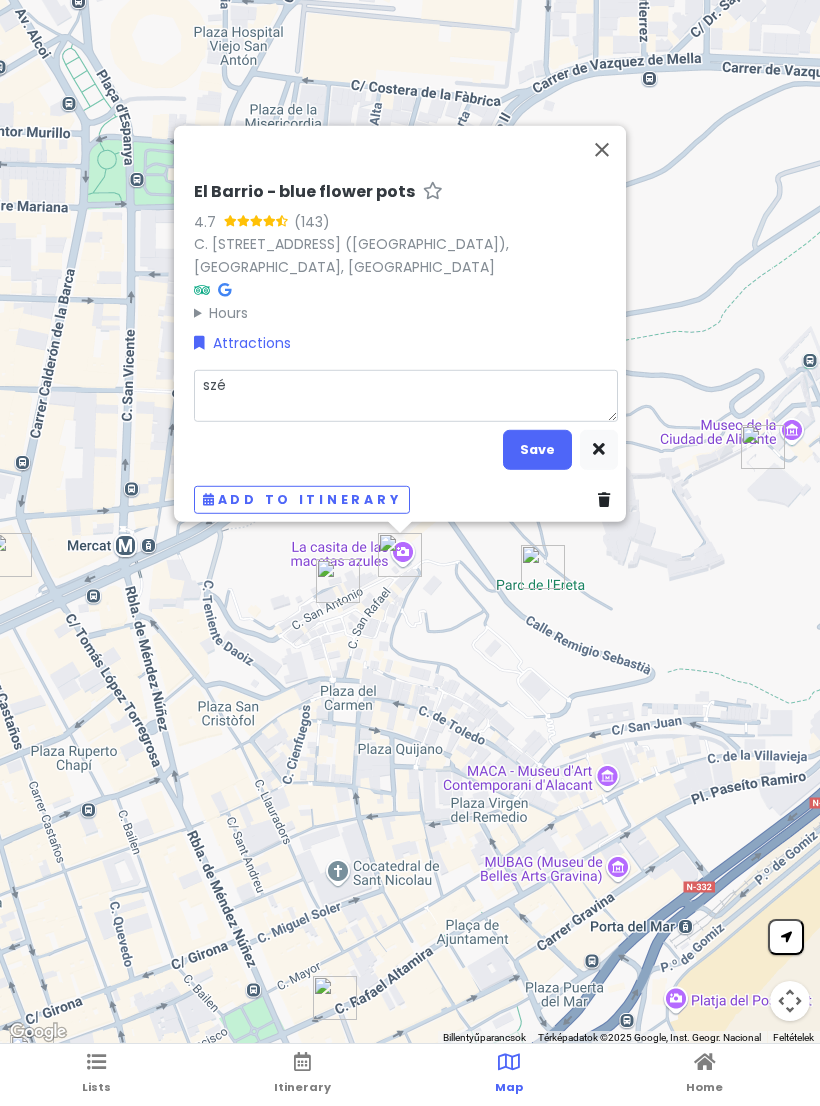 type on "x" 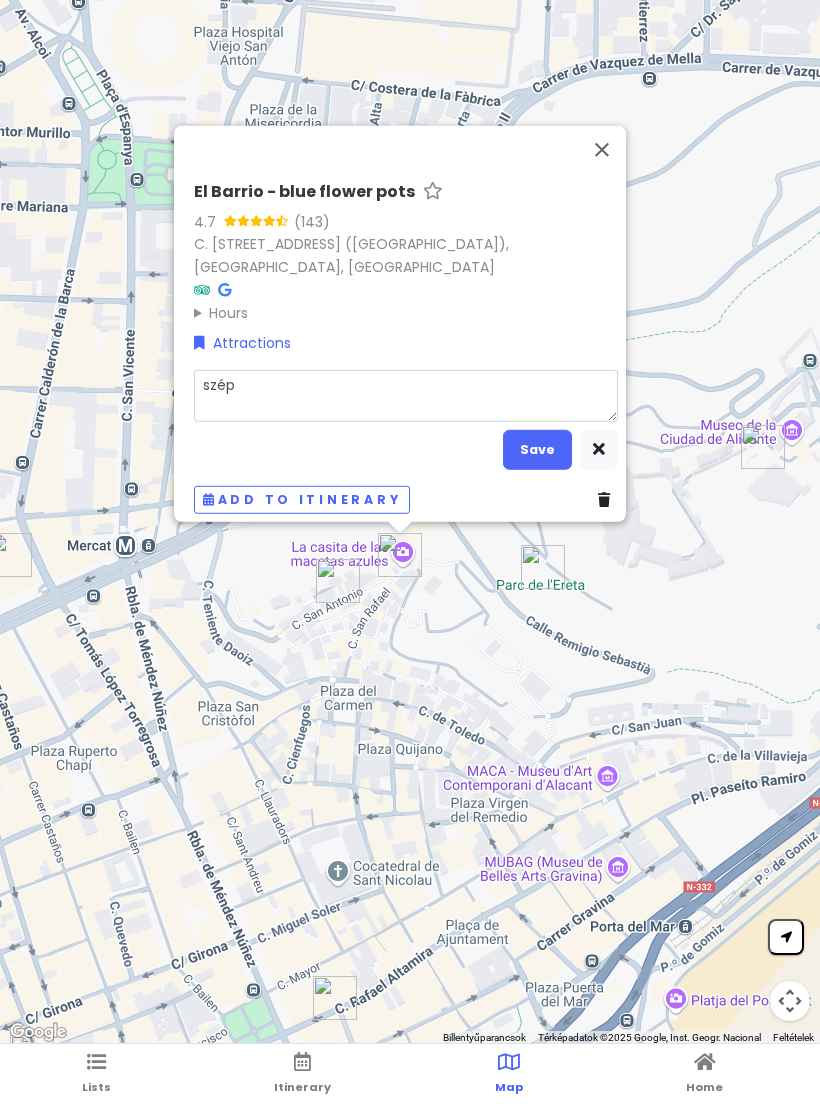 type on "x" 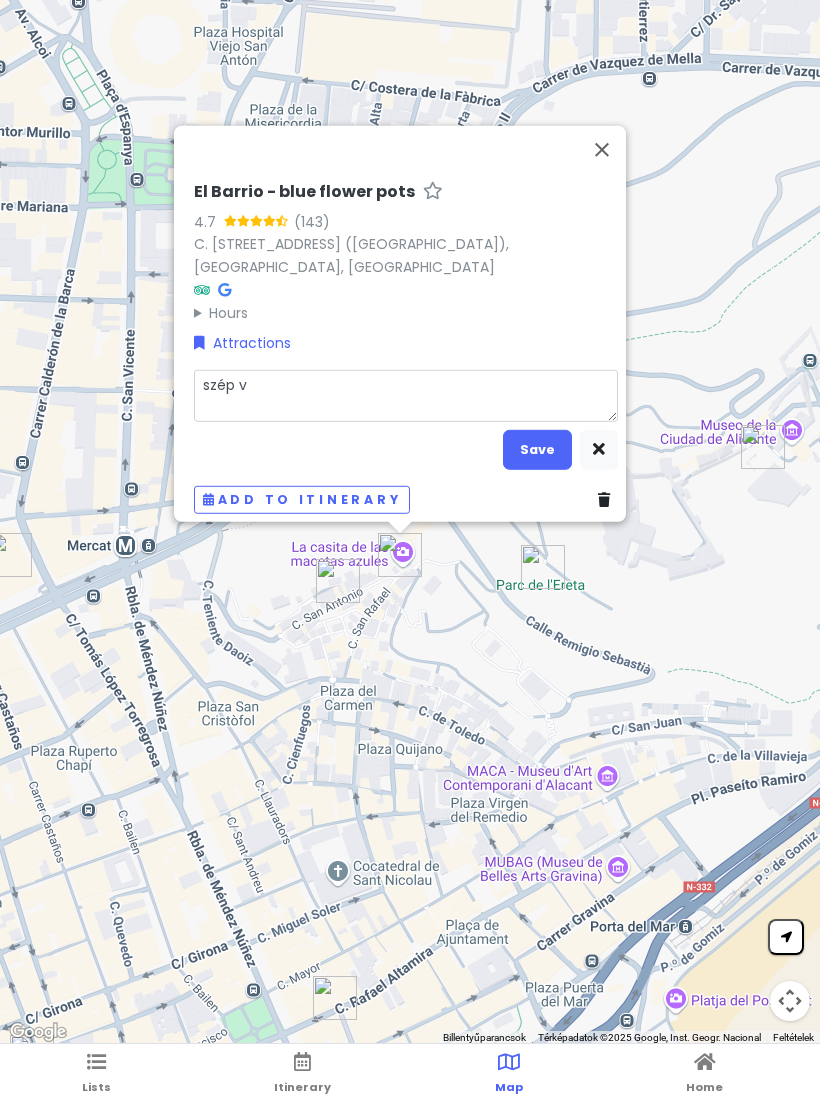 type on "x" 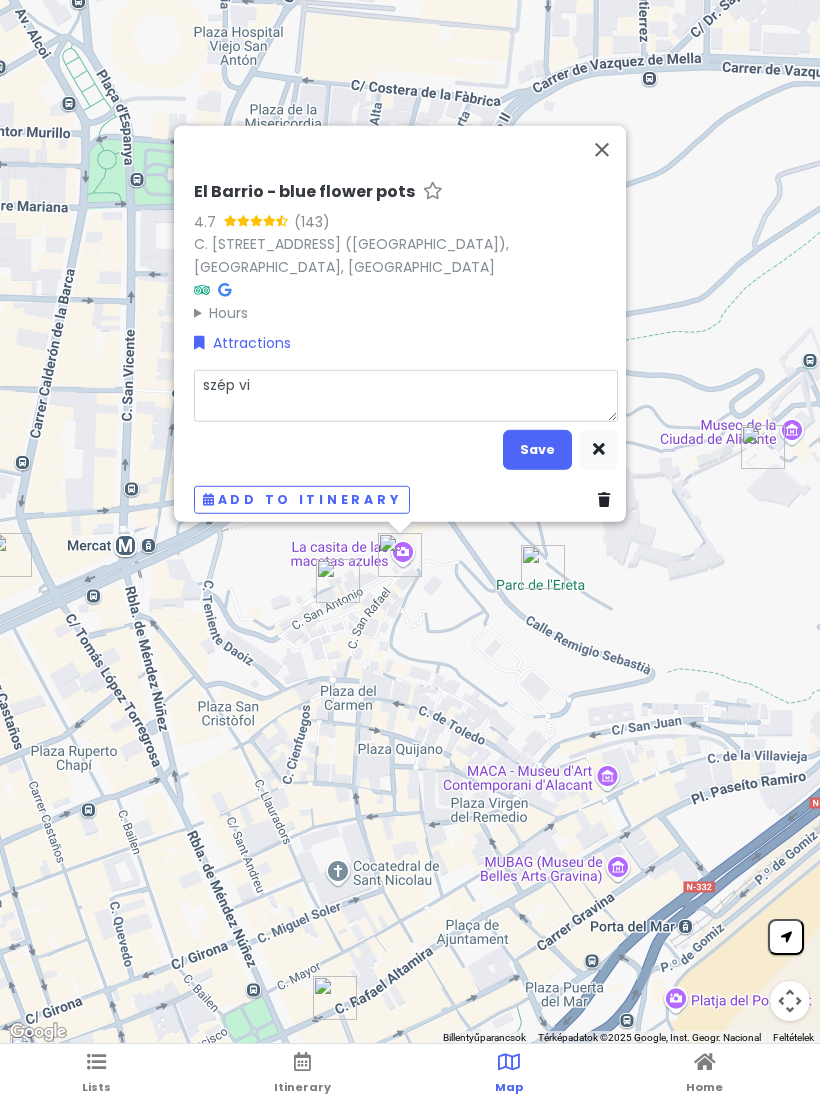 type on "x" 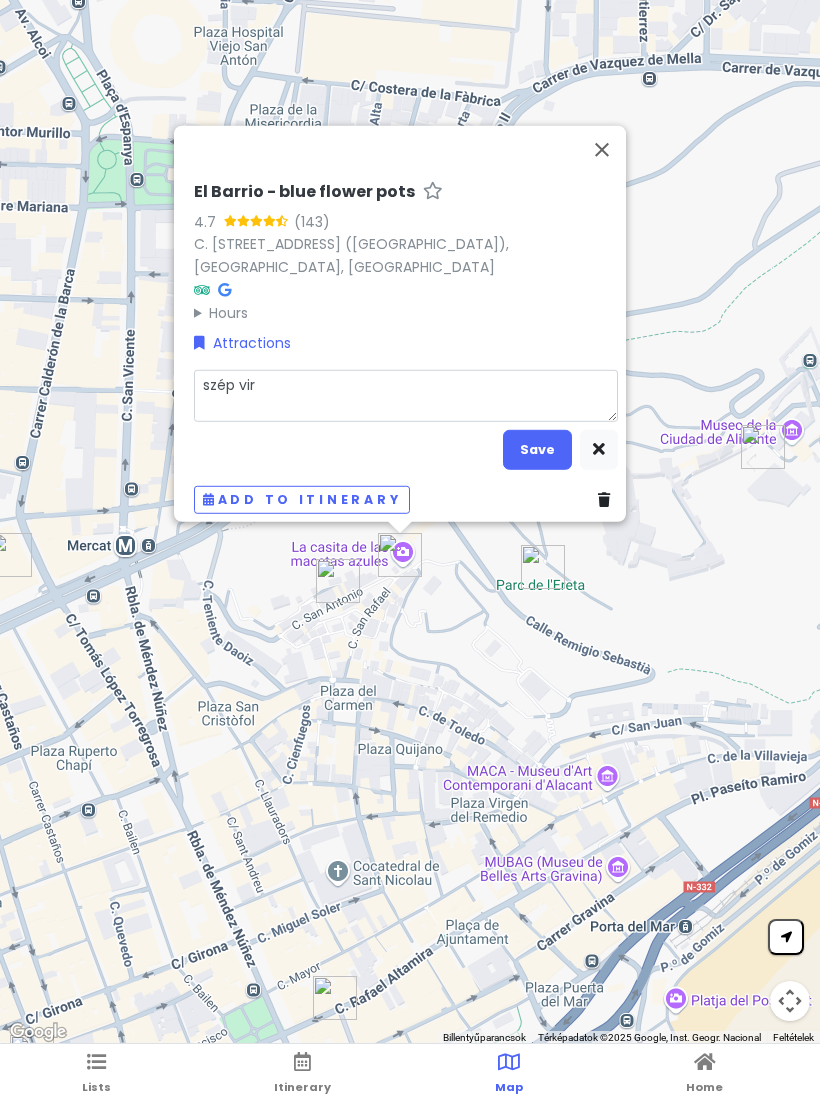 type on "x" 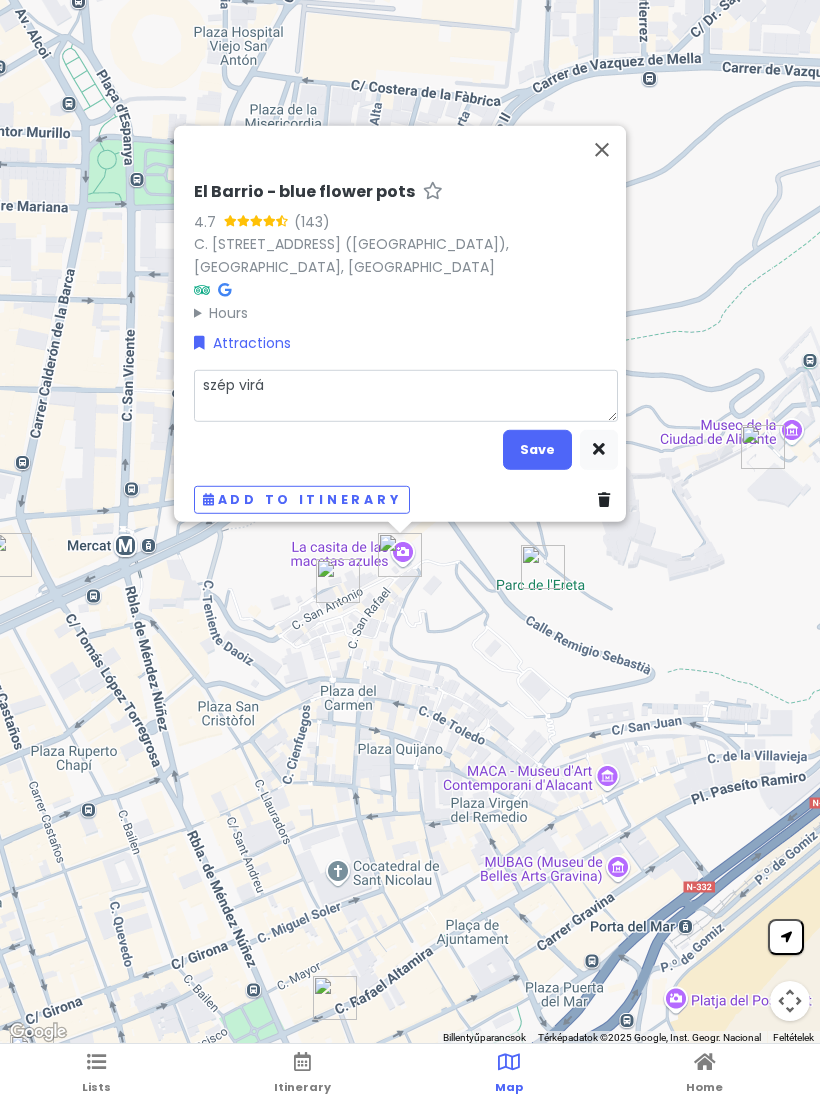 type on "x" 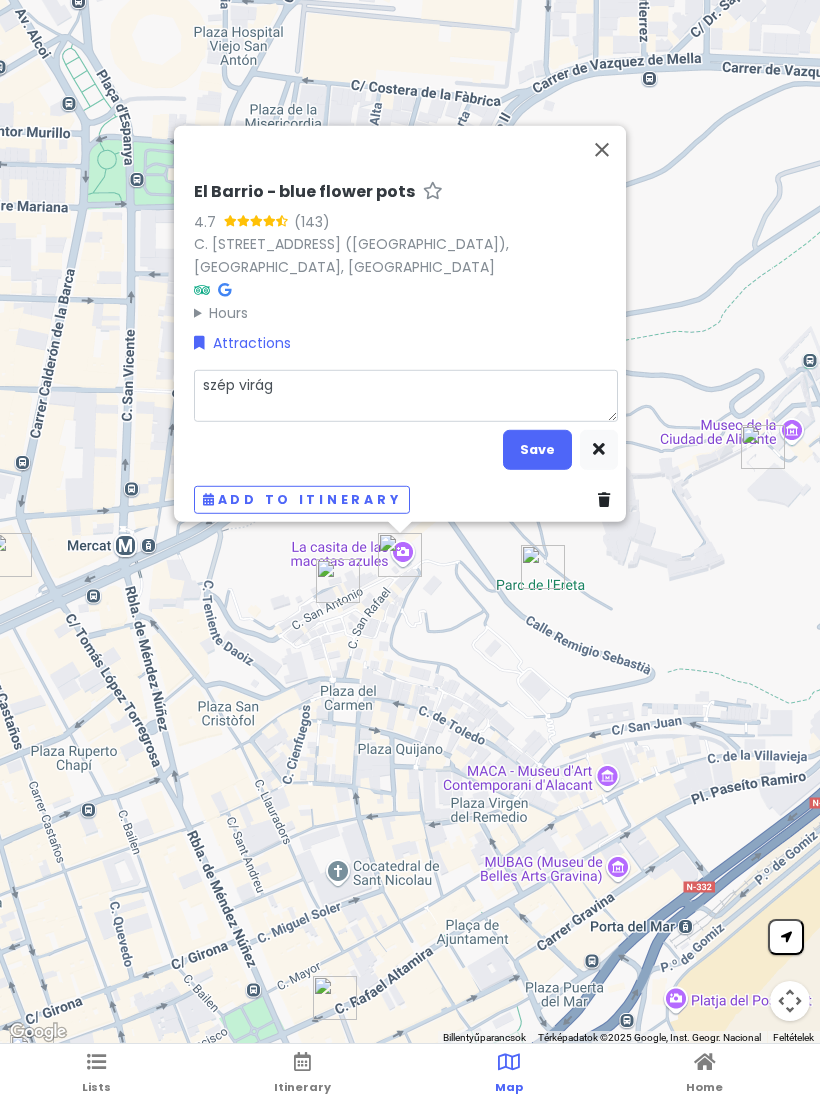type on "x" 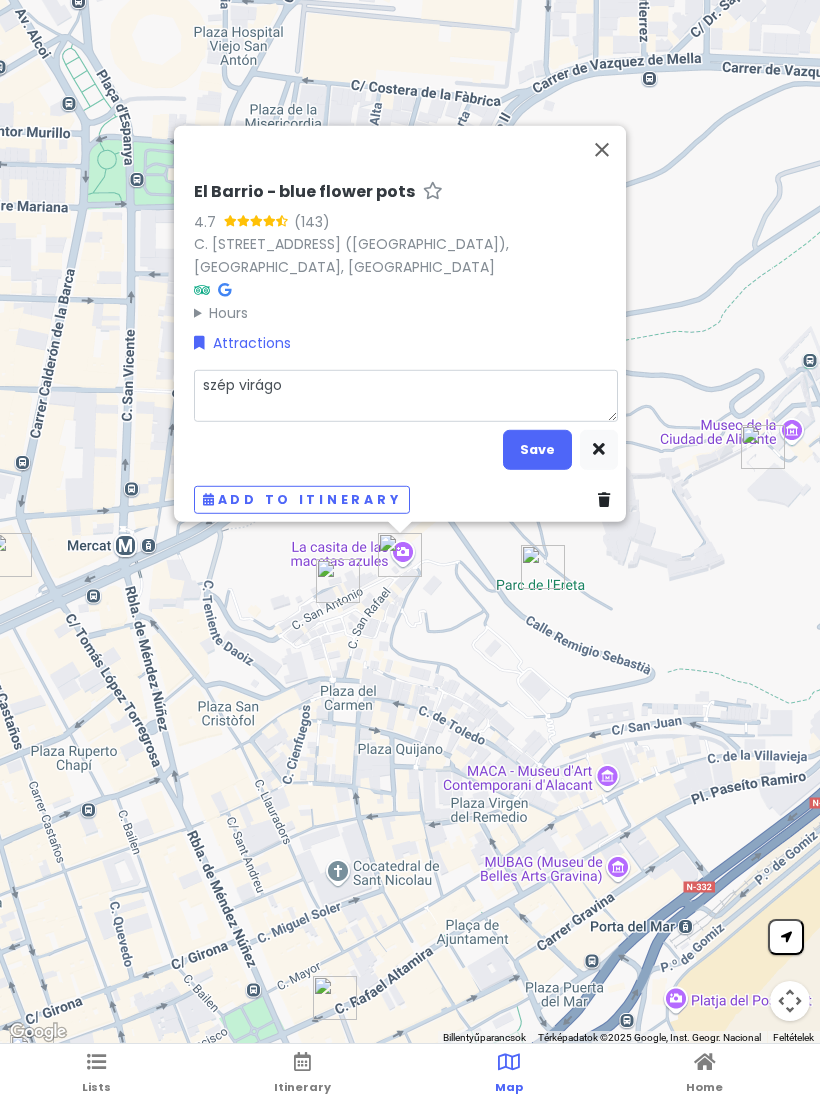 type on "x" 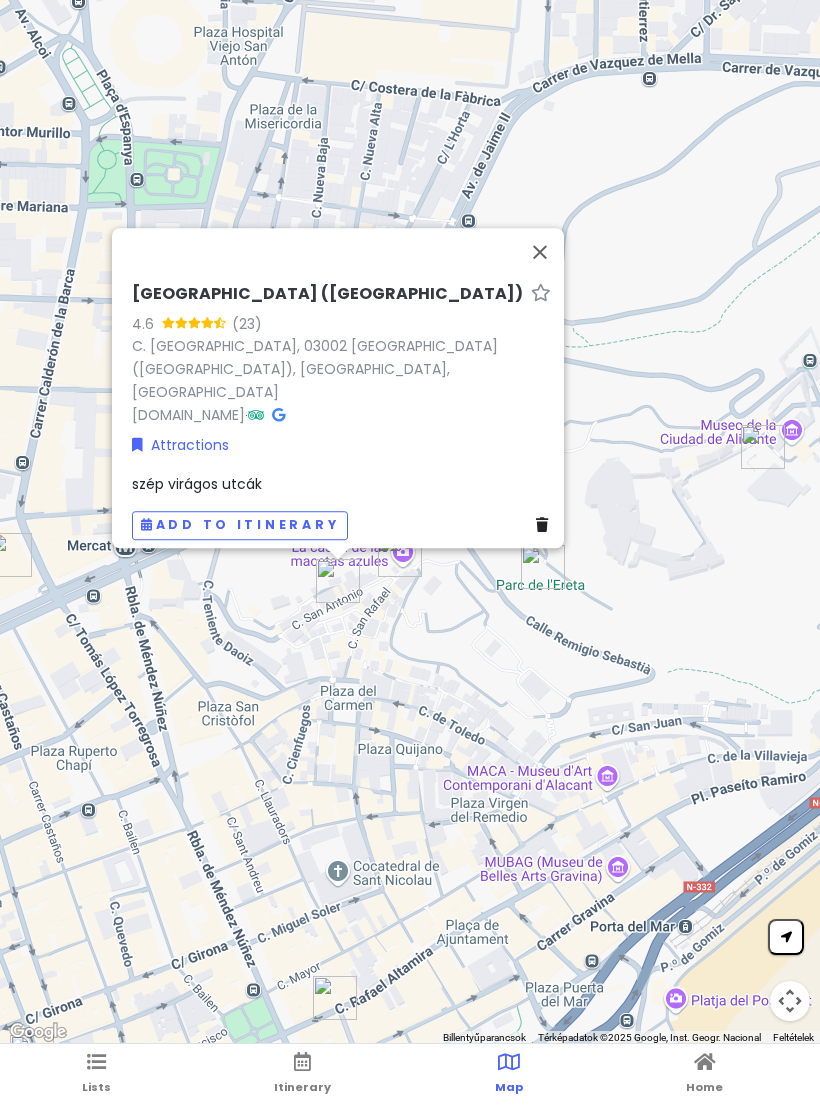 click on "szép virágos utcák" at bounding box center [344, 484] 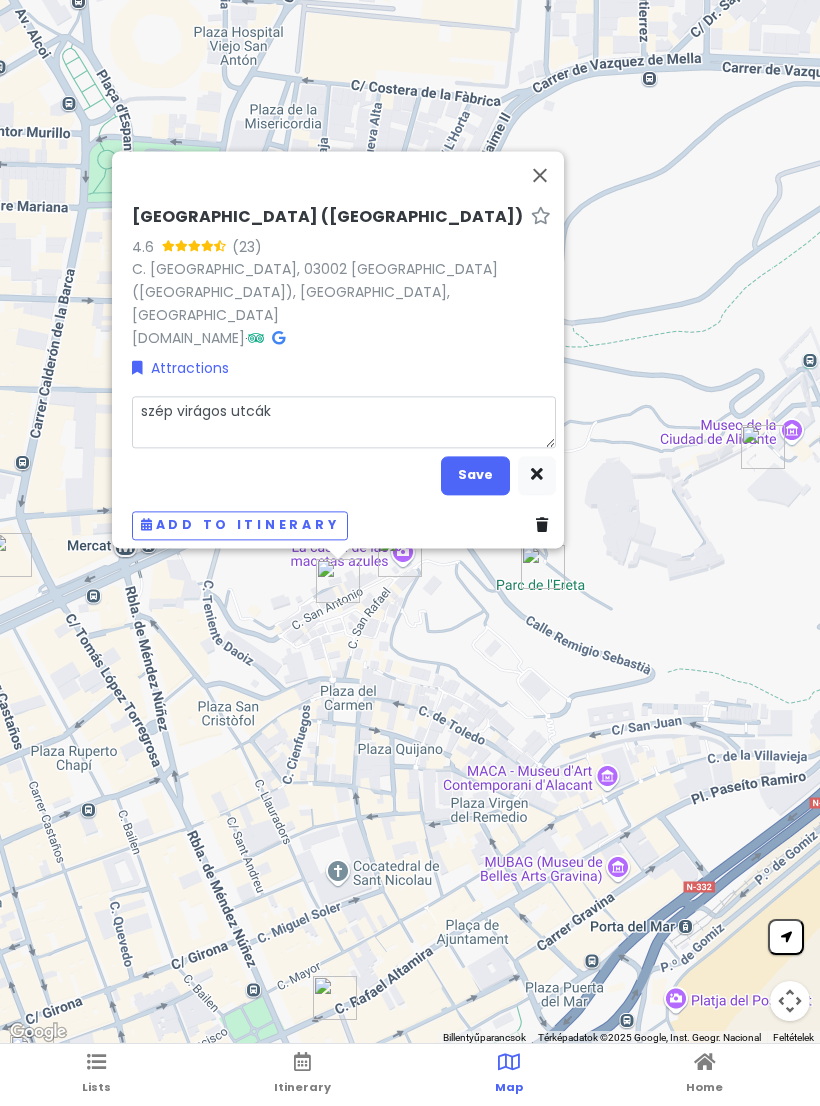 click on "szép virágos utcák" at bounding box center (344, 422) 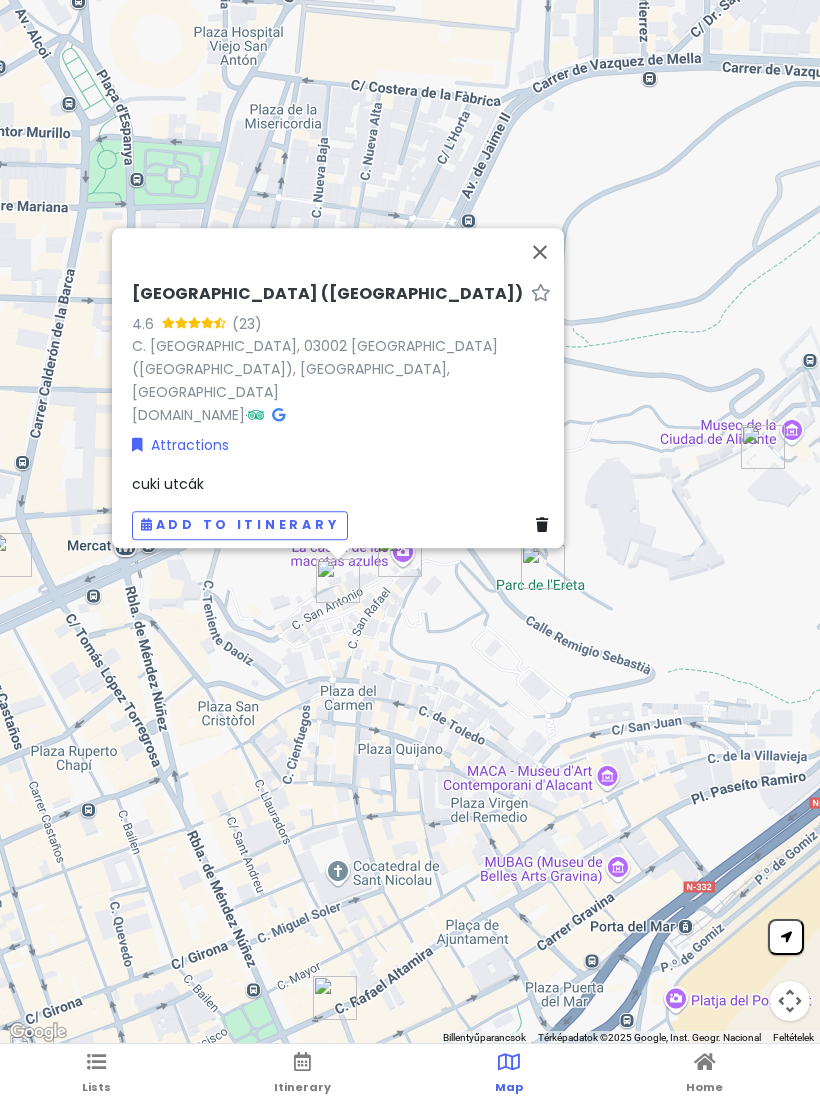 click at bounding box center (540, 252) 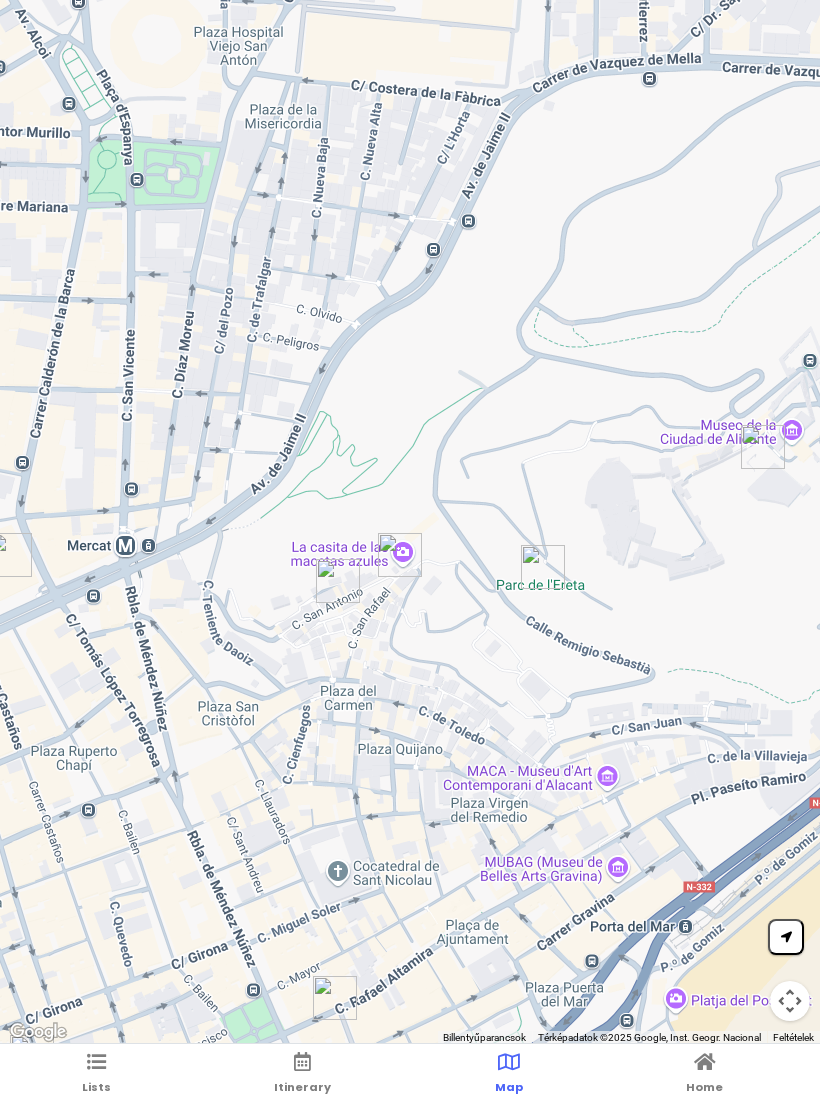 click at bounding box center [96, 1062] 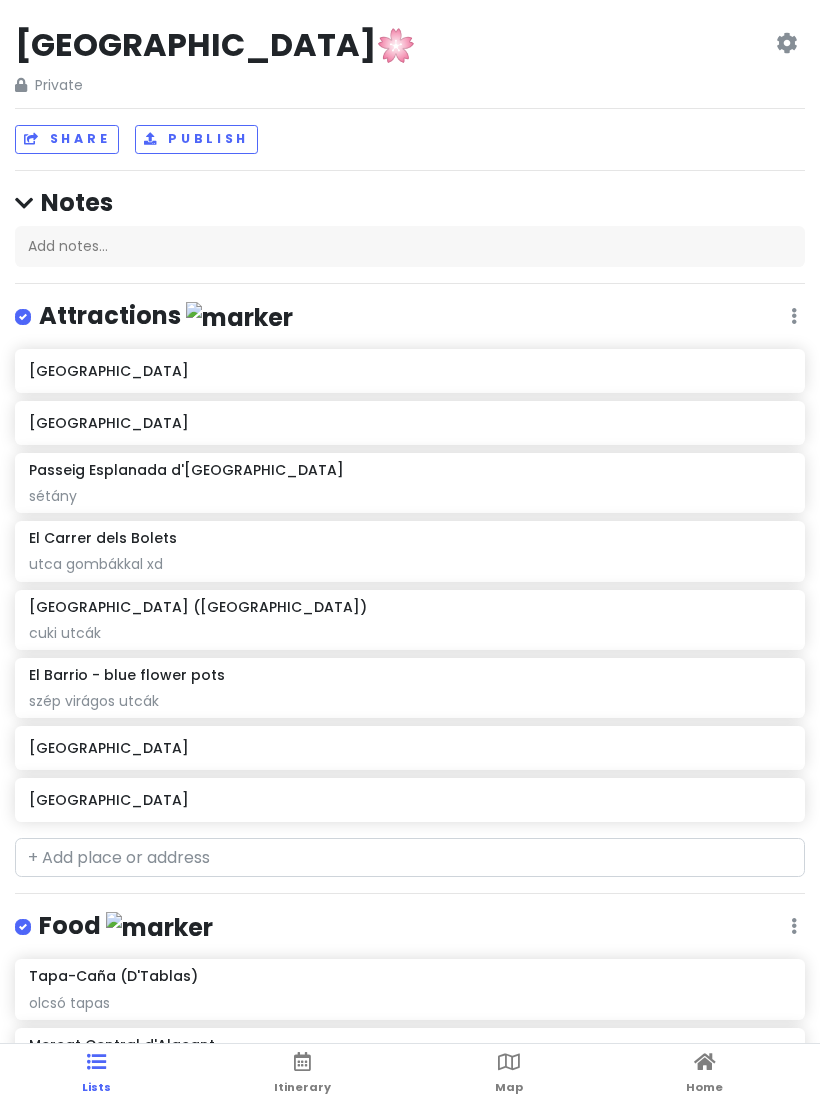 click on "utca gombákkal xd" at bounding box center (409, 496) 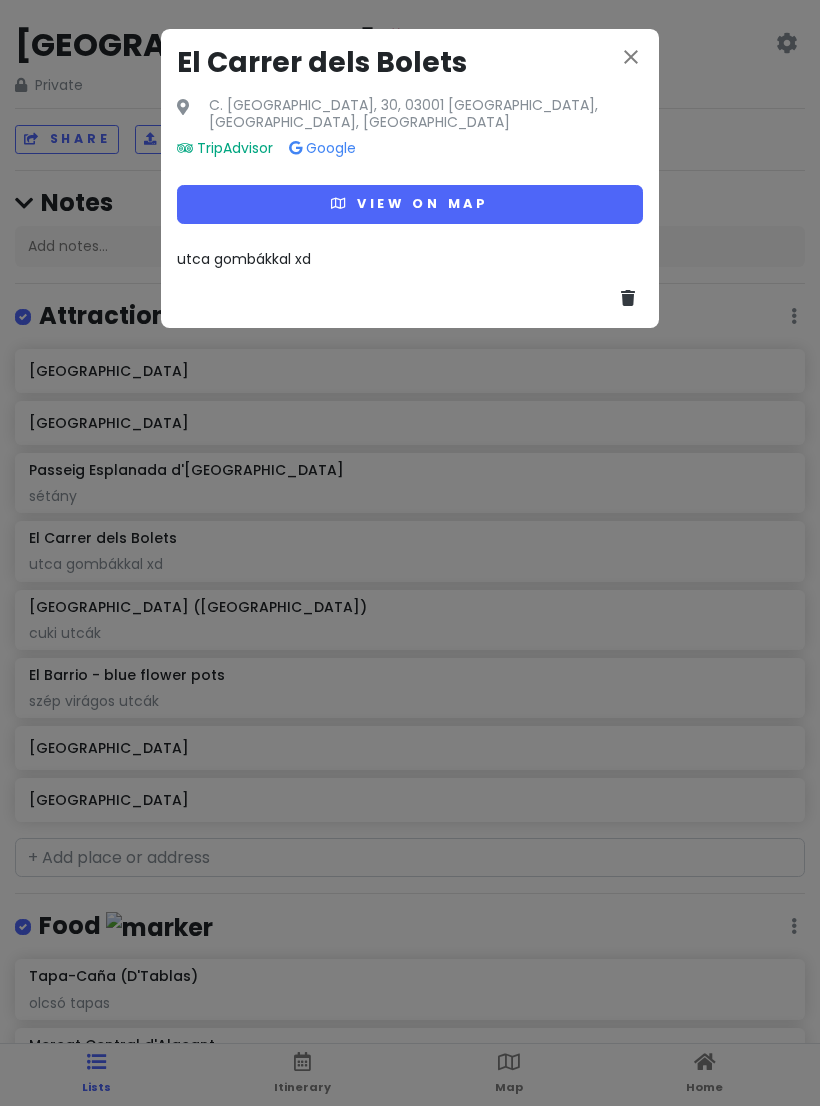 click on "View on map" at bounding box center [410, 204] 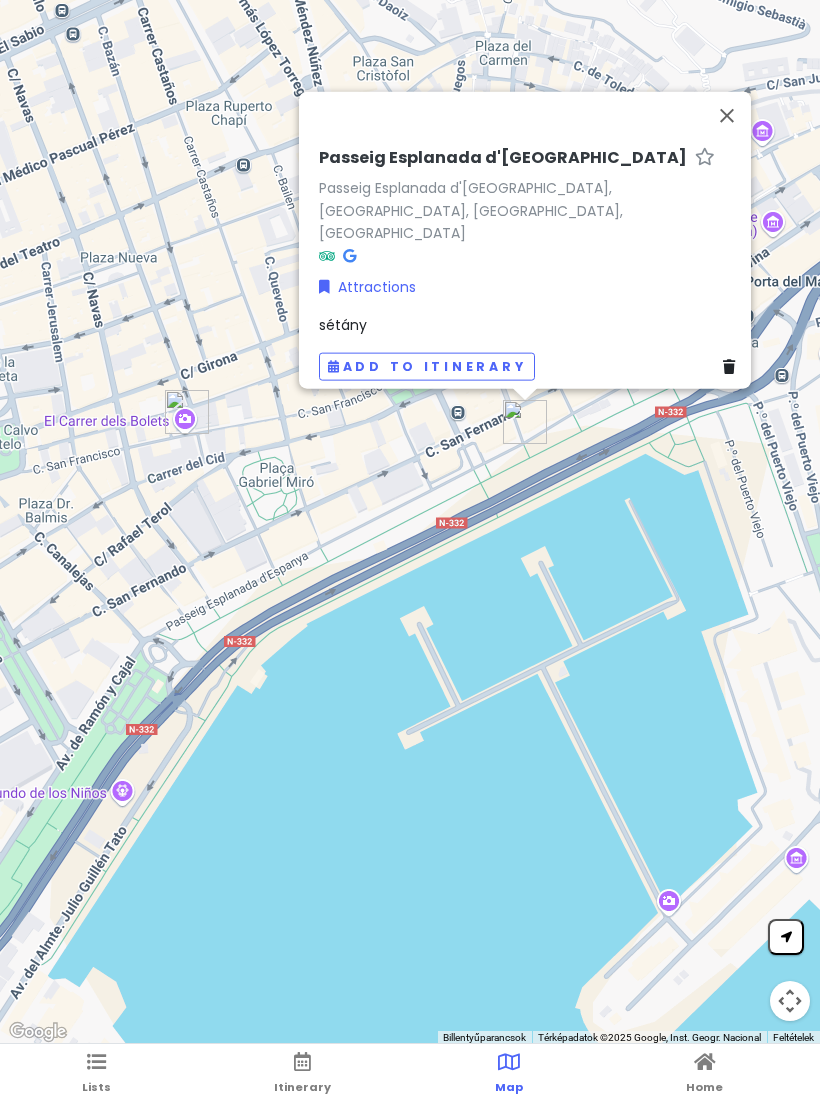 click at bounding box center [727, 115] 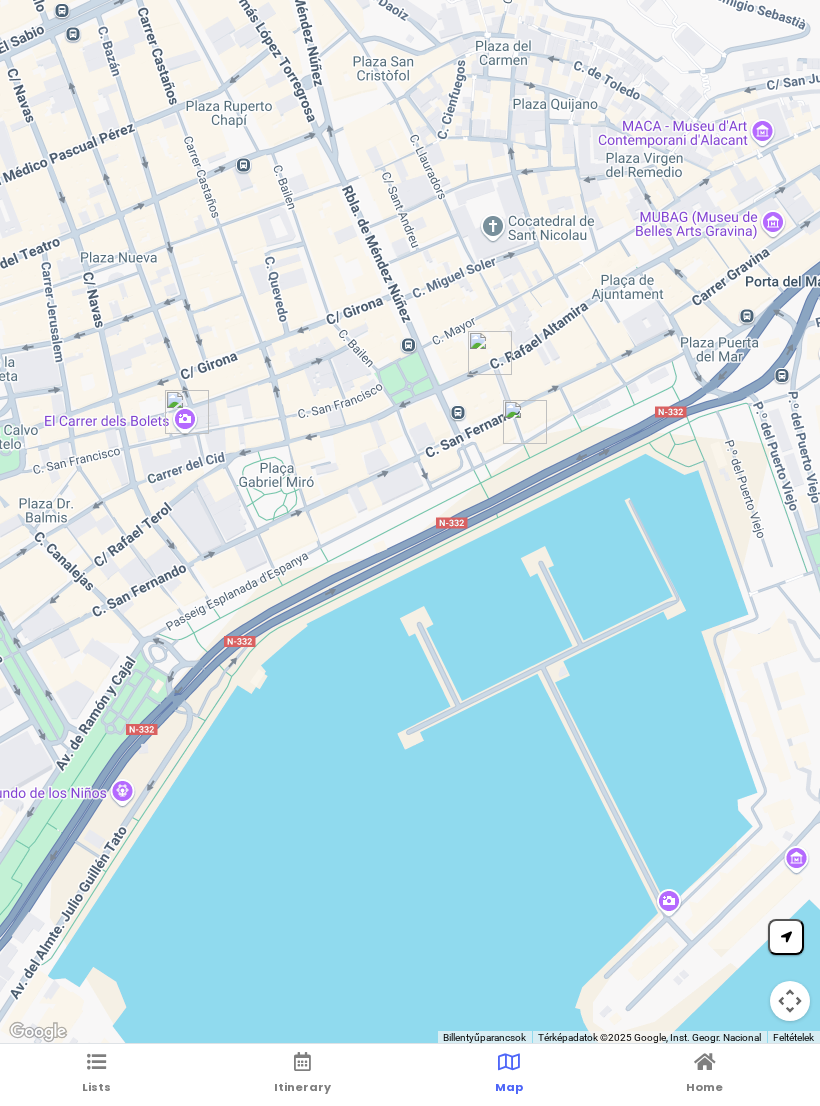 click on "Lists" at bounding box center (96, 1087) 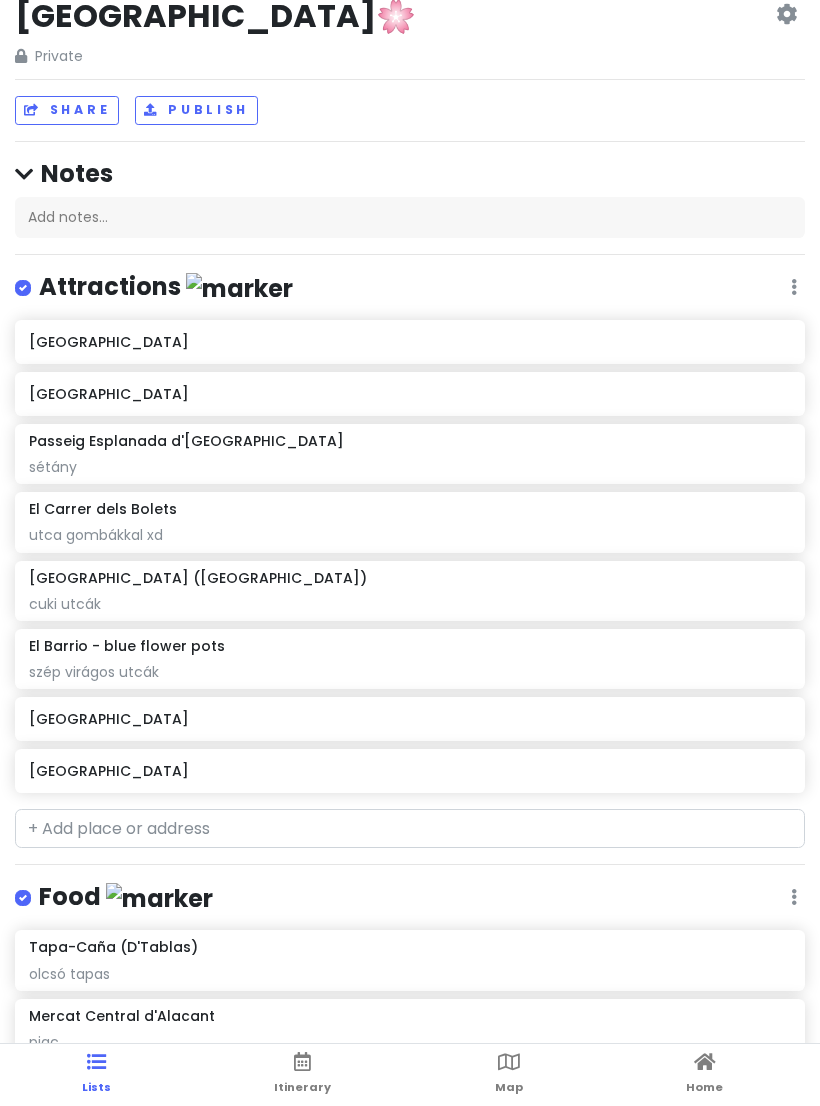 scroll, scrollTop: 21, scrollLeft: 0, axis: vertical 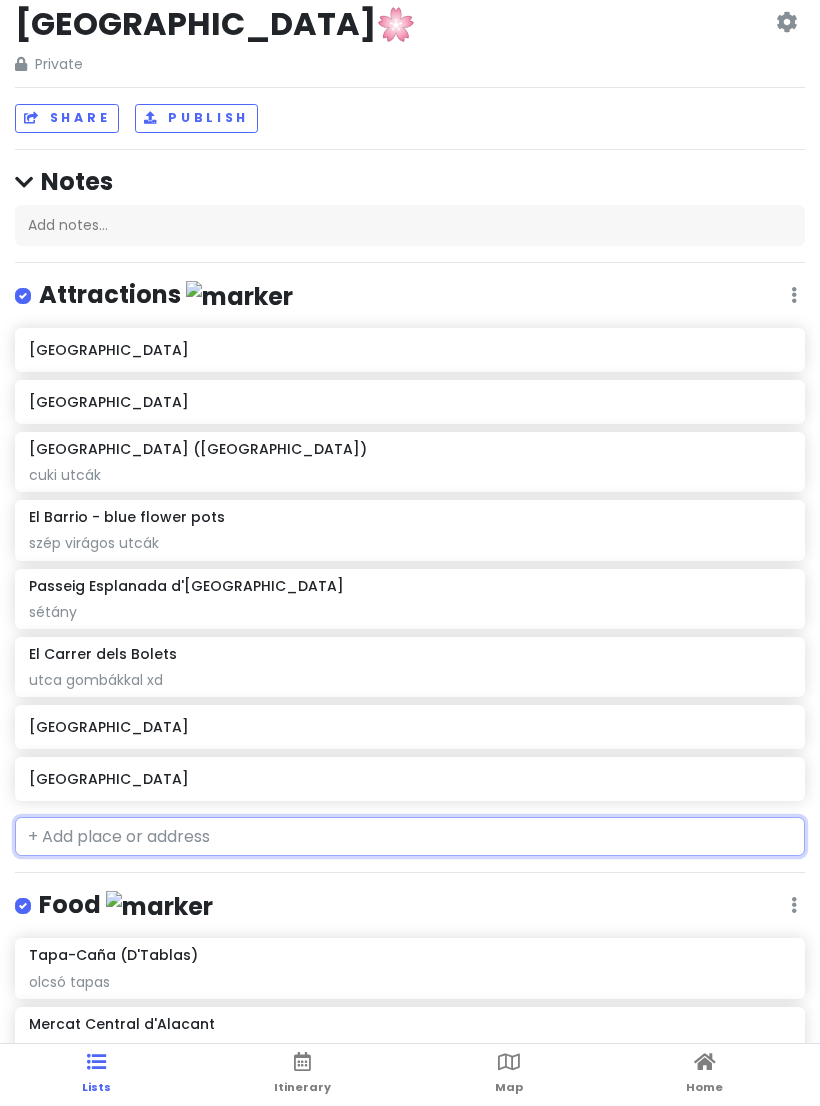 click at bounding box center [410, 837] 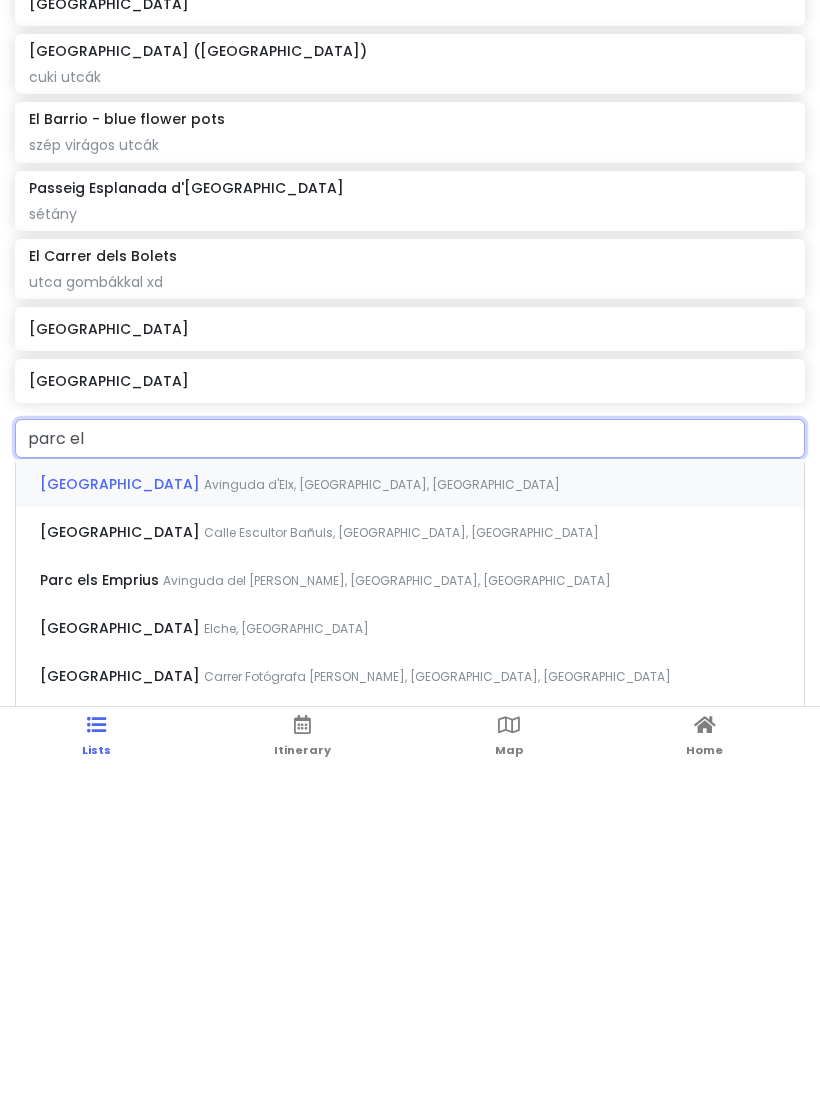 click on "Parc [GEOGRAPHIC_DATA], [GEOGRAPHIC_DATA], [GEOGRAPHIC_DATA]" at bounding box center [410, 820] 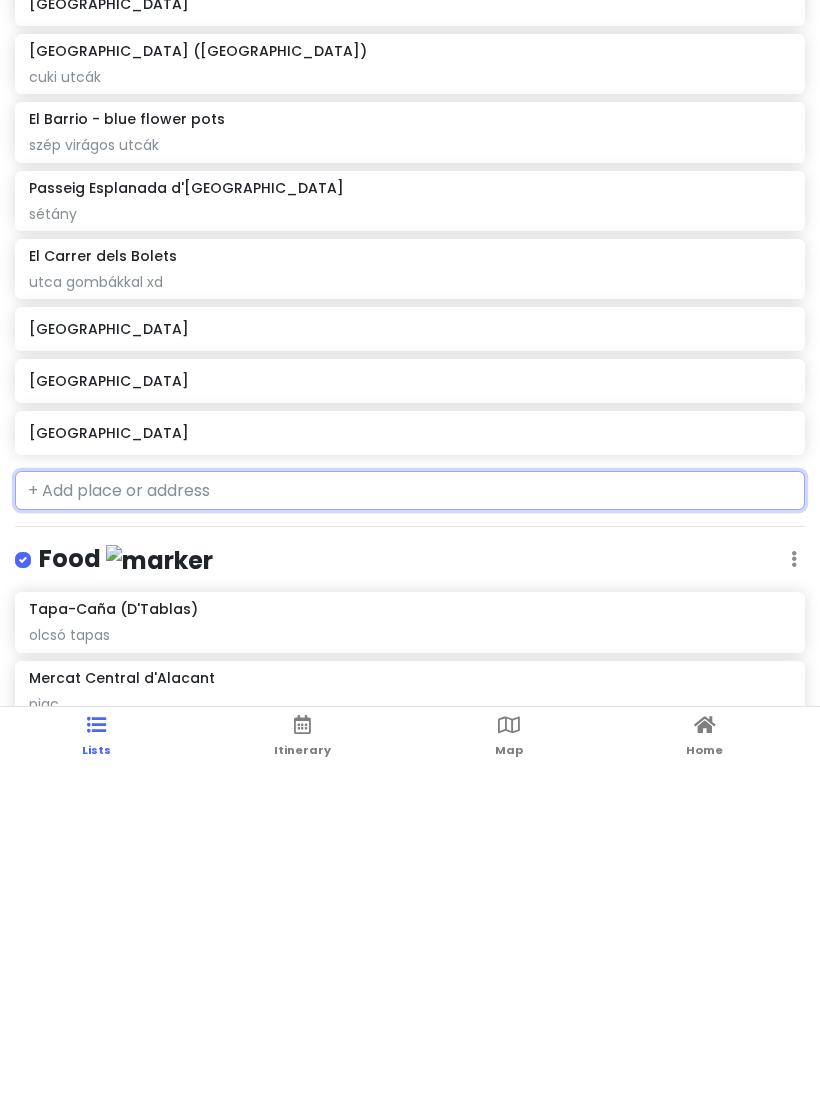 click on "[GEOGRAPHIC_DATA]" 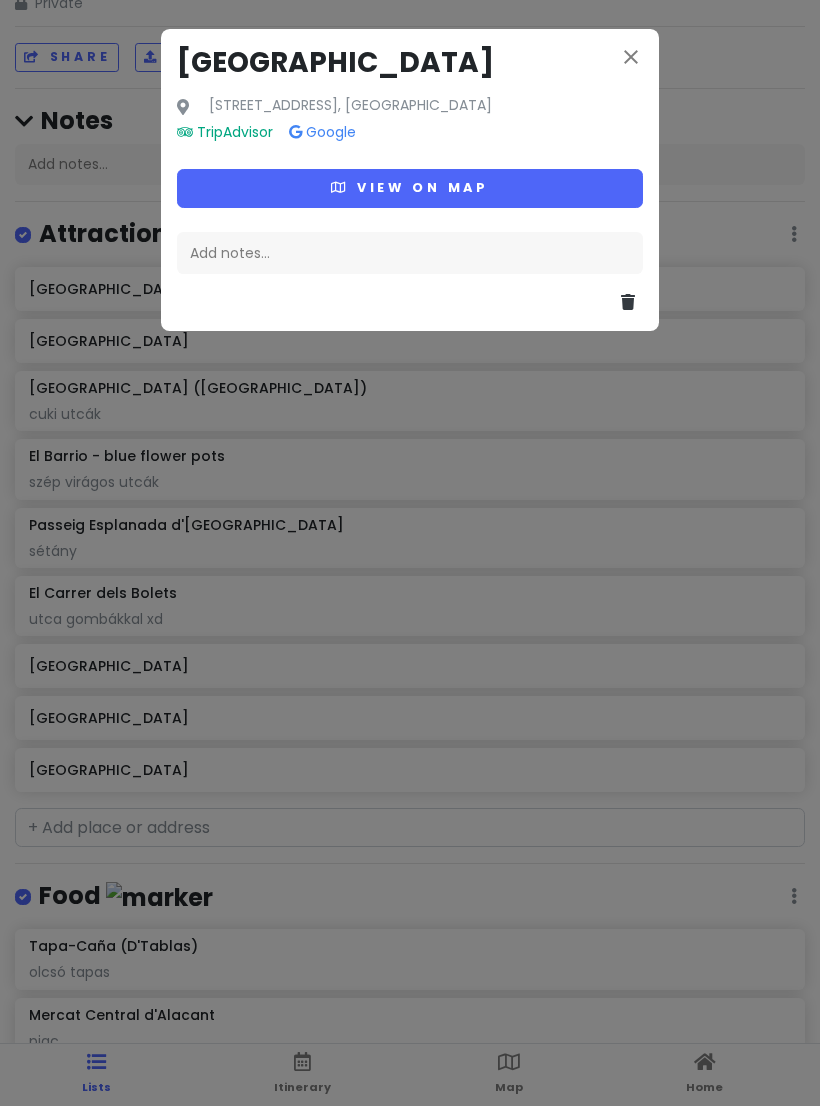 click on "View on map" at bounding box center [410, 188] 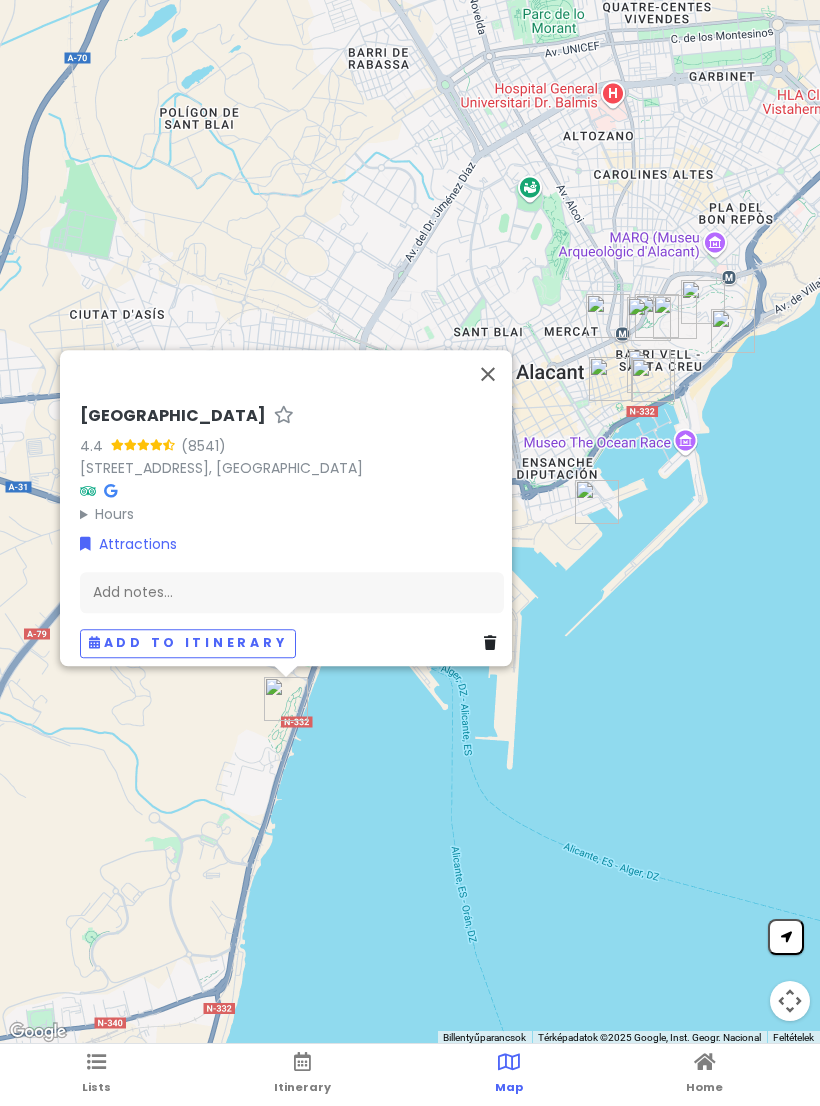 click at bounding box center (488, 374) 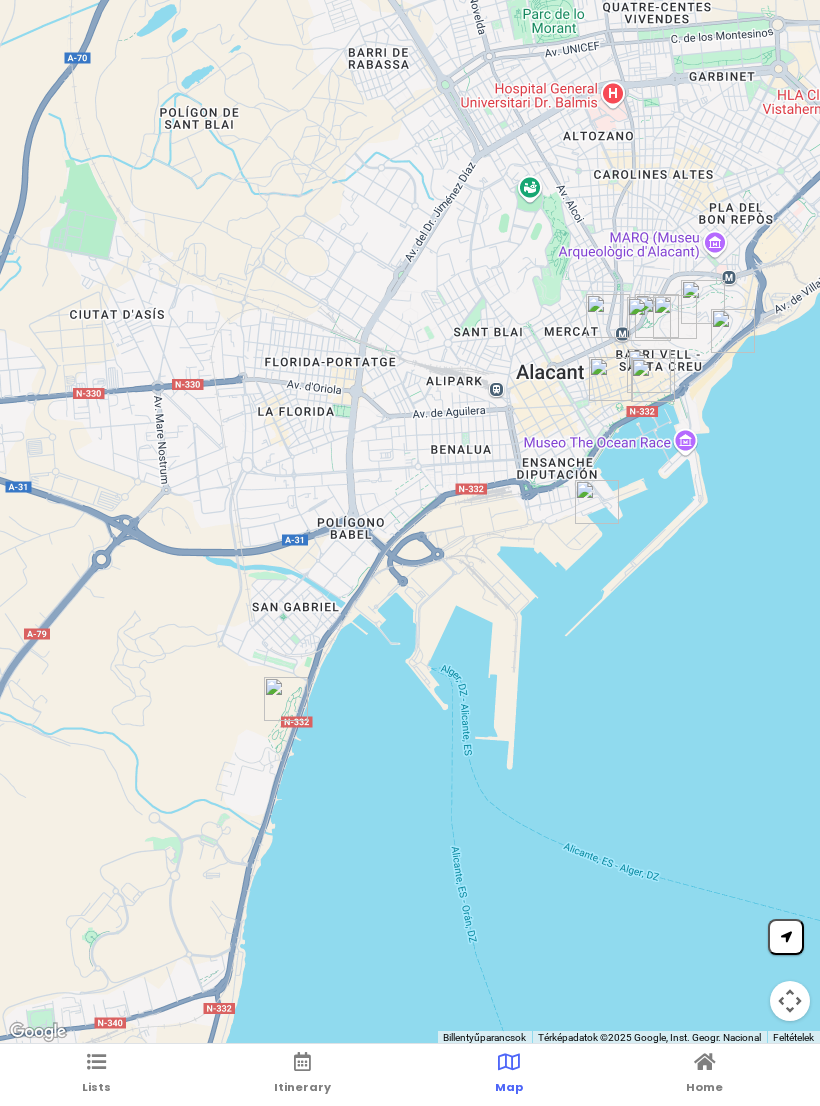 click on "Lists" at bounding box center [96, 1075] 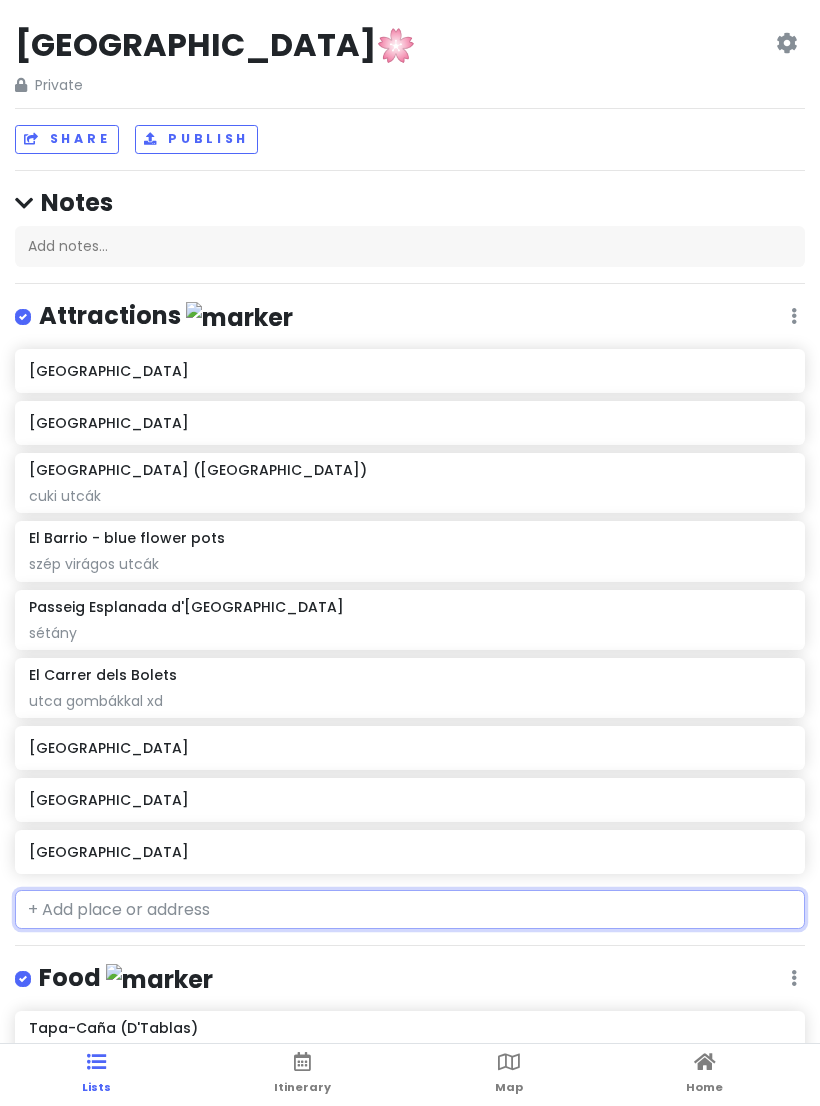 click at bounding box center [410, 910] 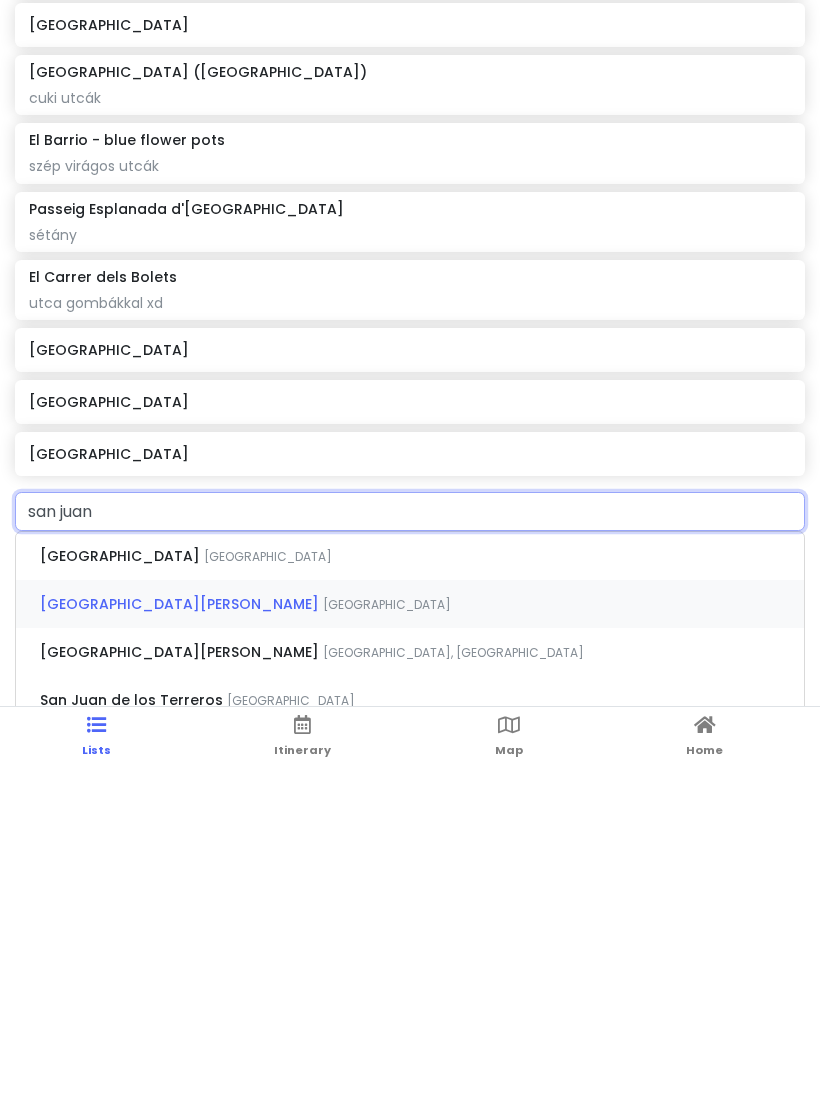 click on "[GEOGRAPHIC_DATA]" at bounding box center (268, 893) 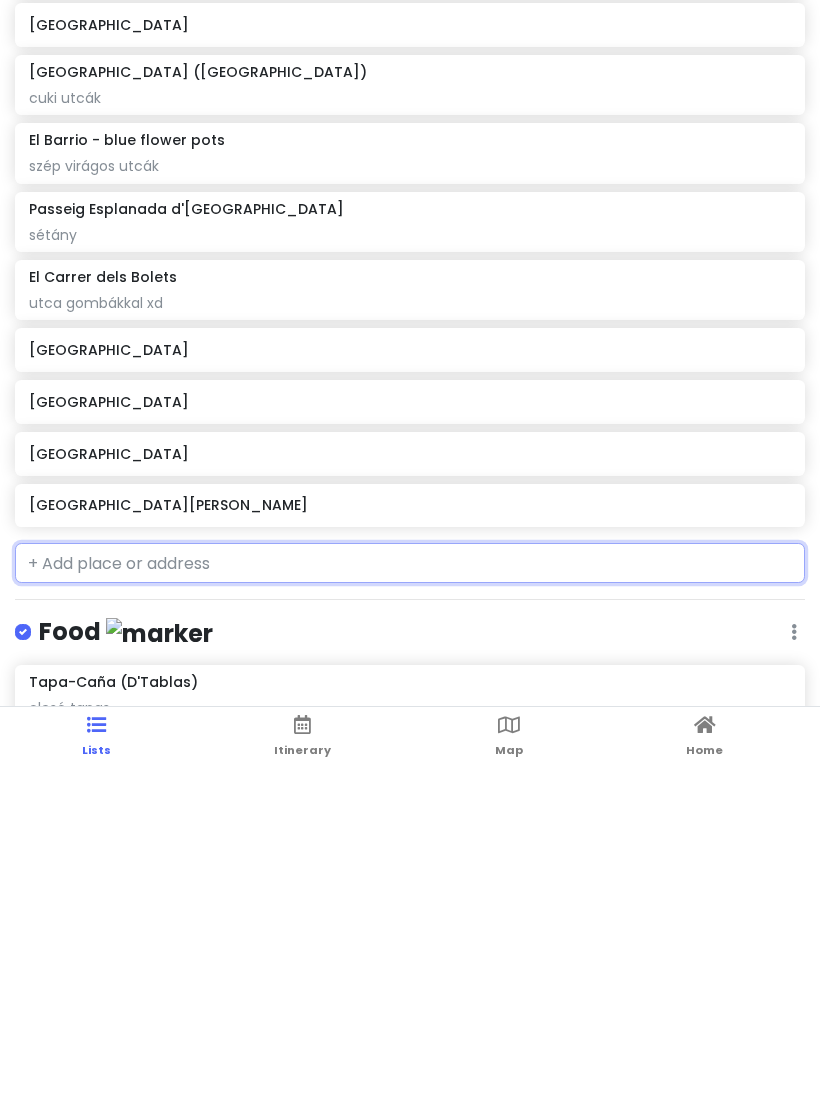 click on "[GEOGRAPHIC_DATA][PERSON_NAME]" at bounding box center [410, 843] 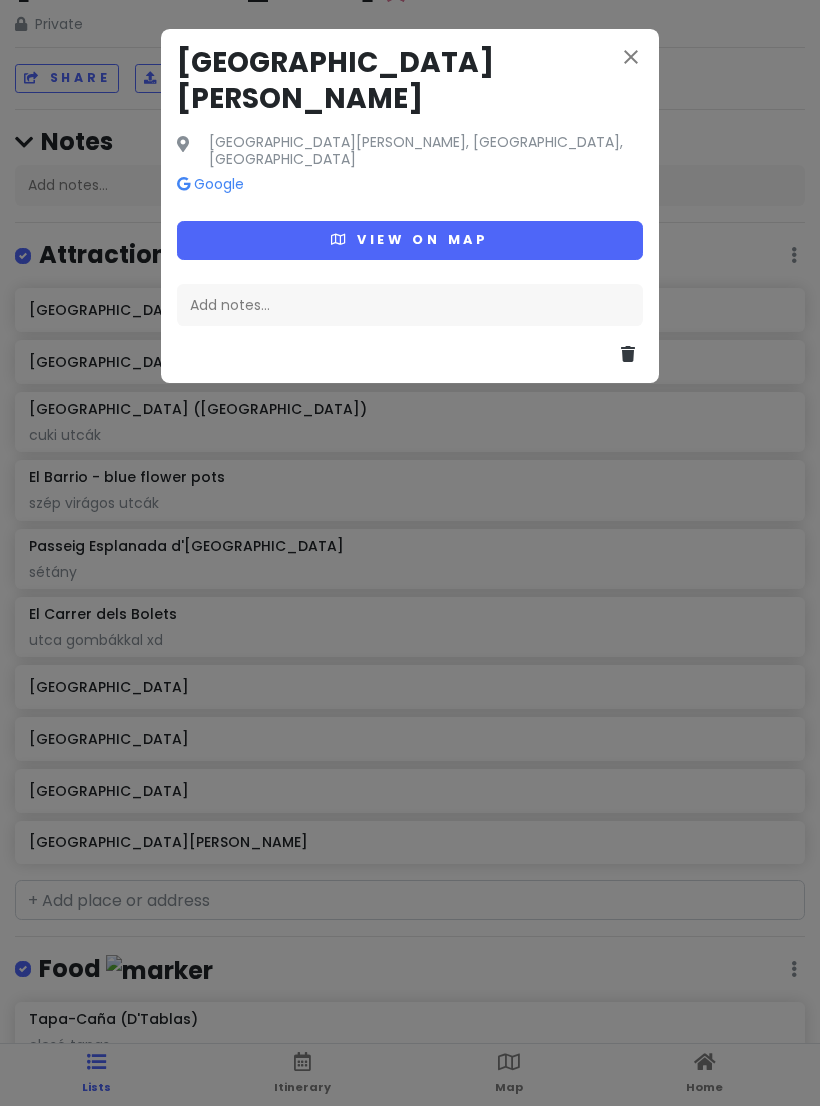 click on "View on map" at bounding box center [410, 240] 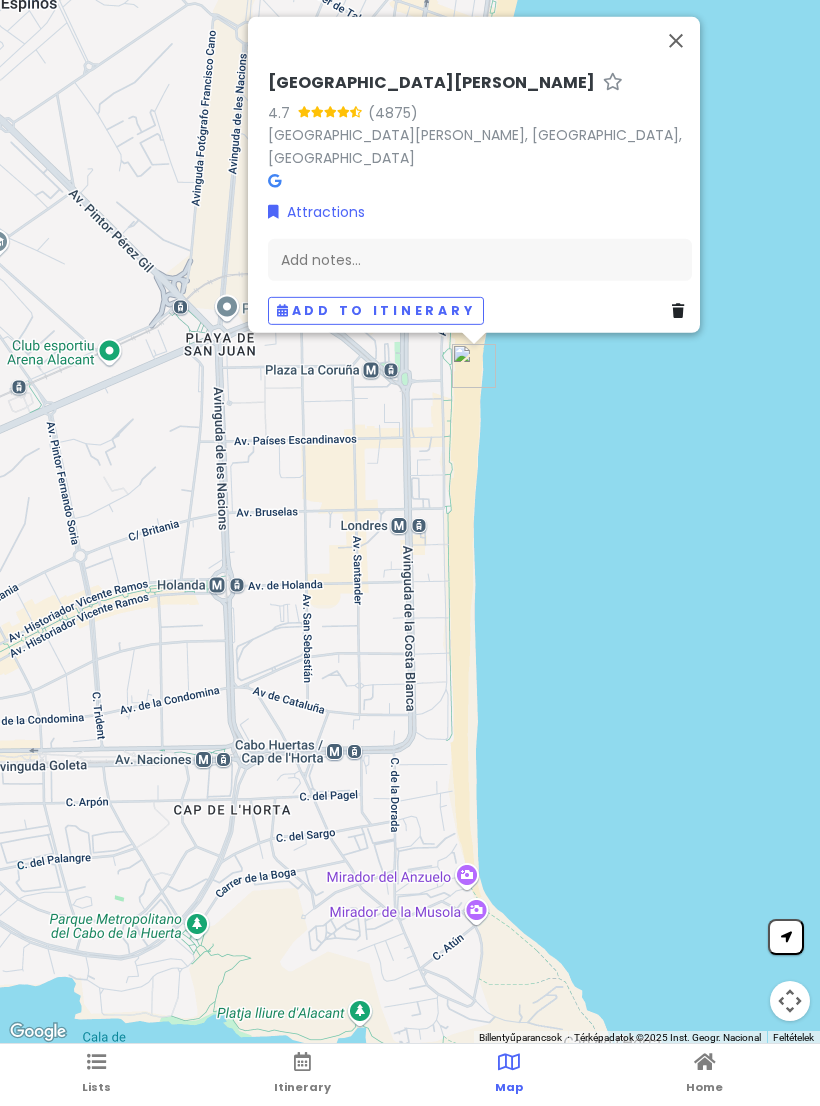 click at bounding box center [676, 40] 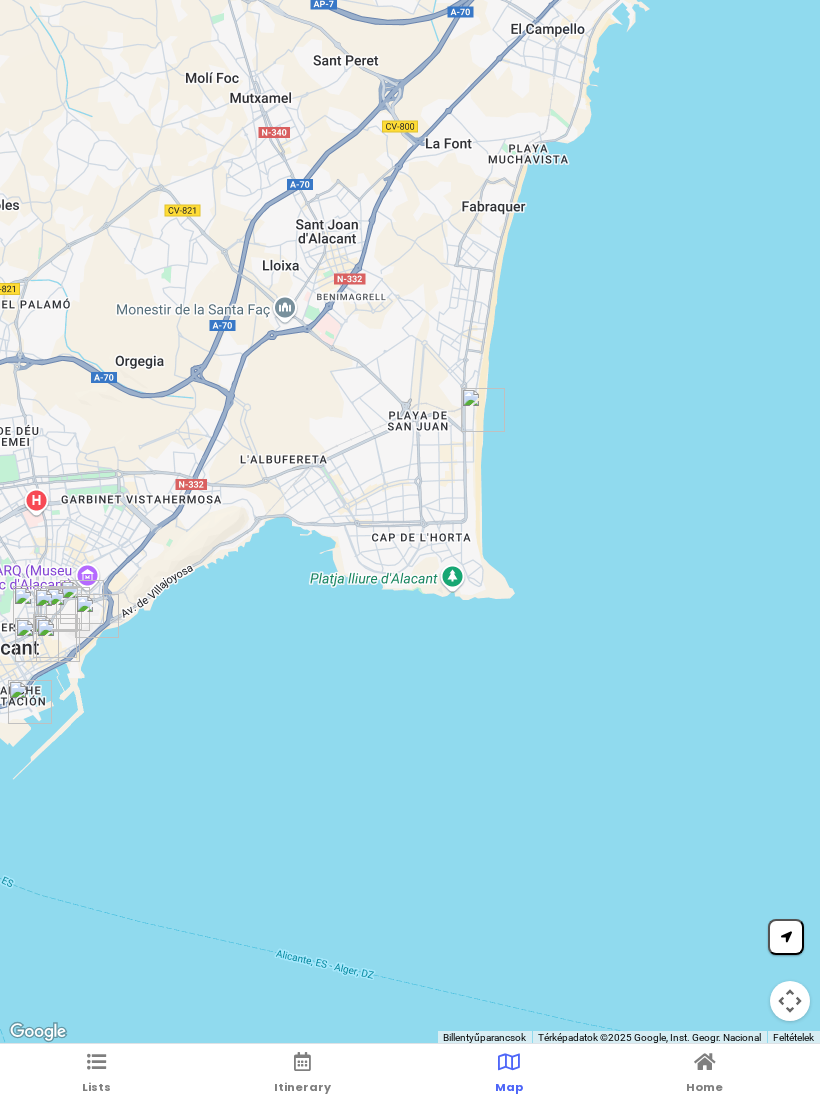 click on "Lists" at bounding box center [96, 1075] 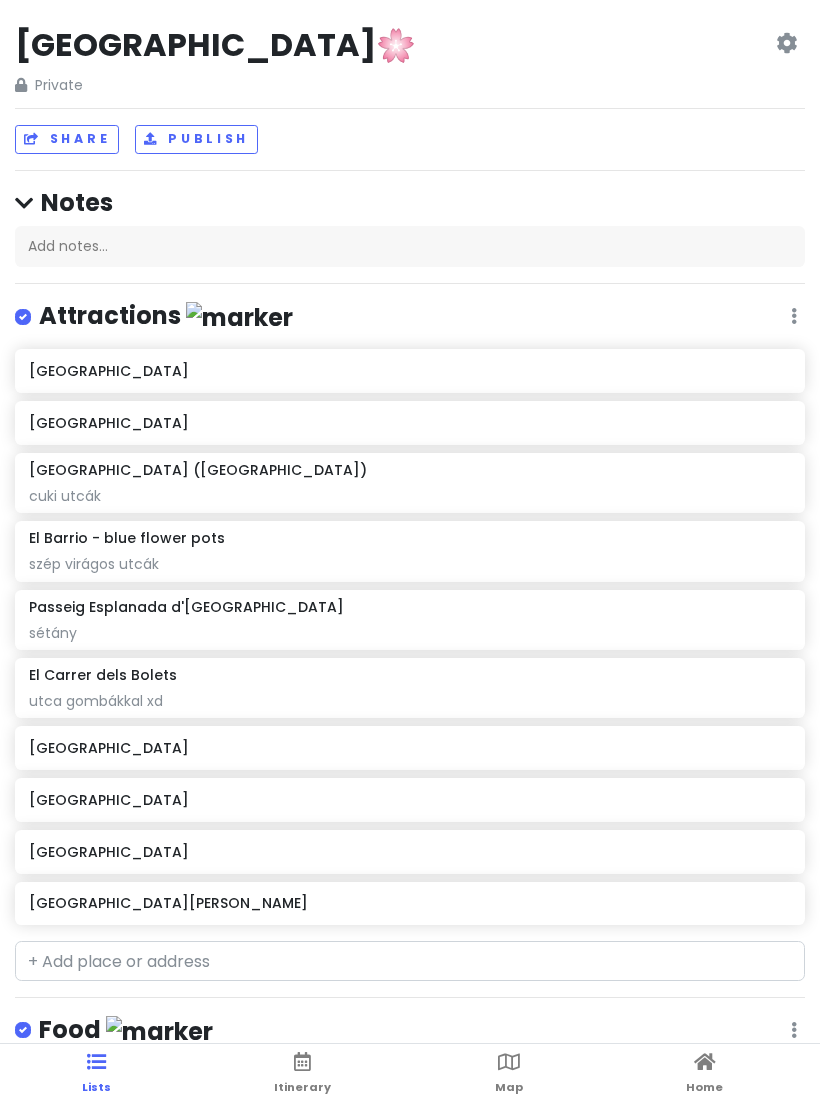 click on "[GEOGRAPHIC_DATA][PERSON_NAME]" 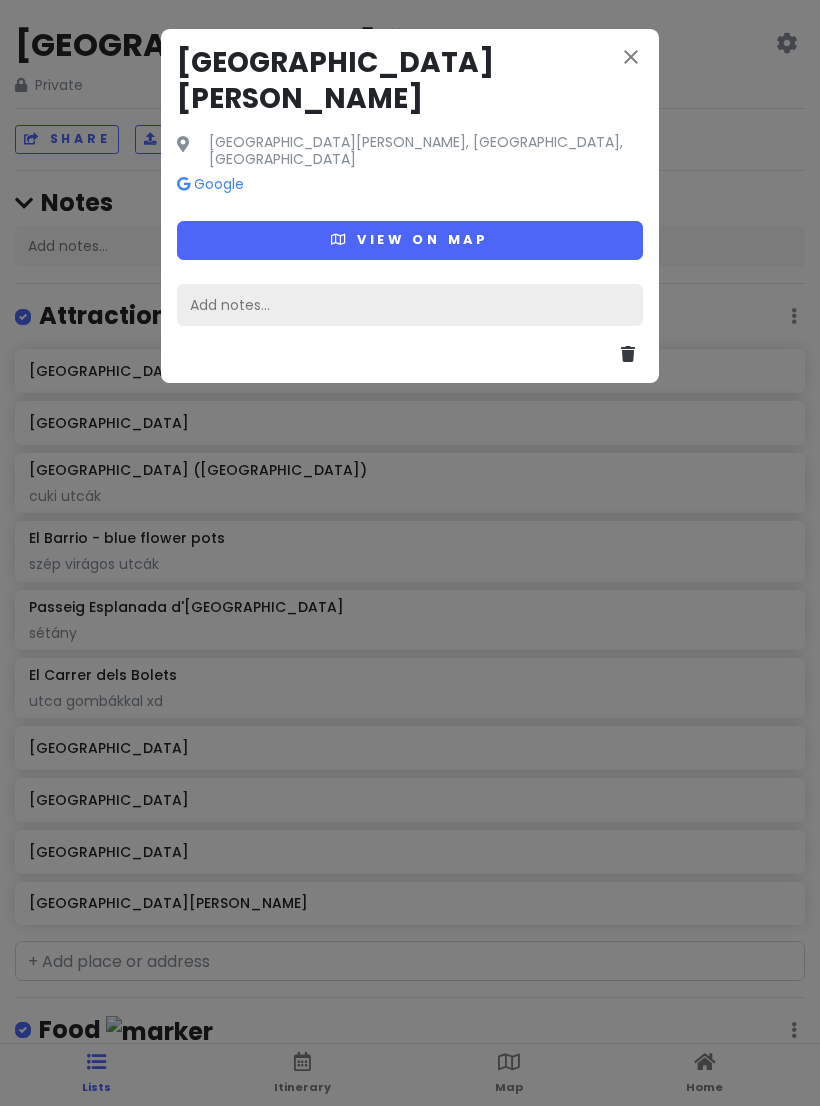 click on "Add notes..." at bounding box center (410, 305) 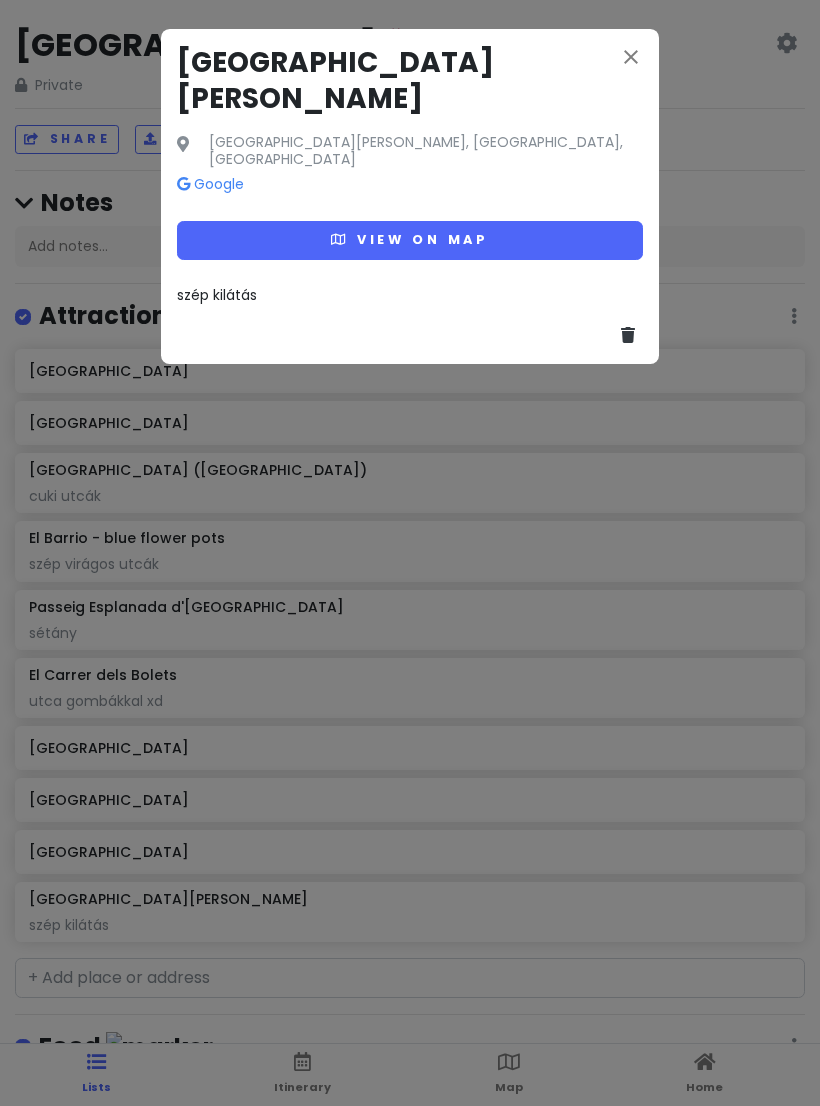 click on "close" at bounding box center [631, 57] 